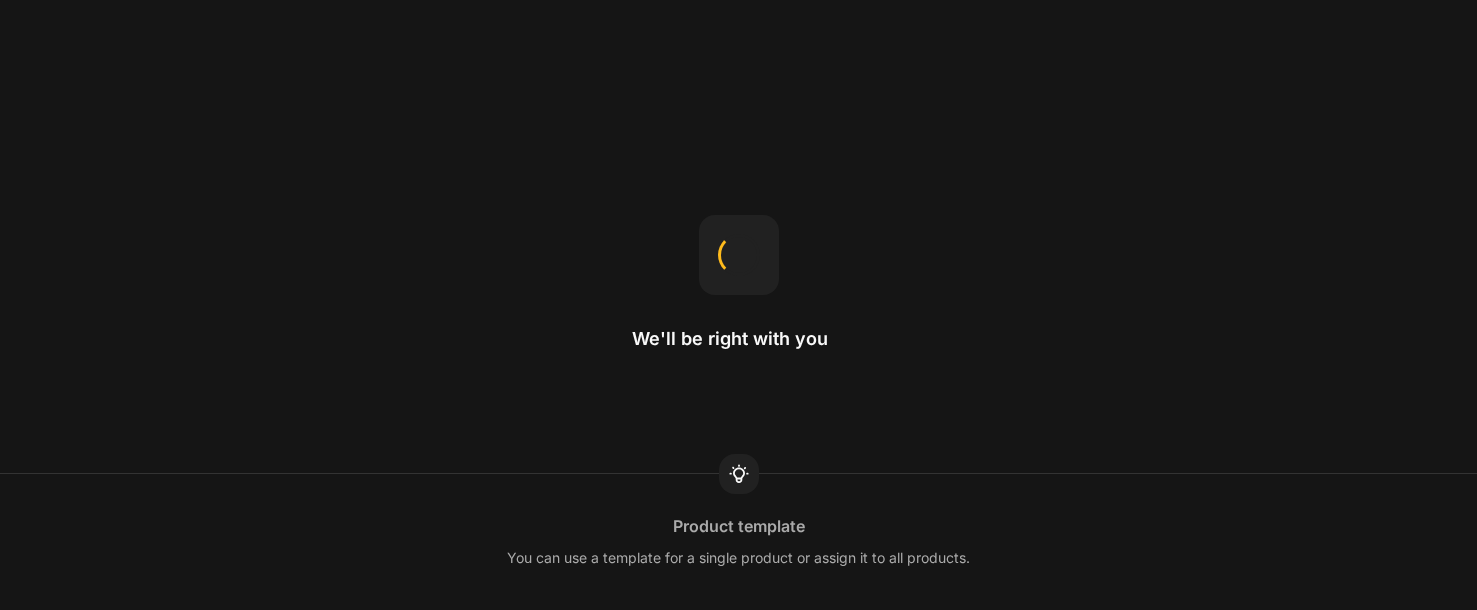 scroll, scrollTop: 0, scrollLeft: 0, axis: both 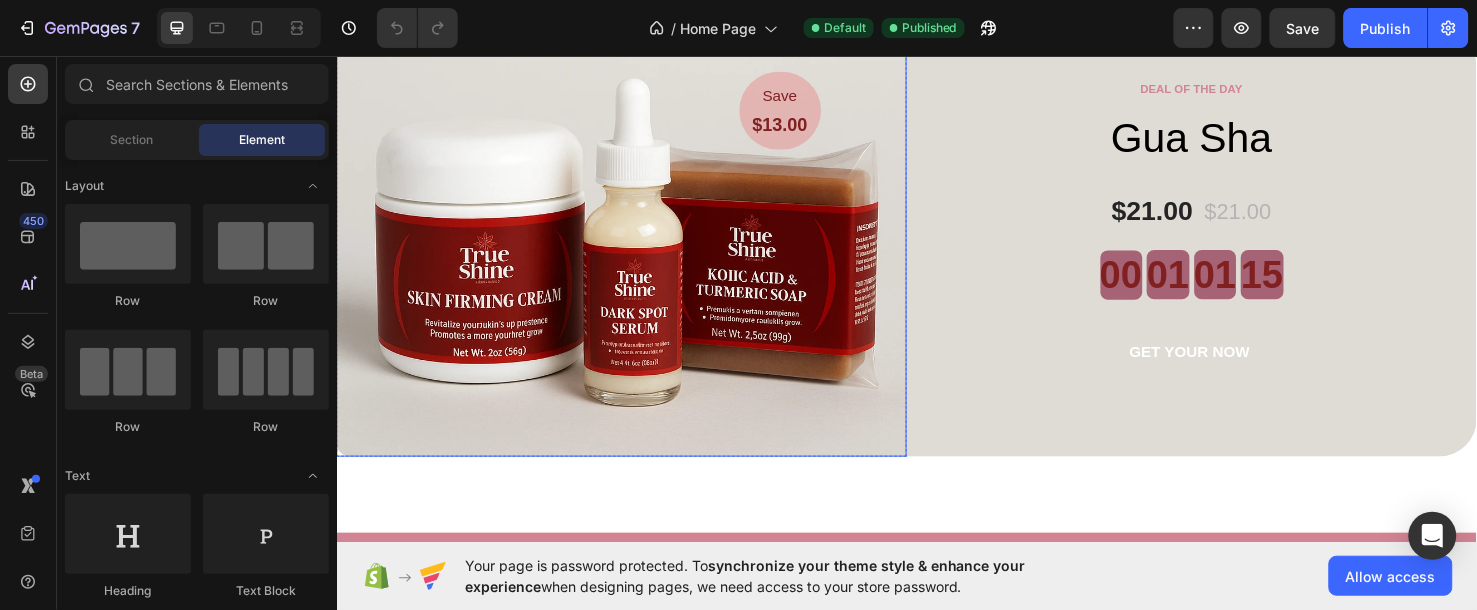 click at bounding box center (636, 252) 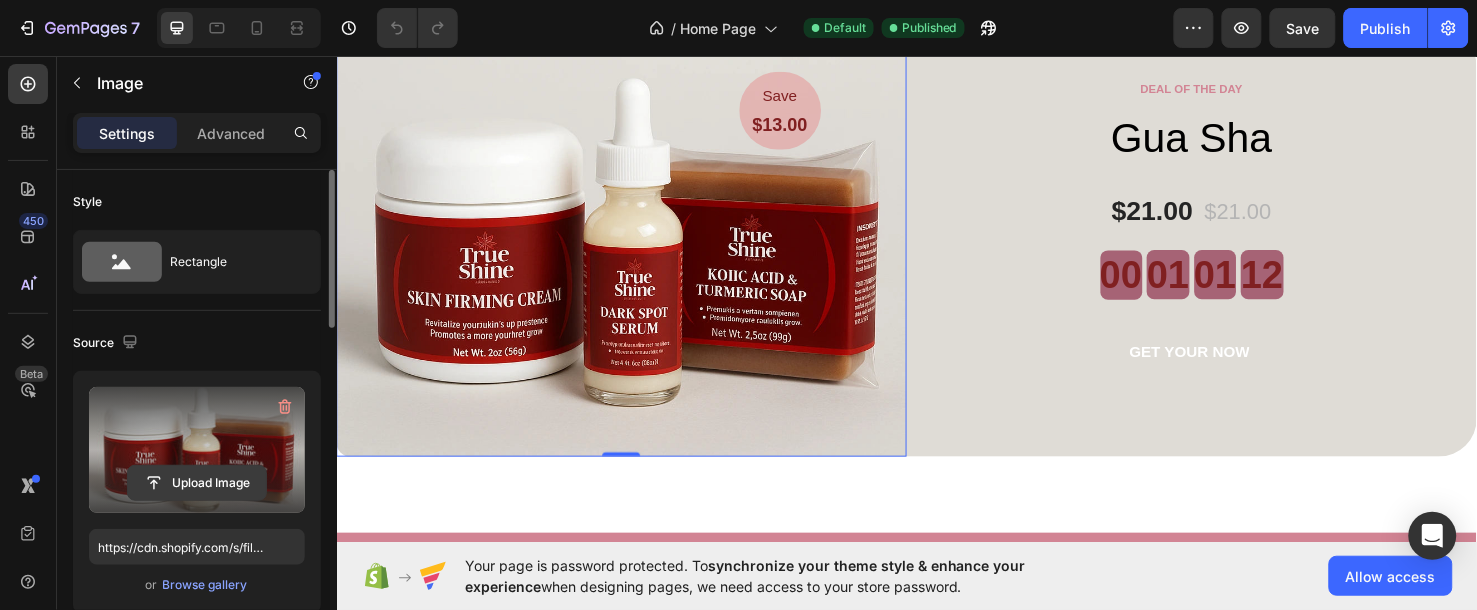 click 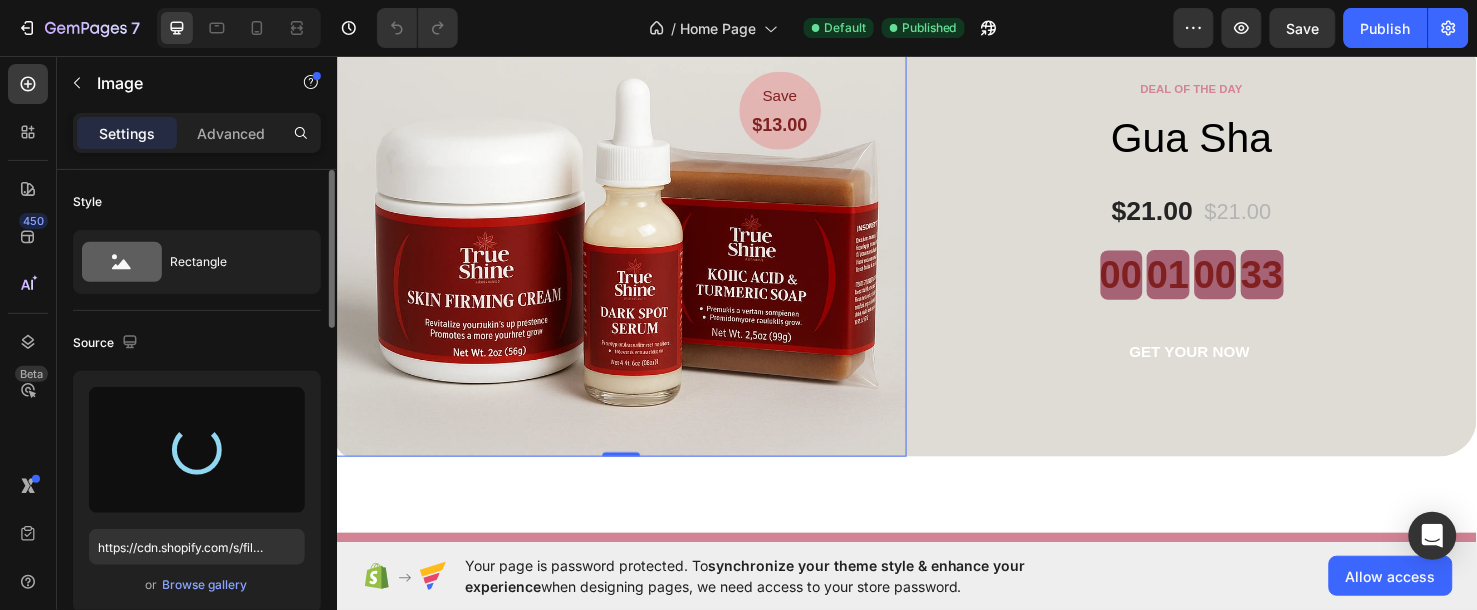 type on "https://cdn.shopify.com/s/files/1/0947/8199/7354/files/gempages_578038881815888572-4725f847-ce11-4c84-918a-a394165e8c22.png" 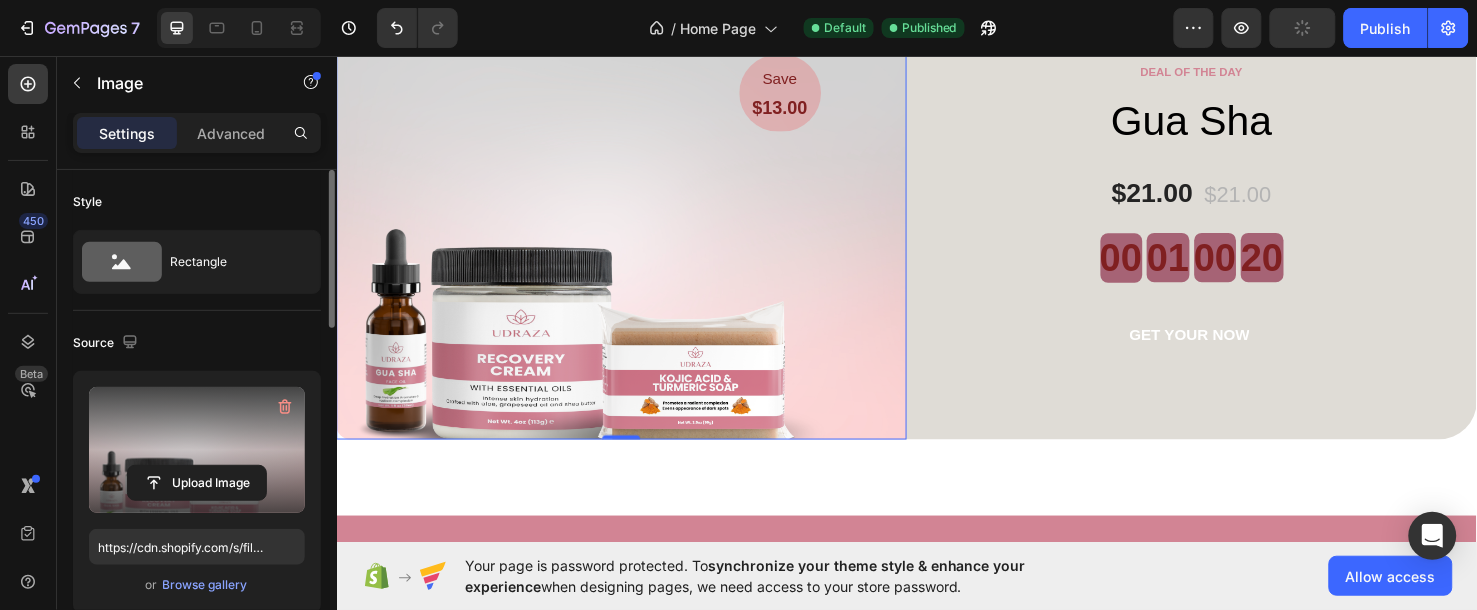 scroll, scrollTop: 3141, scrollLeft: 0, axis: vertical 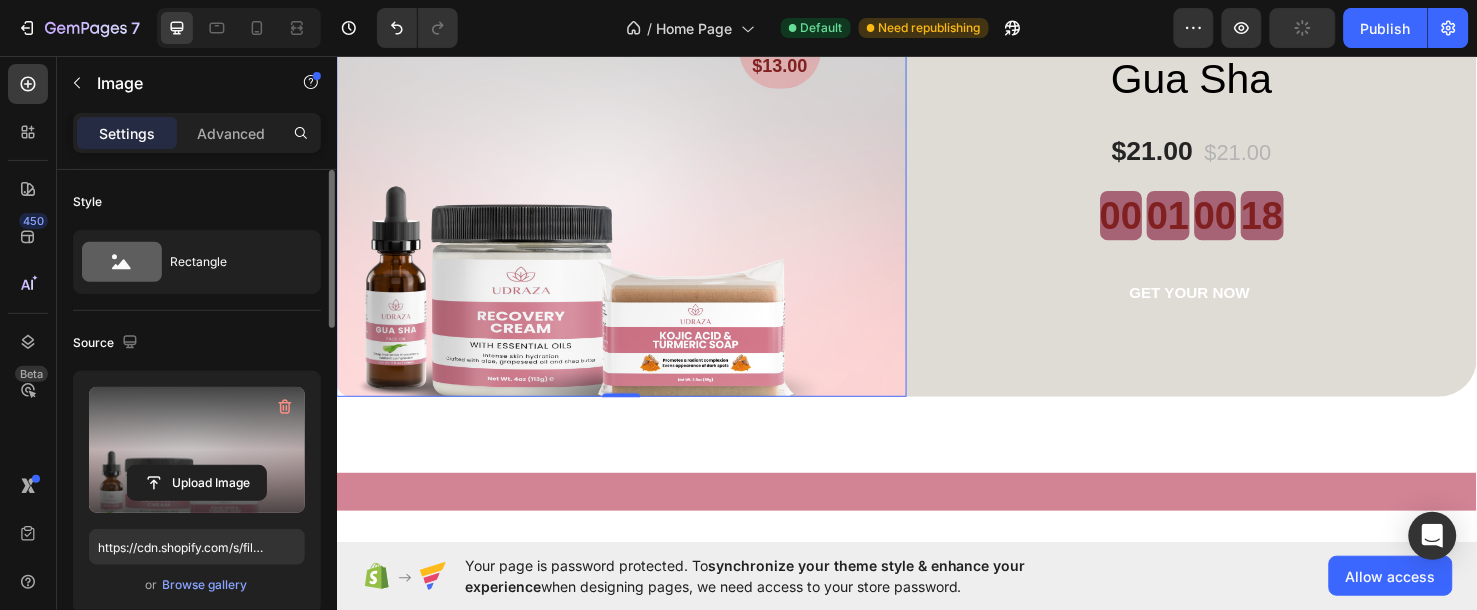 click on "Save Text block $13.00 Heading Row Image   0 Row DEAL OF THE DAY Text block Gua Sha (P) Title $21.00 (P) Price (P) Price $21.00 (P) Price (P) Price Row 00 01 00 18 CountDown Timer GET YOUR NOW (P) Cart Button Product Row Section 6 Image Image Image Image Image Image Carousel Section 7 What Our Customers Are Saying Heading These are honest reviews from people who’ve experienced the glow, the results, and the confidence that comes with skincare made for them. Text block Row Image Image Image Carousel                Icon                Icon                Icon                Icon
Icon Icon List Hoz "My eczema-prone skin finally feels calm and hydrated. No more midnight itching! I use it morning and night, and my redness reduced by 80% in 10 days."* Text block David T. Text block                Icon                Icon                Icon                Icon
Icon Icon List Hoz Text block Elena, Text block                Icon                Icon                Icon" at bounding box center [936, -827] 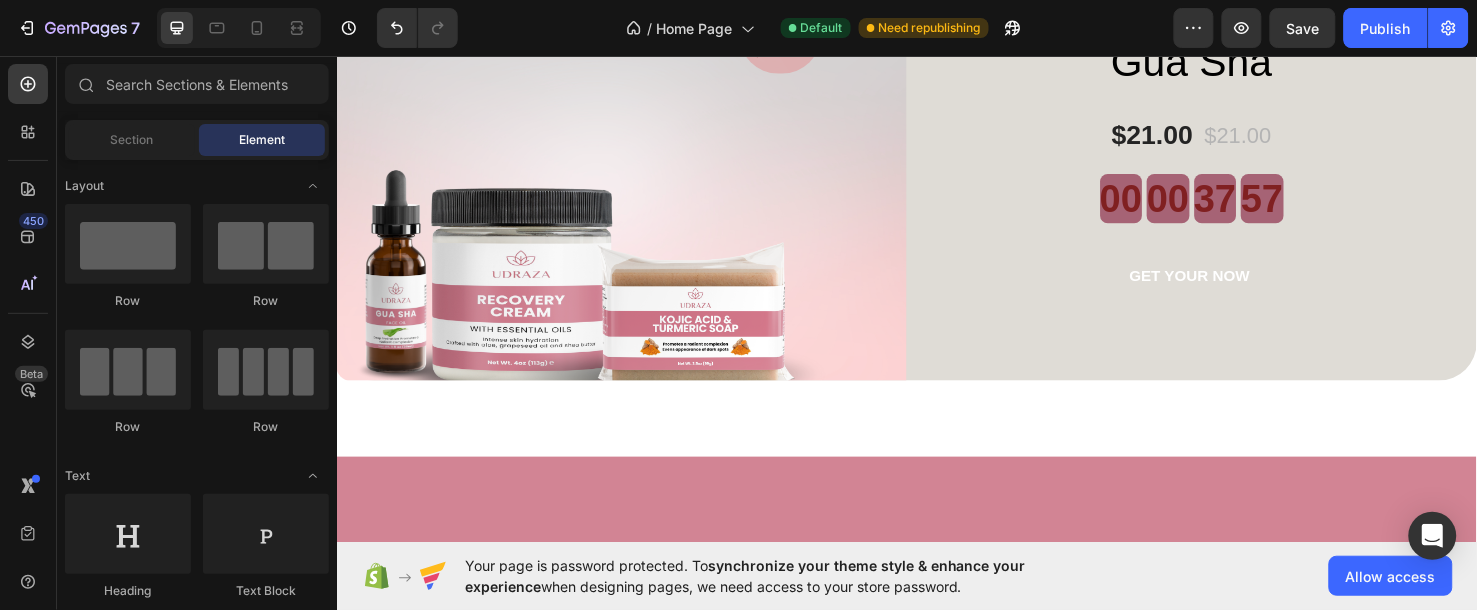 scroll, scrollTop: 2777, scrollLeft: 0, axis: vertical 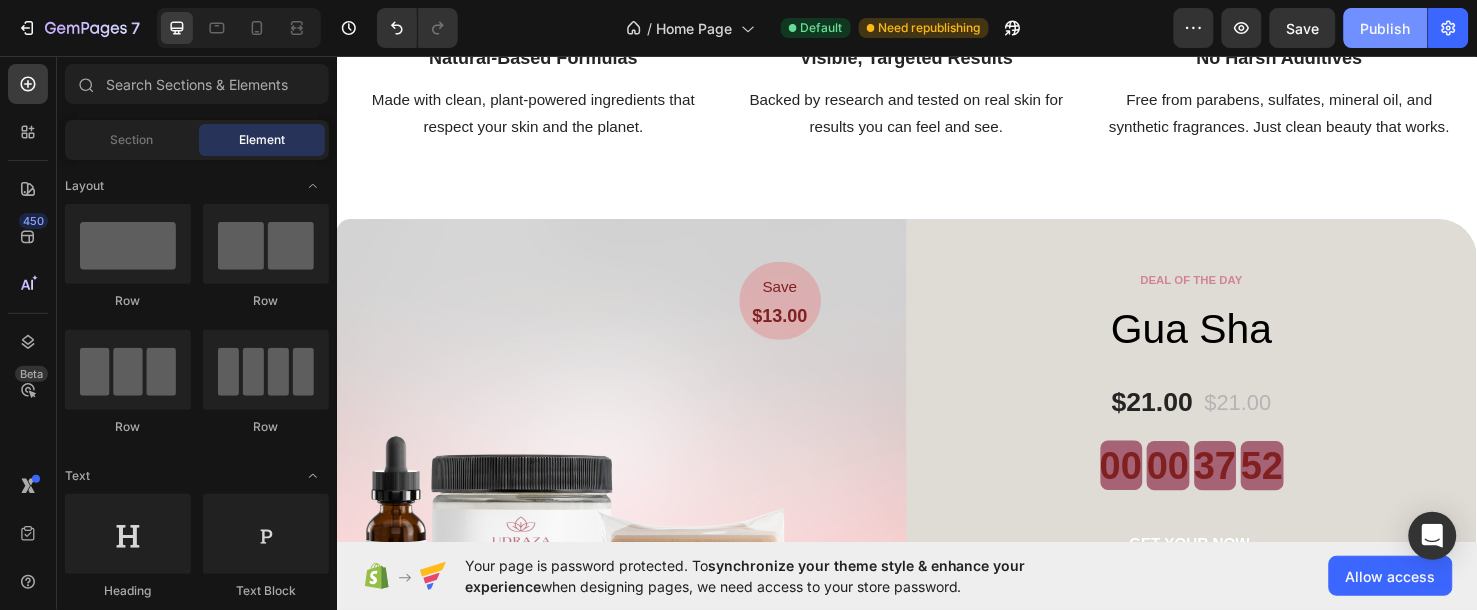 click on "Publish" at bounding box center (1386, 28) 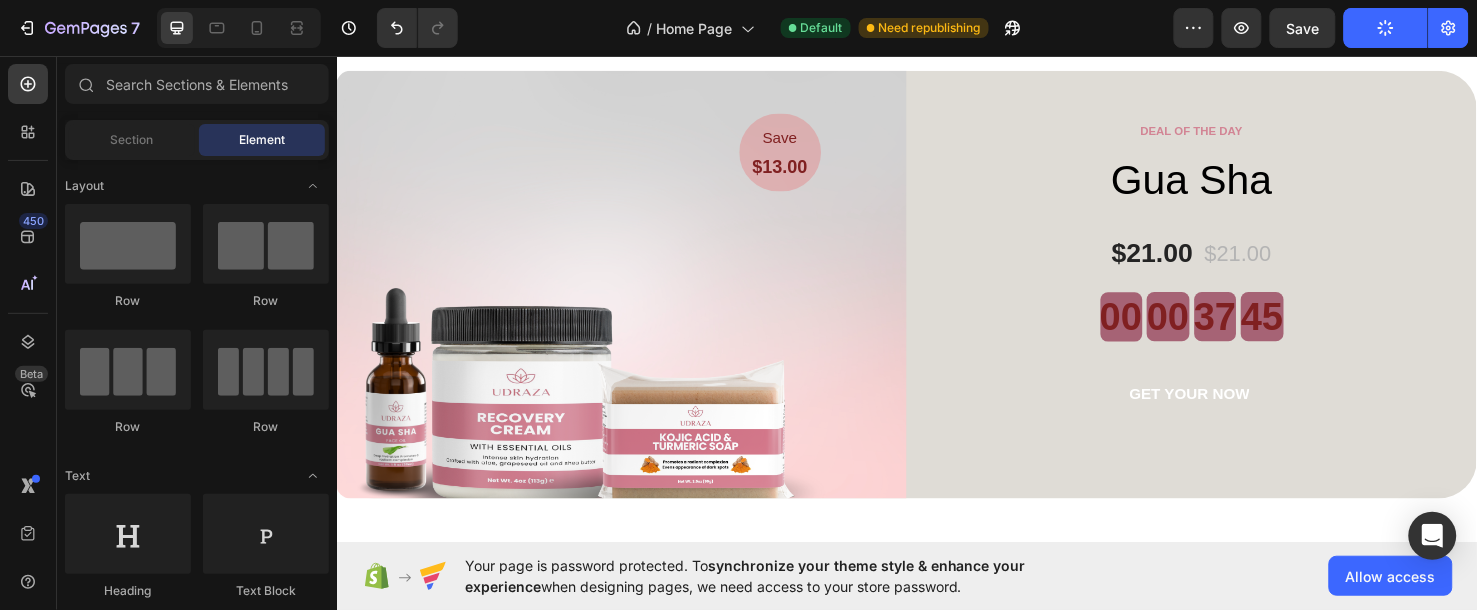 scroll, scrollTop: 3111, scrollLeft: 0, axis: vertical 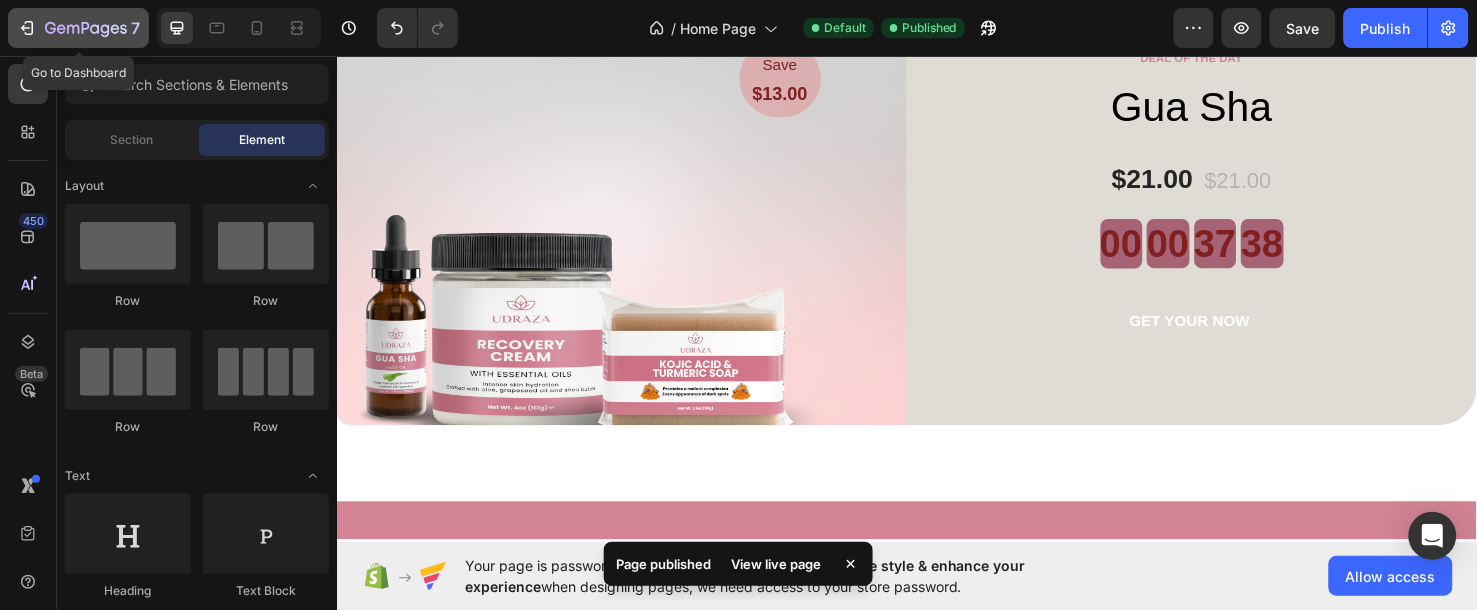 click 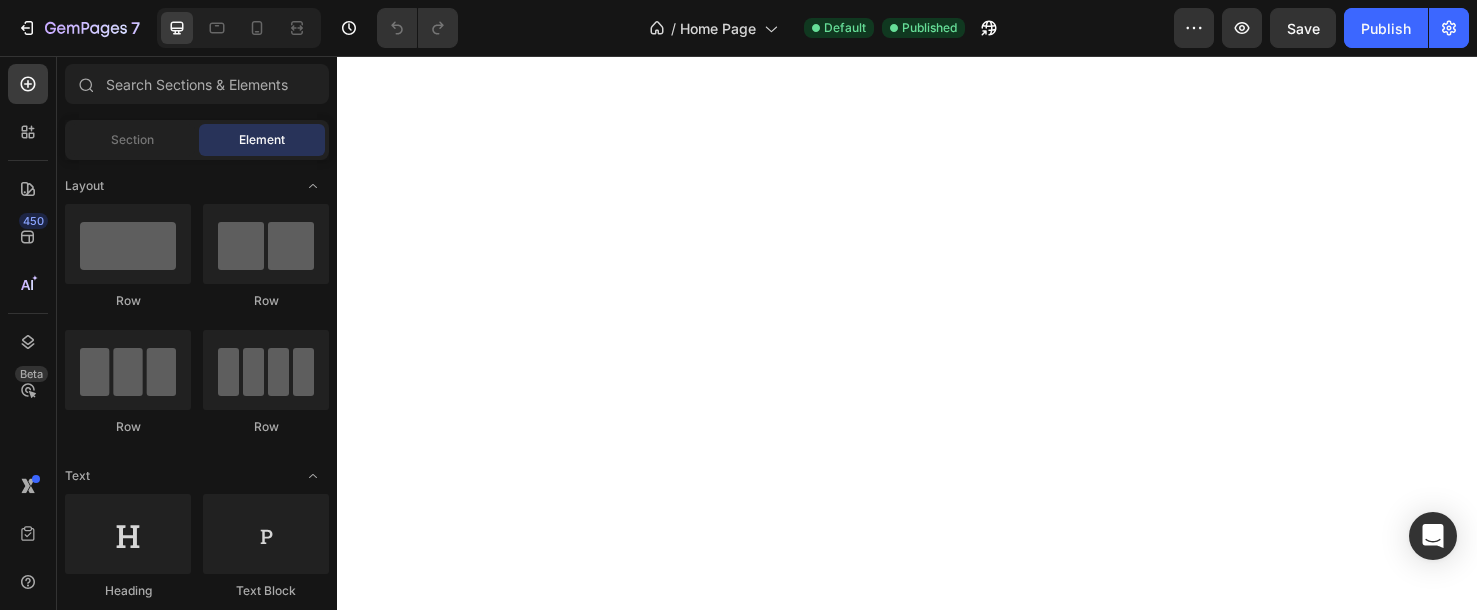 scroll, scrollTop: 0, scrollLeft: 0, axis: both 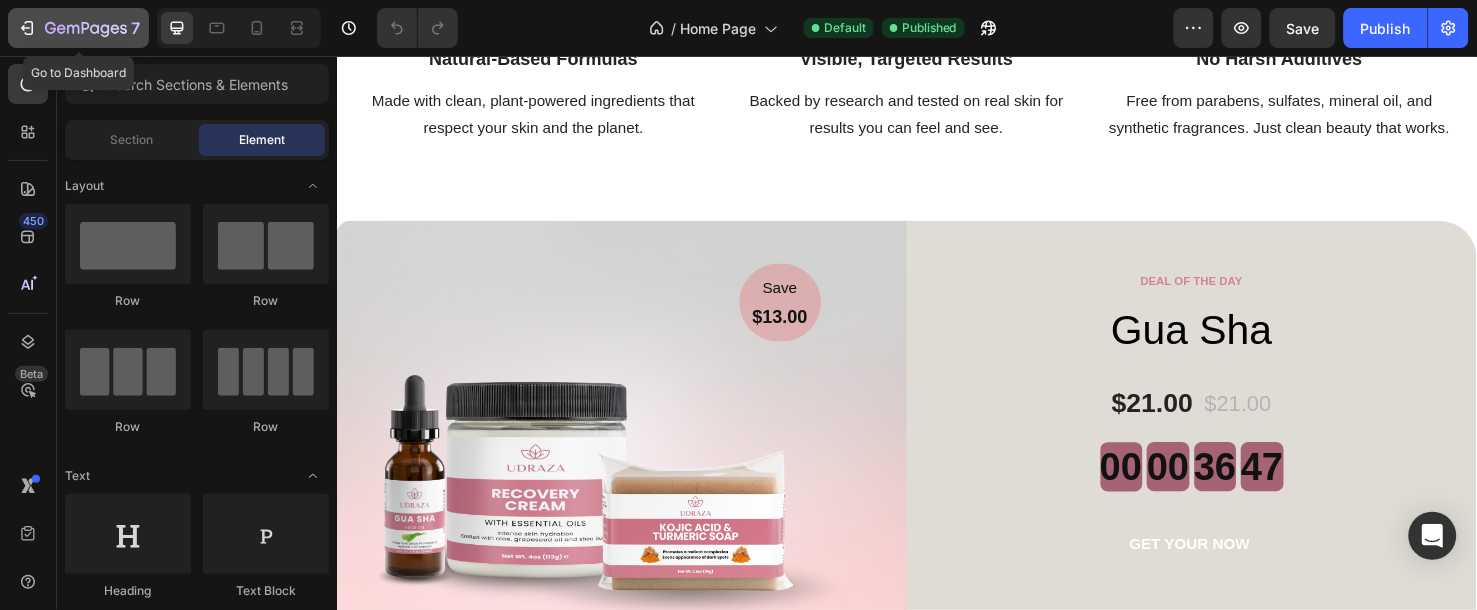 click 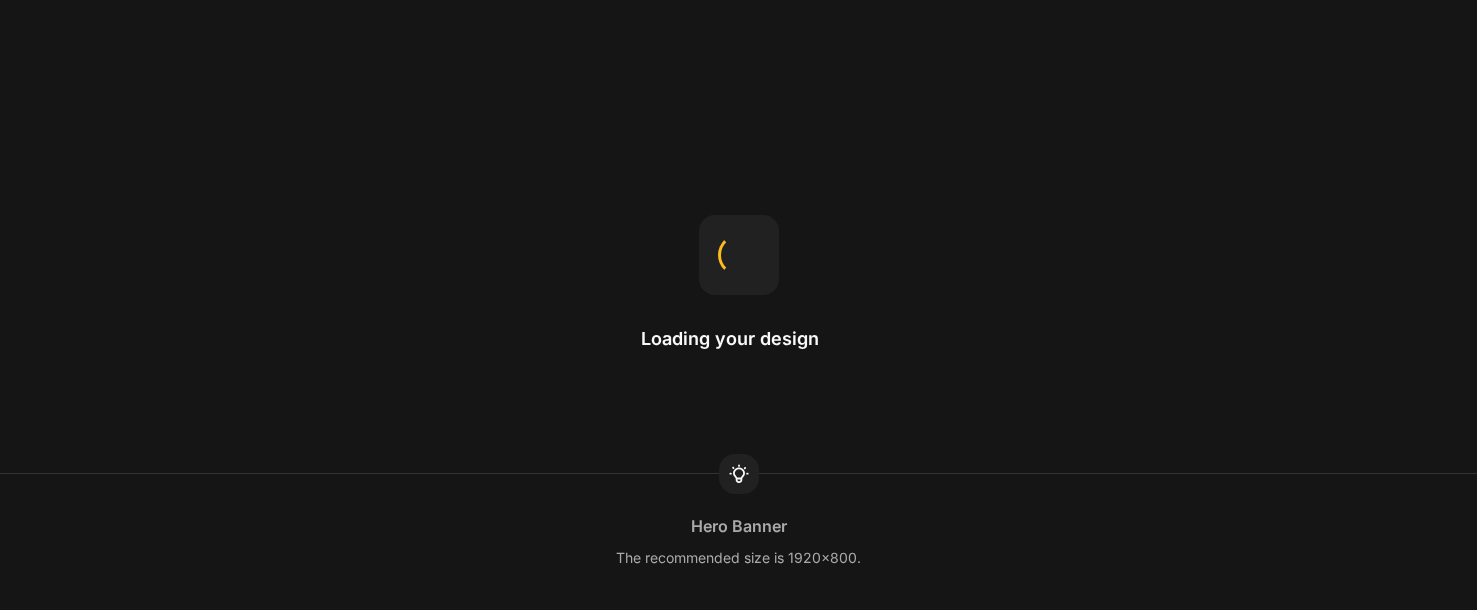 scroll, scrollTop: 0, scrollLeft: 0, axis: both 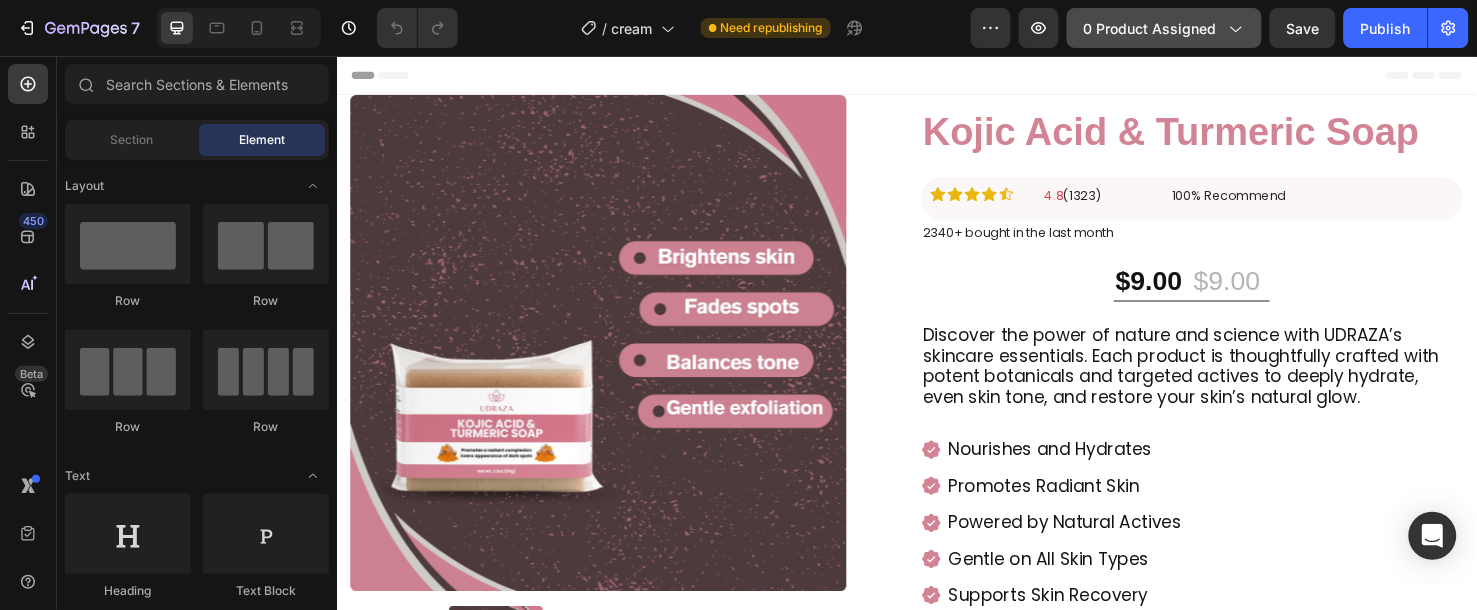 click on "0 product assigned" 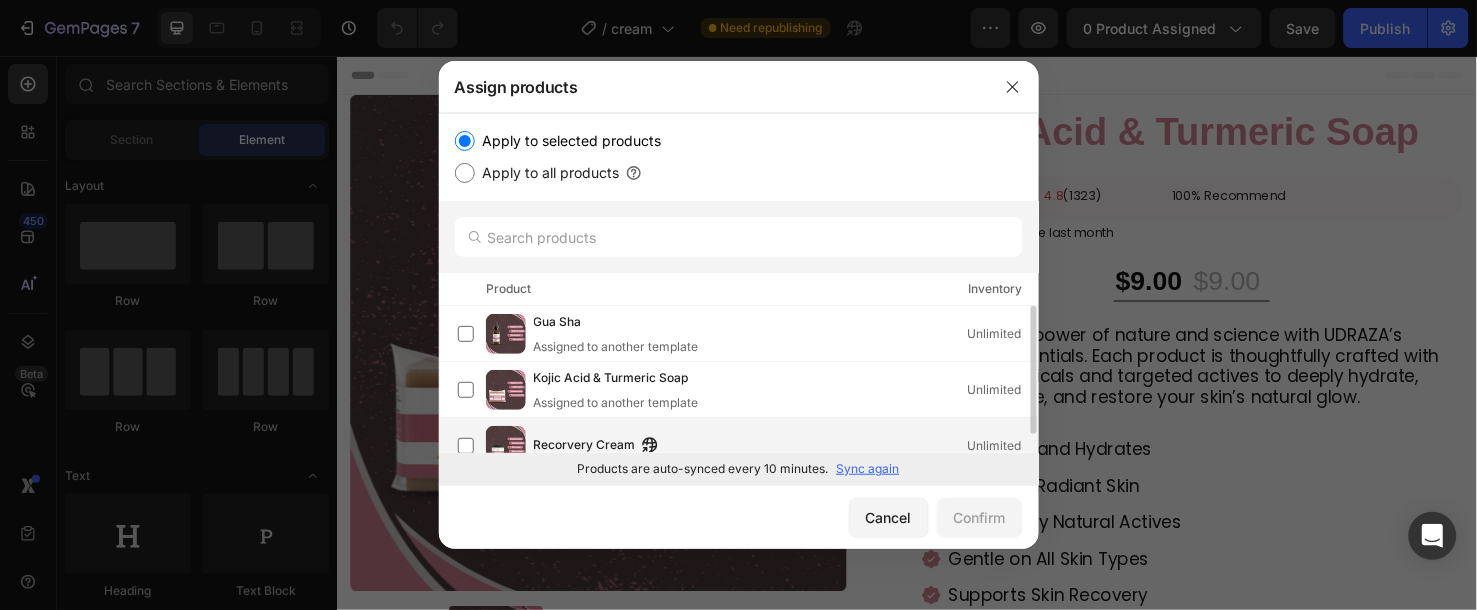 click on "Recorvery Cream" at bounding box center [585, 446] 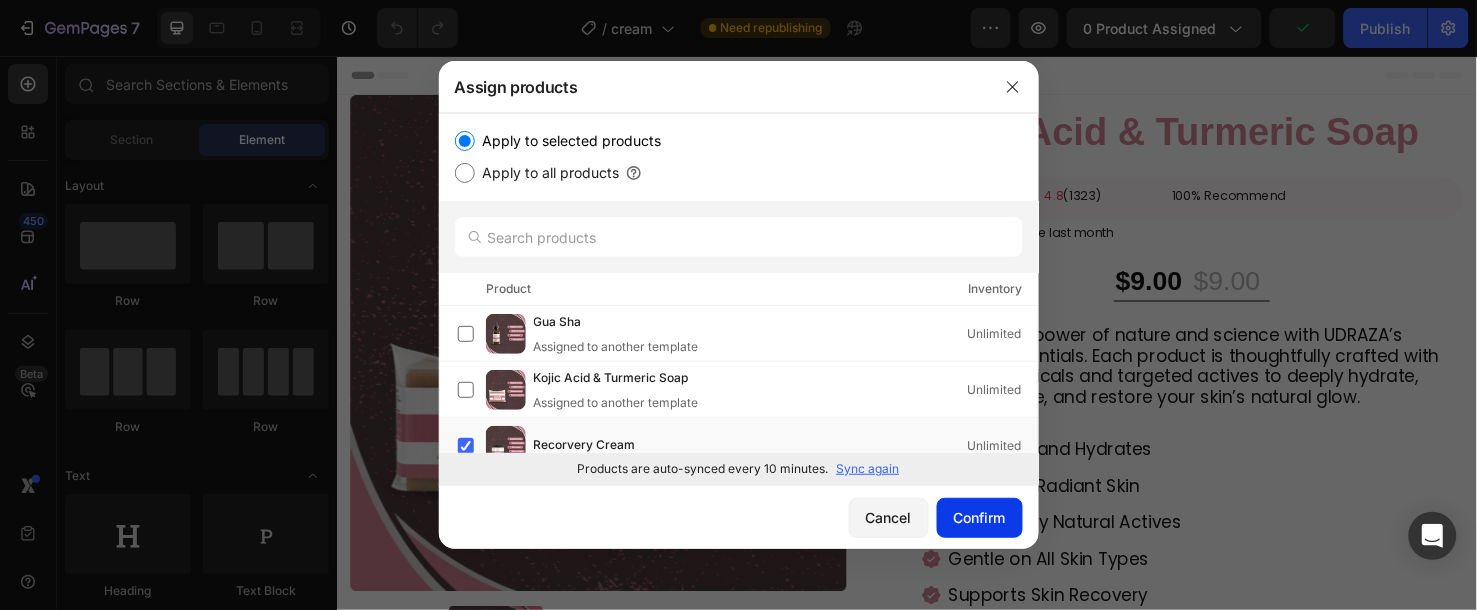 click on "Confirm" at bounding box center [980, 517] 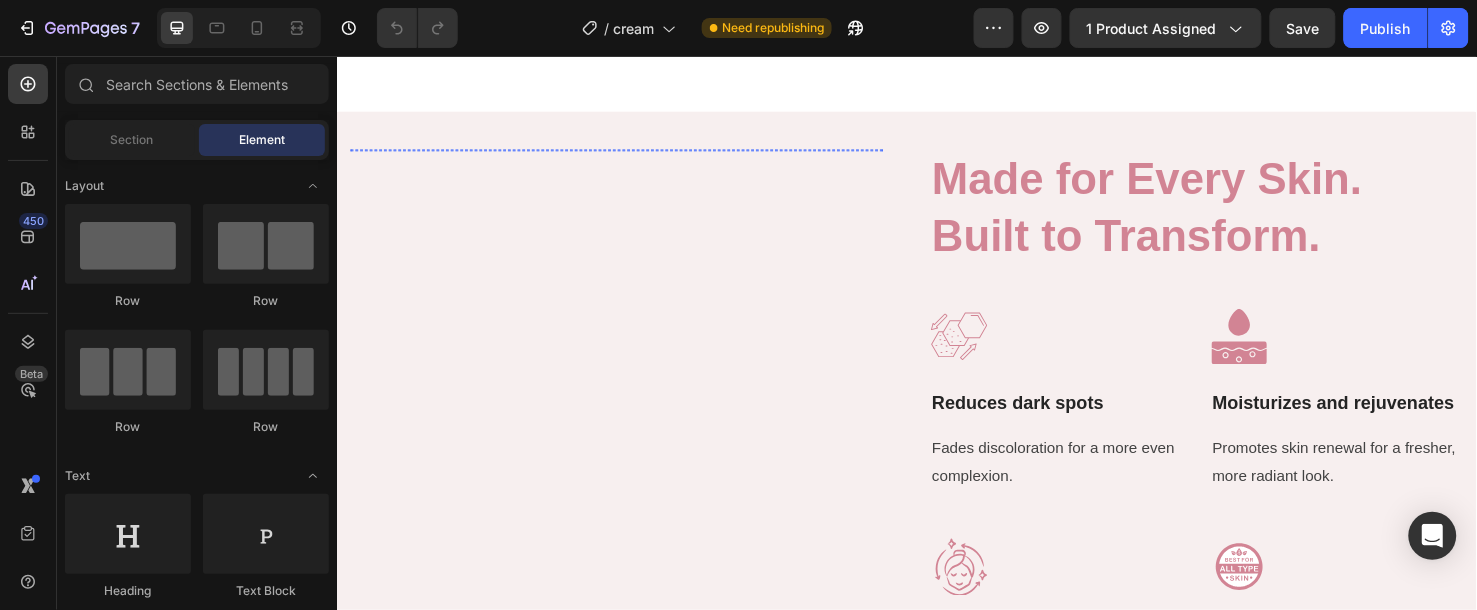 scroll, scrollTop: 1666, scrollLeft: 0, axis: vertical 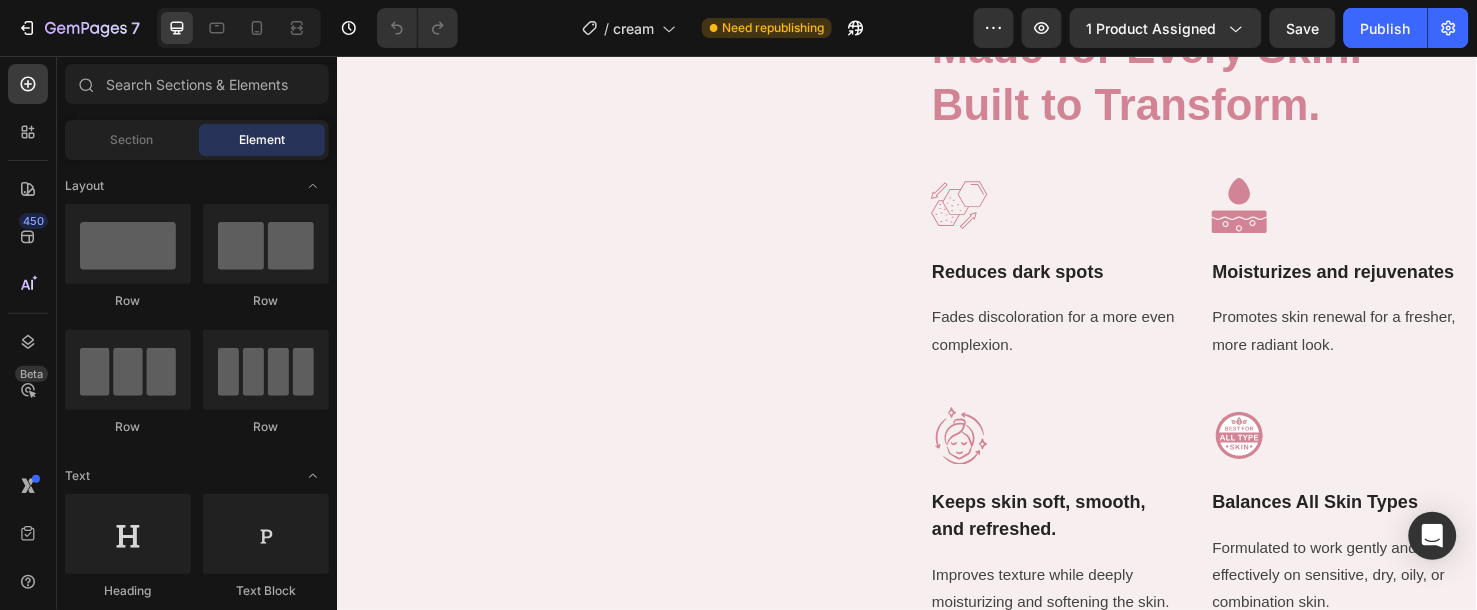 click at bounding box center (627, 15) 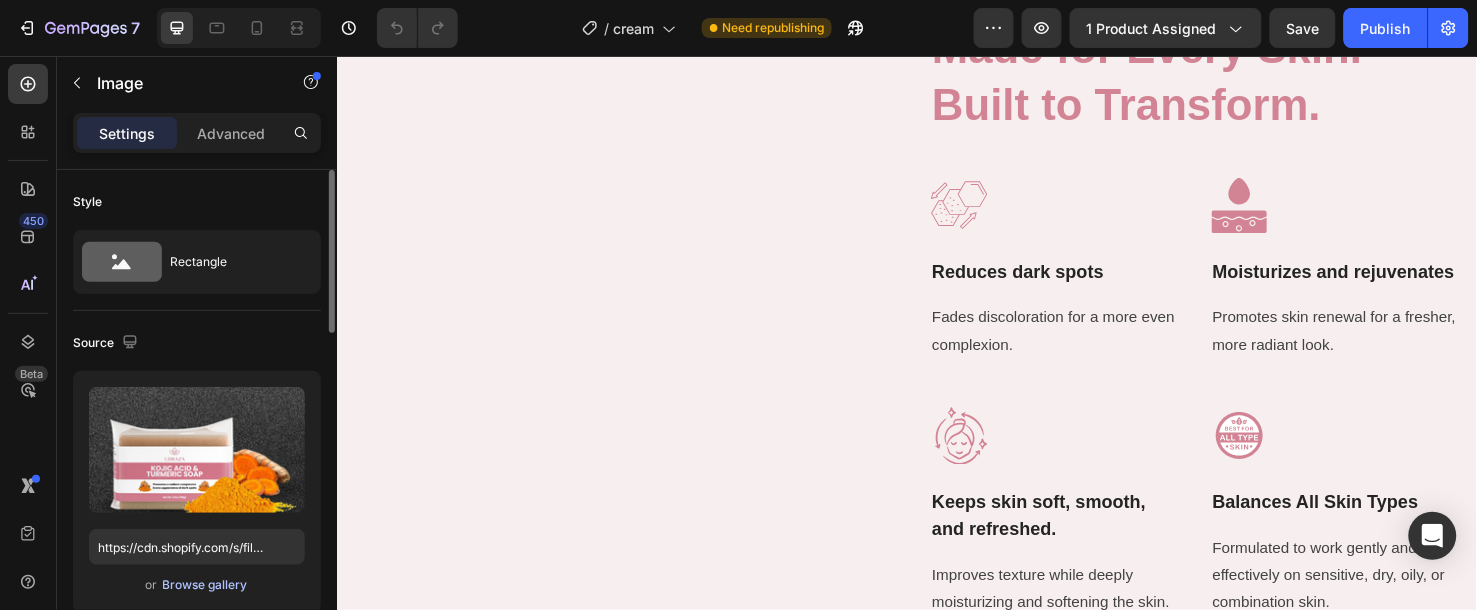 click on "Browse gallery" at bounding box center (205, 585) 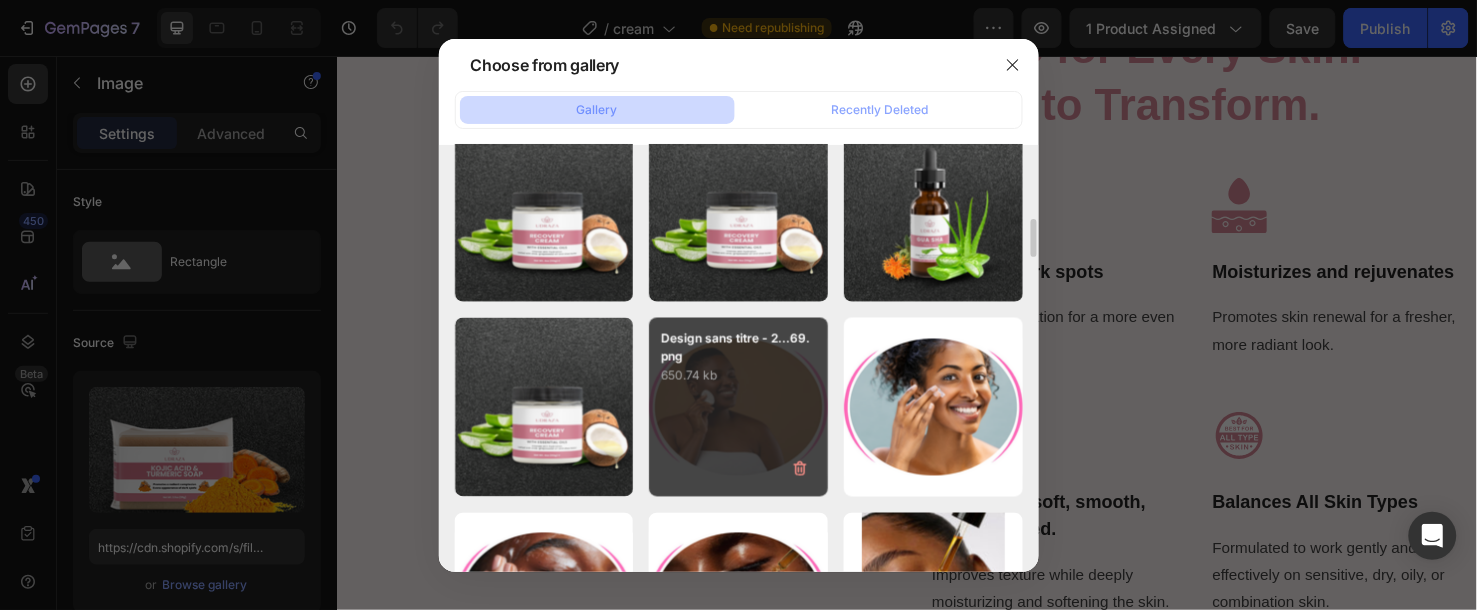scroll, scrollTop: 705, scrollLeft: 0, axis: vertical 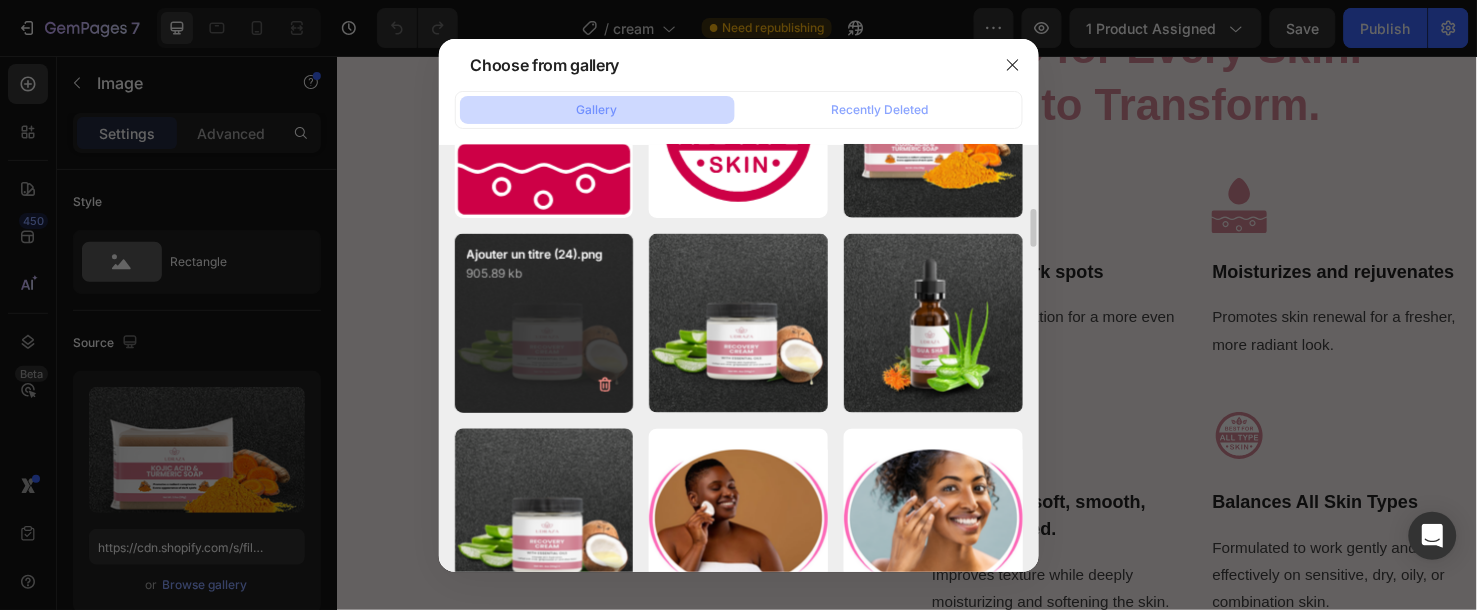click on "Ajouter un titre (24).png 905.89 kb" at bounding box center [544, 323] 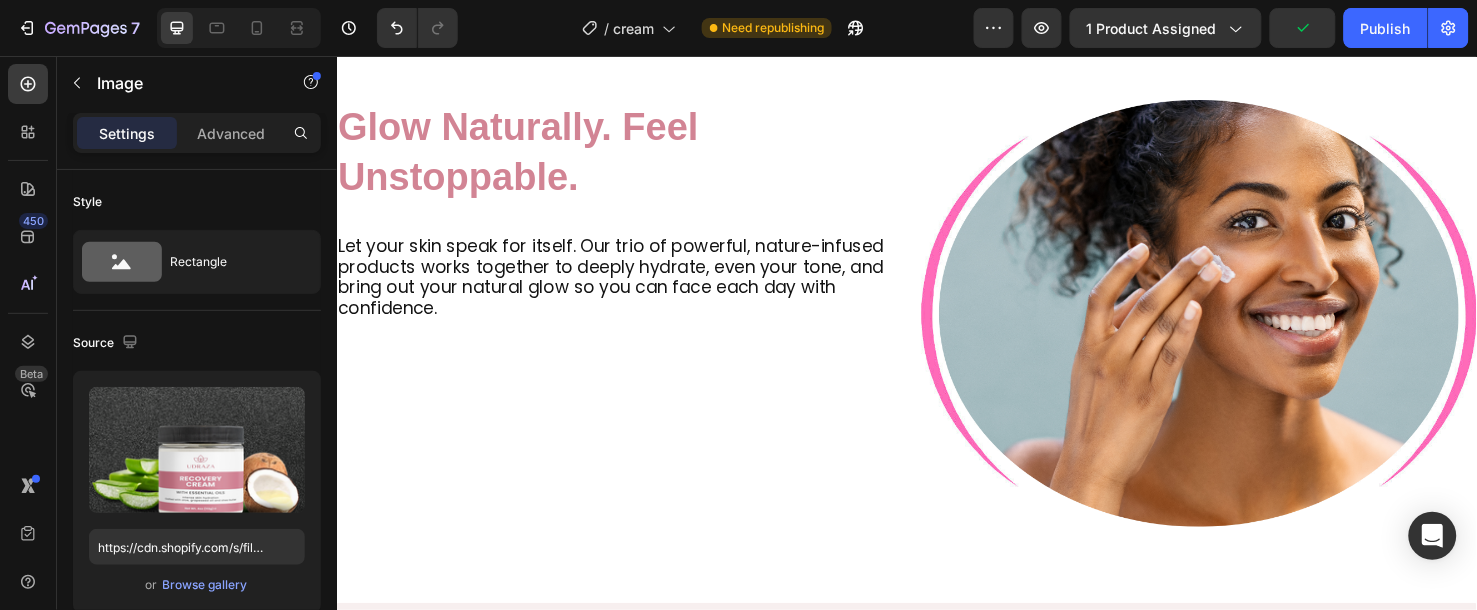 scroll, scrollTop: 888, scrollLeft: 0, axis: vertical 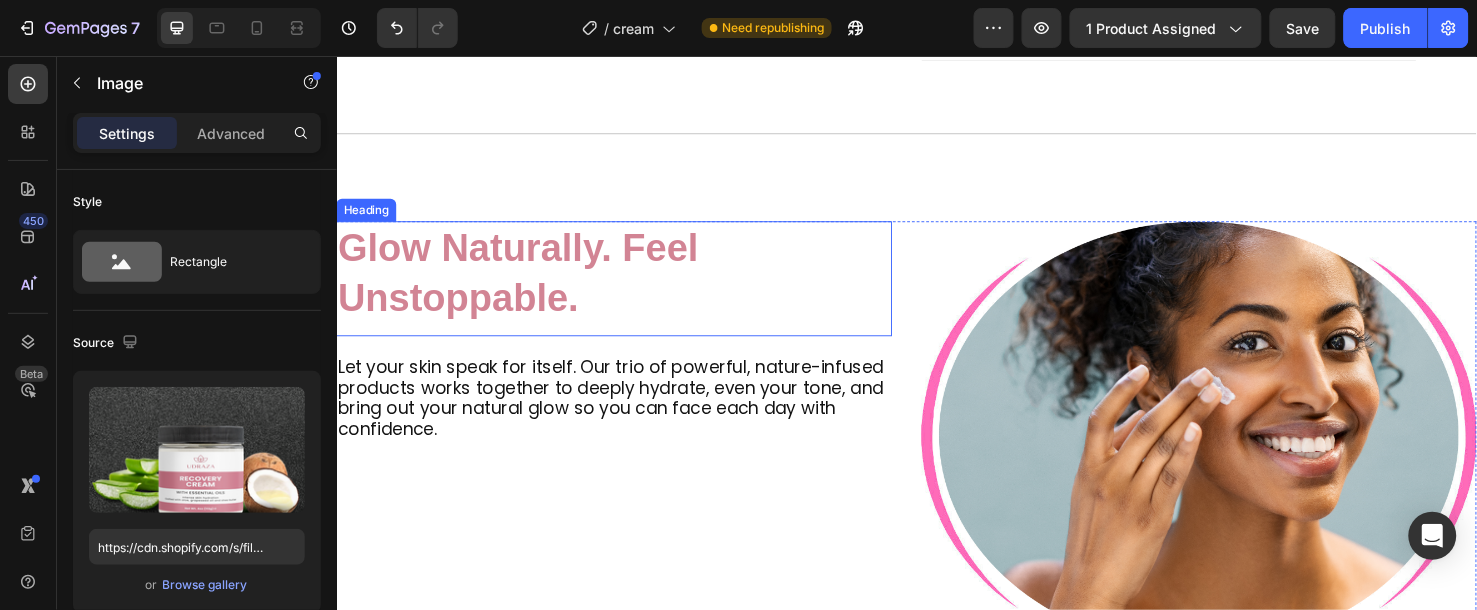 click on "Glow Naturally. Feel Unstoppable." at bounding box center [628, 289] 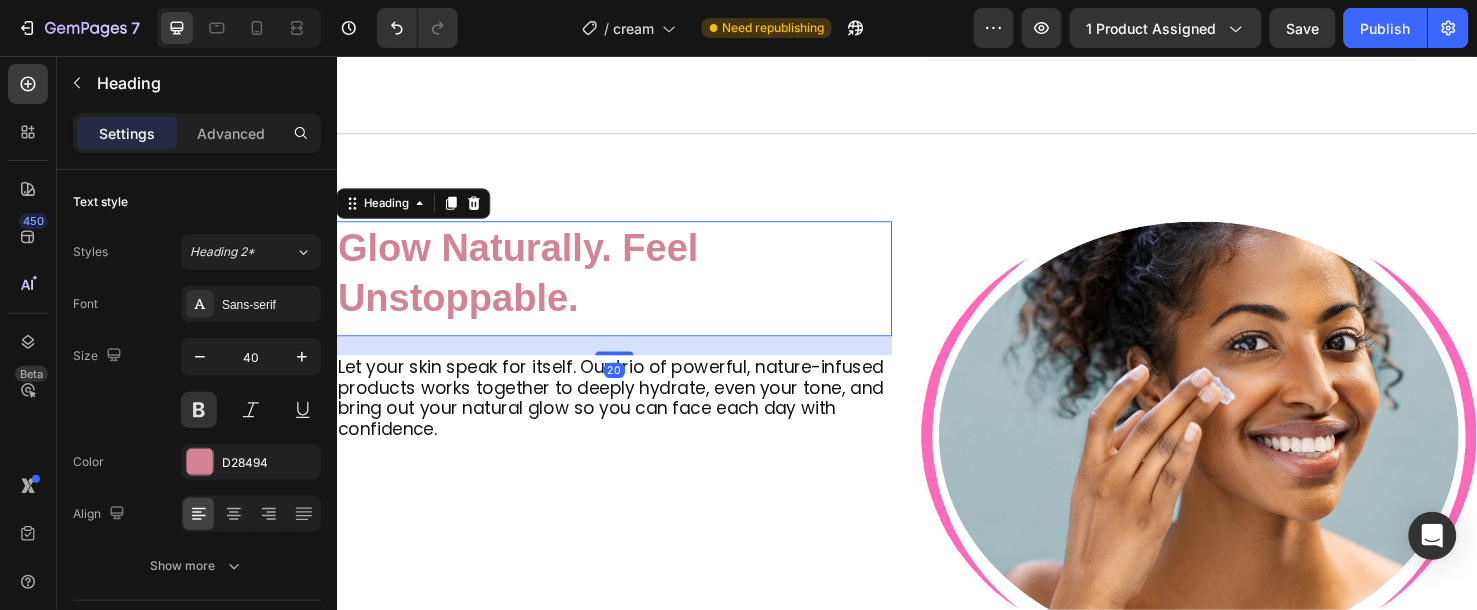 click on "Glow Naturally. Feel Unstoppable." at bounding box center (628, 289) 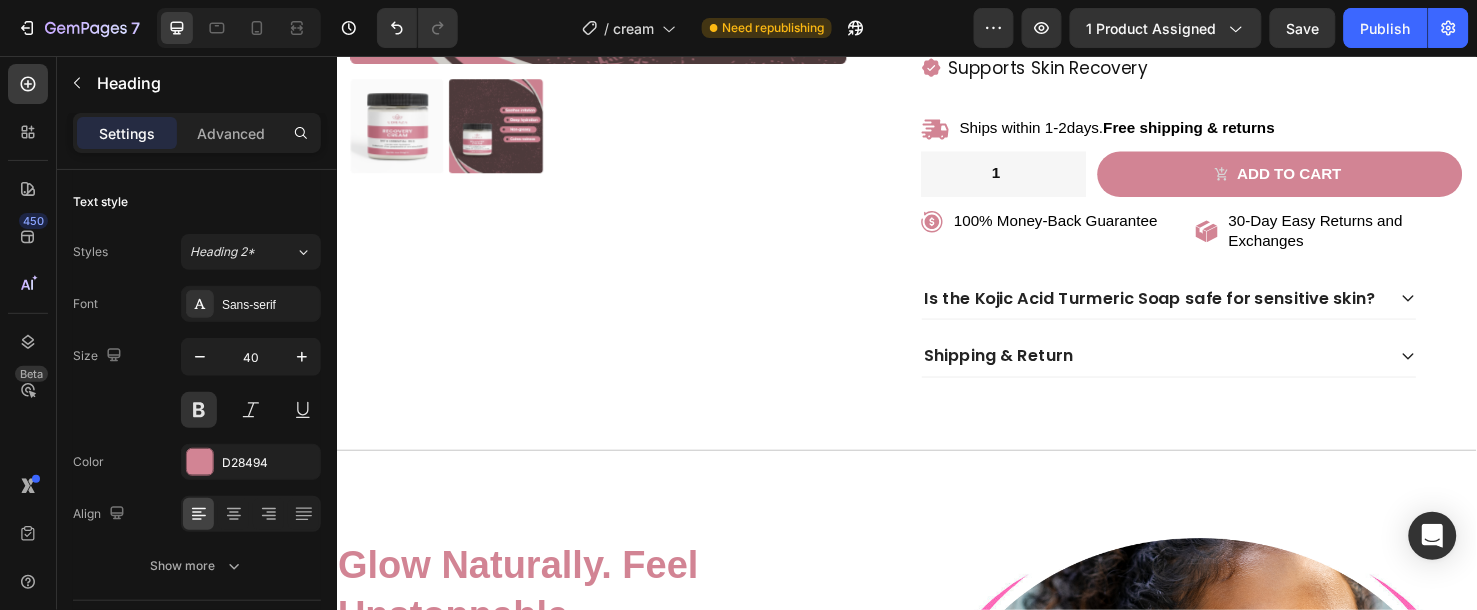 scroll, scrollTop: 1000, scrollLeft: 0, axis: vertical 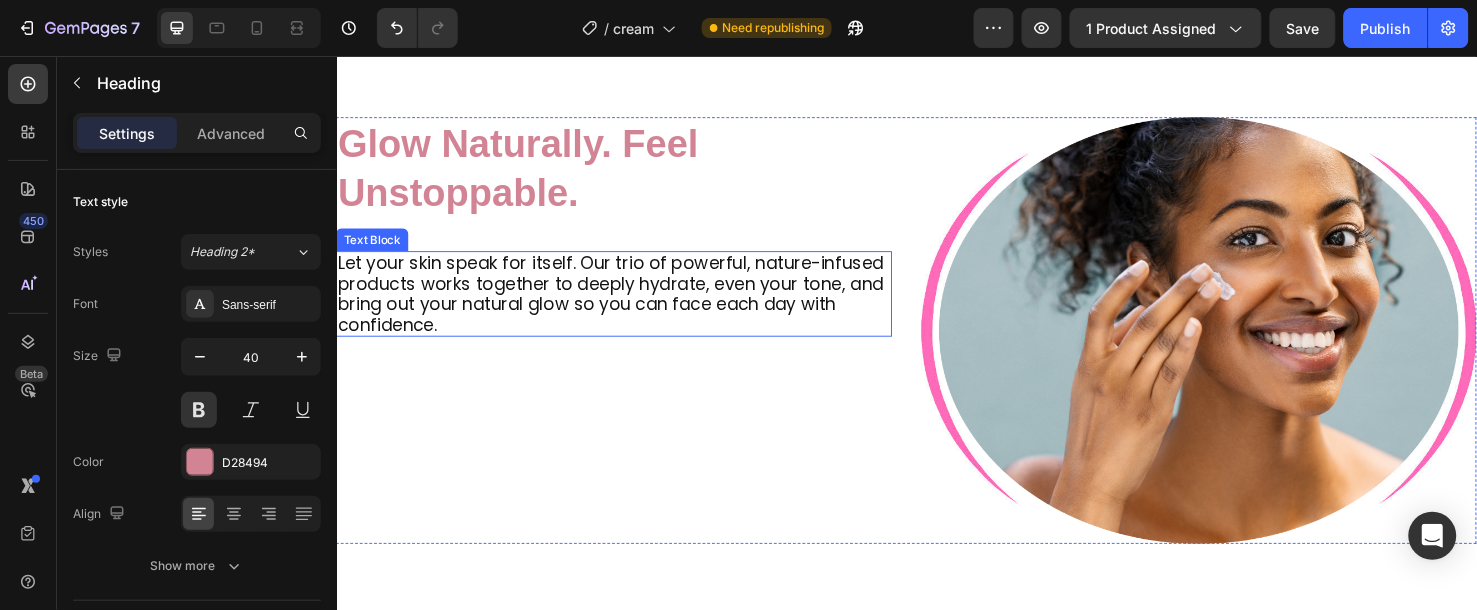 click on "Let your skin speak for itself. Our trio of powerful, nature-infused products works together to deeply hydrate, even your tone, and bring out your natural glow so you can face each day with confidence." at bounding box center [628, 305] 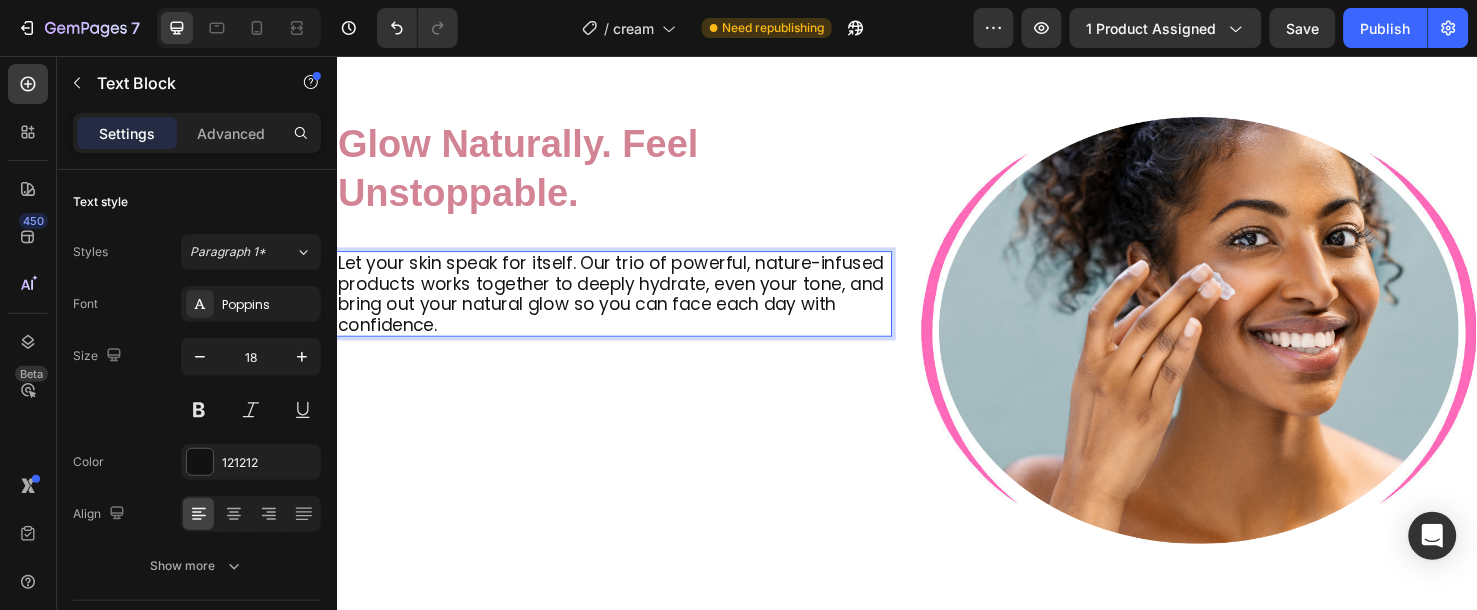 click on "Let your skin speak for itself. Our trio of powerful, nature-infused products works together to deeply hydrate, even your tone, and bring out your natural glow so you can face each day with confidence." at bounding box center (628, 305) 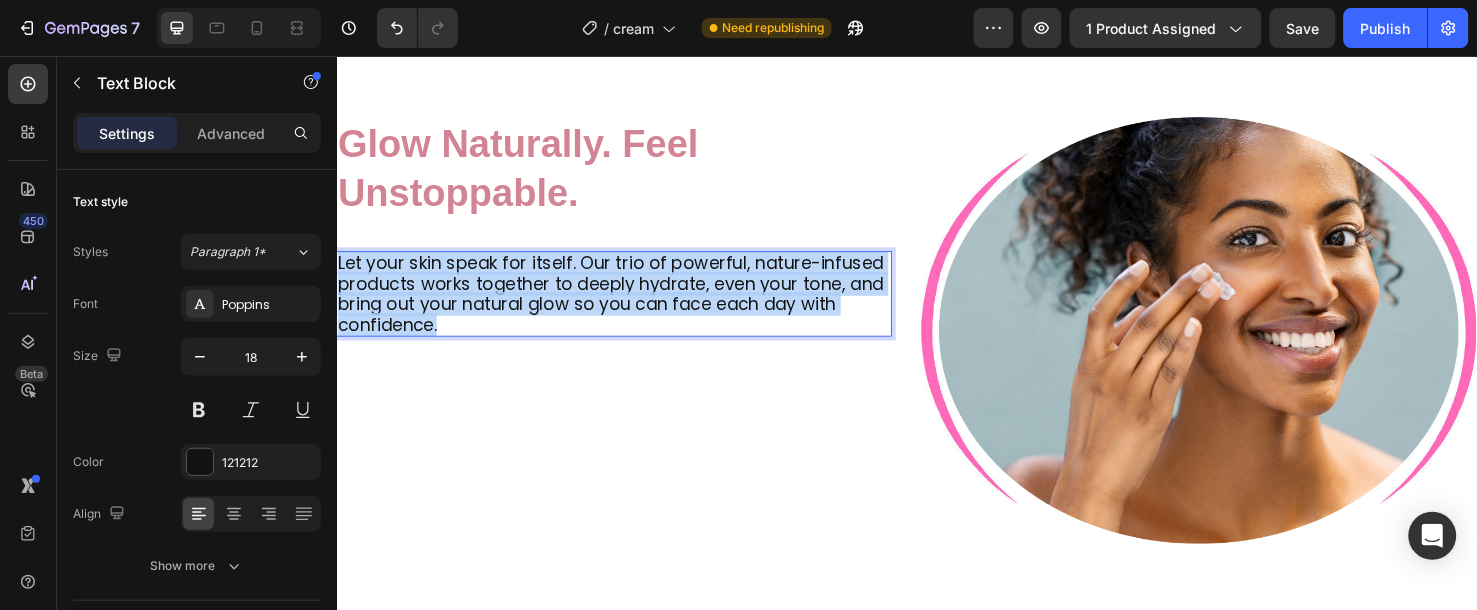 click on "Let your skin speak for itself. Our trio of powerful, nature-infused products works together to deeply hydrate, even your tone, and bring out your natural glow so you can face each day with confidence." at bounding box center (628, 305) 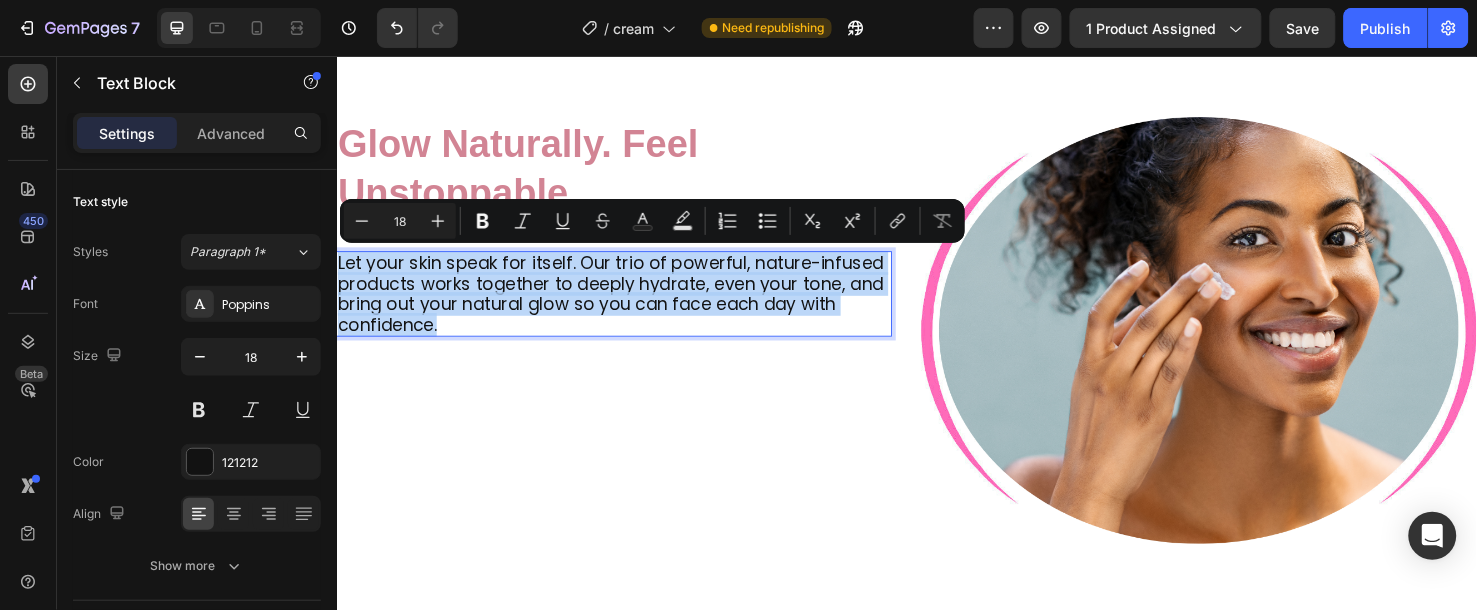 copy on "Let your skin speak for itself. Our trio of powerful, nature-infused products works together to deeply hydrate, even your tone, and bring out your natural glow so you can face each day with confidence." 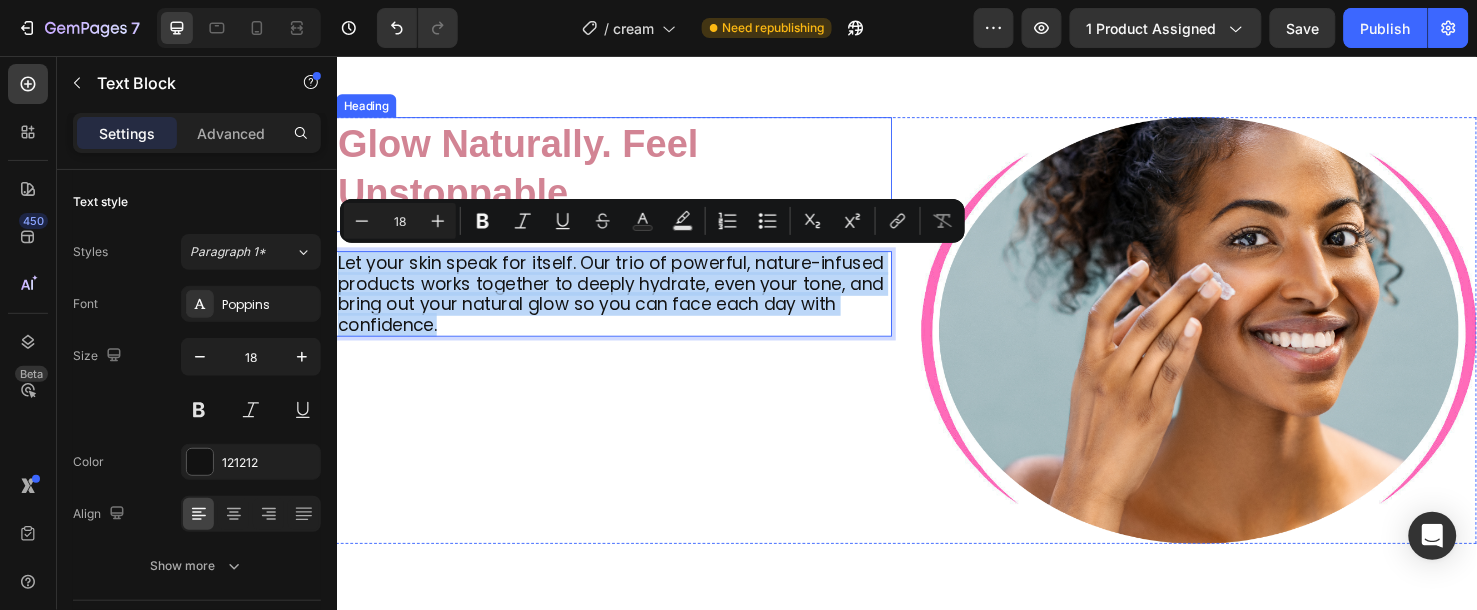 click on "Glow Naturally. Feel Unstoppable." at bounding box center (628, 179) 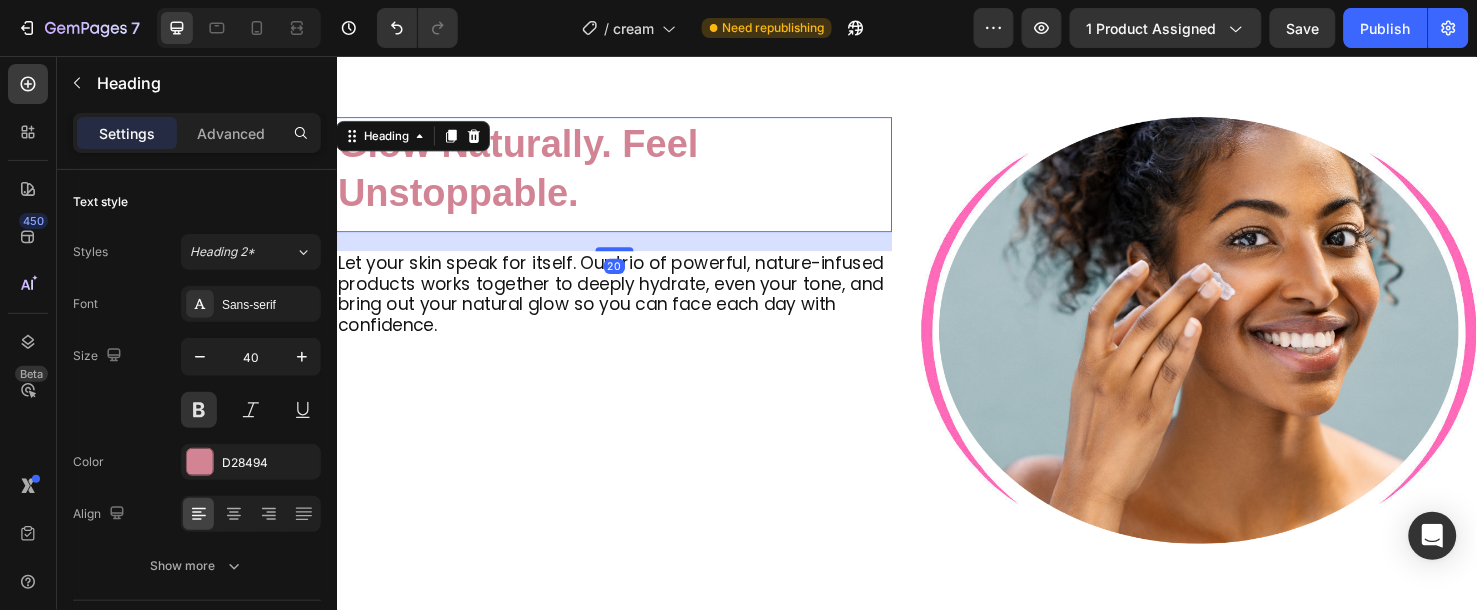 click on "Glow Naturally. Feel Unstoppable." at bounding box center (628, 179) 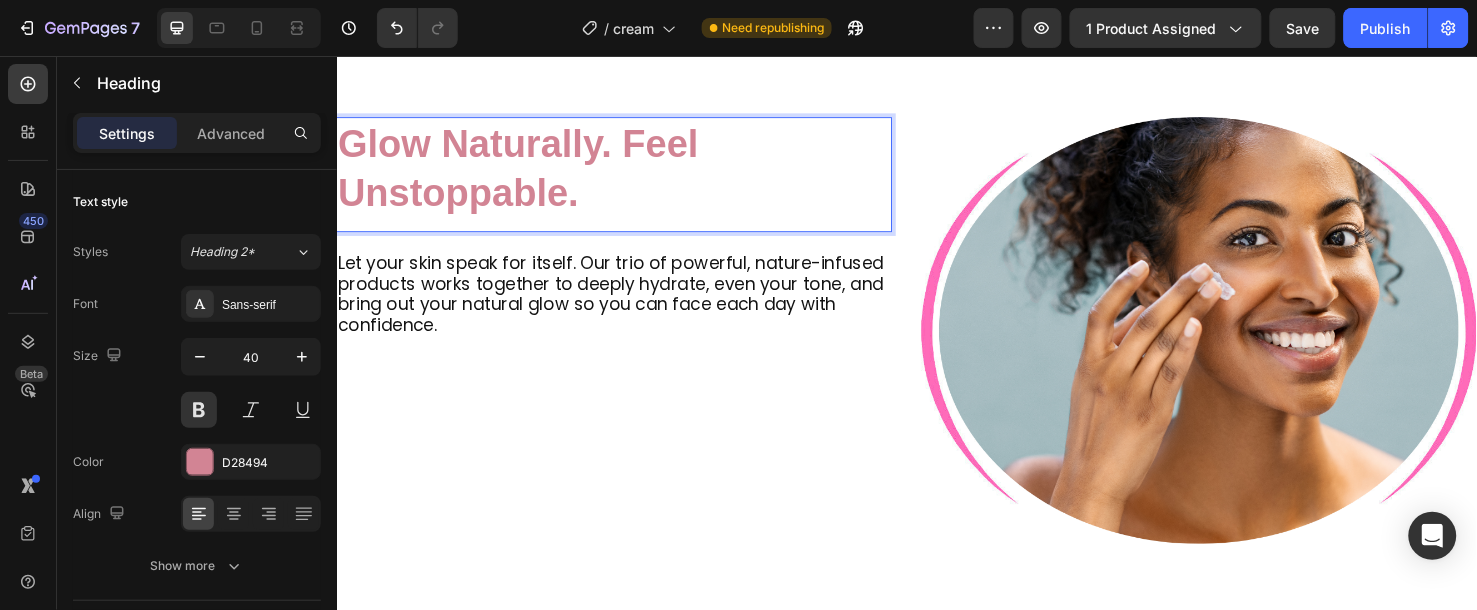 click on "Glow Naturally. Feel Unstoppable." at bounding box center [628, 173] 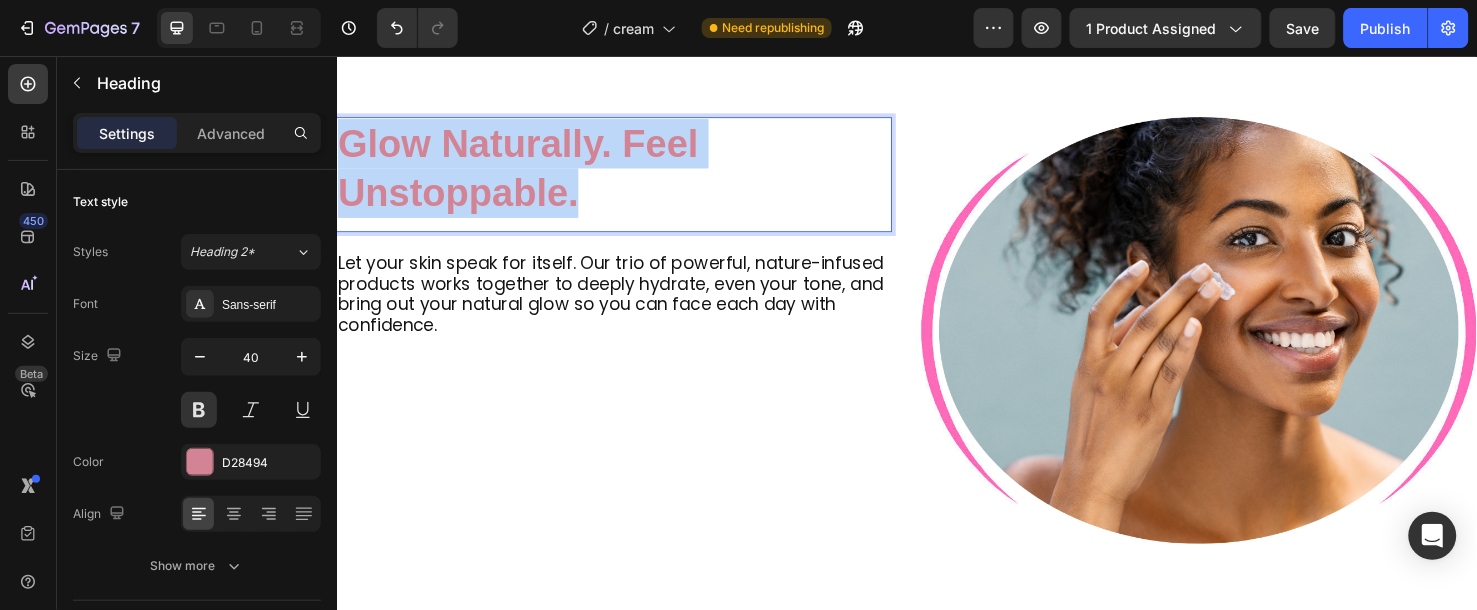 click on "Glow Naturally. Feel Unstoppable." at bounding box center [628, 173] 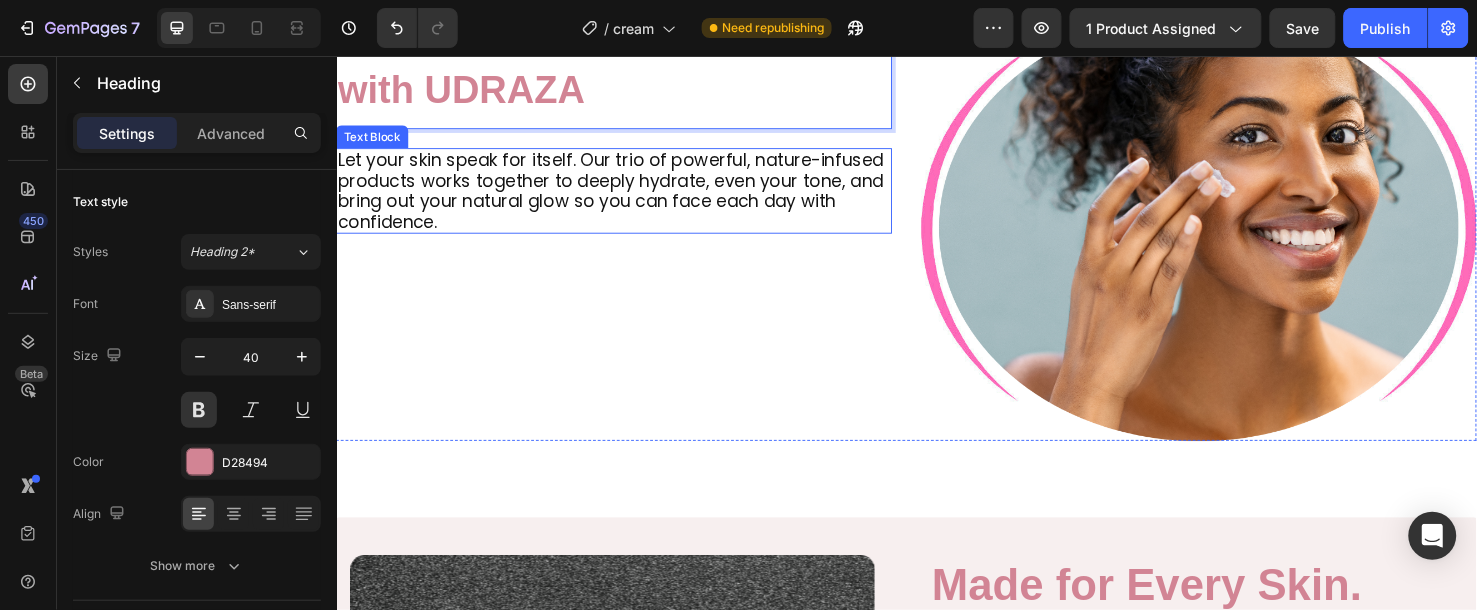 scroll, scrollTop: 1111, scrollLeft: 0, axis: vertical 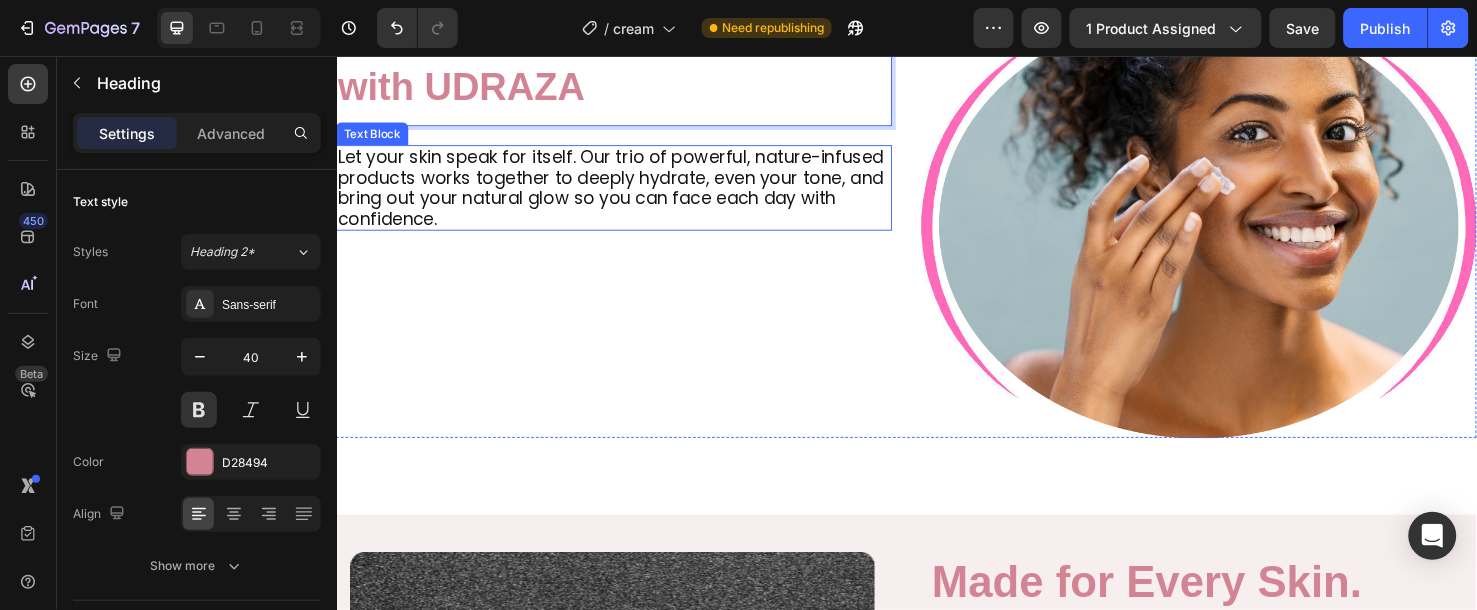 click on "Let your skin speak for itself. Our trio of powerful, nature-infused products works together to deeply hydrate, even your tone, and bring out your natural glow so you can face each day with confidence." at bounding box center (628, 194) 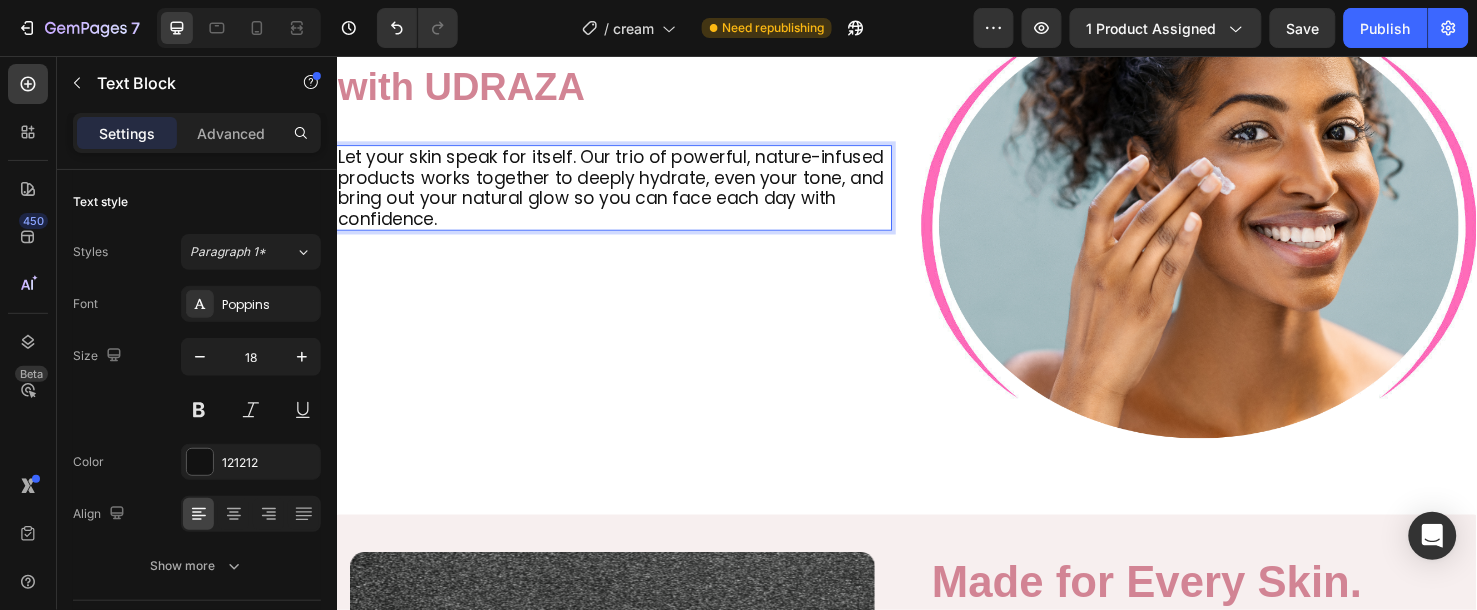 click on "Let your skin speak for itself. Our trio of powerful, nature-infused products works together to deeply hydrate, even your tone, and bring out your natural glow so you can face each day with confidence." at bounding box center [628, 194] 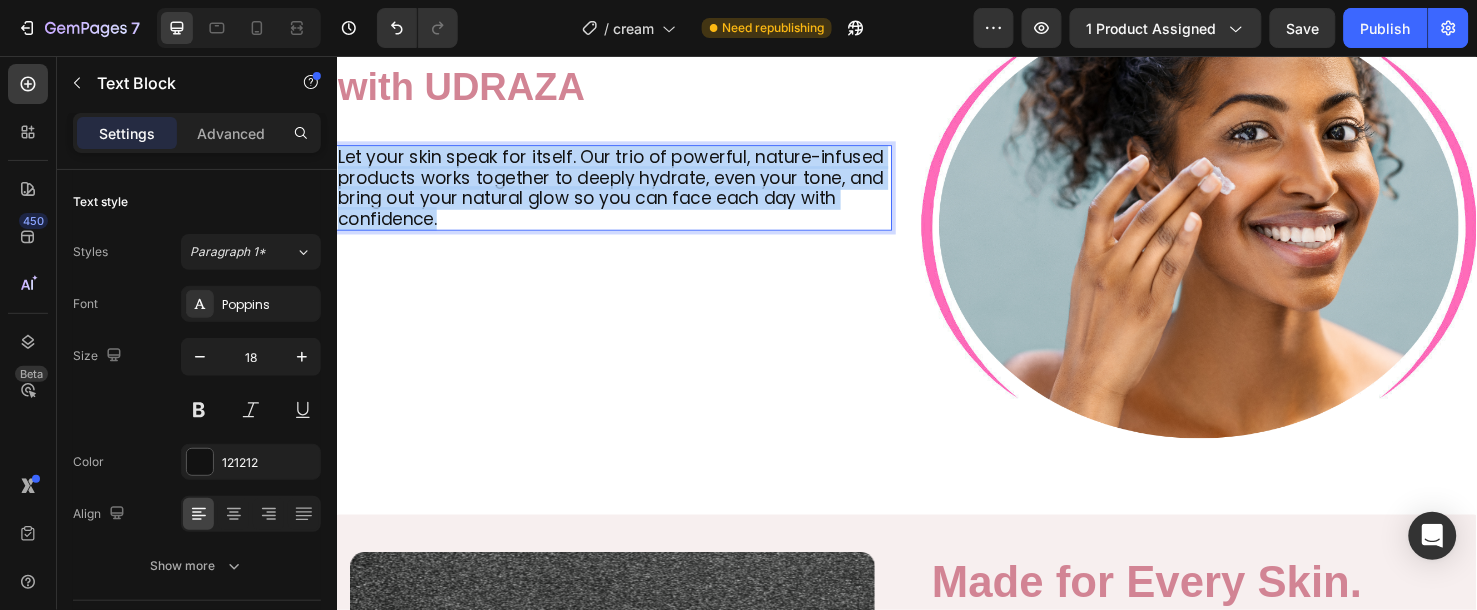 click on "Let your skin speak for itself. Our trio of powerful, nature-infused products works together to deeply hydrate, even your tone, and bring out your natural glow so you can face each day with confidence." at bounding box center (628, 194) 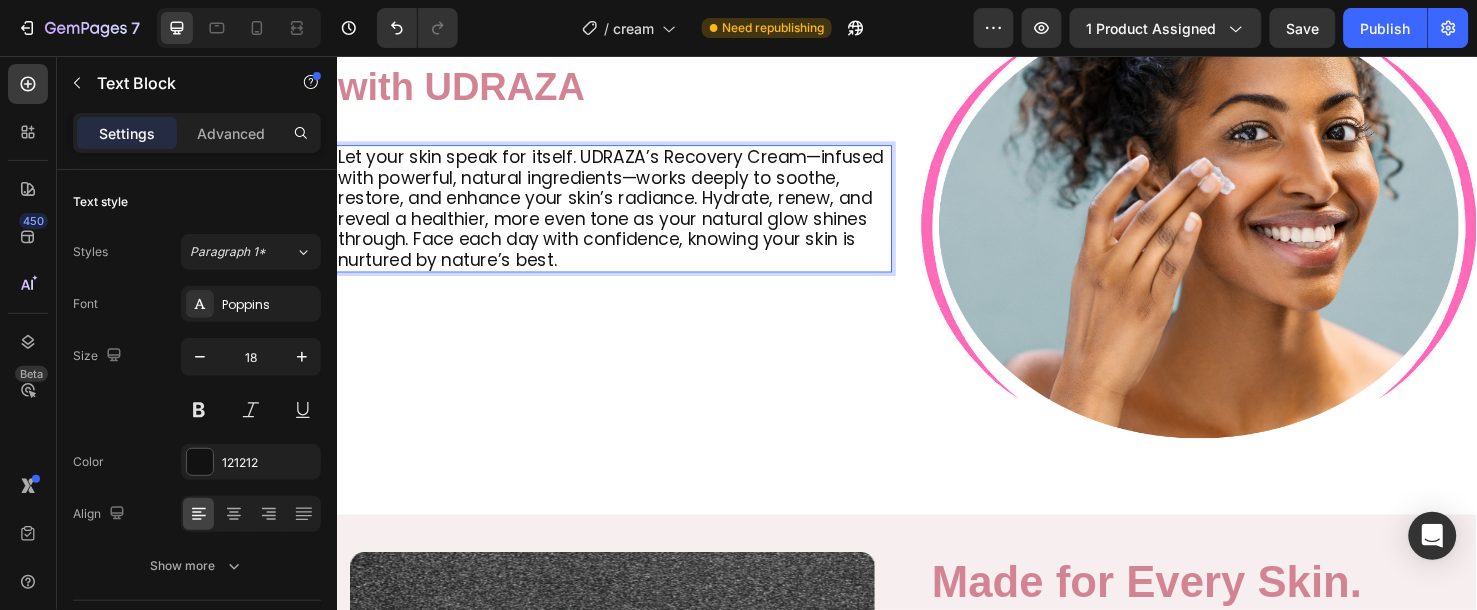 click on "Let your skin speak for itself. UDRAZA’s Recovery Cream—infused with powerful, natural ingredients—works deeply to soothe, restore, and enhance your skin’s radiance. Hydrate, renew, and reveal a healthier, more even tone as your natural glow shines through. Face each day with confidence, knowing your skin is nurtured by nature’s best." at bounding box center (628, 216) 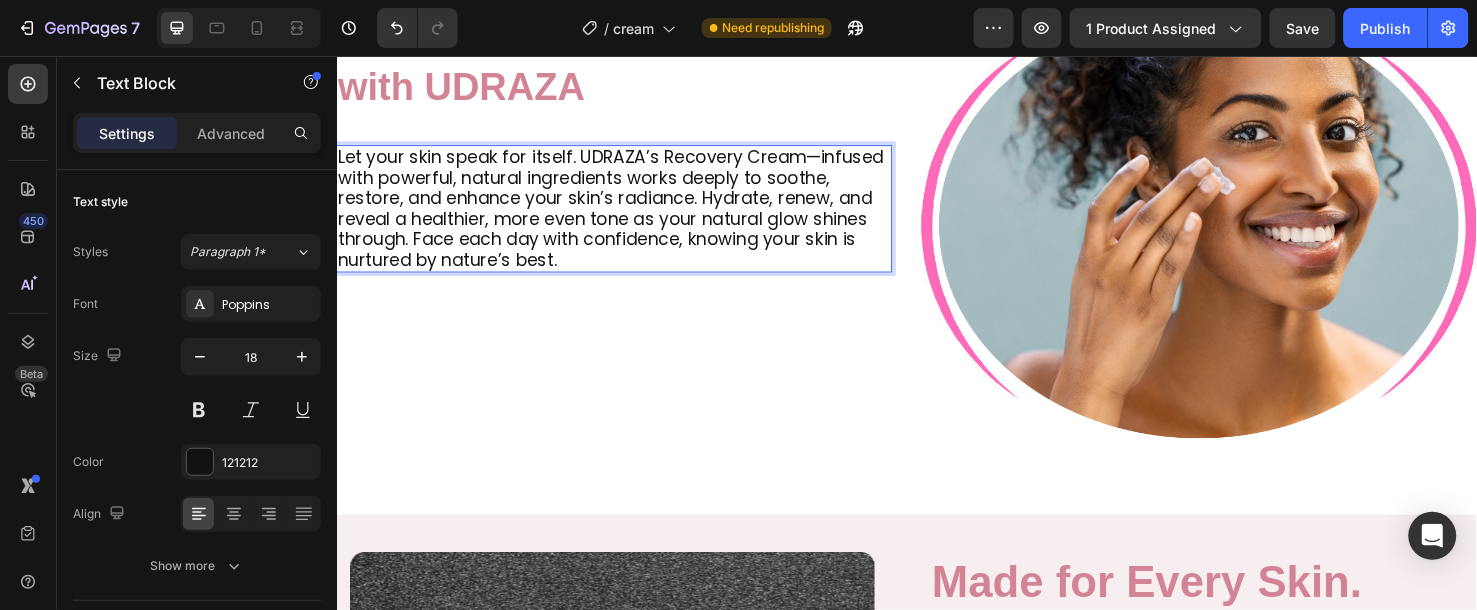 click on "Let your skin speak for itself. UDRAZA’s Recovery Cream—infused with powerful, natural ingredients works deeply to soothe, restore, and enhance your skin’s radiance. Hydrate, renew, and reveal a healthier, more even tone as your natural glow shines through. Face each day with confidence, knowing your skin is nurtured by nature’s best." at bounding box center [628, 216] 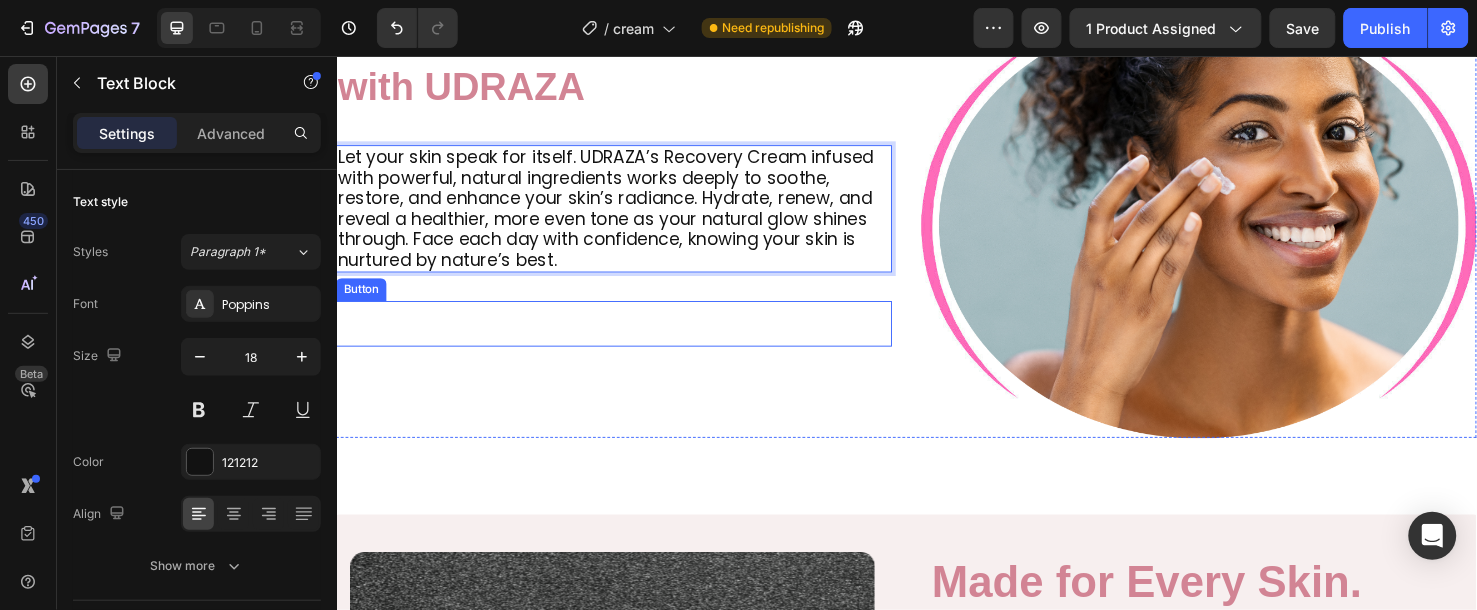 click on "shop now Button" at bounding box center (628, 337) 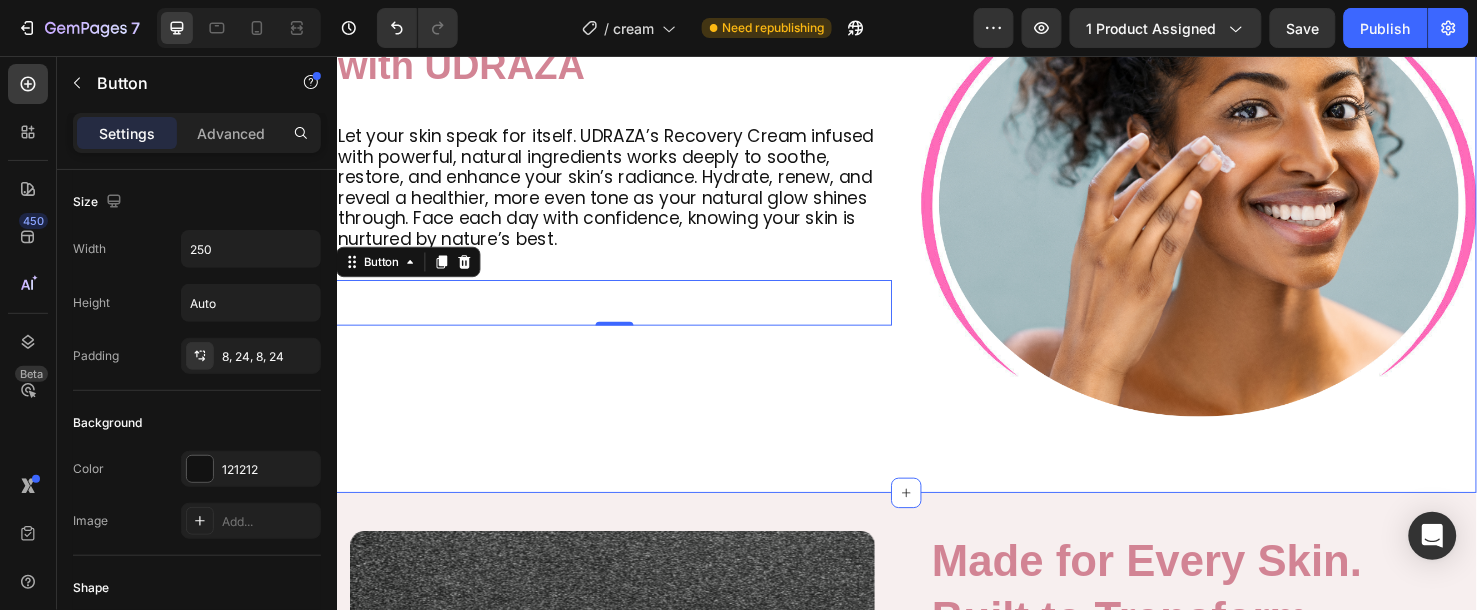 scroll, scrollTop: 1111, scrollLeft: 0, axis: vertical 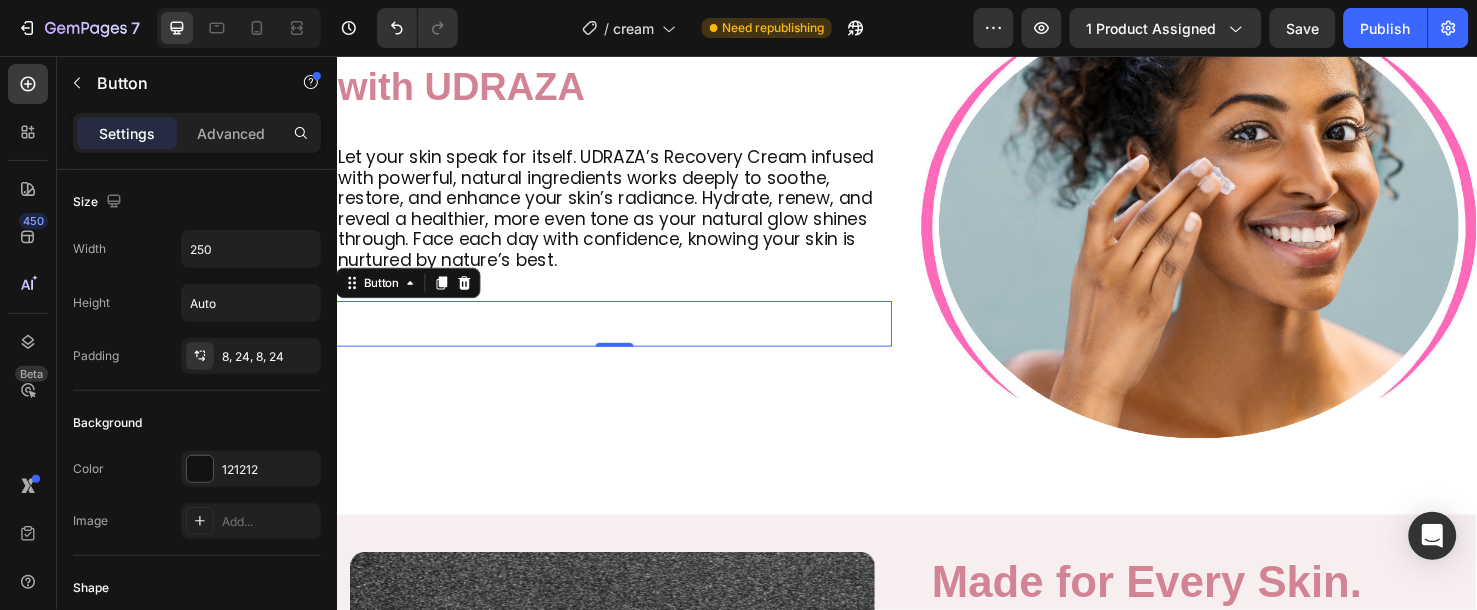 click on "shop now" at bounding box center (461, 337) 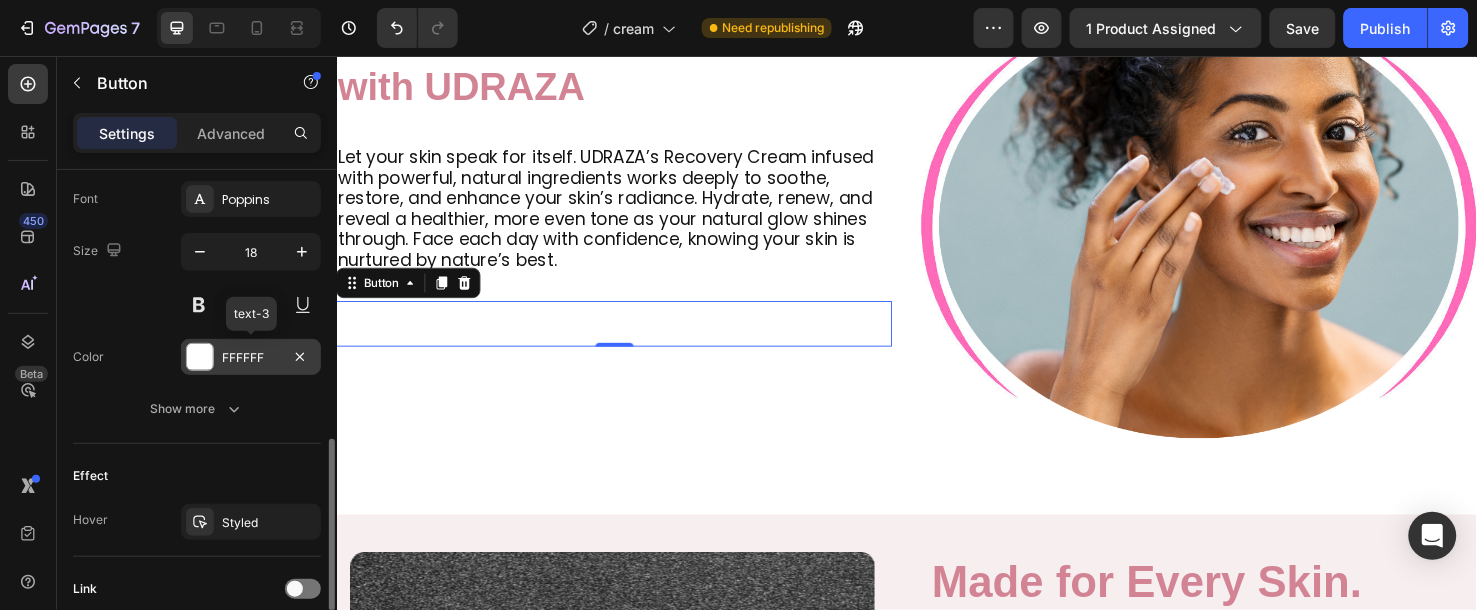 scroll, scrollTop: 666, scrollLeft: 0, axis: vertical 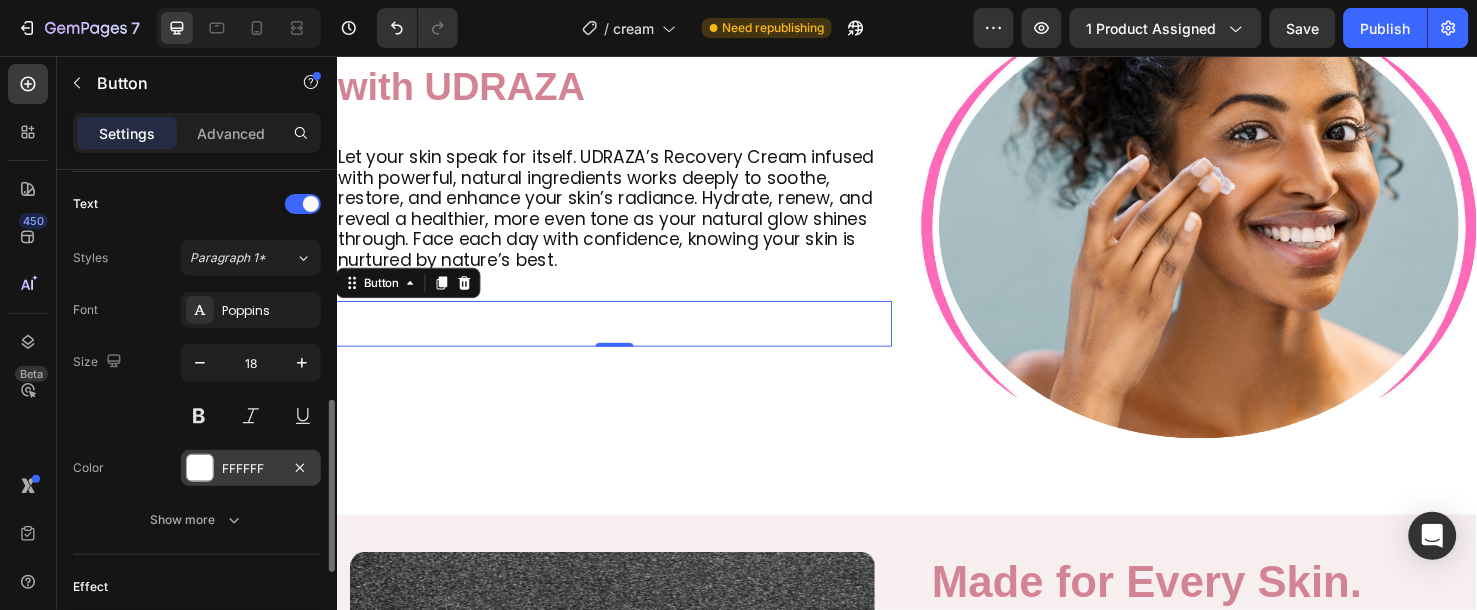 click on "FFFFFF" at bounding box center [251, 468] 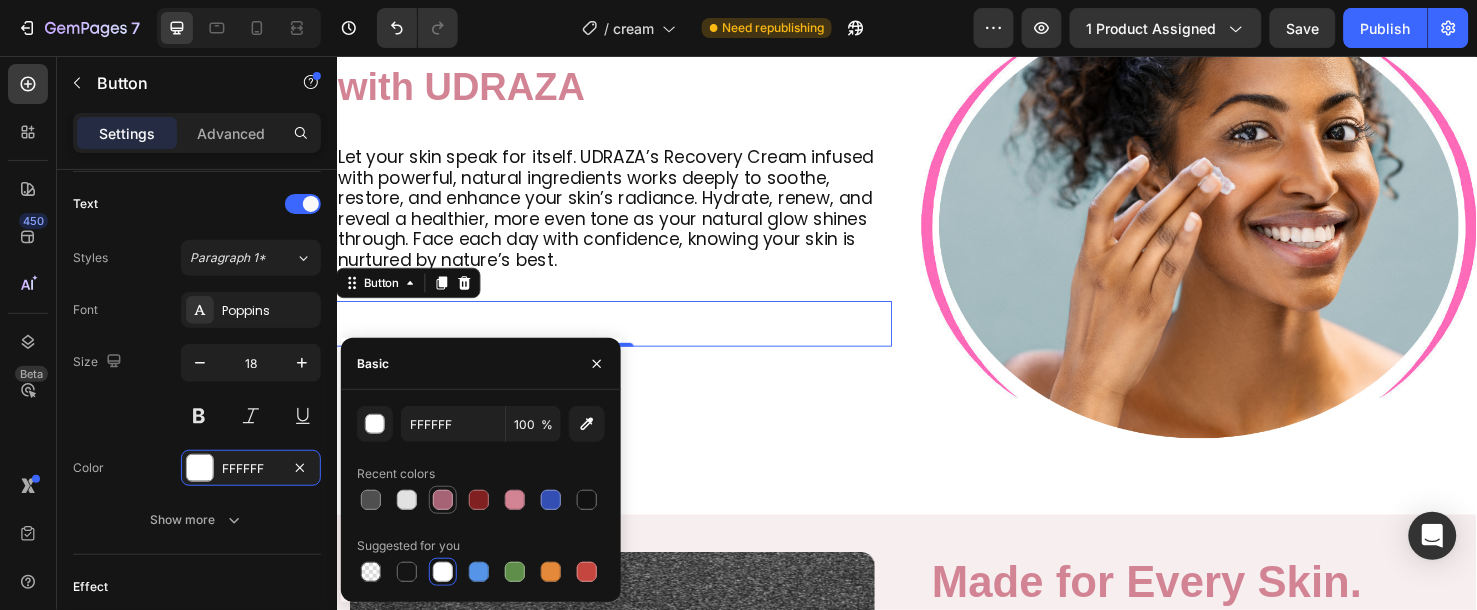 click at bounding box center [443, 500] 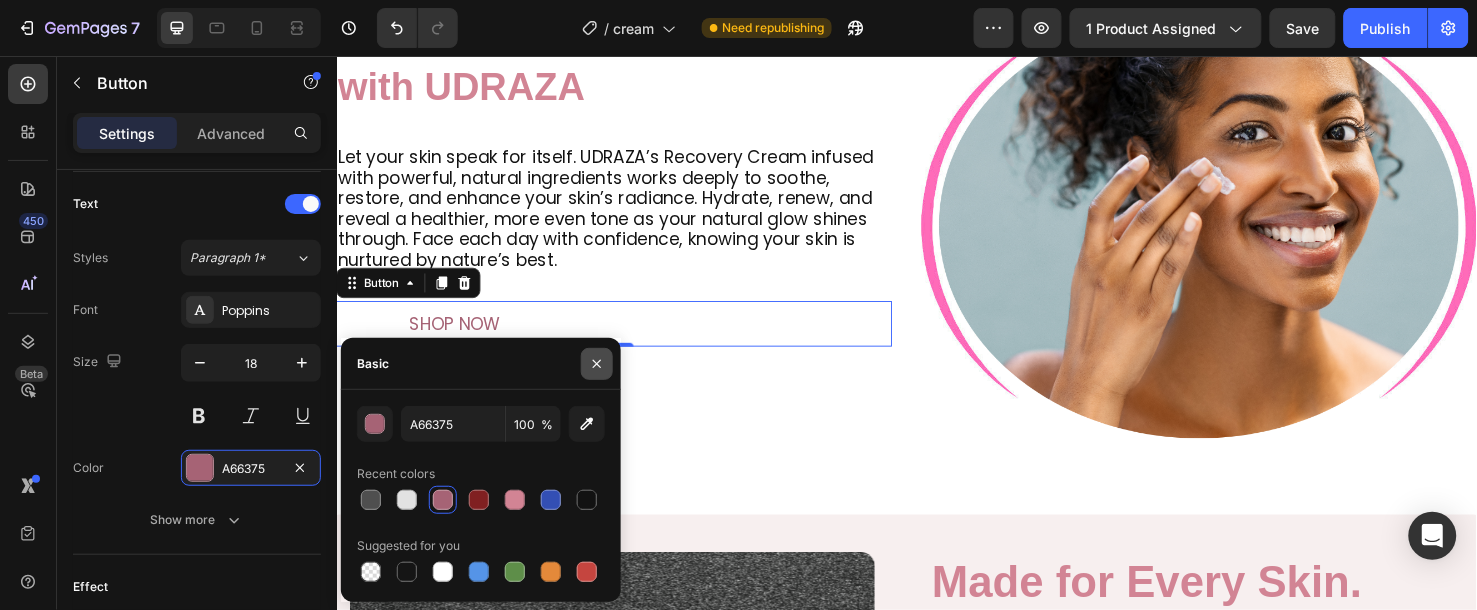 click 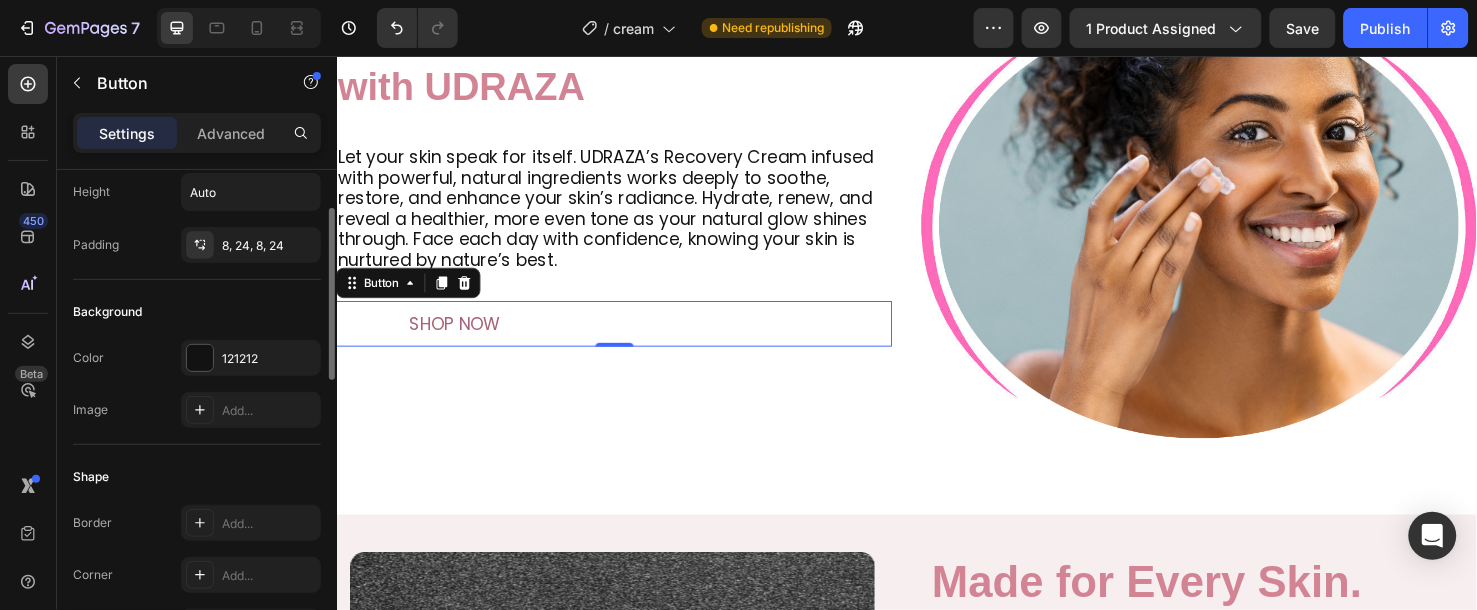 scroll, scrollTop: 0, scrollLeft: 0, axis: both 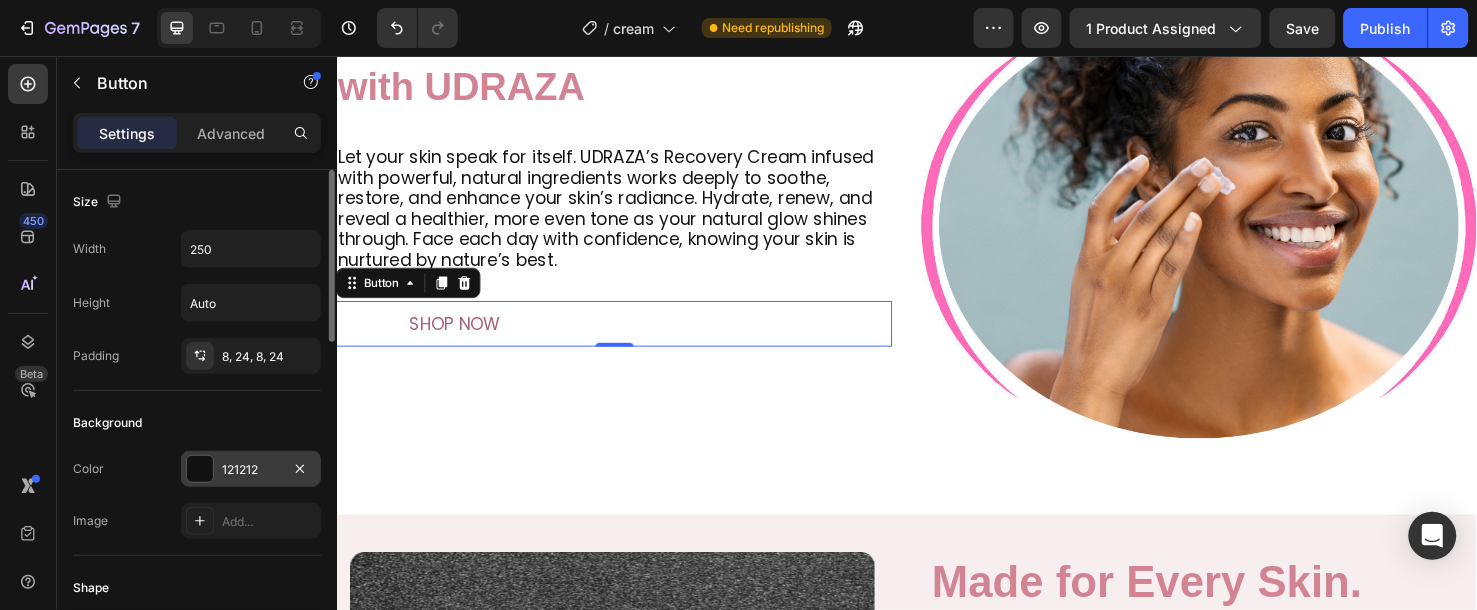 click on "121212" at bounding box center (251, 470) 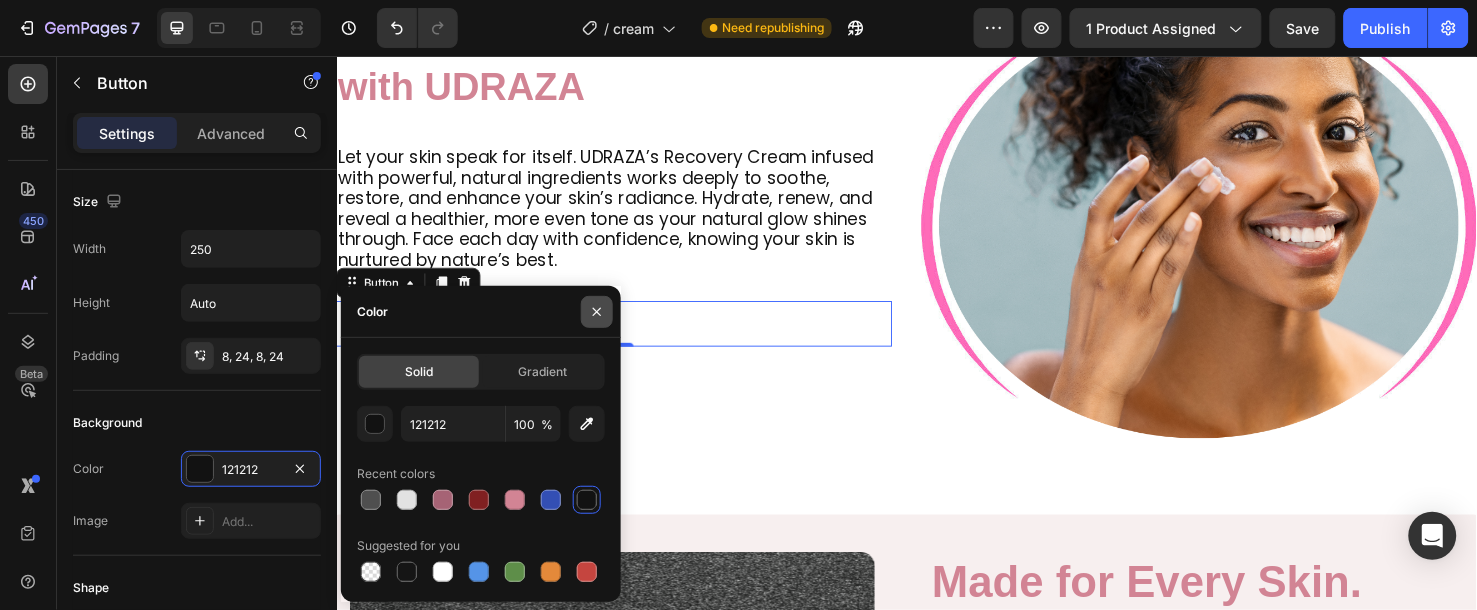 click at bounding box center [597, 312] 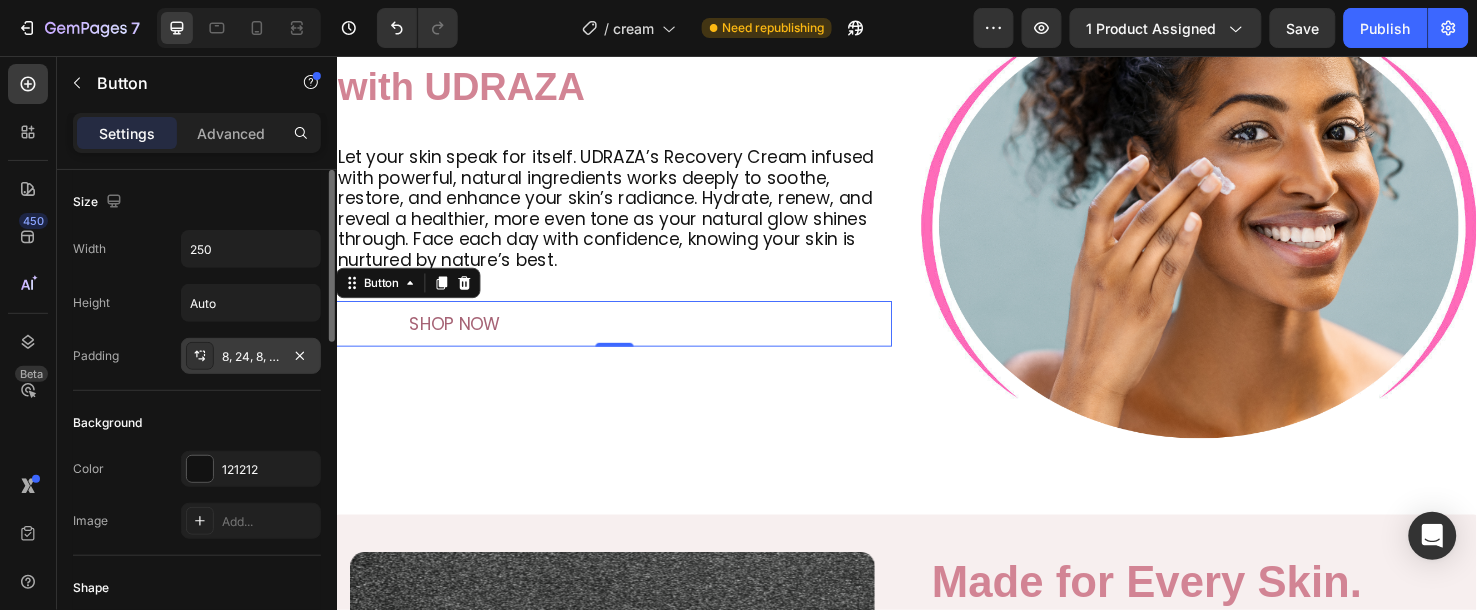 scroll, scrollTop: 111, scrollLeft: 0, axis: vertical 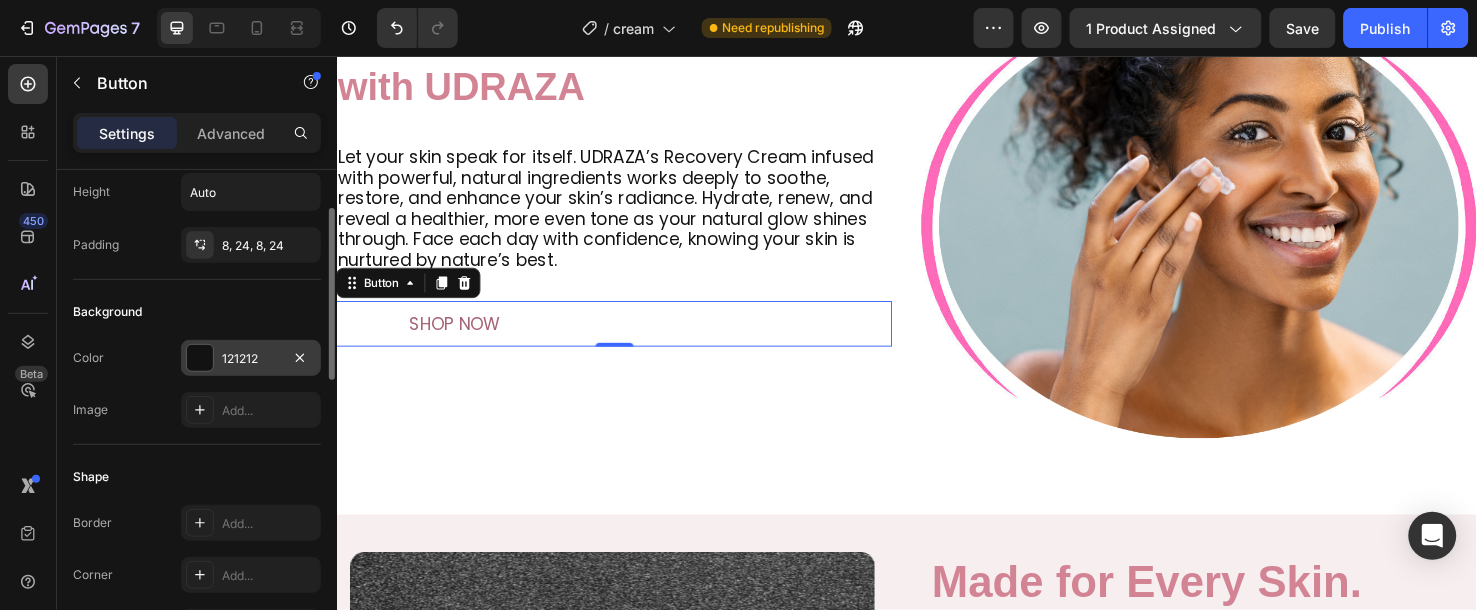 click on "121212" at bounding box center [251, 359] 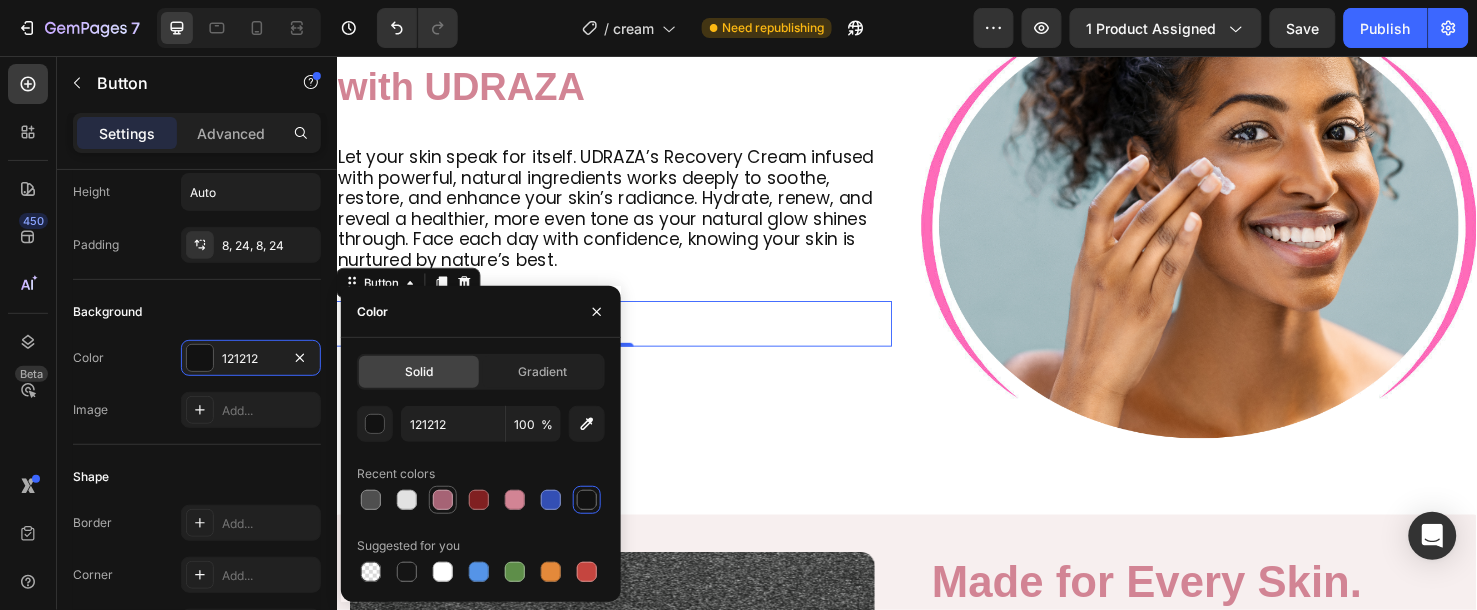 click at bounding box center [443, 500] 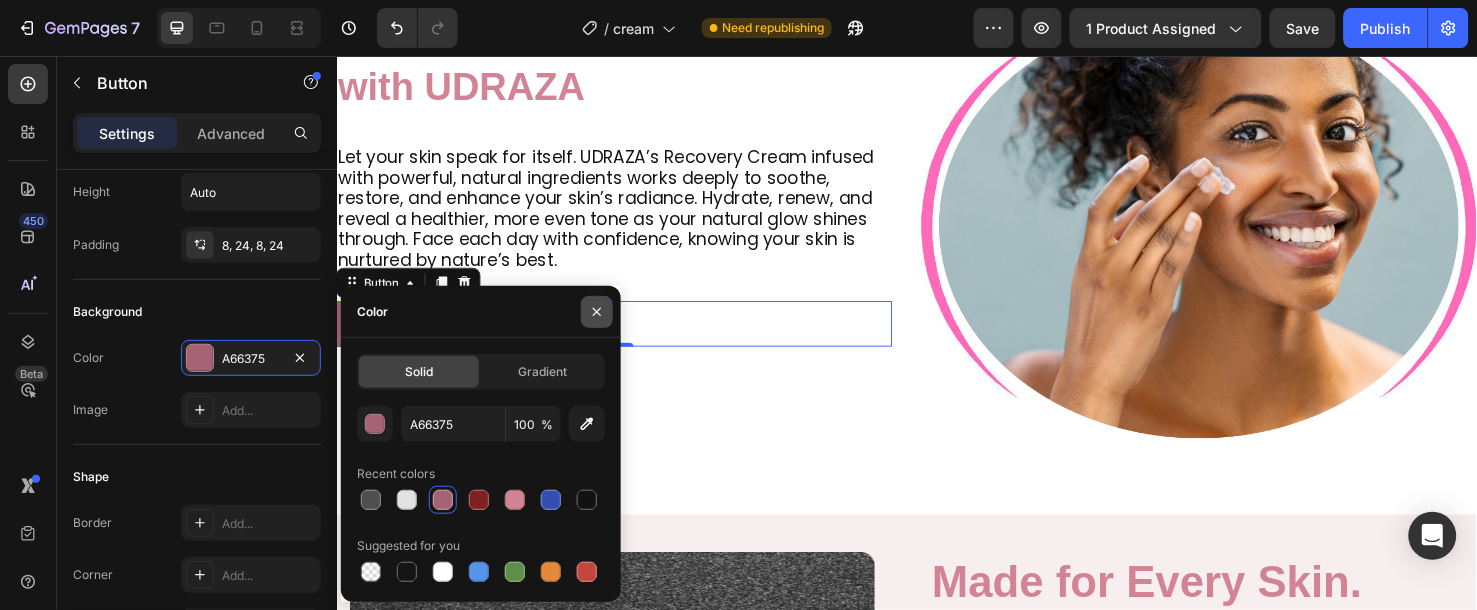 click 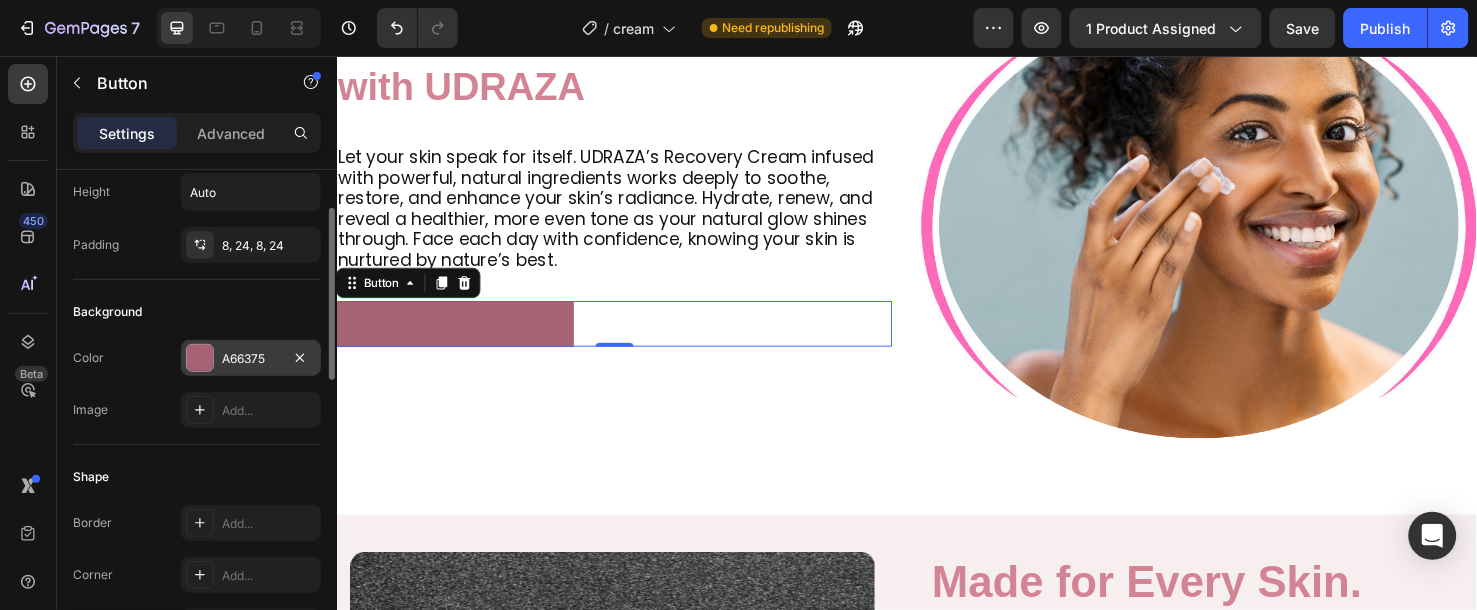 click on "A66375" at bounding box center [251, 359] 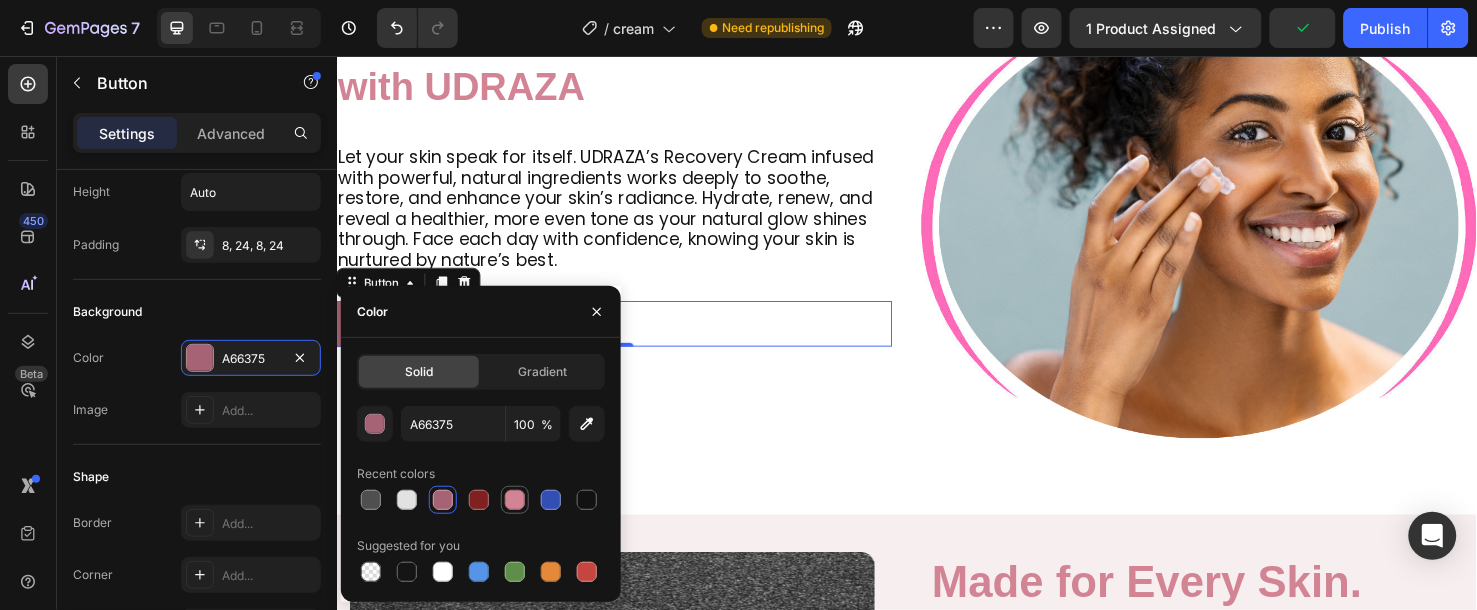 click at bounding box center (515, 500) 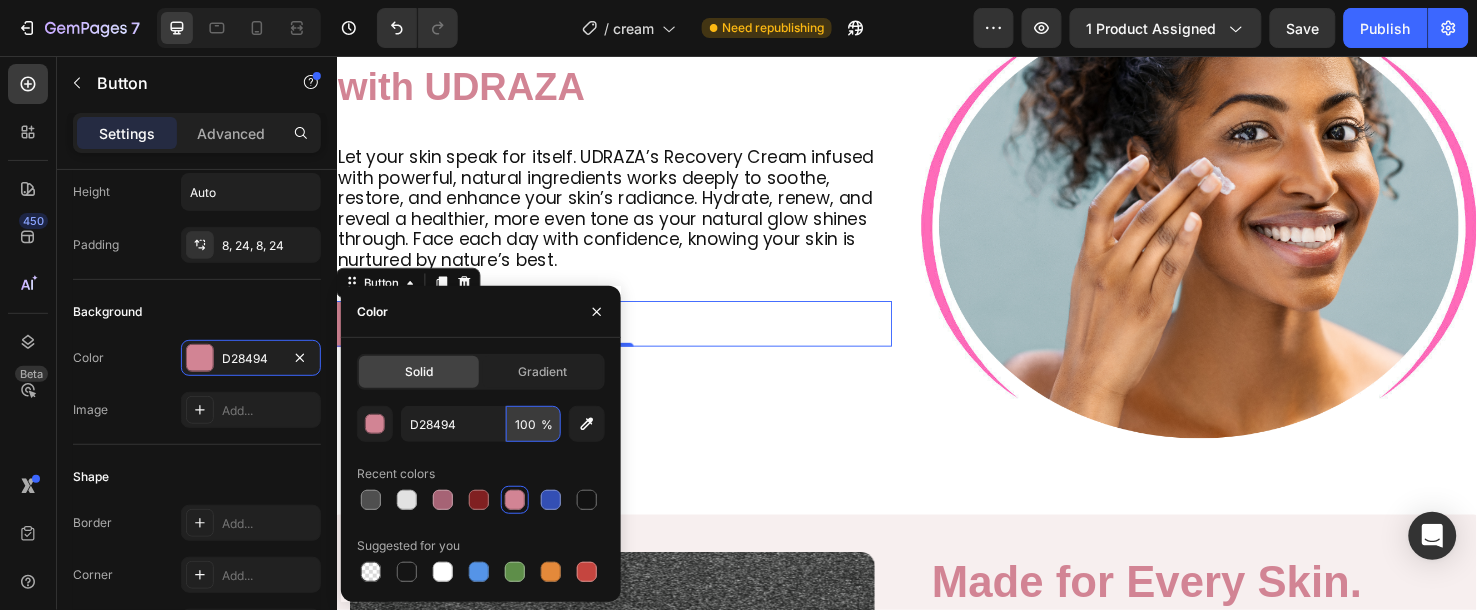click on "100" at bounding box center (533, 424) 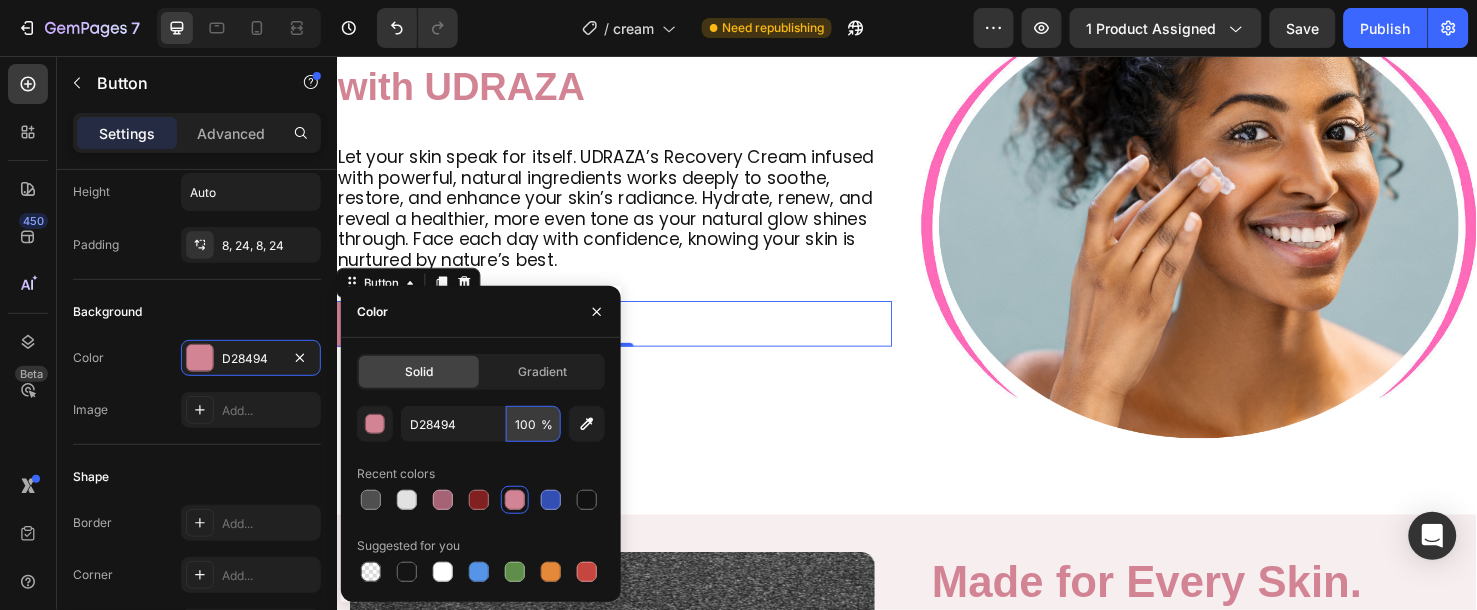 type on "6" 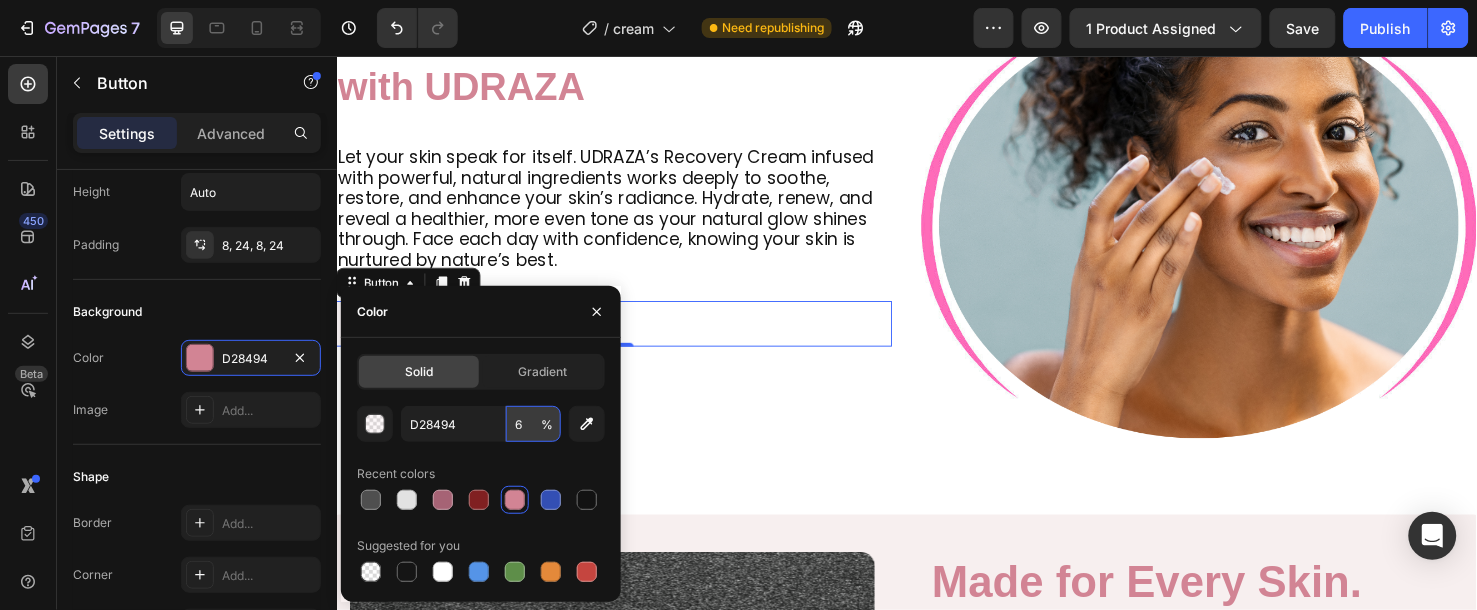 type on "60" 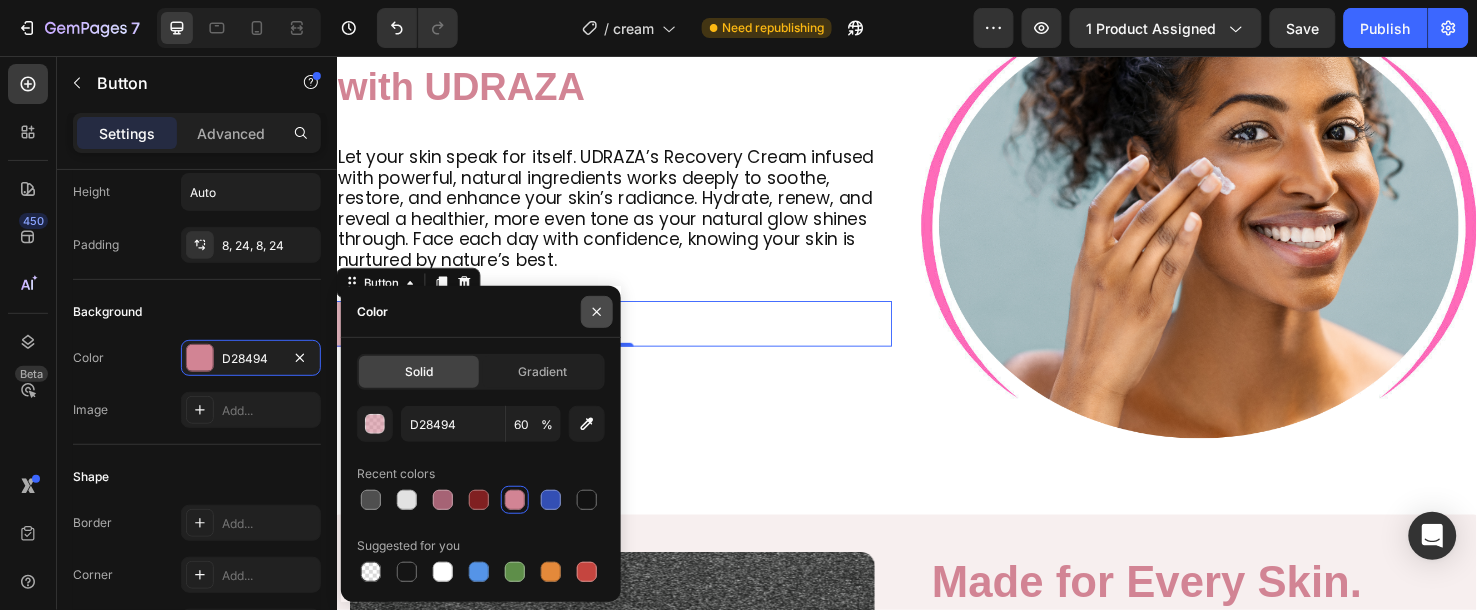 click 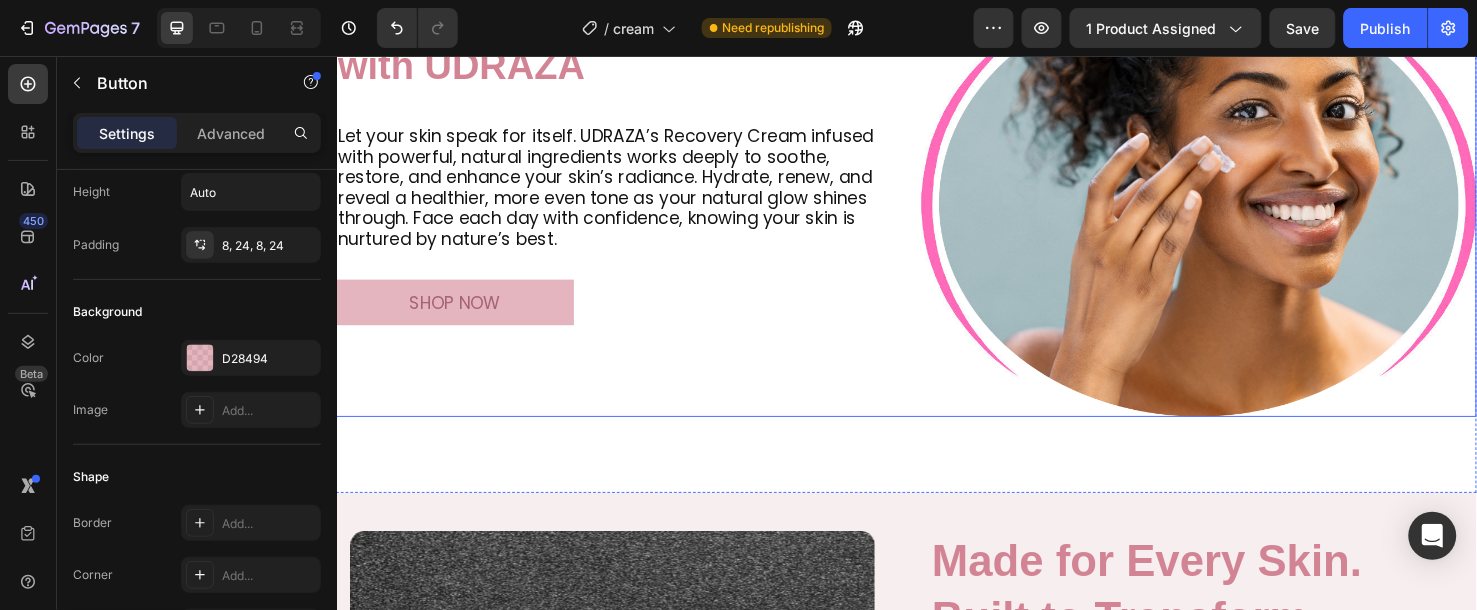 scroll, scrollTop: 1222, scrollLeft: 0, axis: vertical 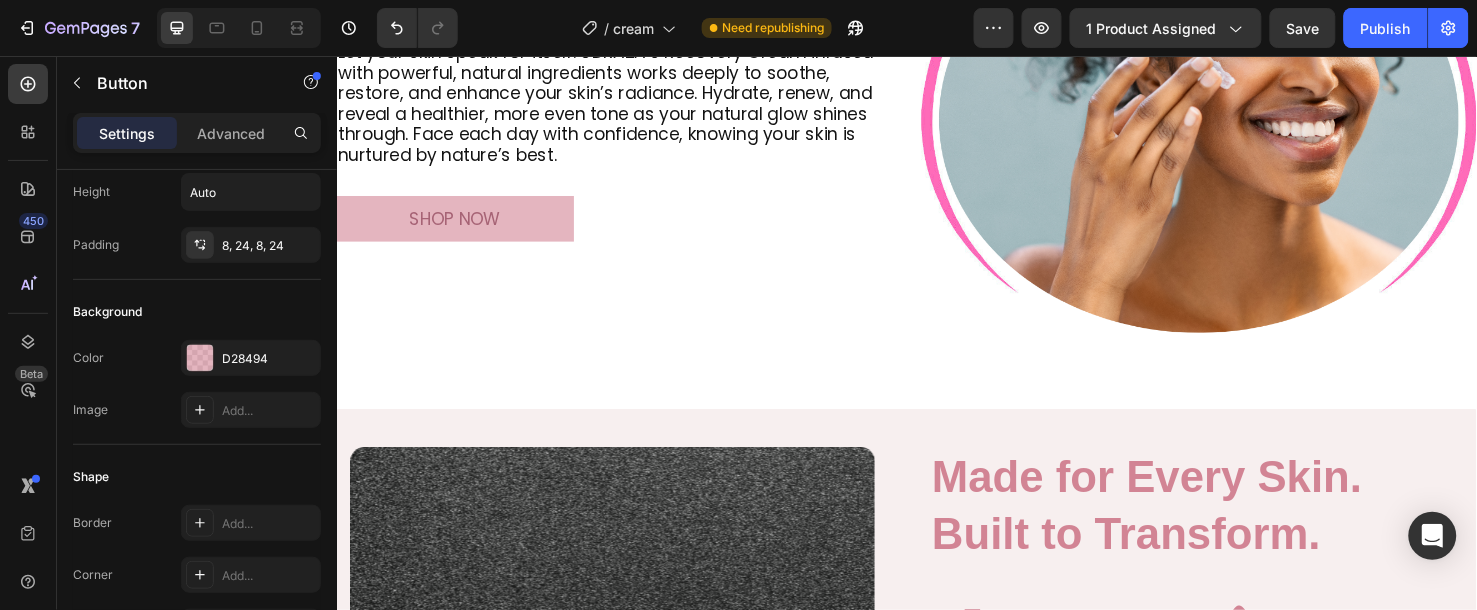 click on "shop now" at bounding box center [461, 226] 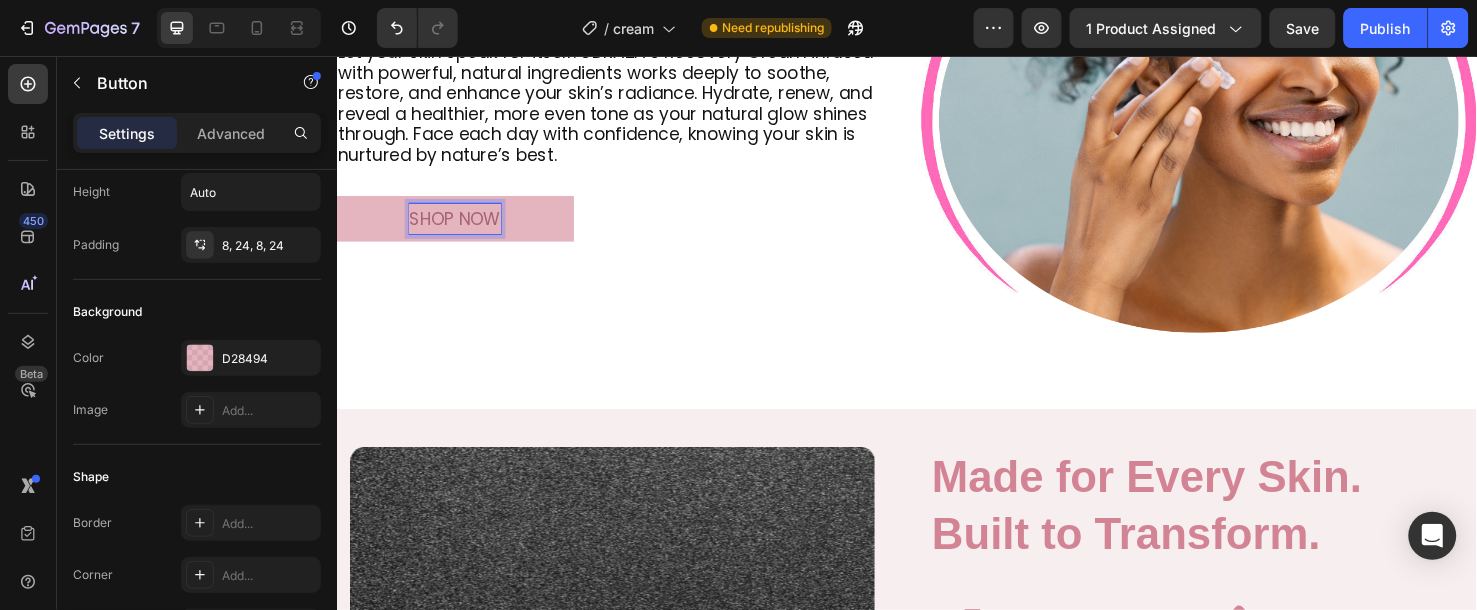 click on "shop now" at bounding box center (461, 226) 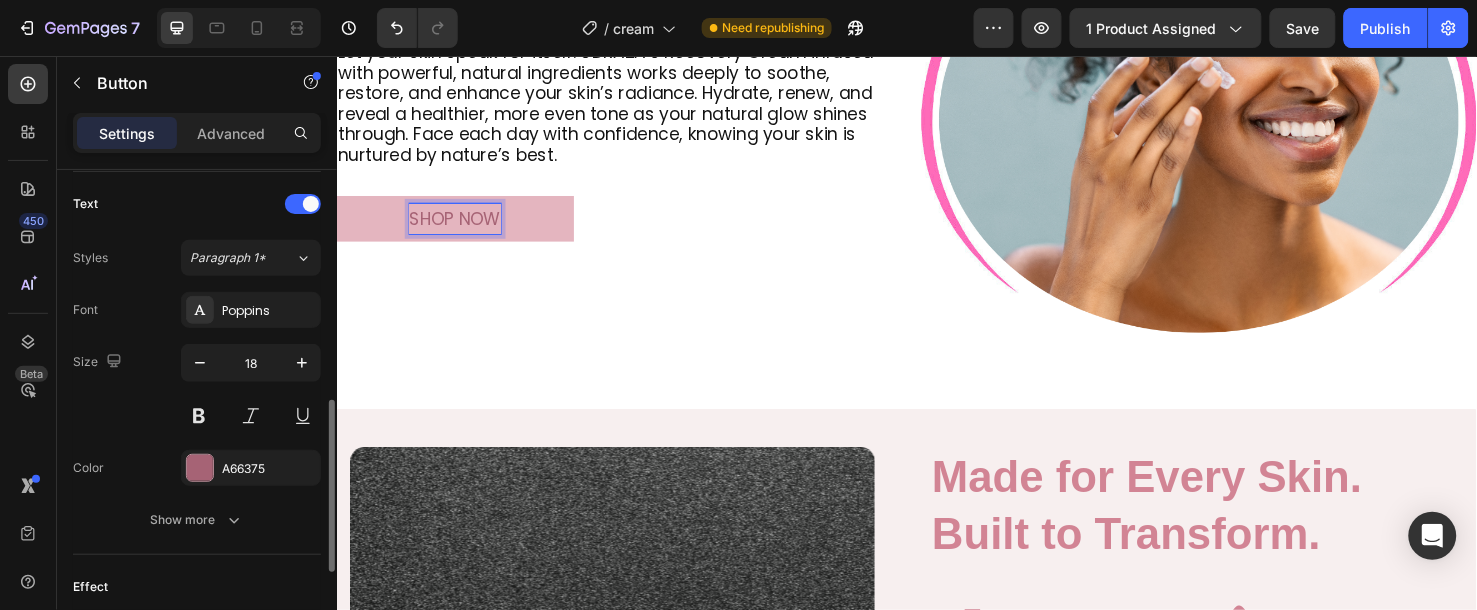 scroll, scrollTop: 888, scrollLeft: 0, axis: vertical 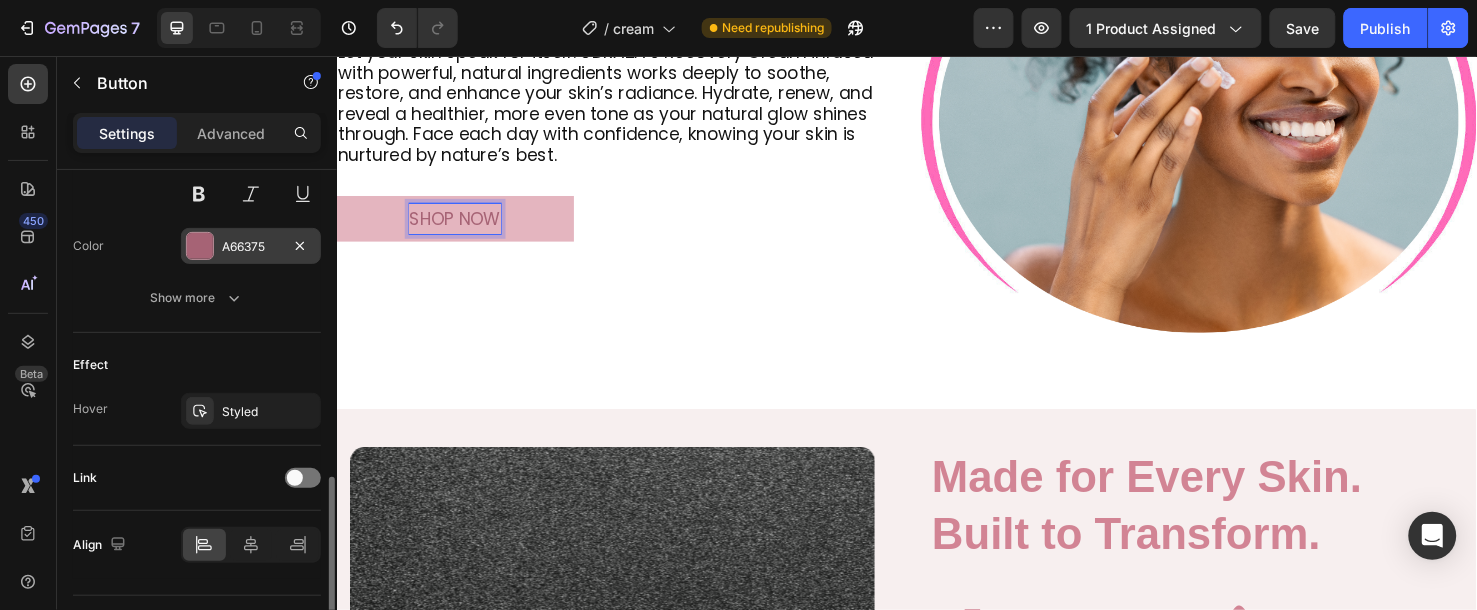 click on "A66375" at bounding box center (251, 247) 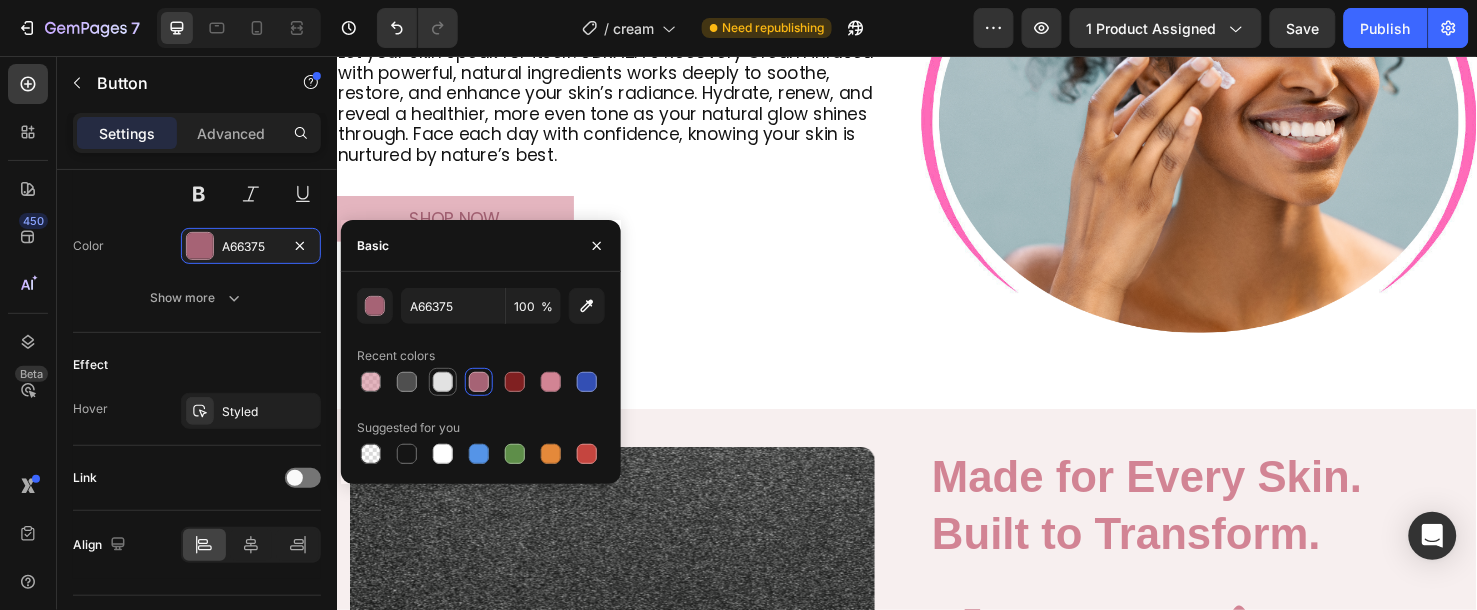 click at bounding box center (443, 382) 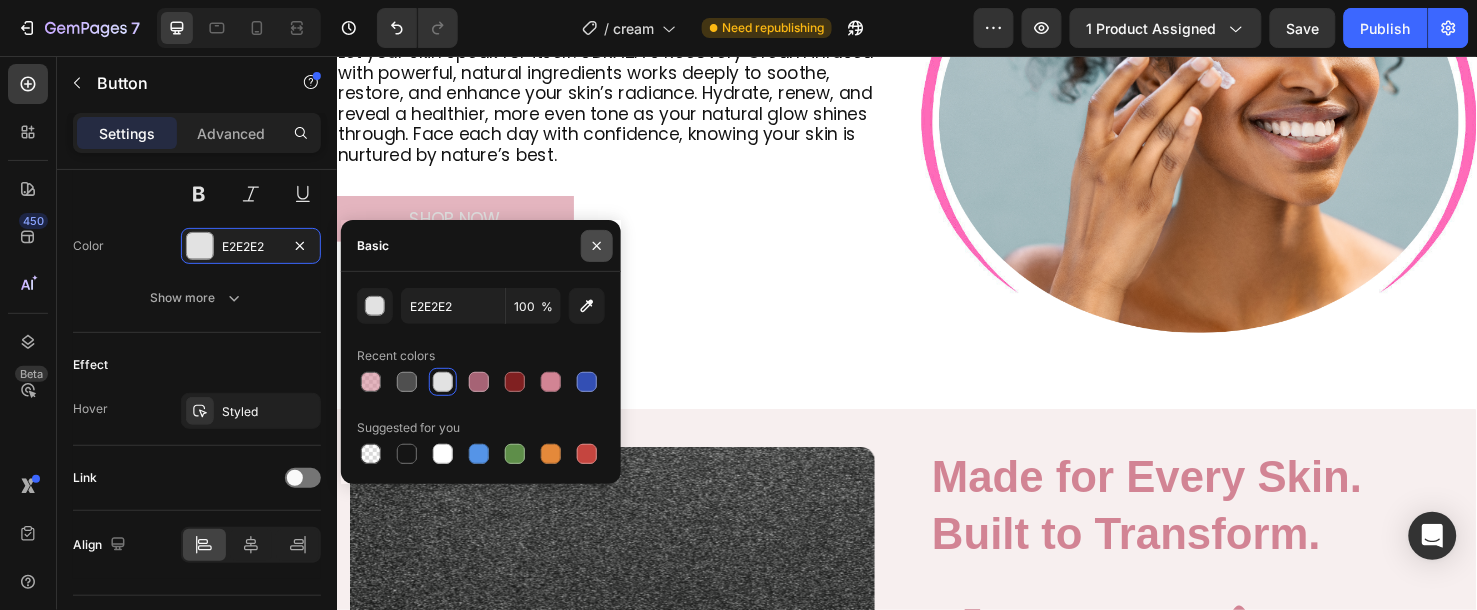 click 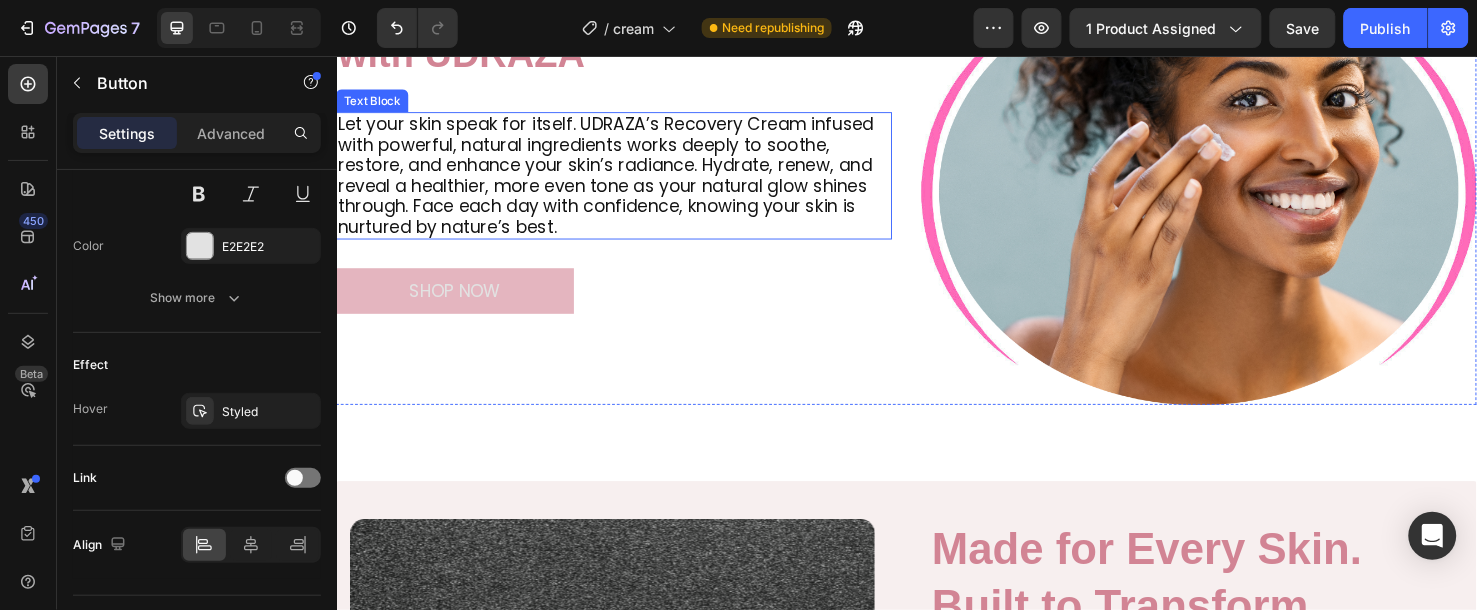 scroll, scrollTop: 1111, scrollLeft: 0, axis: vertical 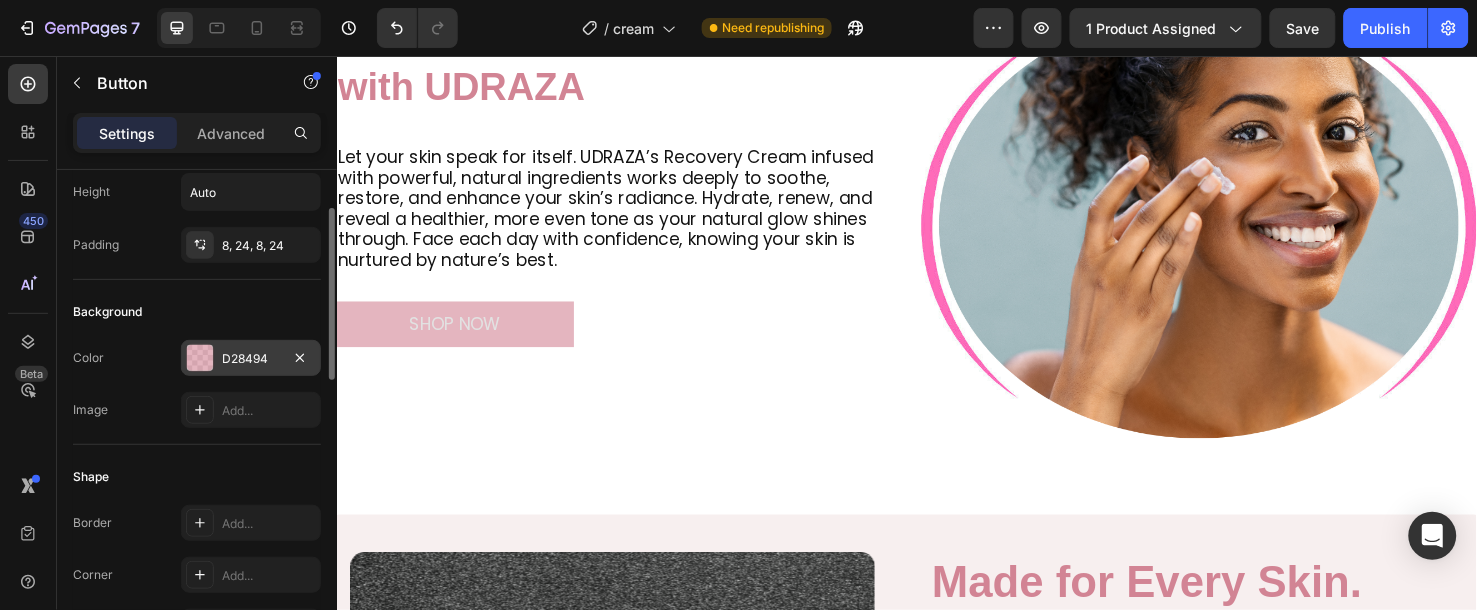 click on "D28494" at bounding box center [251, 359] 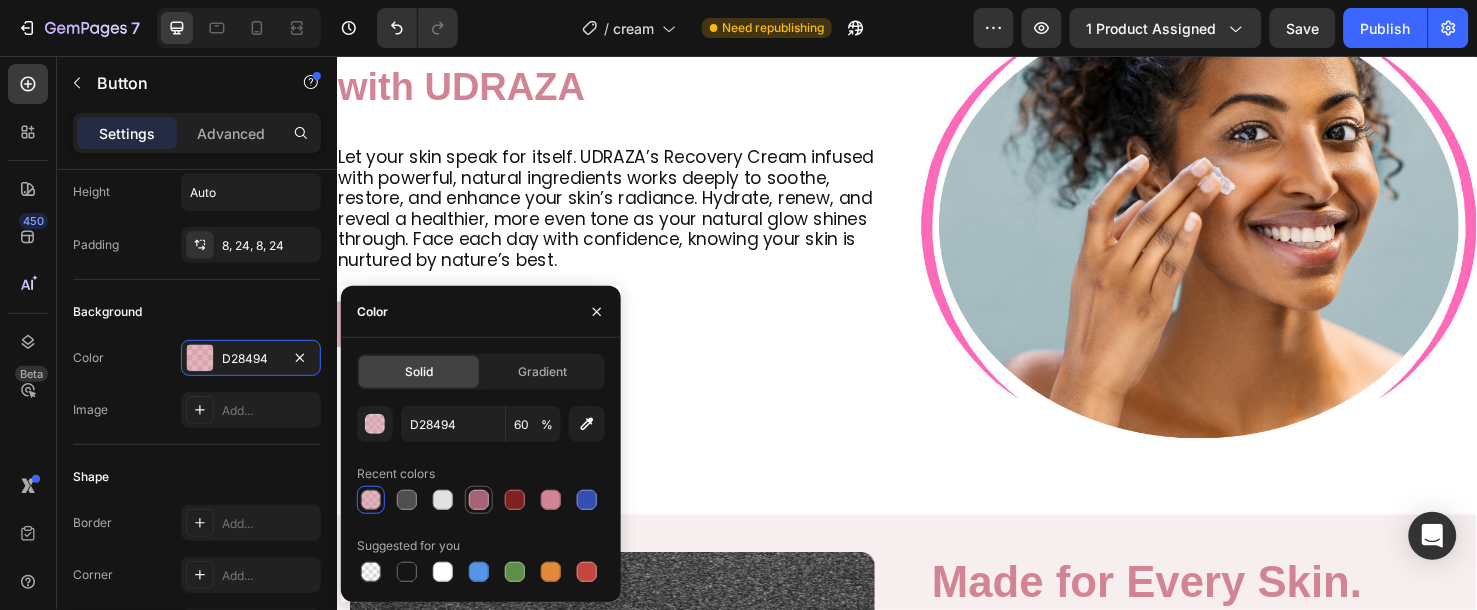 click at bounding box center (479, 500) 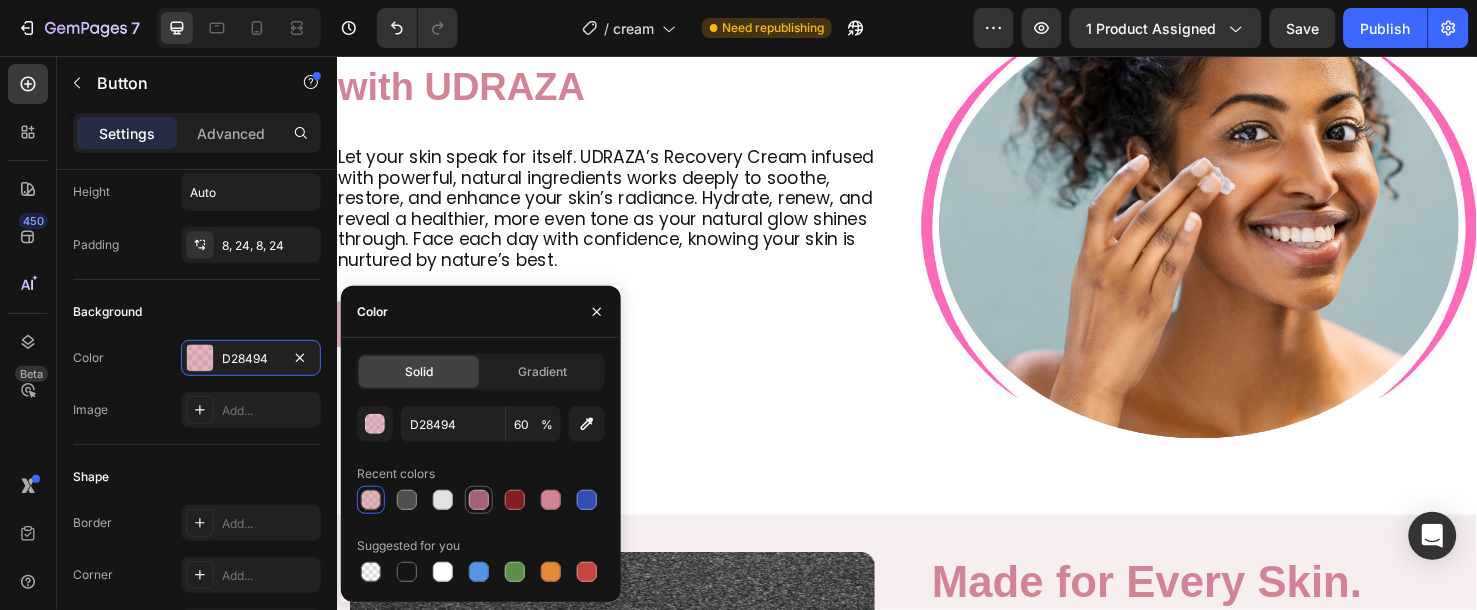 type on "A66375" 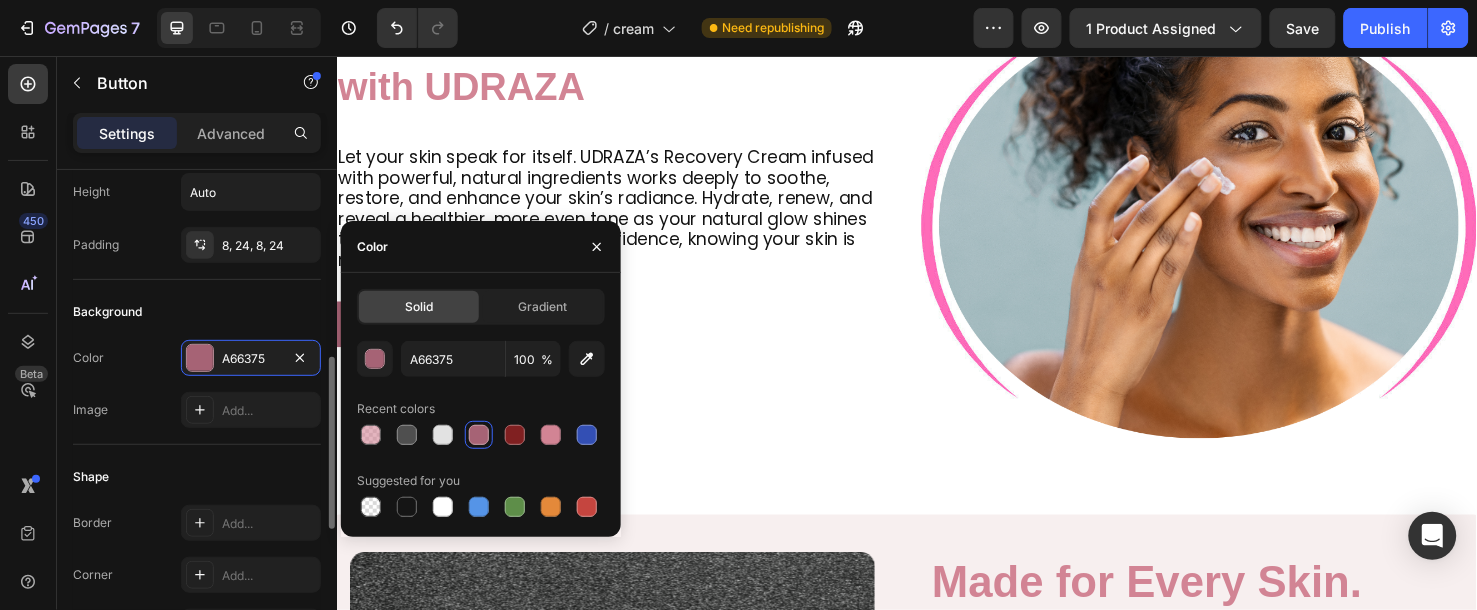 scroll, scrollTop: 222, scrollLeft: 0, axis: vertical 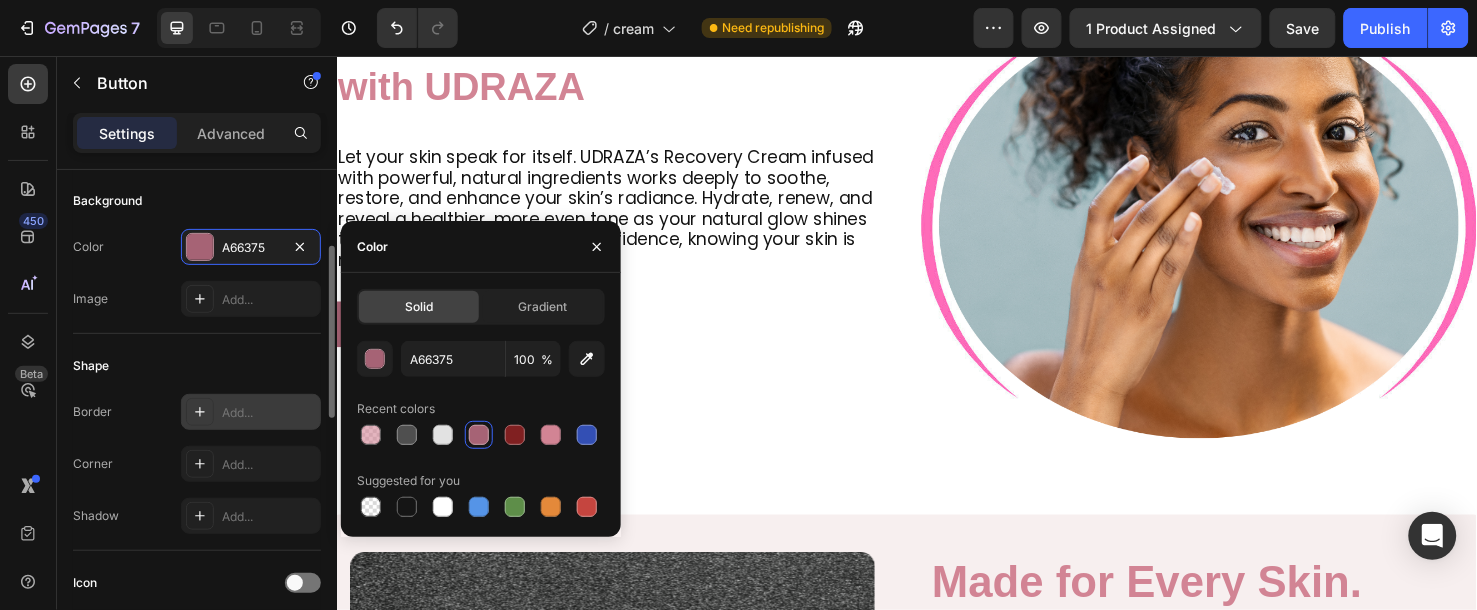 click on "Add..." at bounding box center [269, 413] 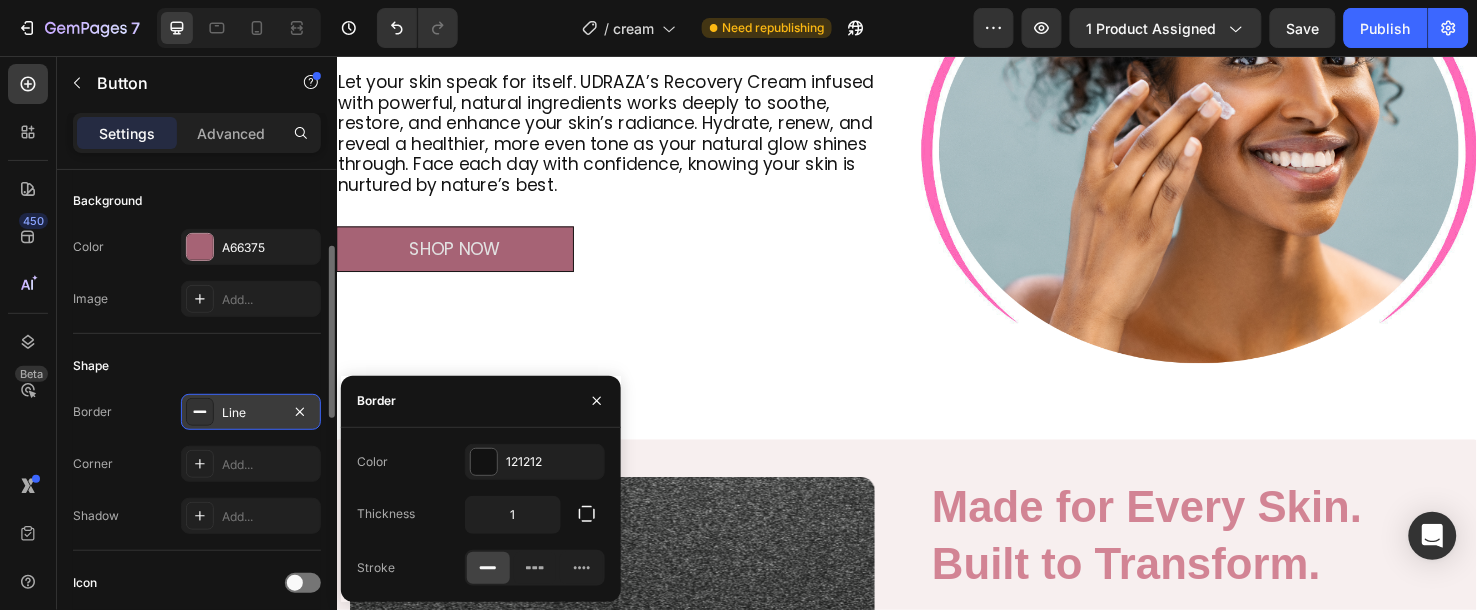 scroll, scrollTop: 1222, scrollLeft: 0, axis: vertical 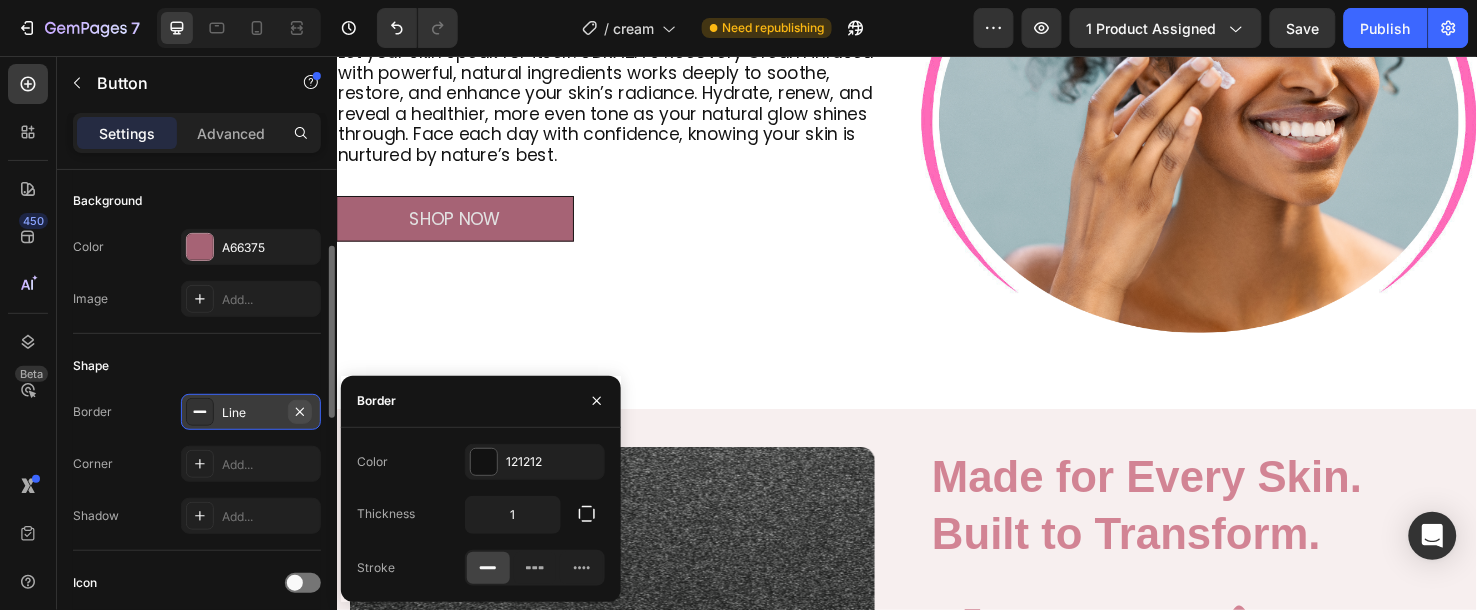 click 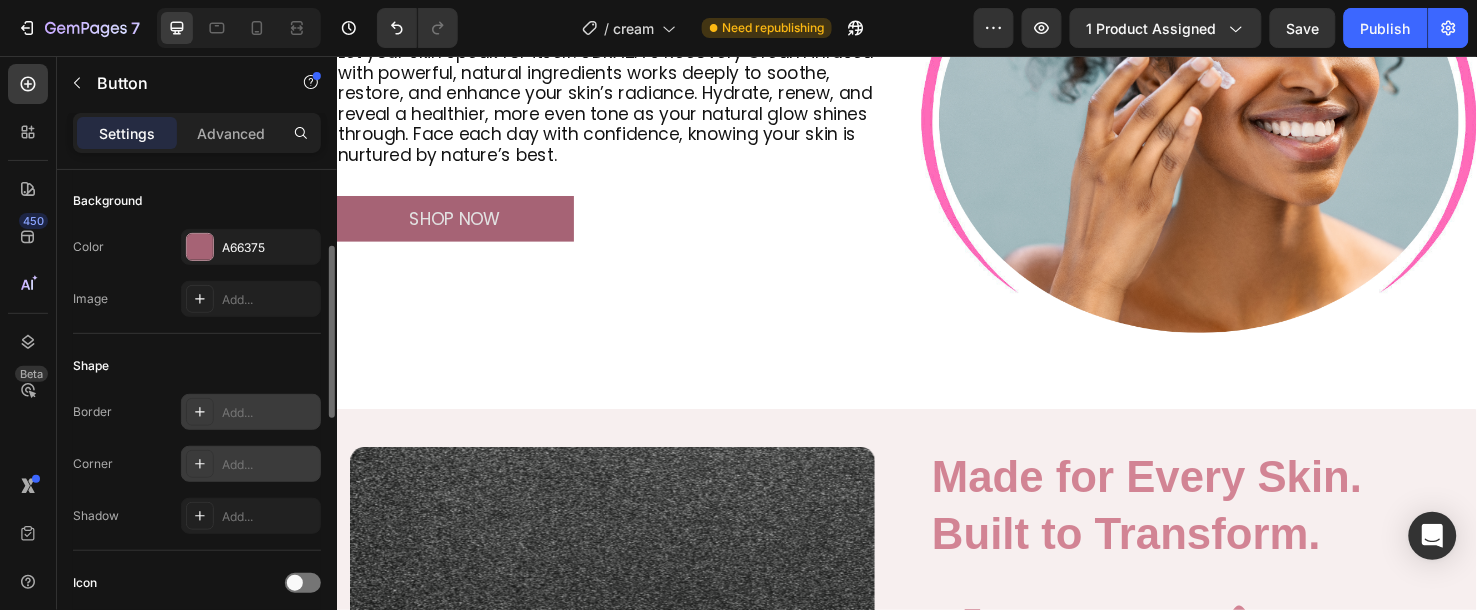 click on "Add..." at bounding box center (269, 465) 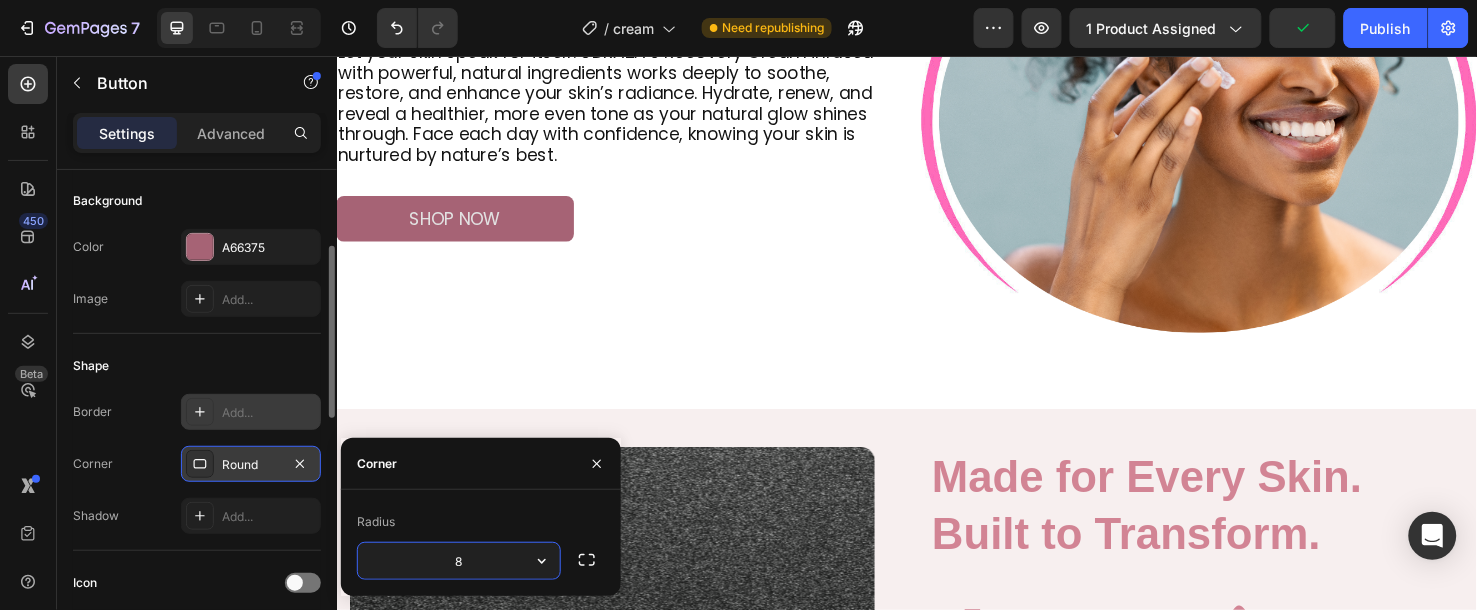 click on "8" at bounding box center [459, 561] 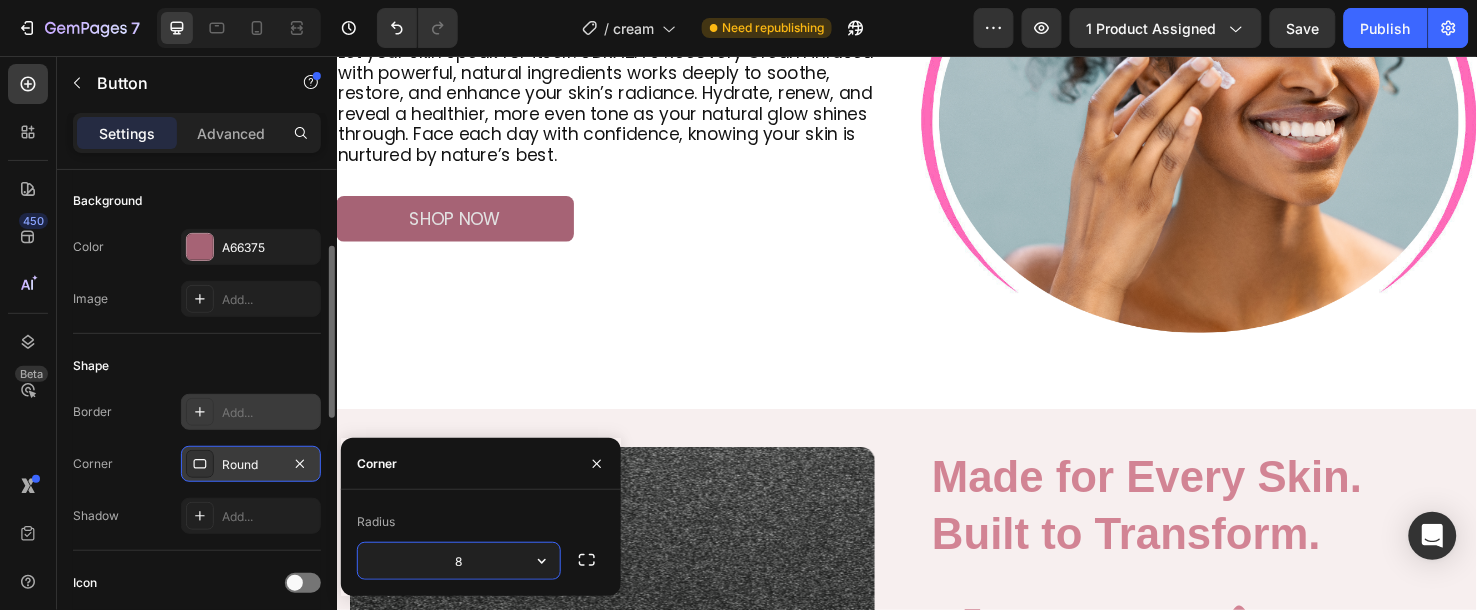 click on "8" at bounding box center [459, 561] 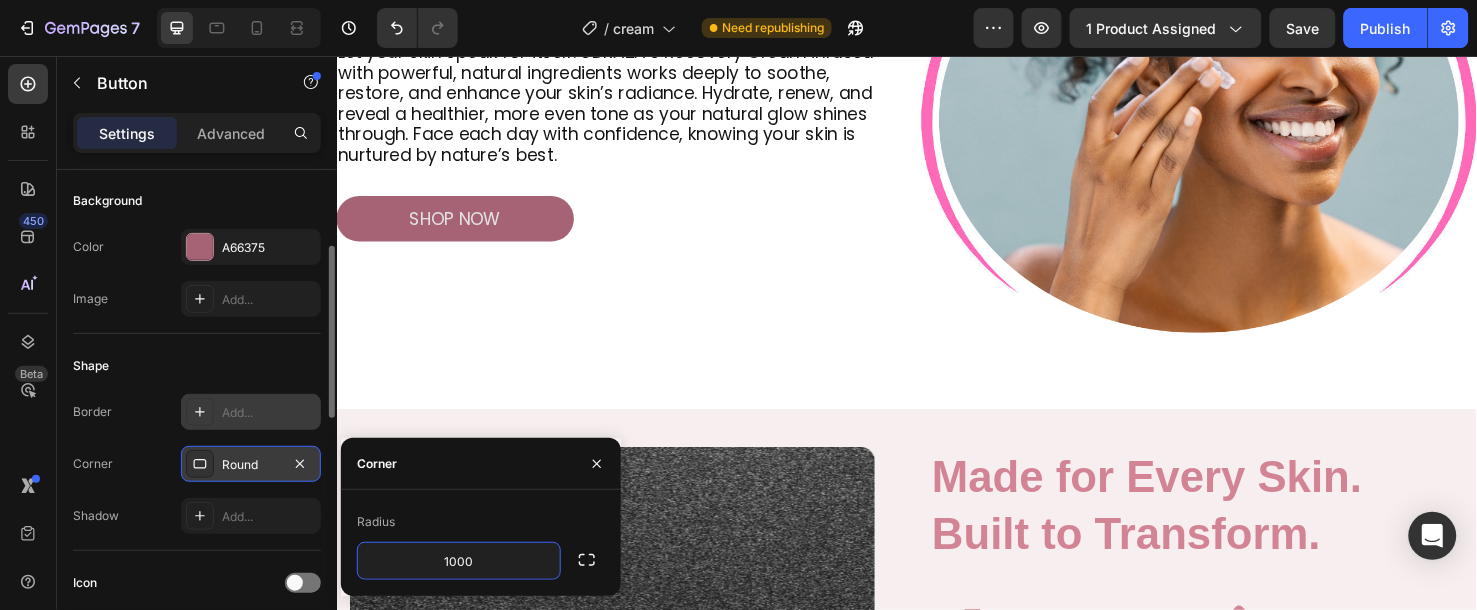 type on "100" 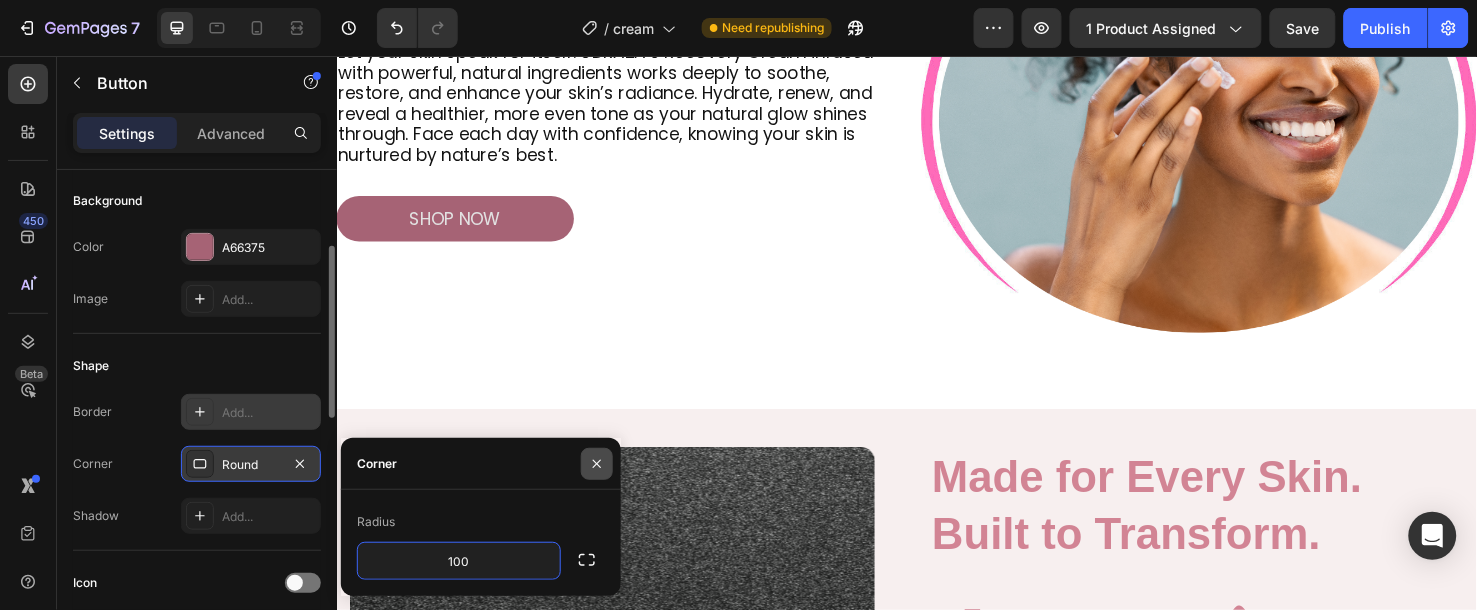 click at bounding box center (597, 464) 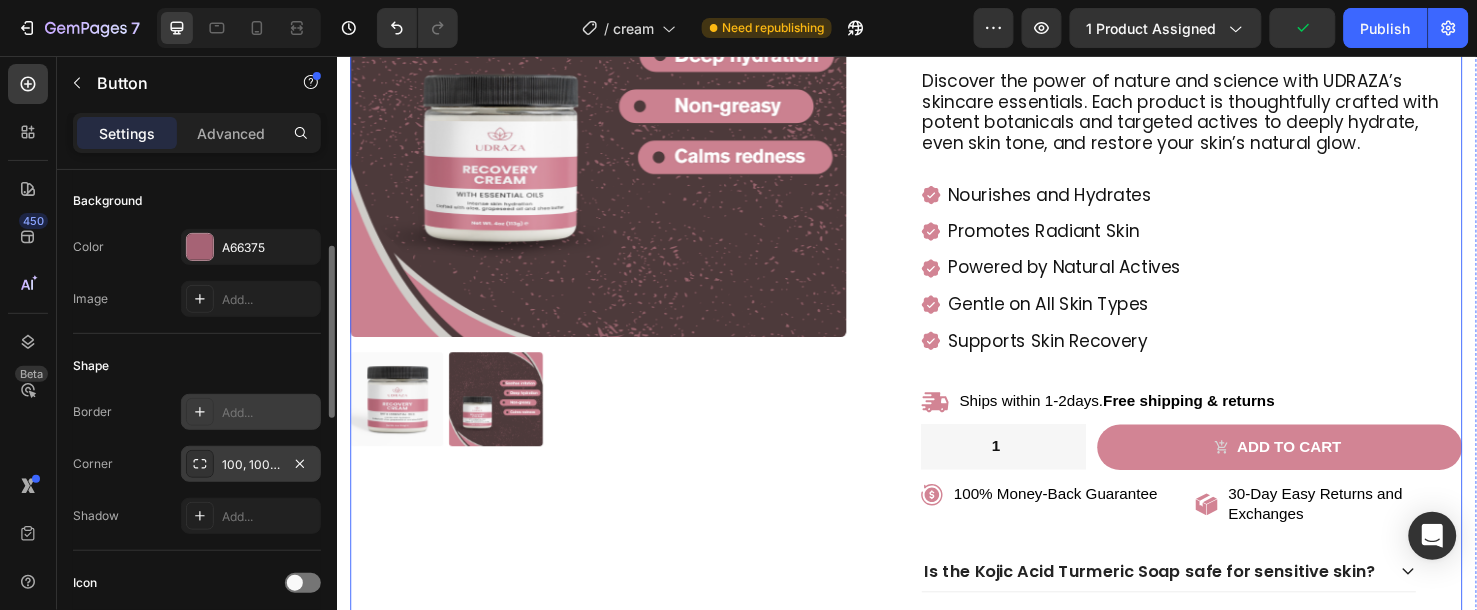 scroll, scrollTop: 333, scrollLeft: 0, axis: vertical 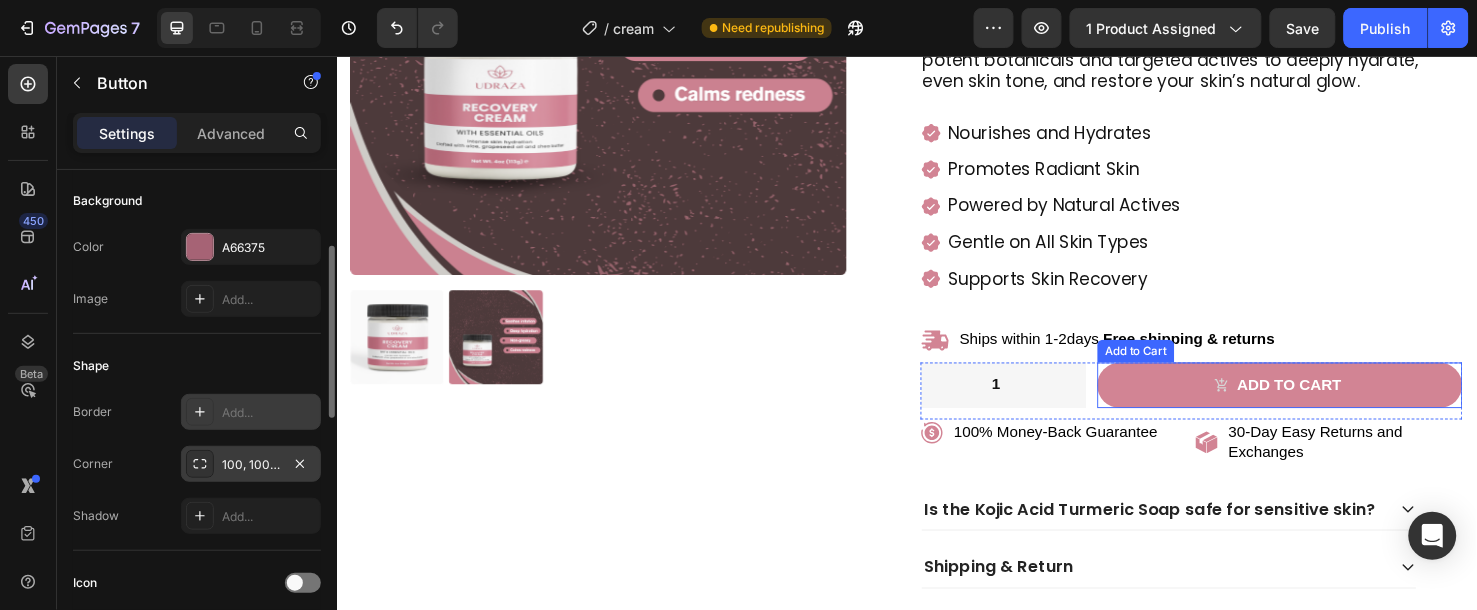 click on "Add to cart" at bounding box center (1329, 401) 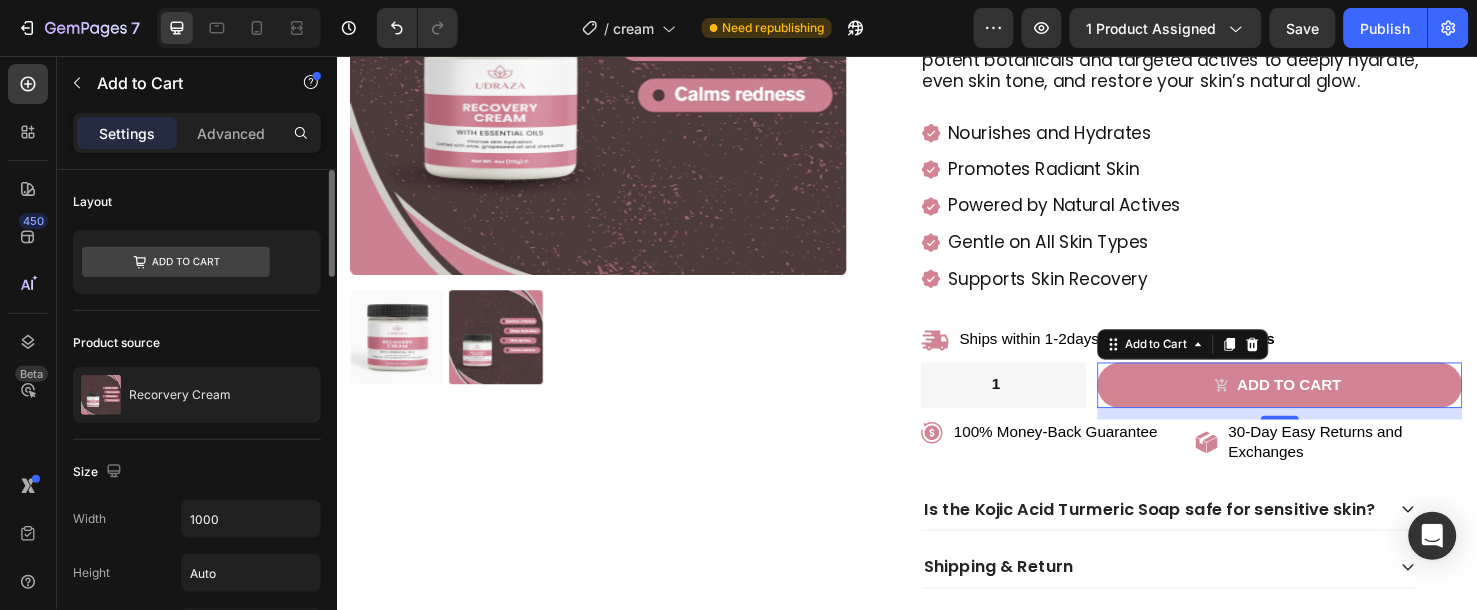 scroll, scrollTop: 222, scrollLeft: 0, axis: vertical 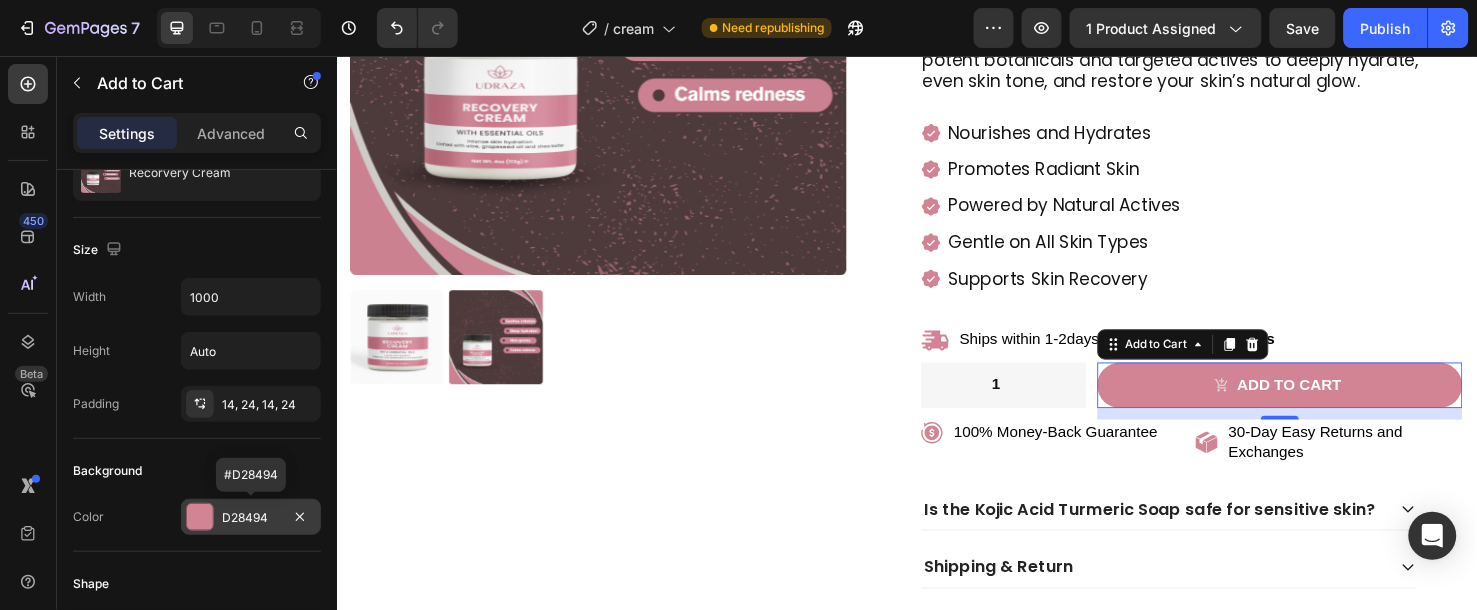 click on "D28494" at bounding box center (251, 517) 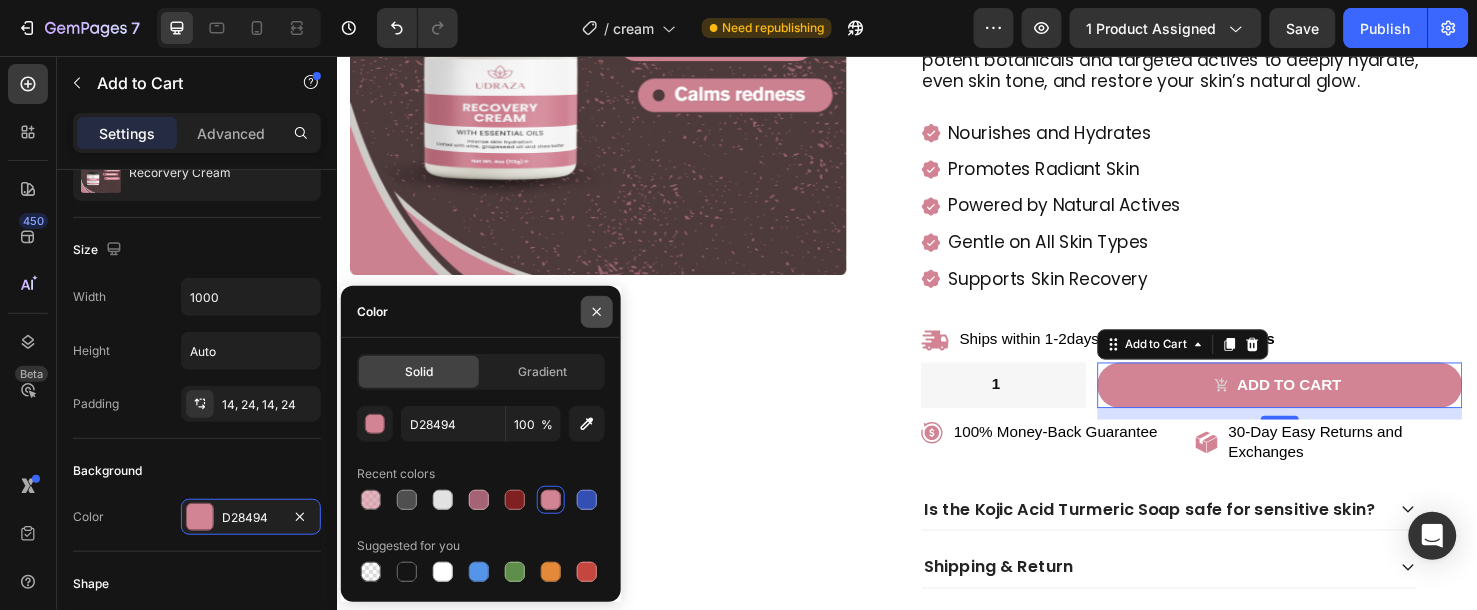 click 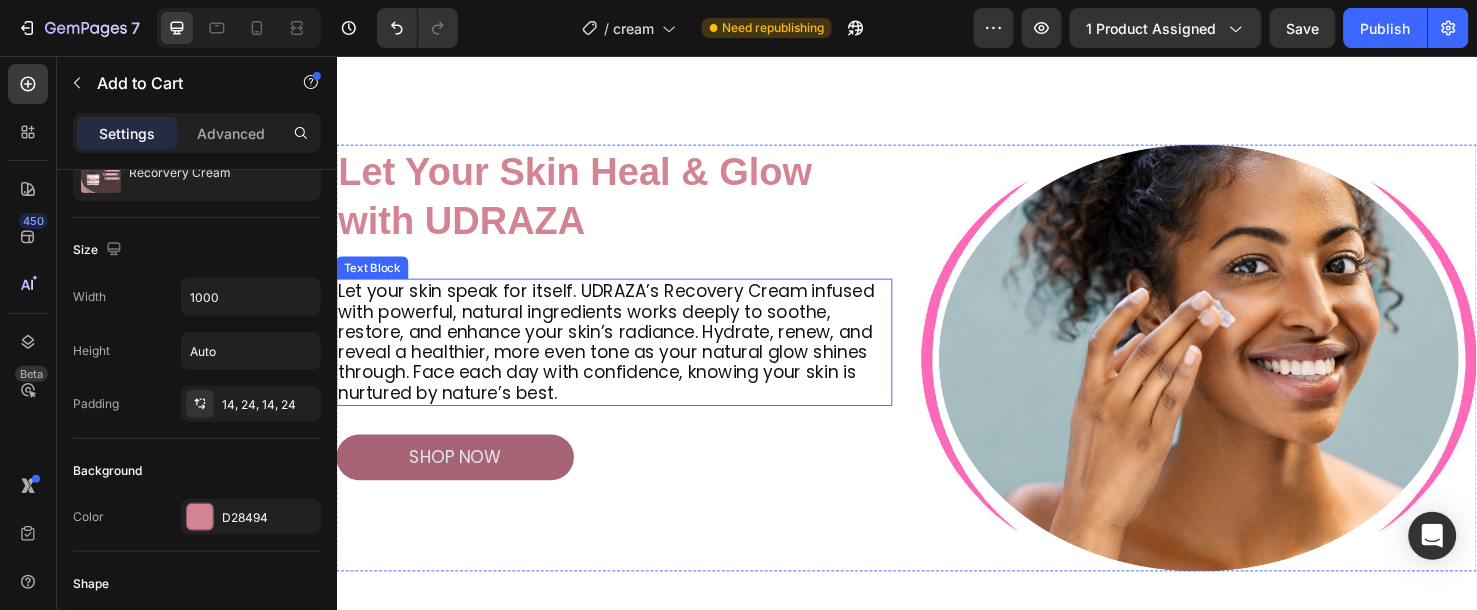 scroll, scrollTop: 1111, scrollLeft: 0, axis: vertical 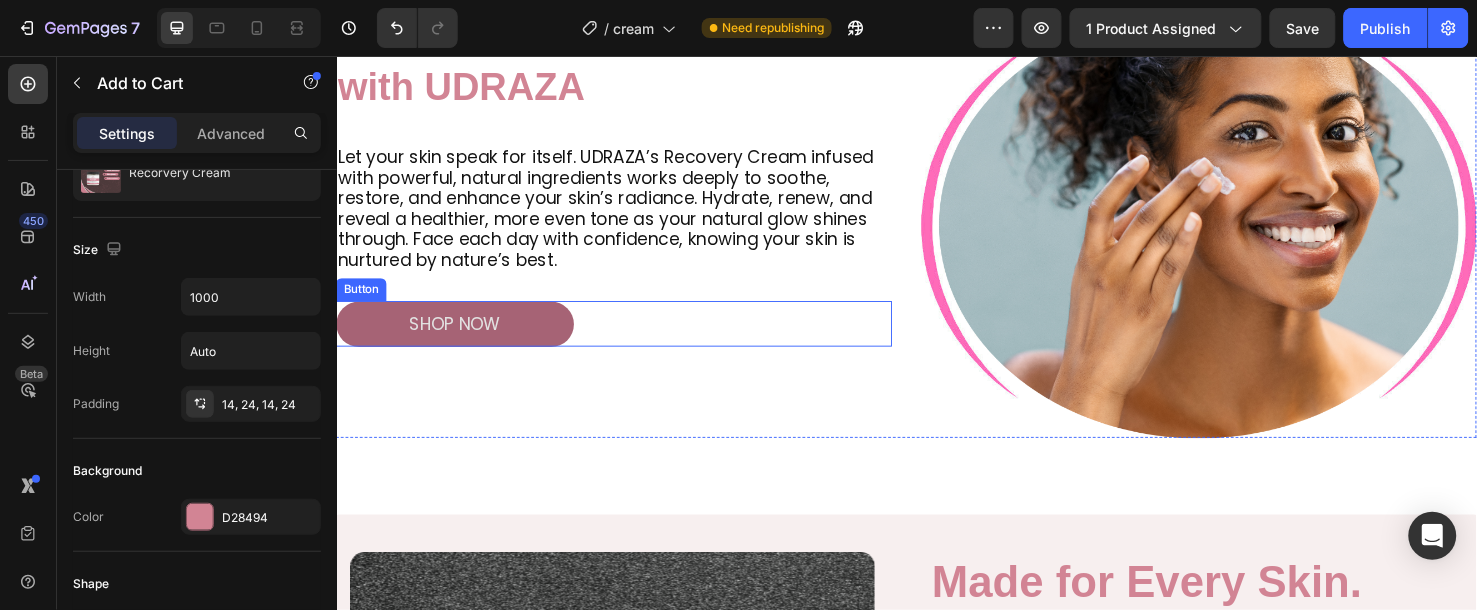 click on "shop now" at bounding box center [461, 337] 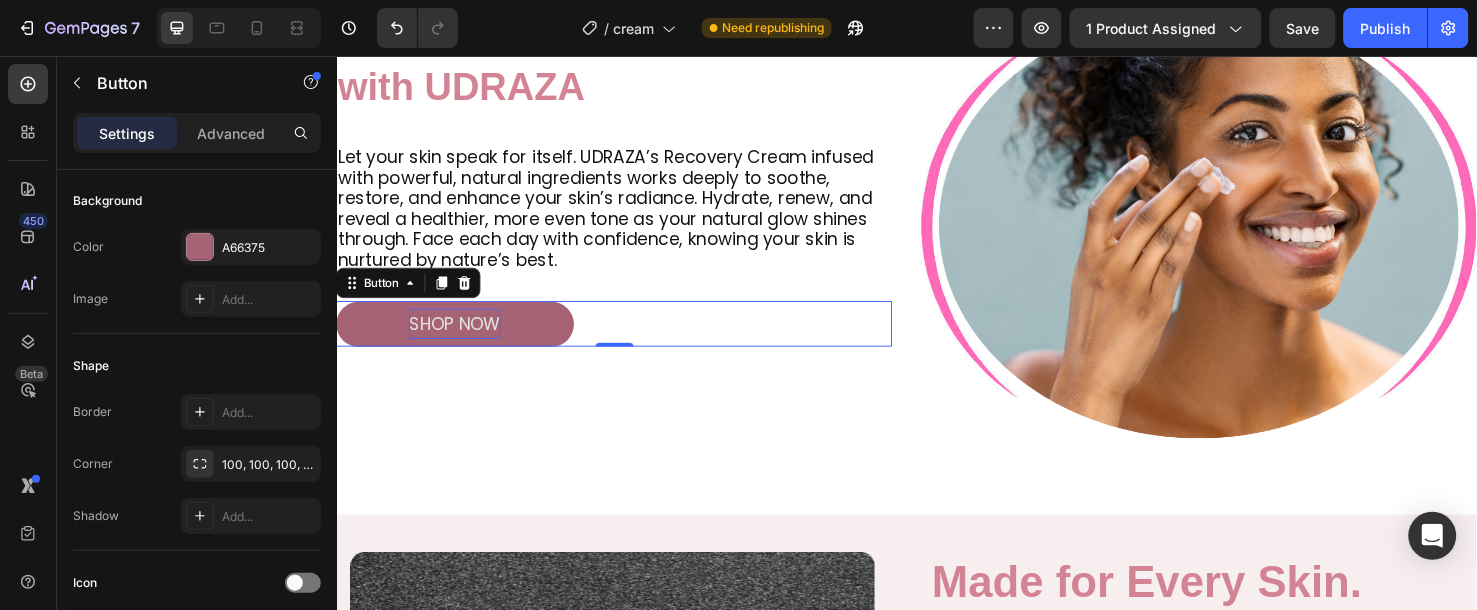 scroll, scrollTop: 0, scrollLeft: 0, axis: both 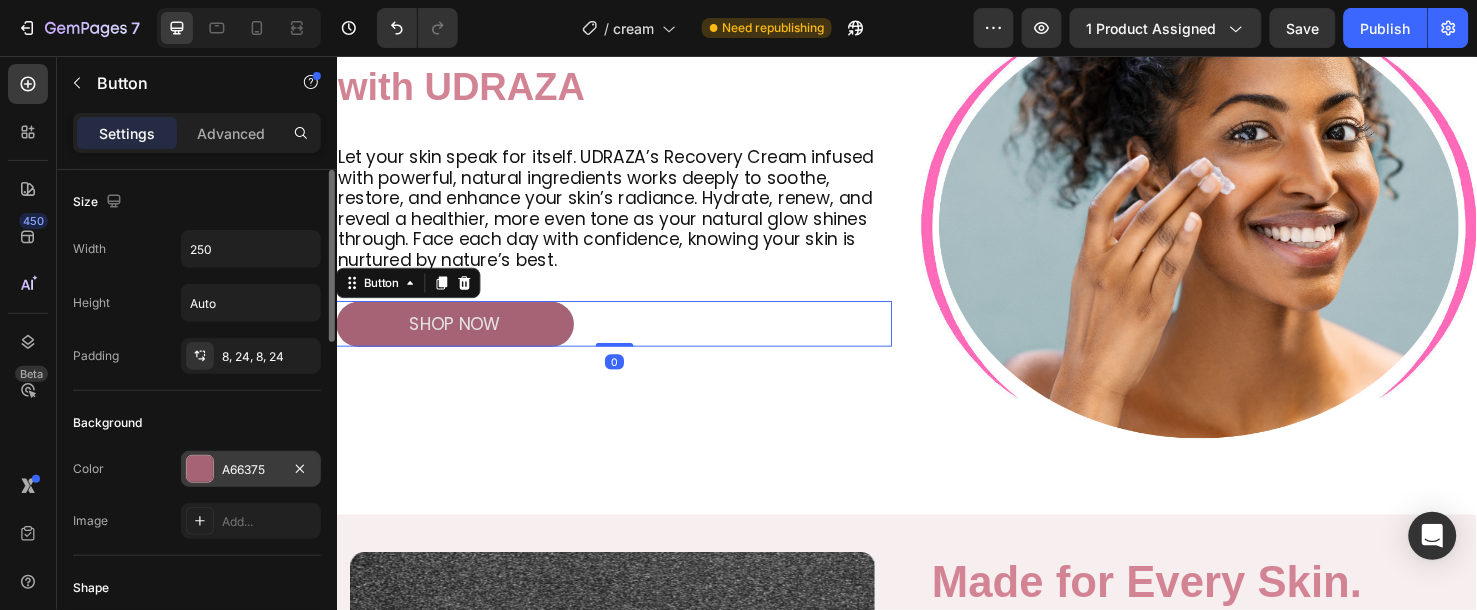 click on "A66375" at bounding box center (251, 470) 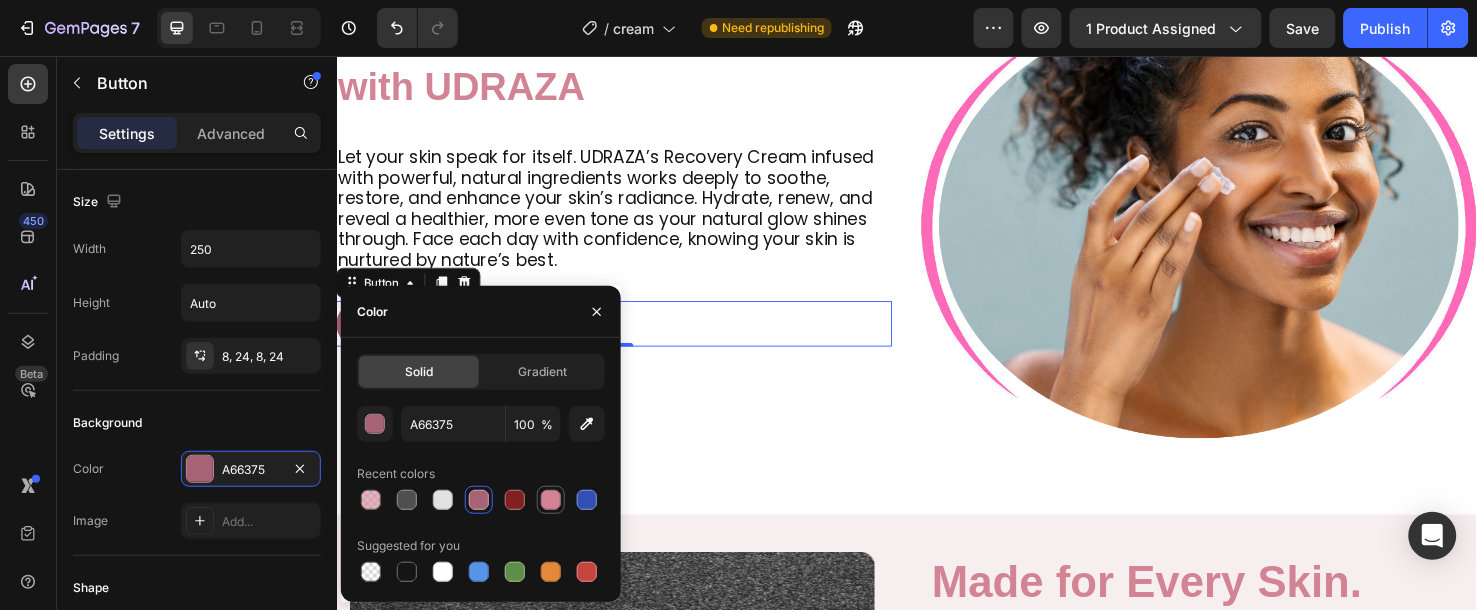 click at bounding box center [551, 500] 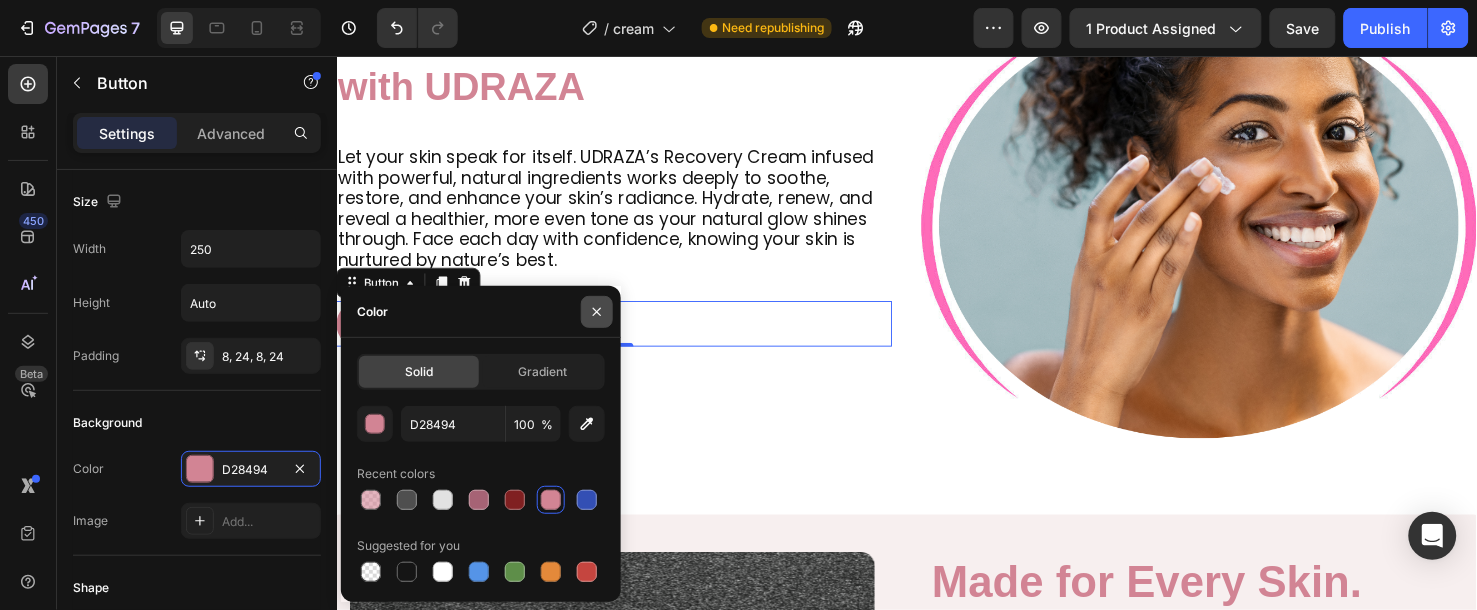 click at bounding box center (597, 312) 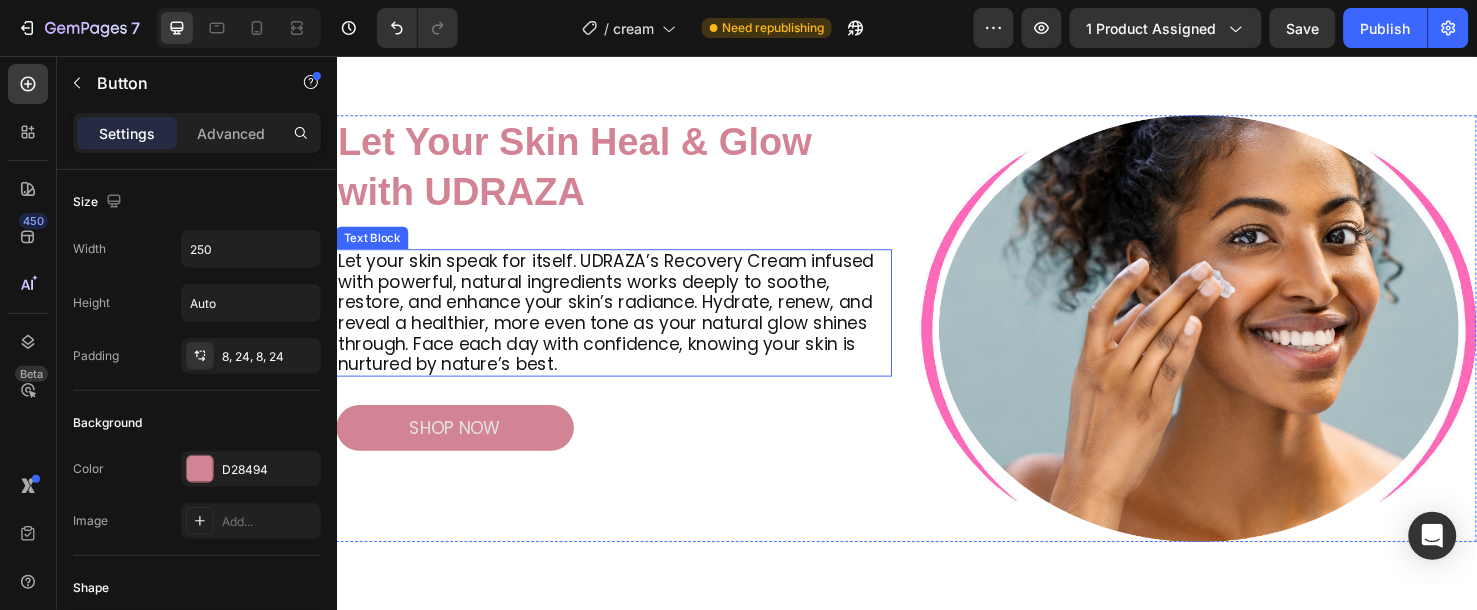 scroll, scrollTop: 444, scrollLeft: 0, axis: vertical 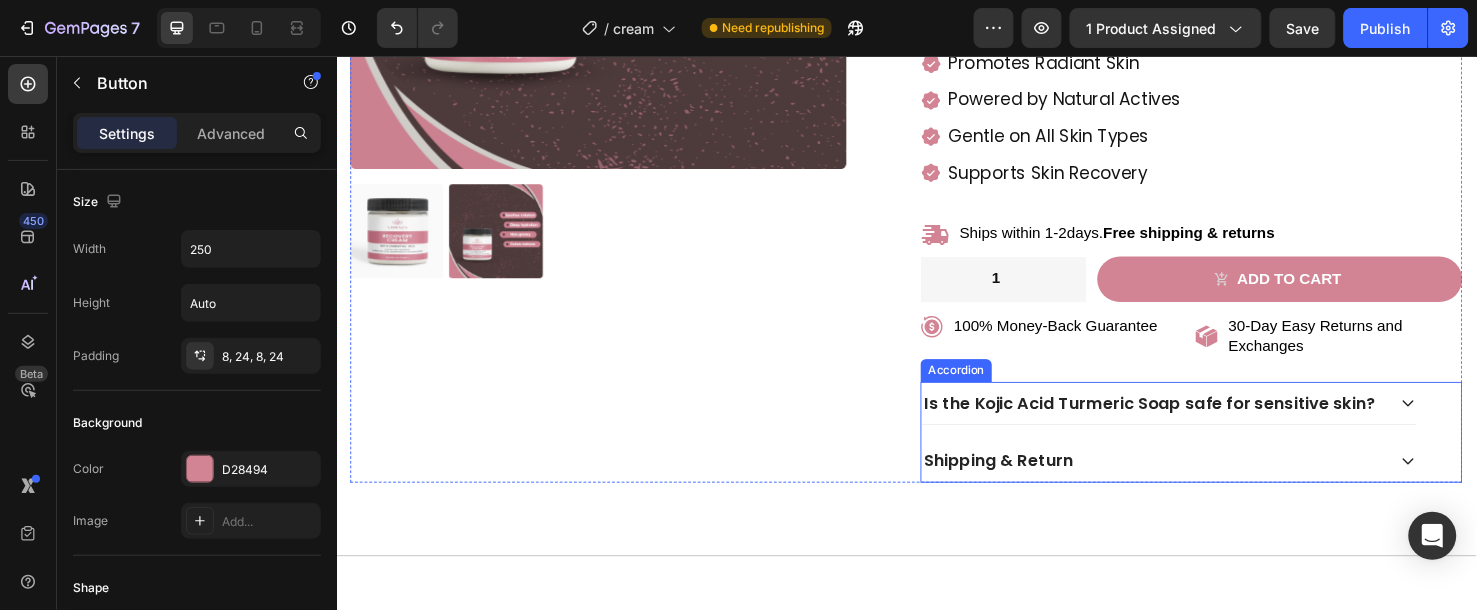 click on "Is the Kojic Acid Turmeric Soap safe for sensitive skin?" at bounding box center [1192, 420] 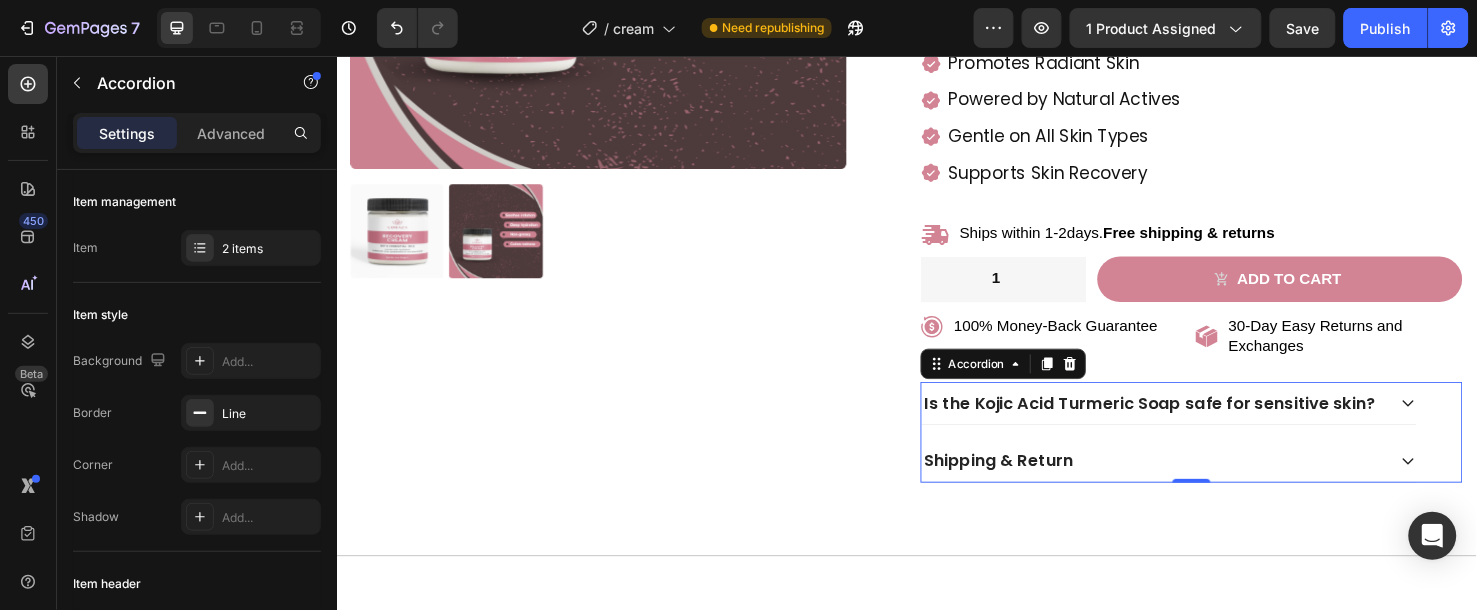 click on "Is the Kojic Acid Turmeric Soap safe for sensitive skin?" at bounding box center [1192, 420] 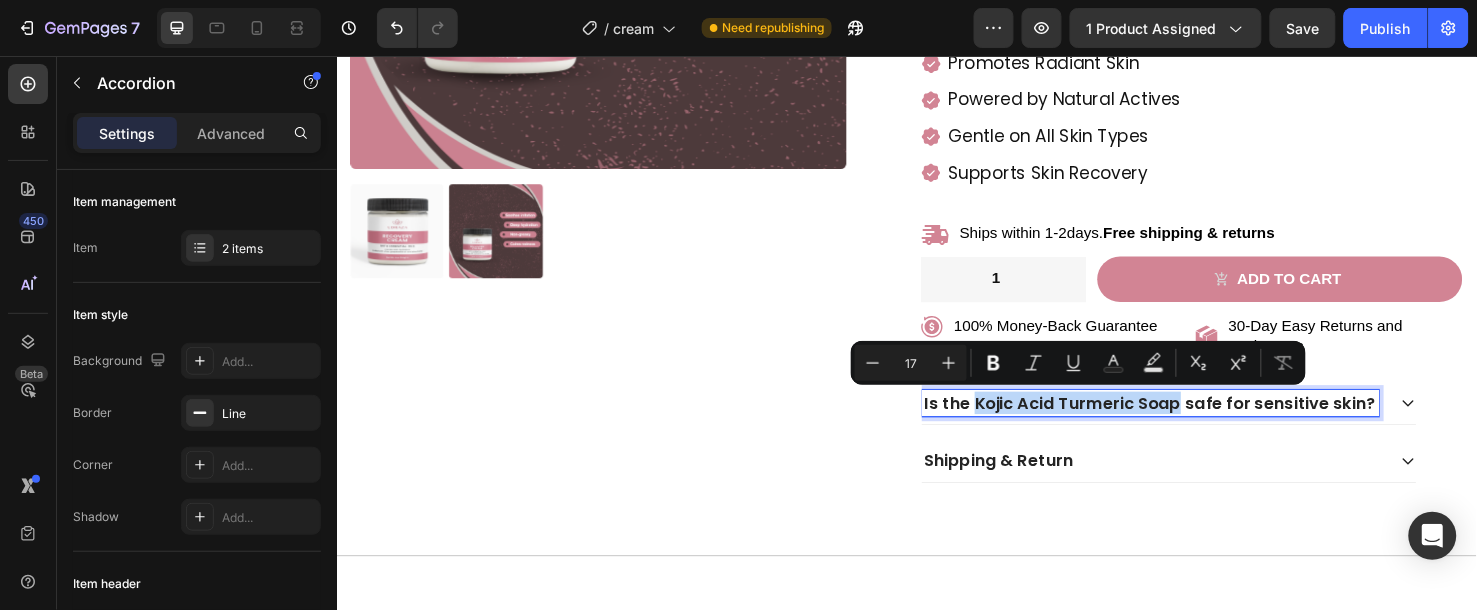 drag, startPoint x: 1212, startPoint y: 423, endPoint x: 1000, endPoint y: 422, distance: 212.00237 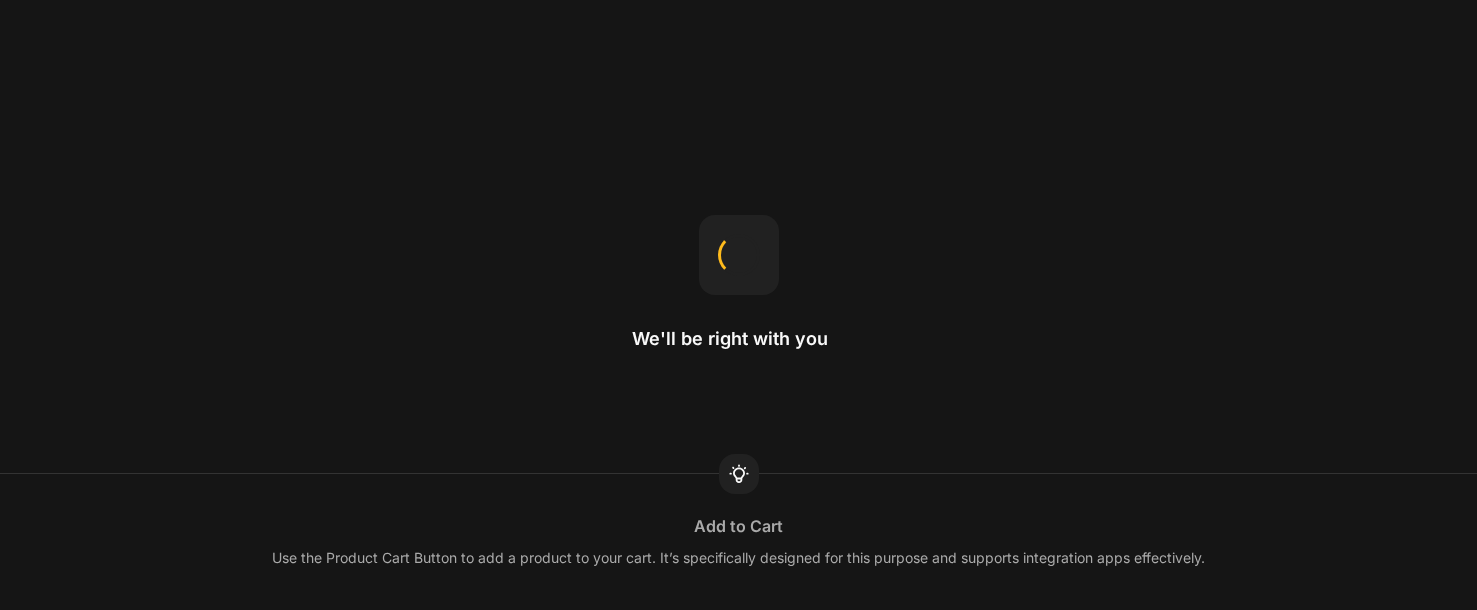 scroll, scrollTop: 0, scrollLeft: 0, axis: both 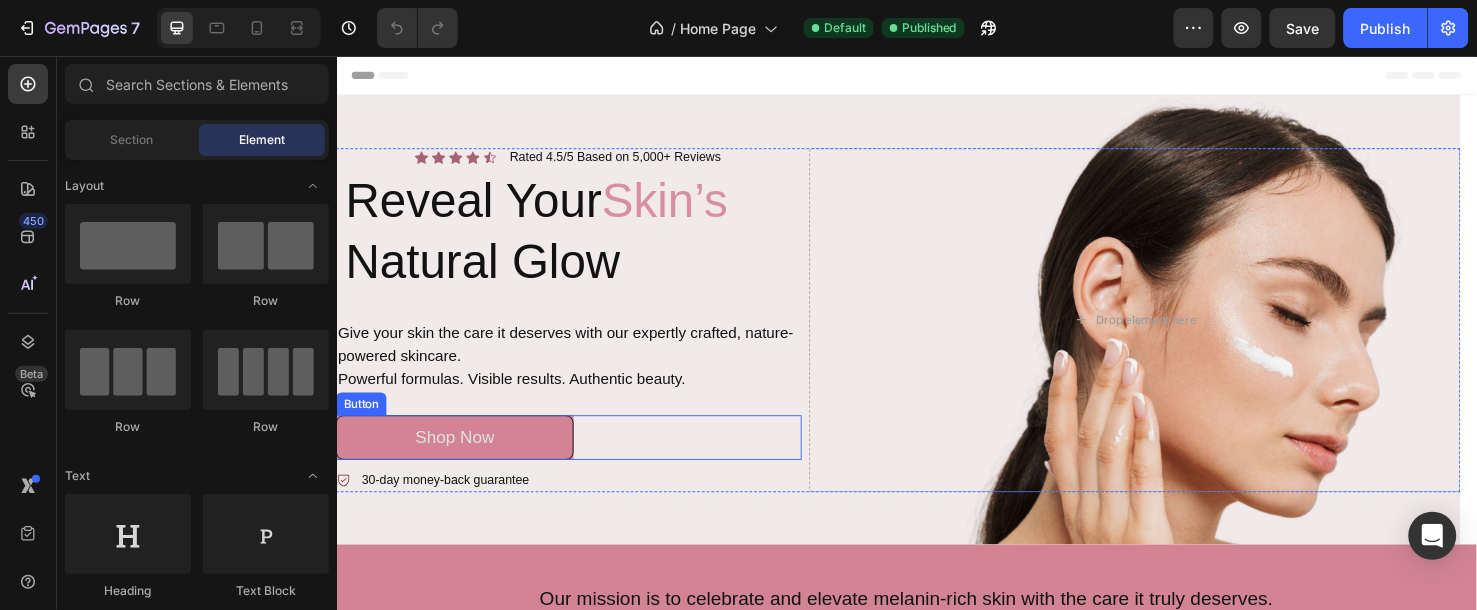 click on "Shop Now" at bounding box center (461, 456) 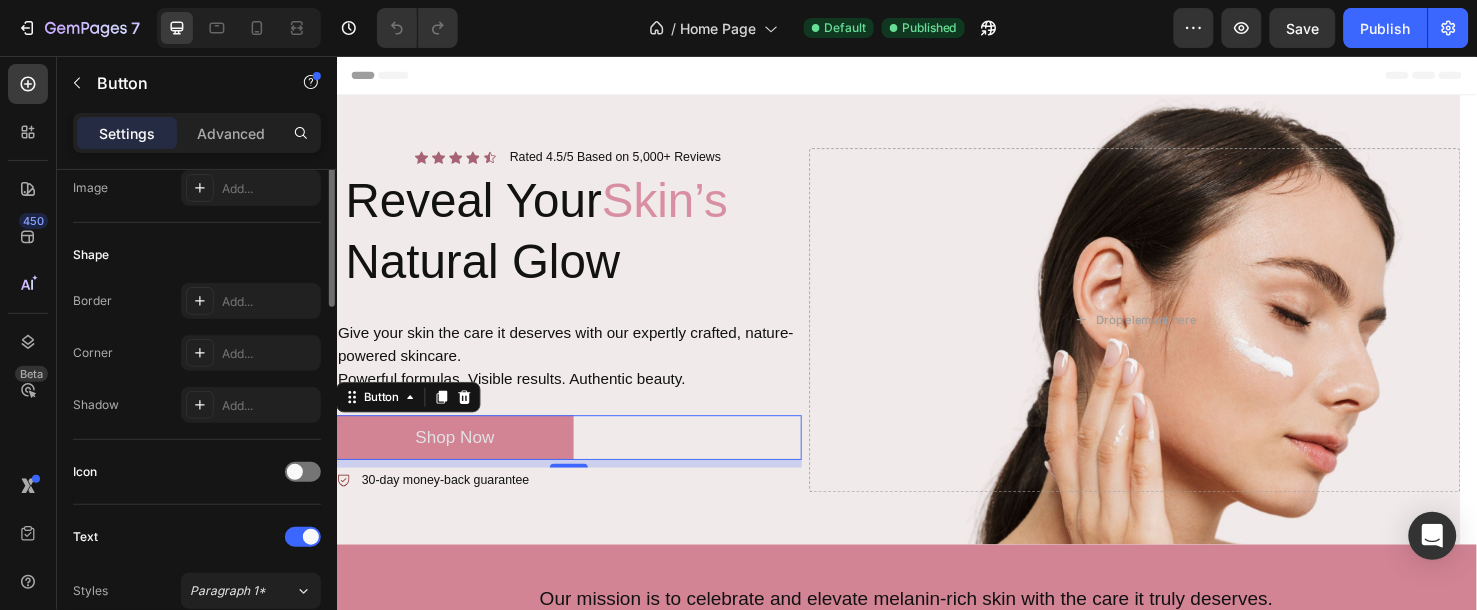 scroll, scrollTop: 222, scrollLeft: 0, axis: vertical 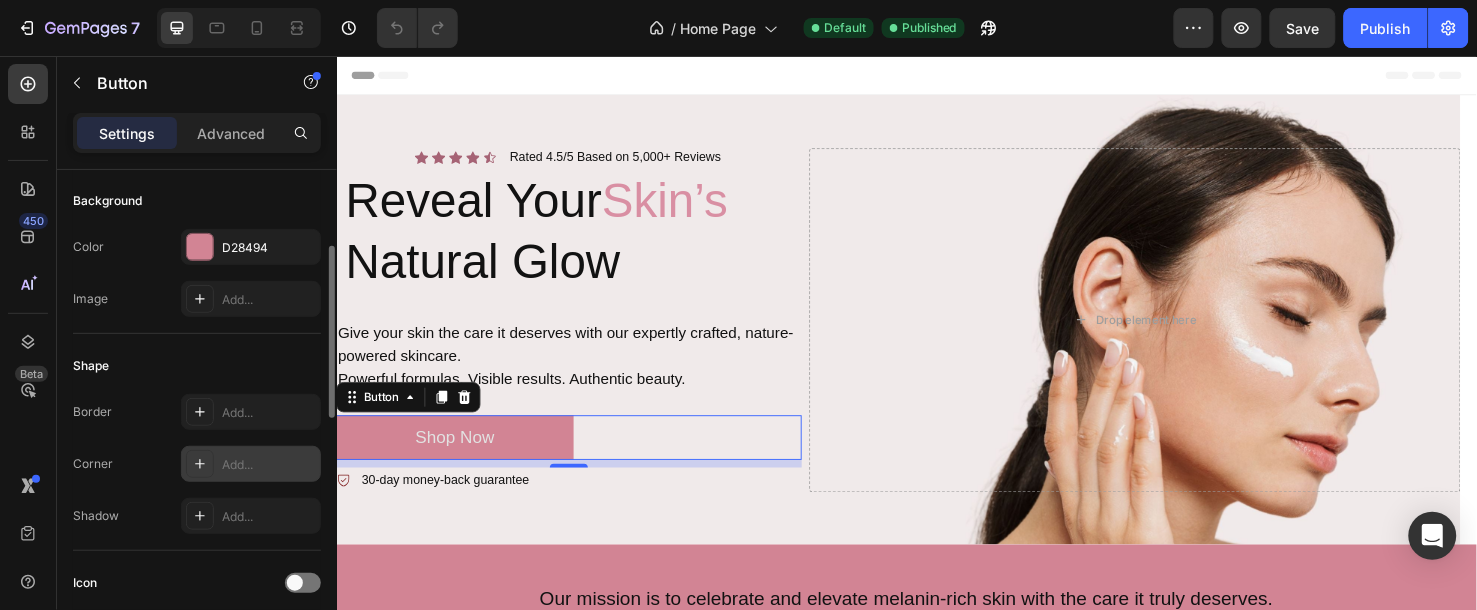 click at bounding box center (200, 464) 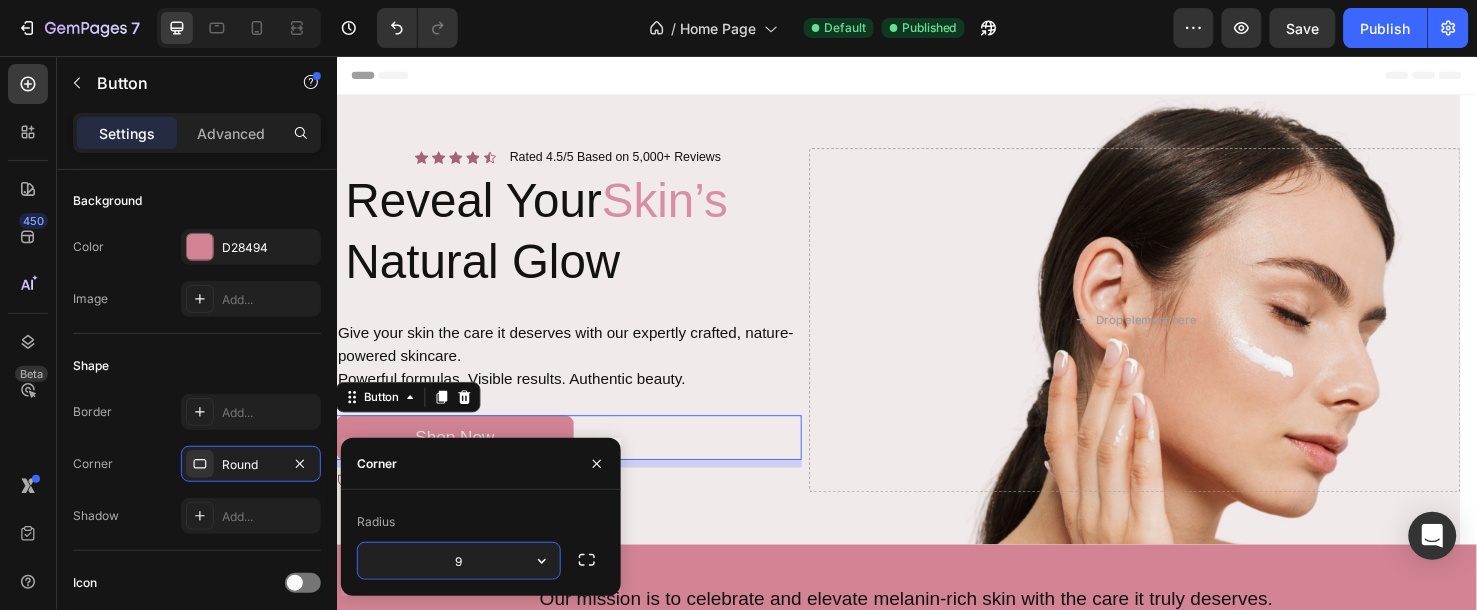 type on "90" 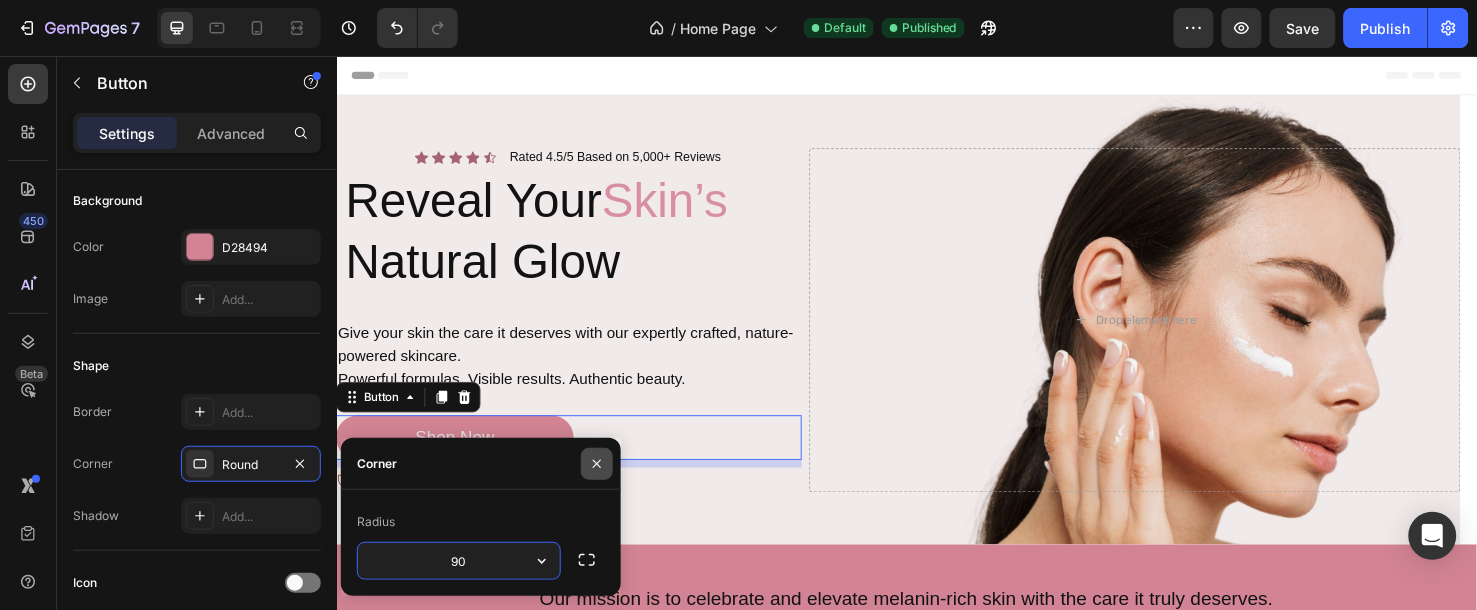 click at bounding box center [597, 464] 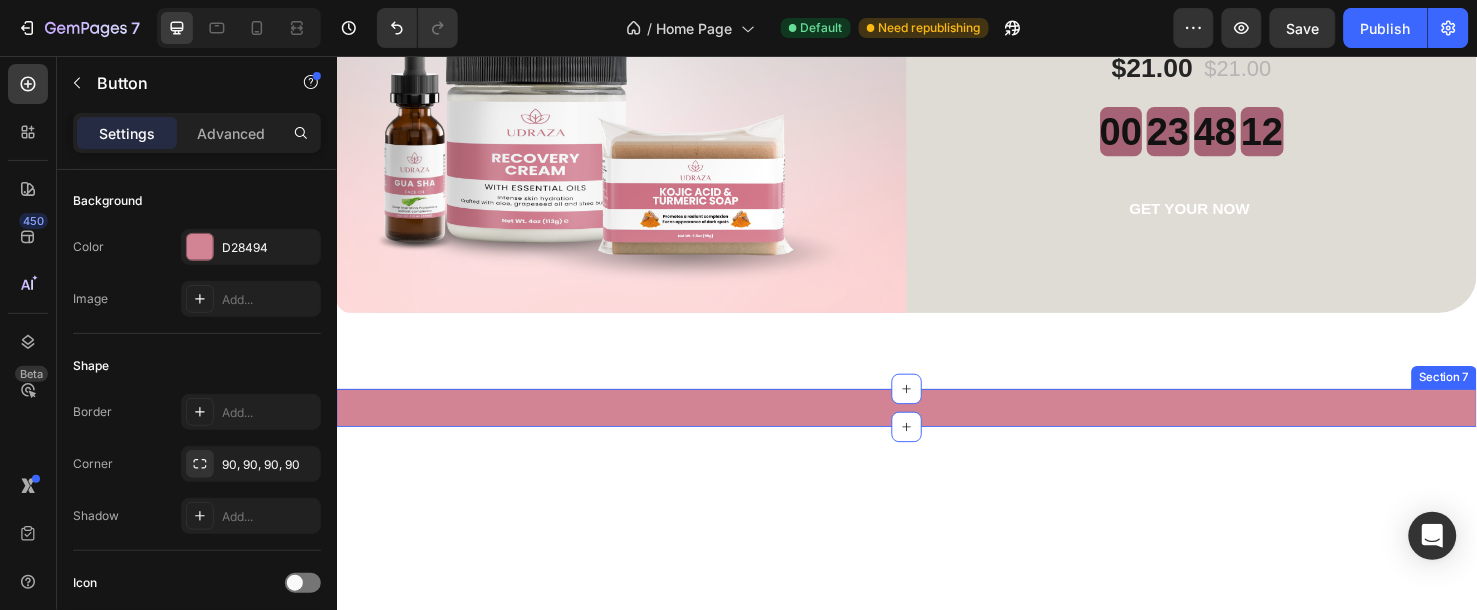 scroll, scrollTop: 2777, scrollLeft: 0, axis: vertical 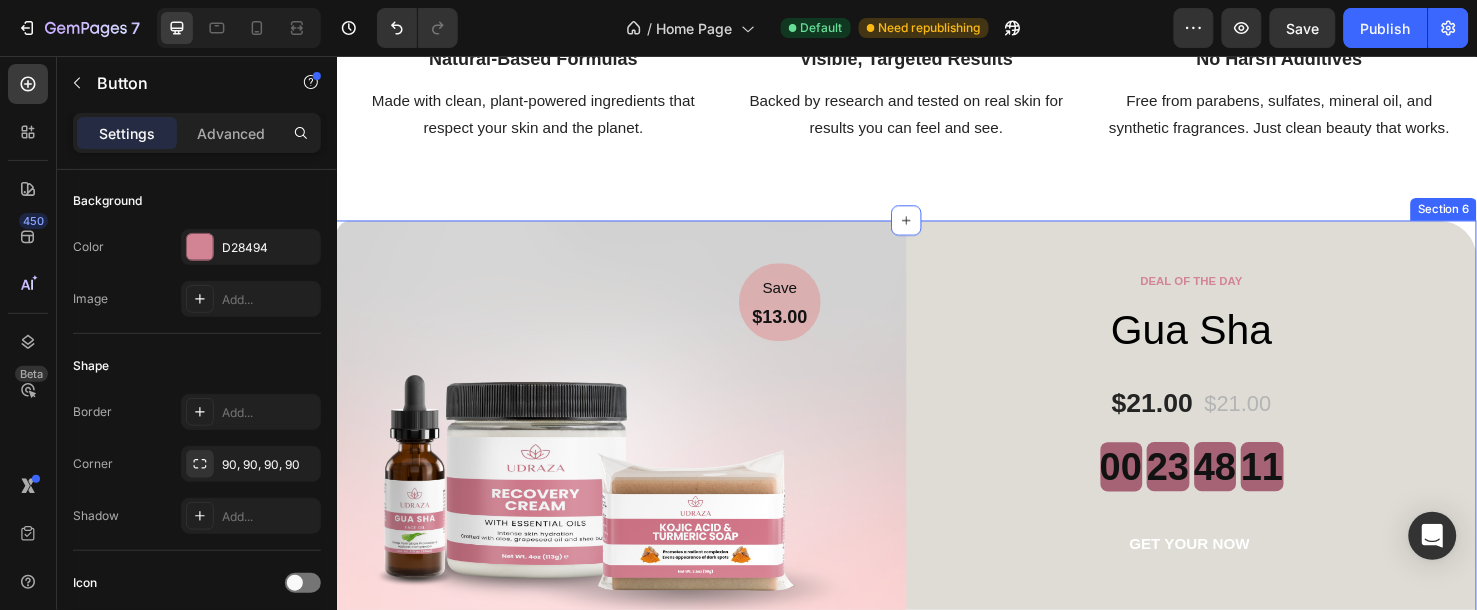 click on "DEAL OF THE DAY Text block Gua Sha (P) Title $21.00 (P) Price (P) Price $21.00 (P) Price (P) Price Row 00 23 48 11 CountDown Timer GET YOUR NOW (P) Cart Button Product Row" at bounding box center (1236, 453) 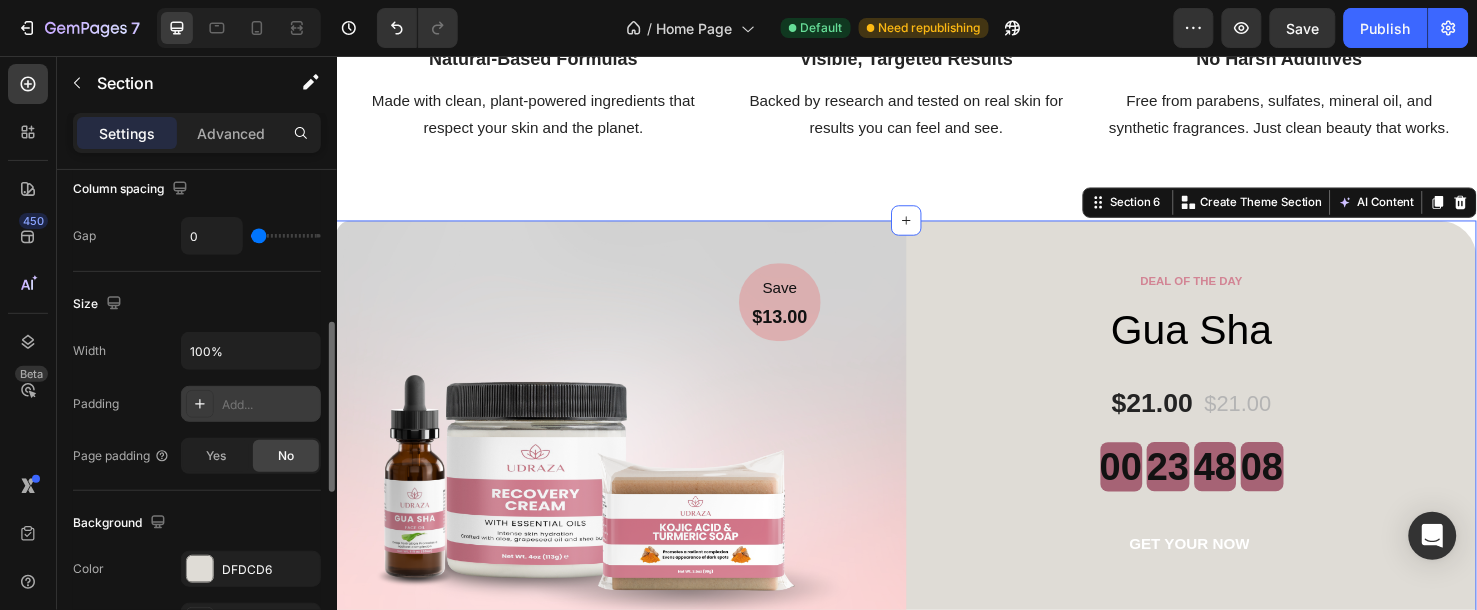 scroll, scrollTop: 666, scrollLeft: 0, axis: vertical 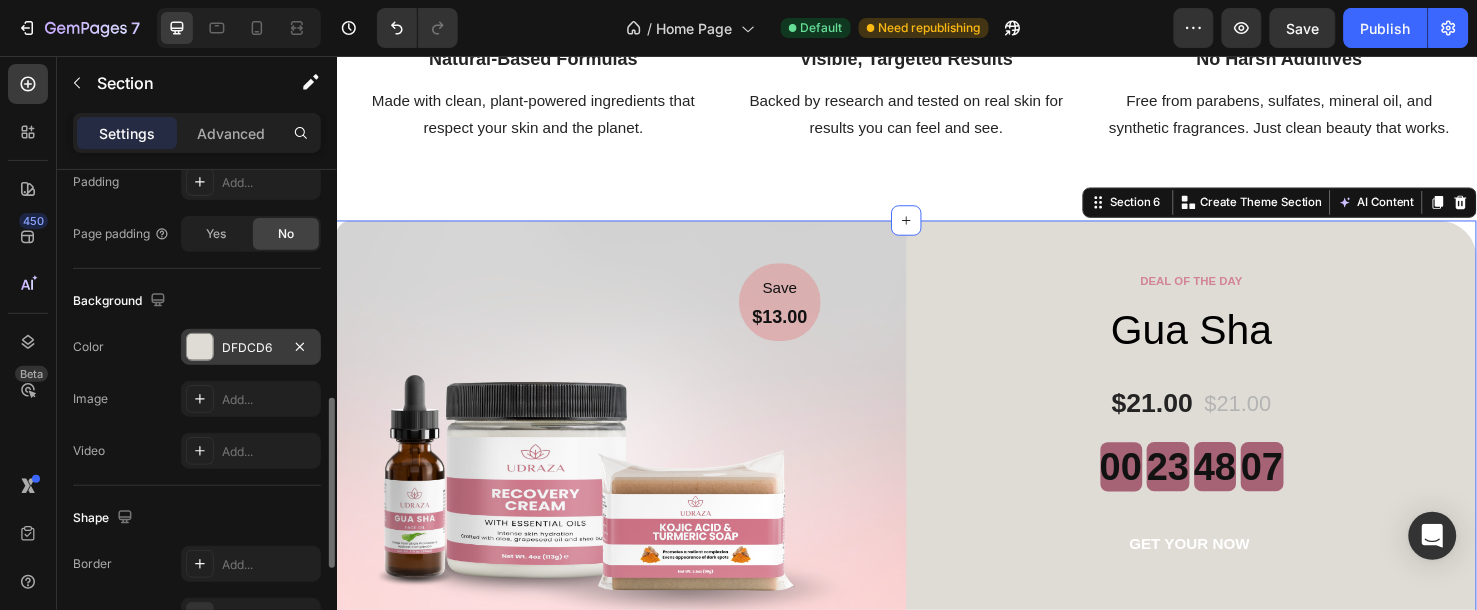 click on "DFDCD6" at bounding box center (251, 347) 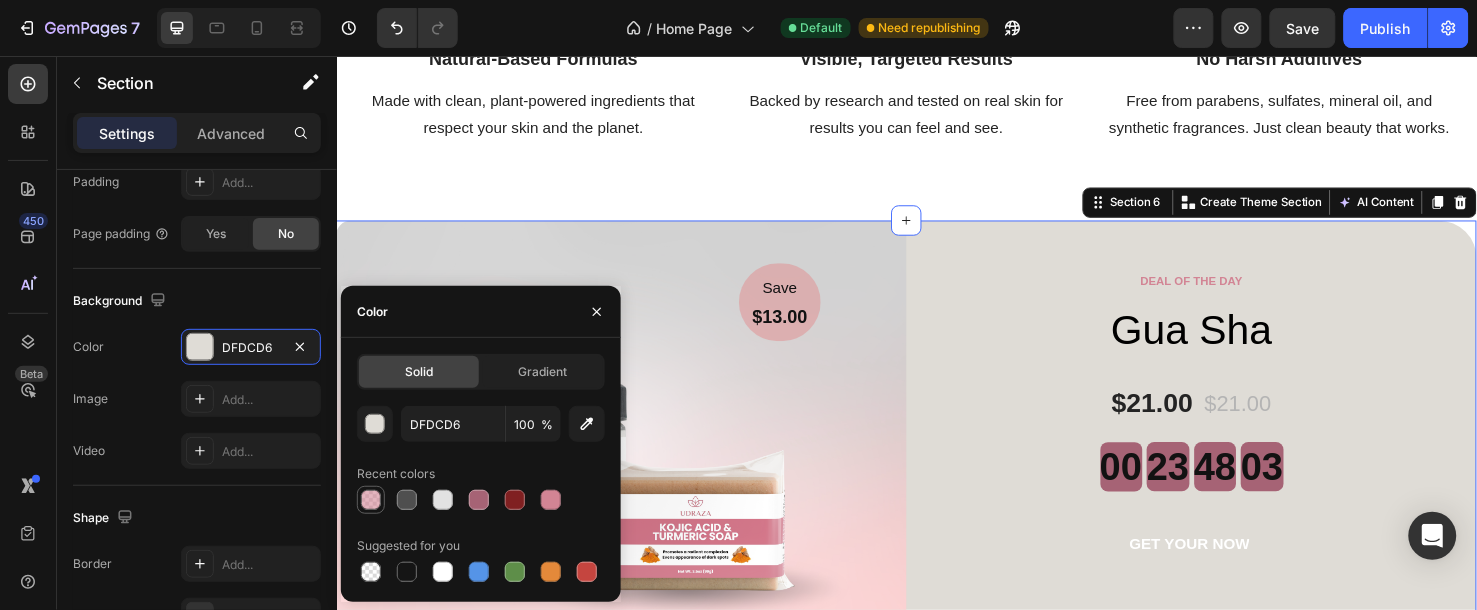 click at bounding box center [371, 500] 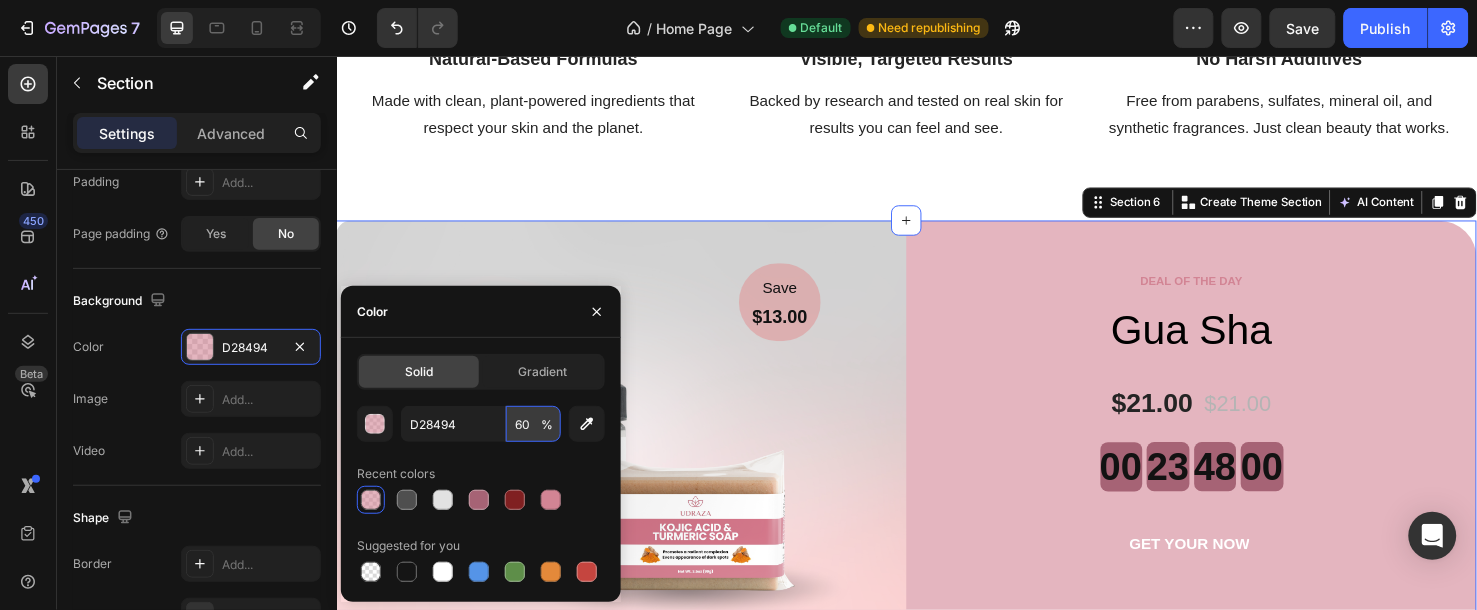 click on "60" at bounding box center (533, 424) 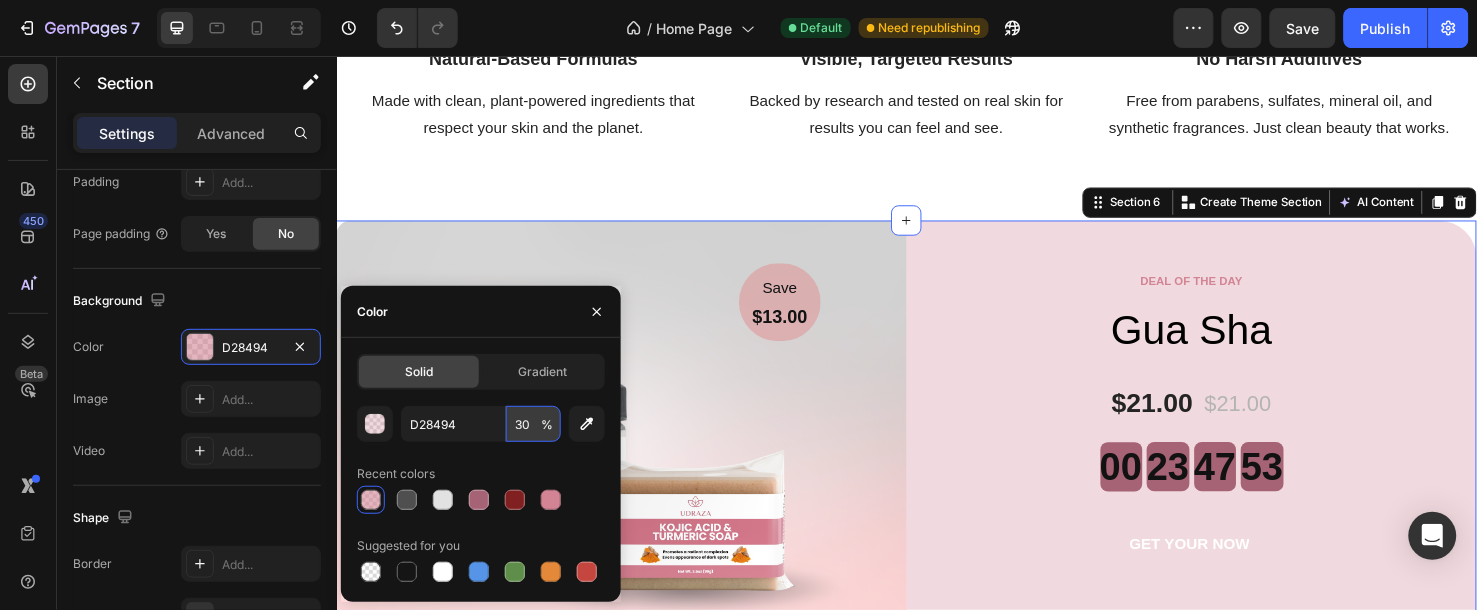 type on "3" 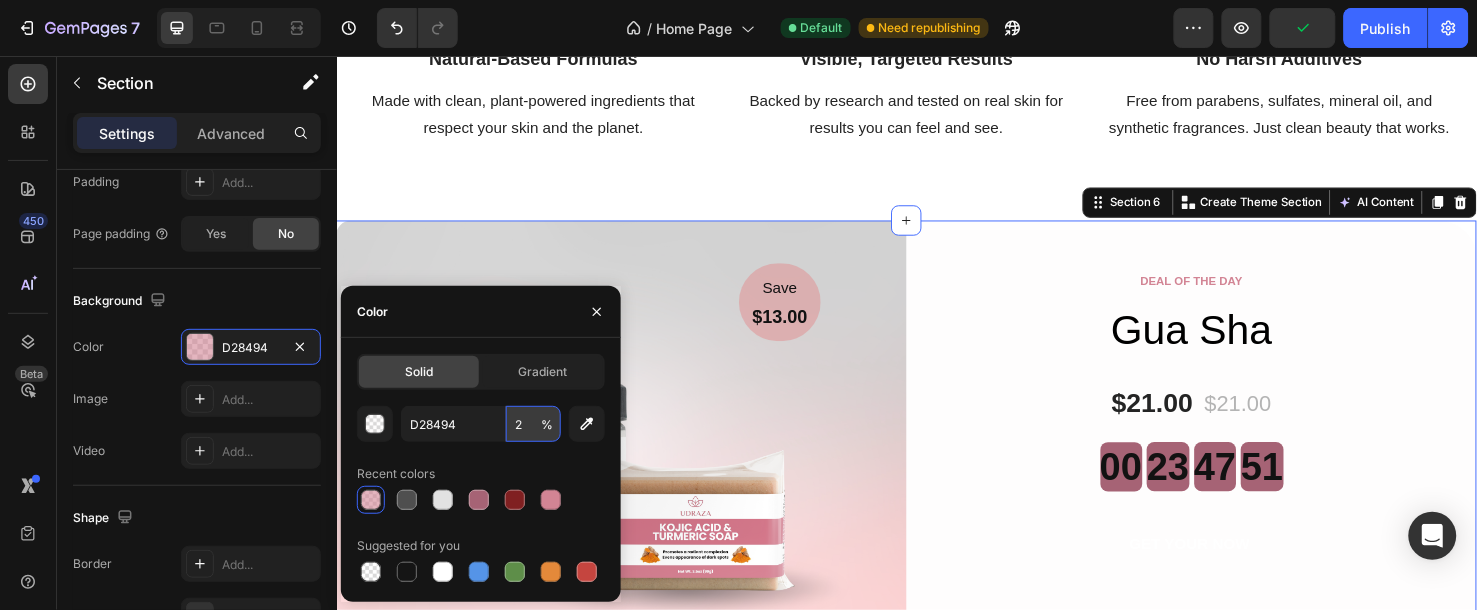 type on "20" 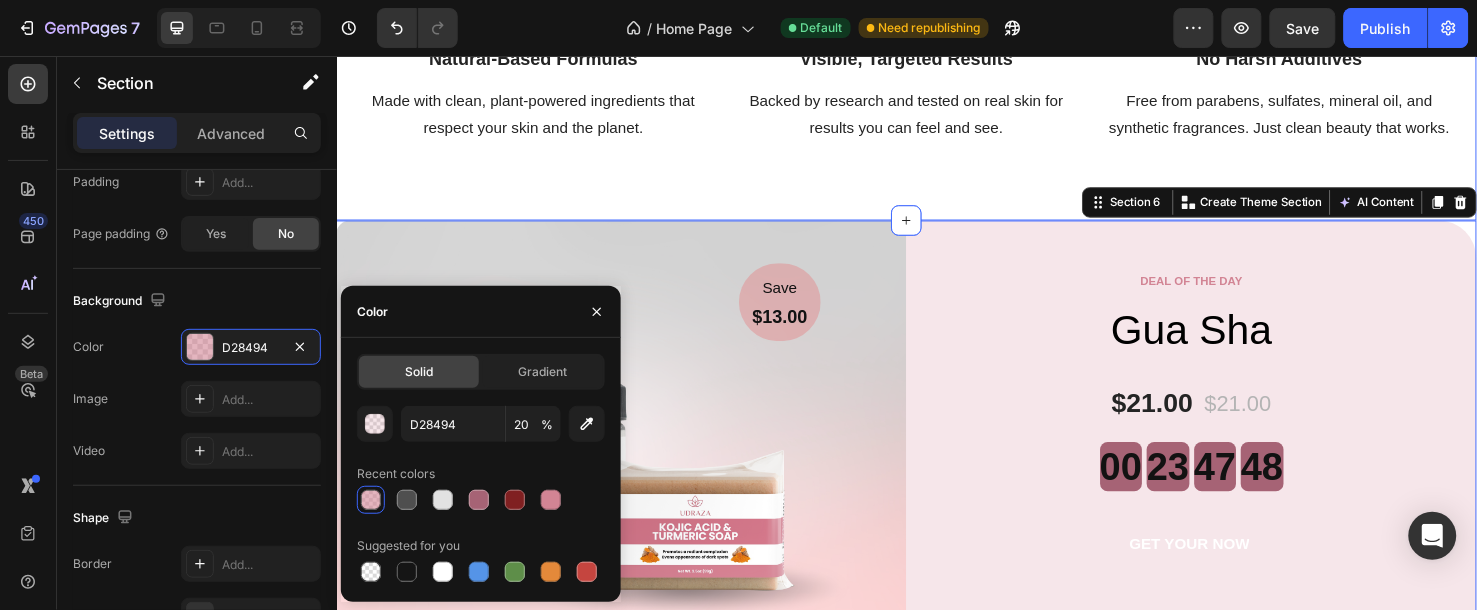 click on "Why Choose  UDRAZA Heading Glow deeper. Feel stronger Heading Skincare crafted to support, nourish, and reveal the power of your natural beauty. Clean. Effective. Melanin-centered. Text block Row Row Hero Banner Row Image Natural-Based Formulas Heading Made with clean, plant-powered ingredients that  respect your skin and the planet. Text block Image Visible, Targeted Results Heading Backed by research and tested on real skin for  results you can feel and see. Text block Image No Harsh Additives Heading Free from parabens, sulfates, mineral oil, and  synthetic fragrances. Just clean beauty that works. Text block Row SEC VIDEO" at bounding box center [936, -236] 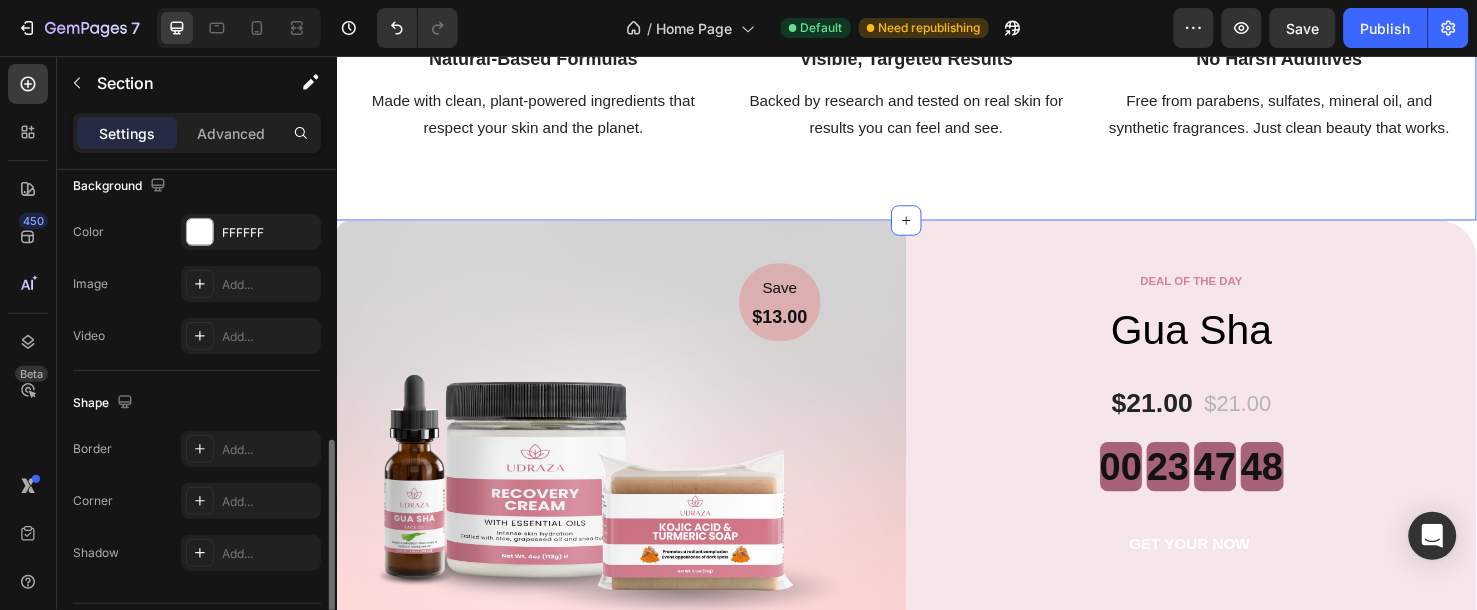 scroll, scrollTop: 665, scrollLeft: 0, axis: vertical 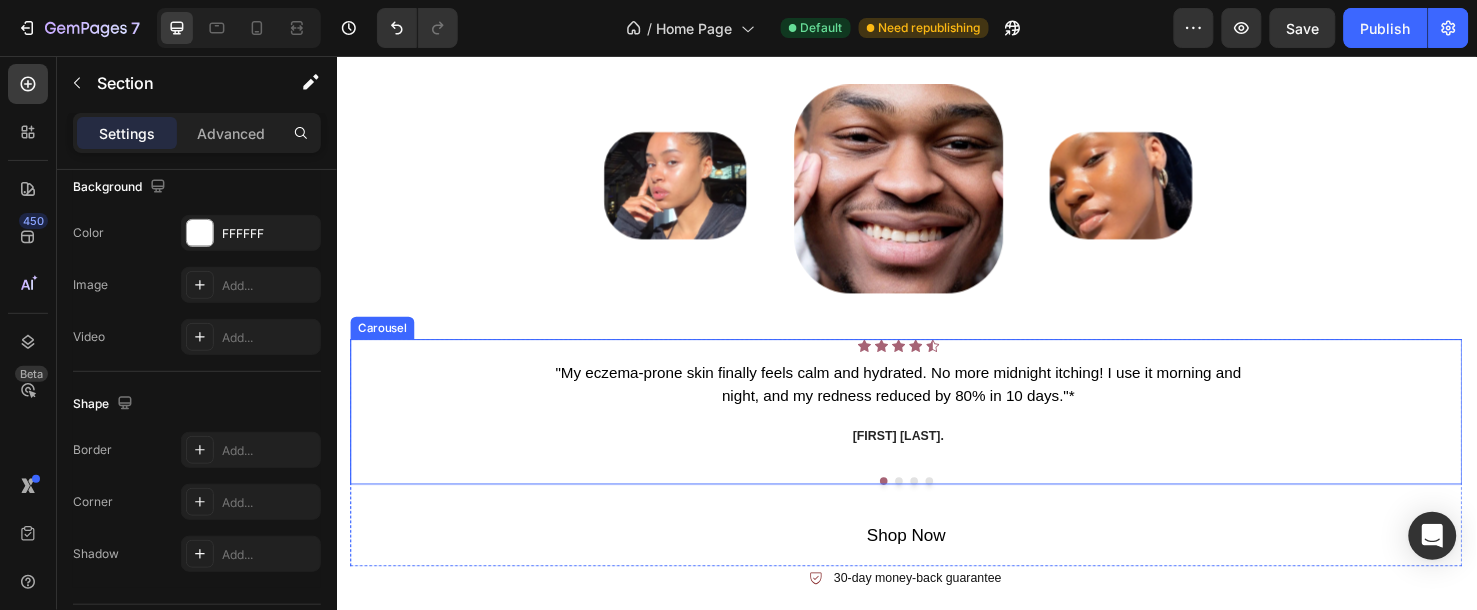 click on "Icon                Icon                Icon                Icon
Icon Icon List Hoz "My eczema-prone skin finally feels calm and hydrated. No more midnight itching! I use it morning and night, and my redness reduced by 80% in 10 days."* Text block David T. Text block" at bounding box center (927, 424) 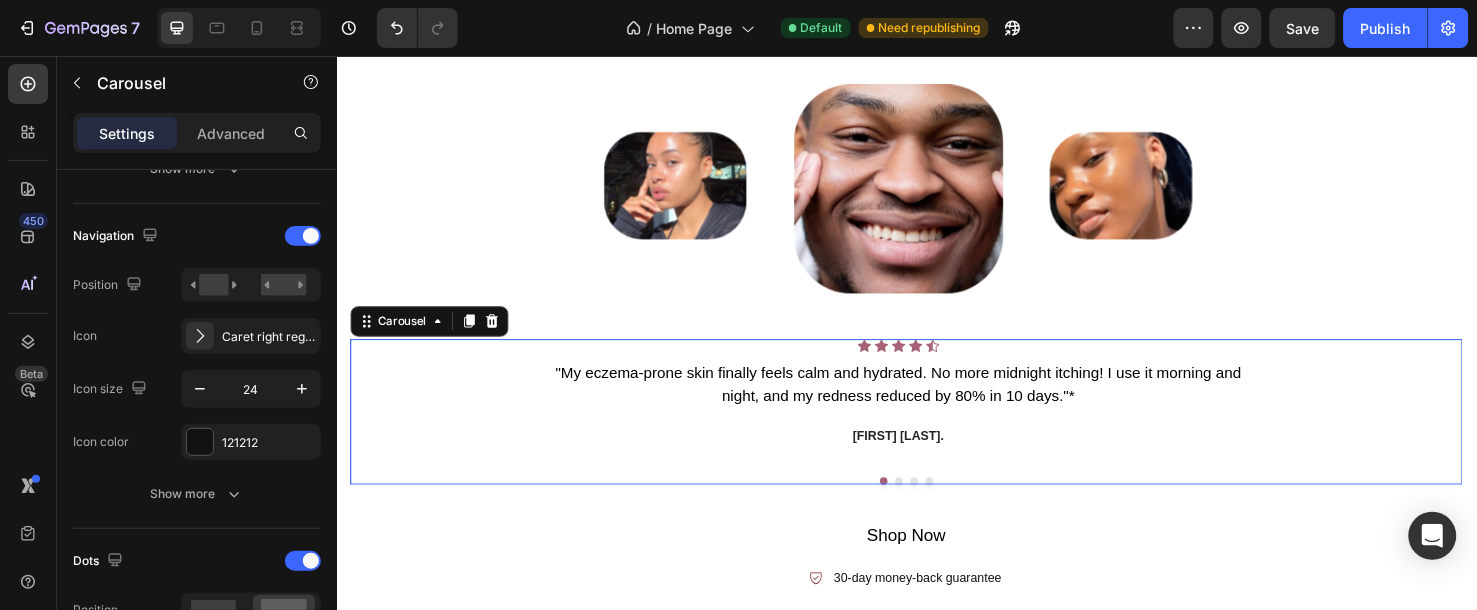 scroll, scrollTop: 0, scrollLeft: 0, axis: both 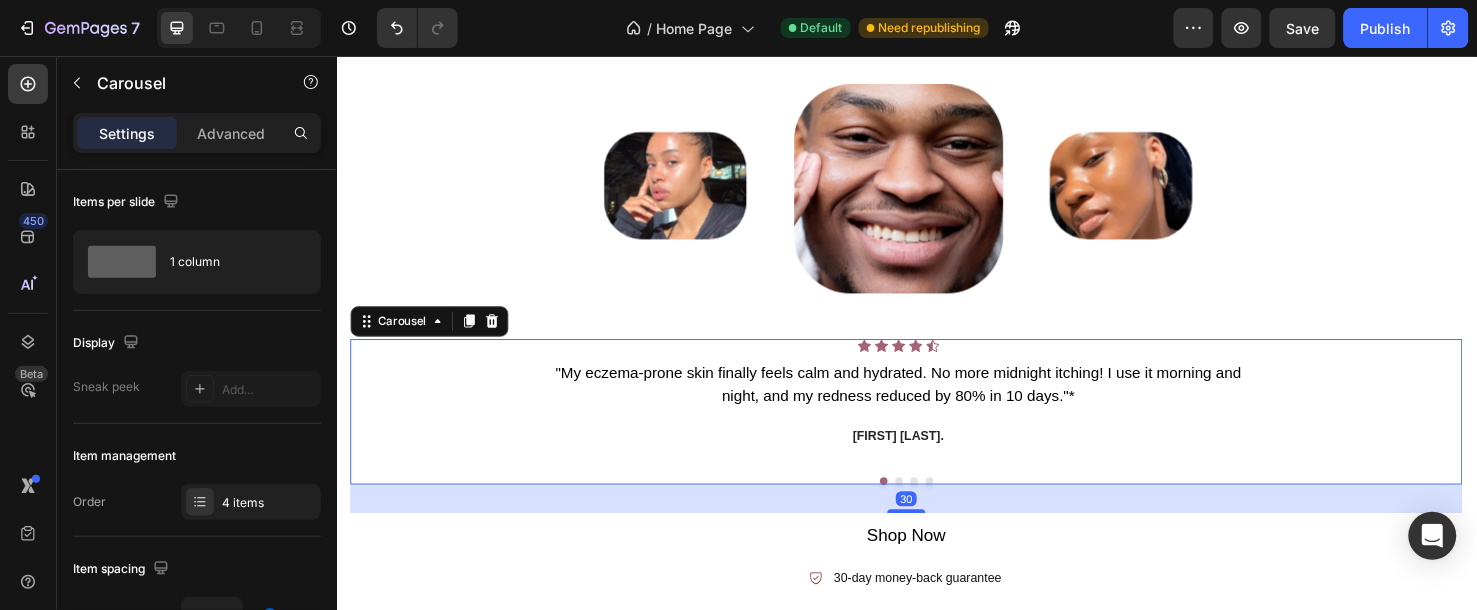 click at bounding box center (928, 502) 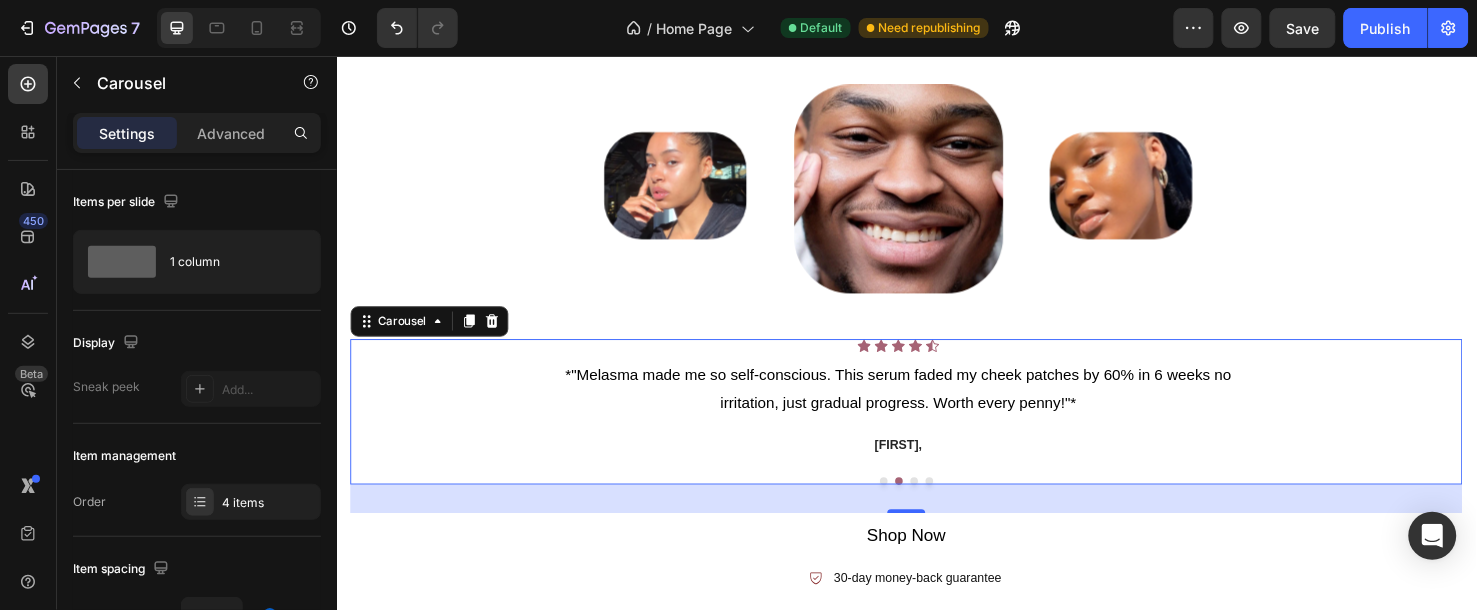 click at bounding box center (936, 502) 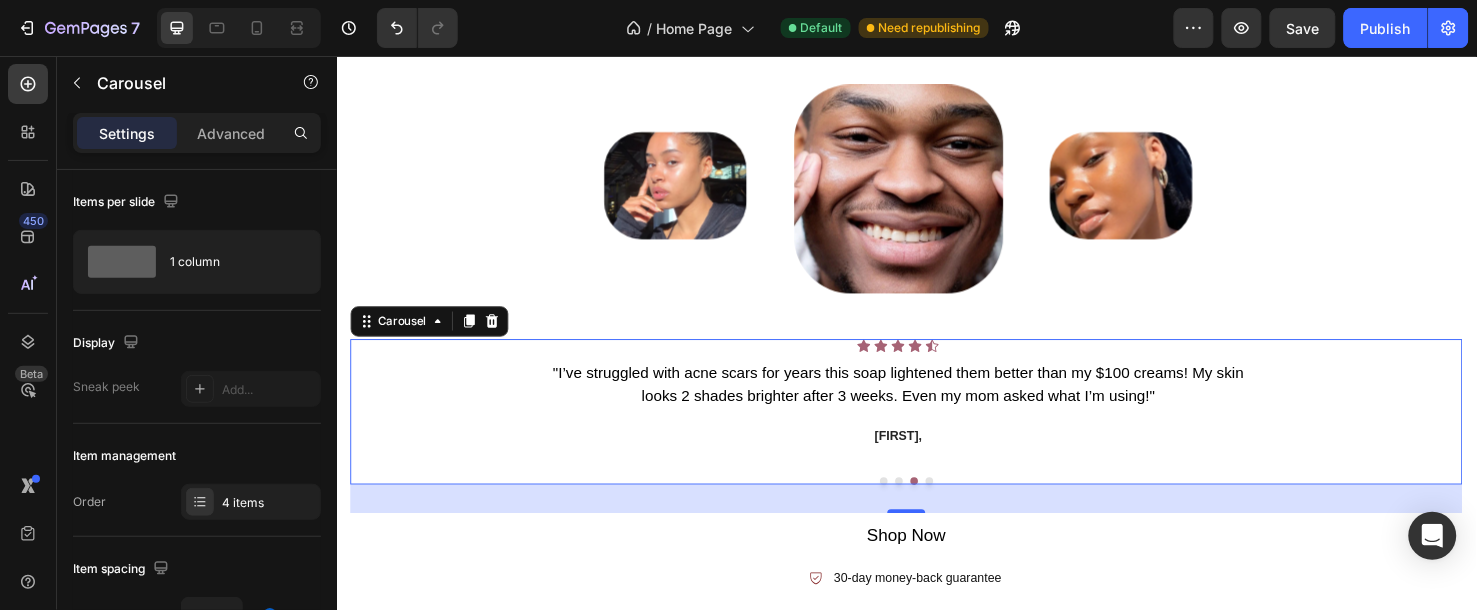 click at bounding box center [960, 502] 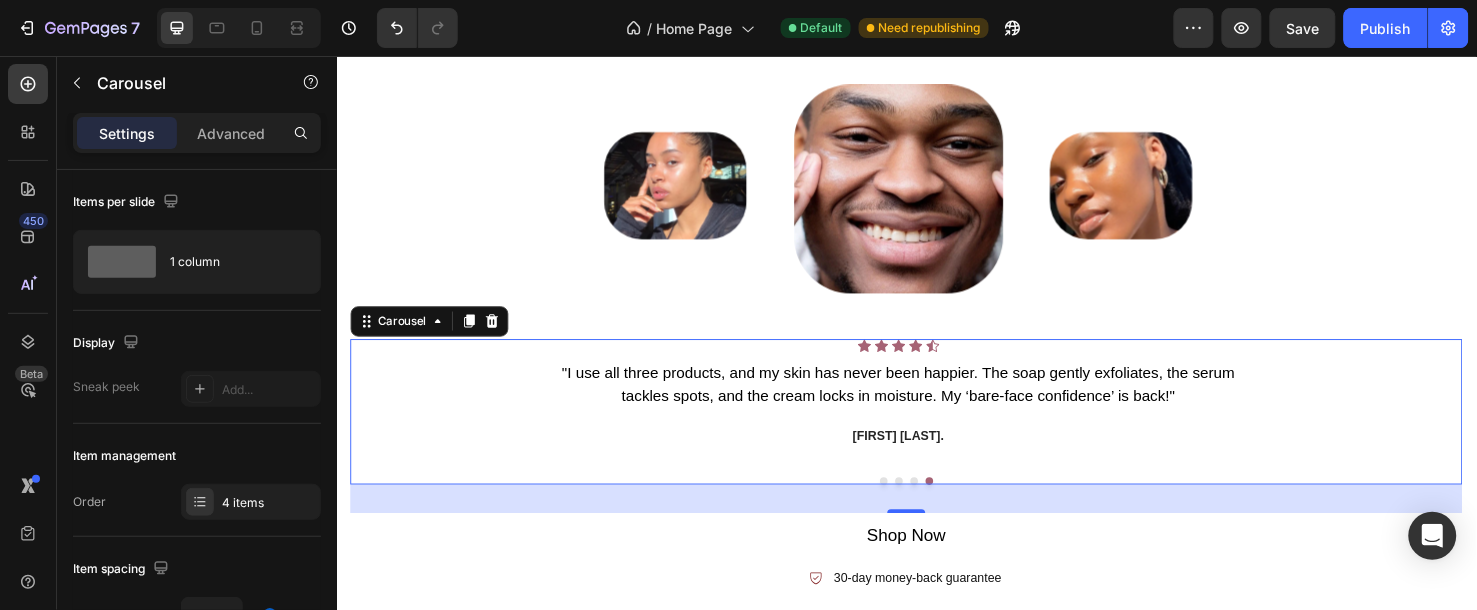 click on "30" at bounding box center (936, 521) 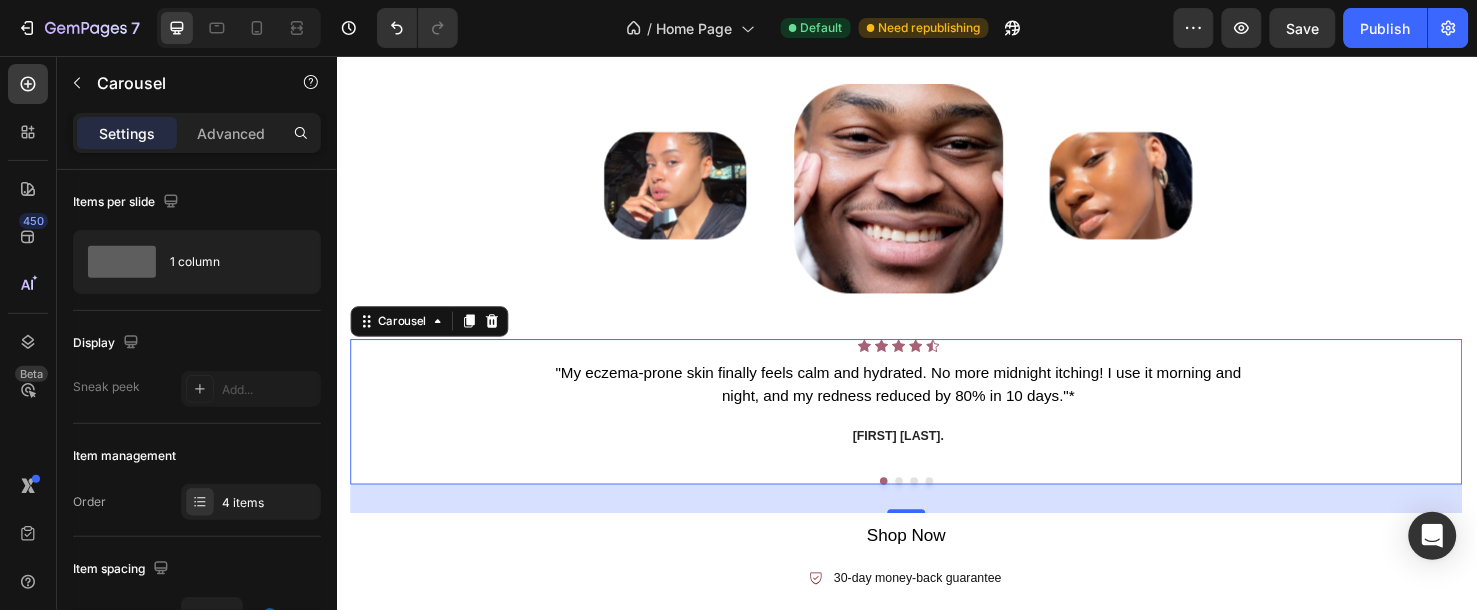click at bounding box center (928, 502) 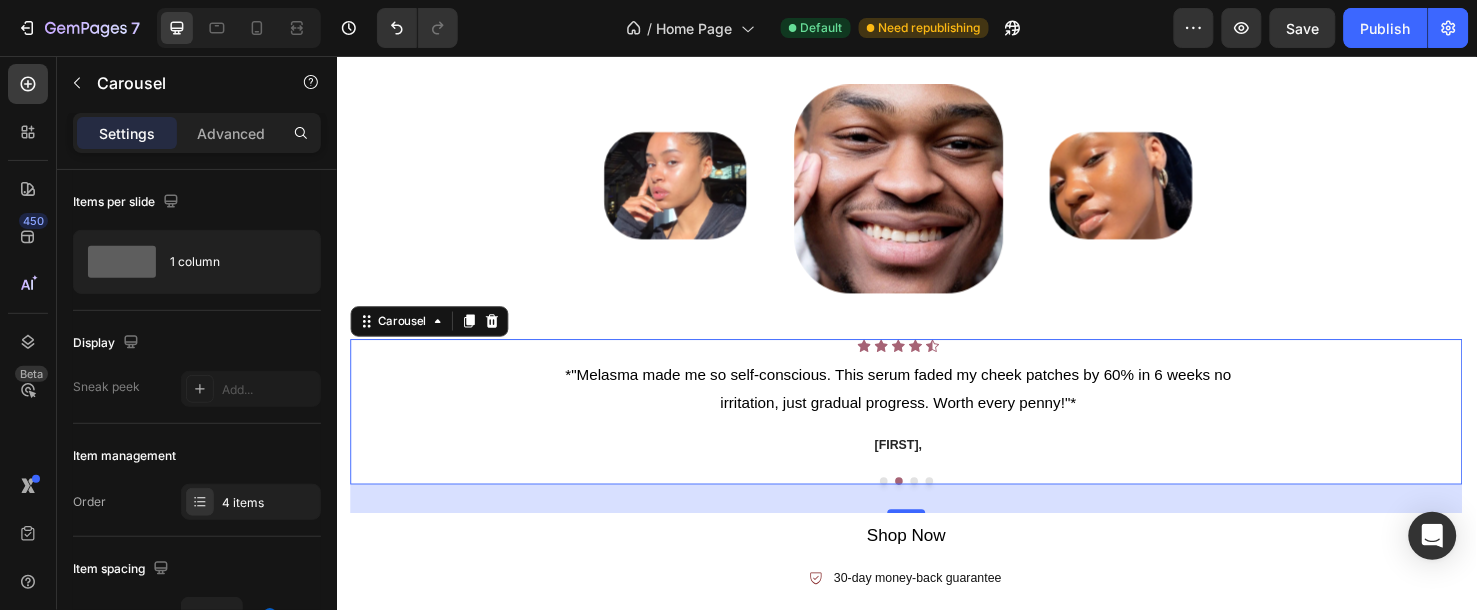 click at bounding box center (960, 502) 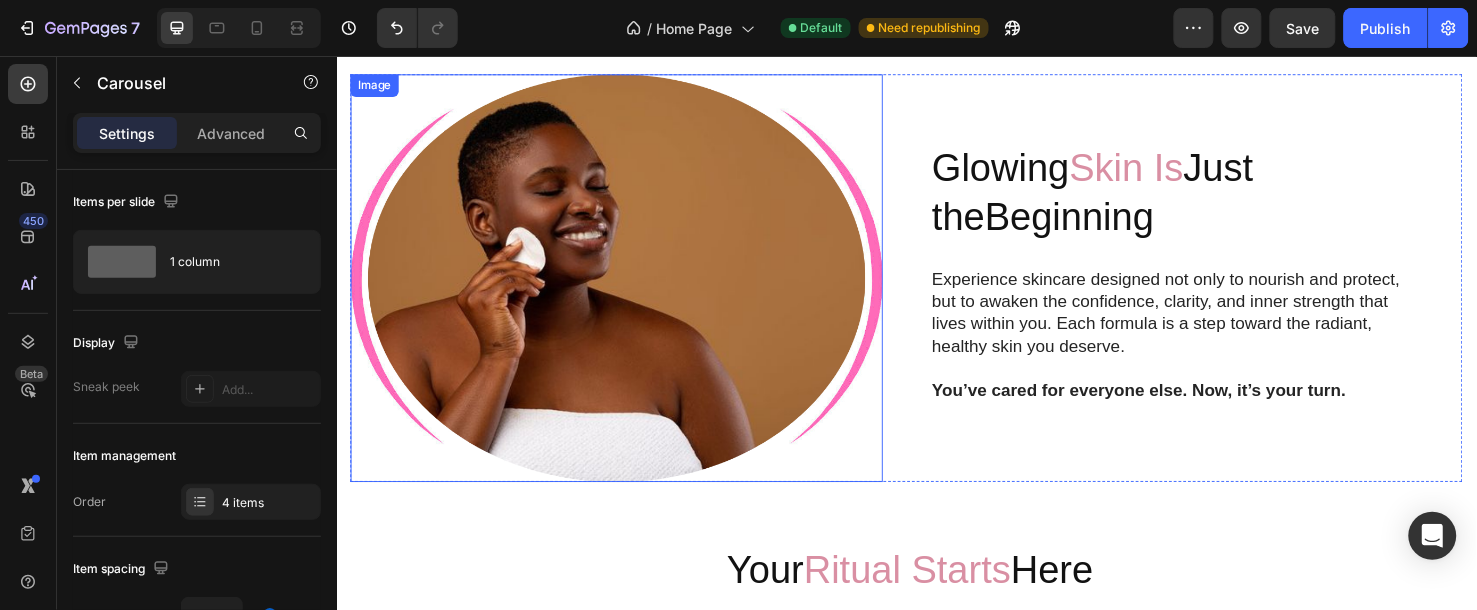 scroll, scrollTop: 777, scrollLeft: 0, axis: vertical 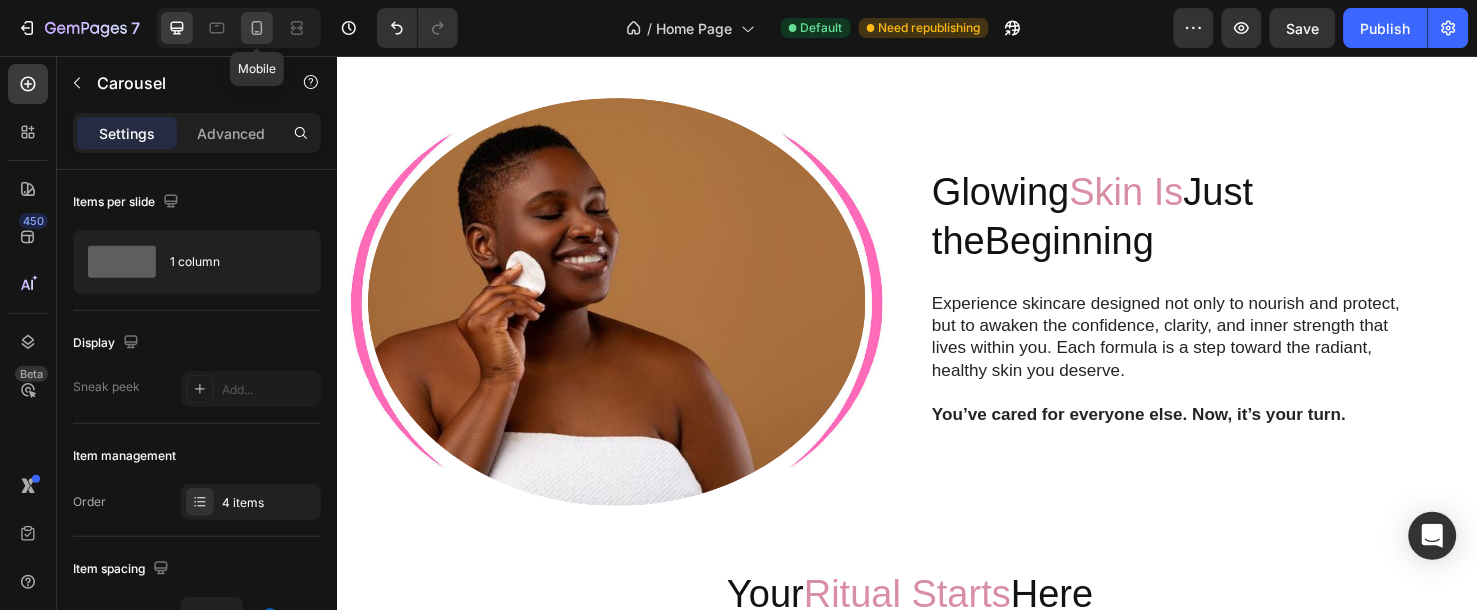 click 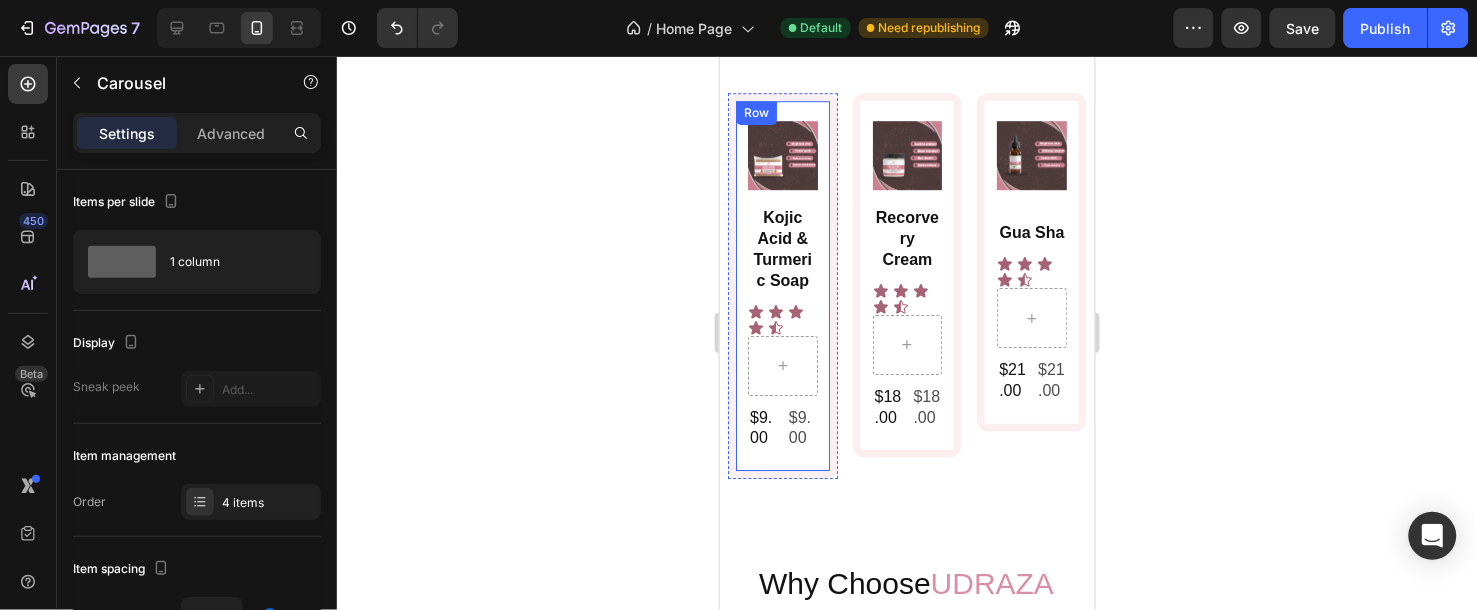 scroll, scrollTop: 1444, scrollLeft: 0, axis: vertical 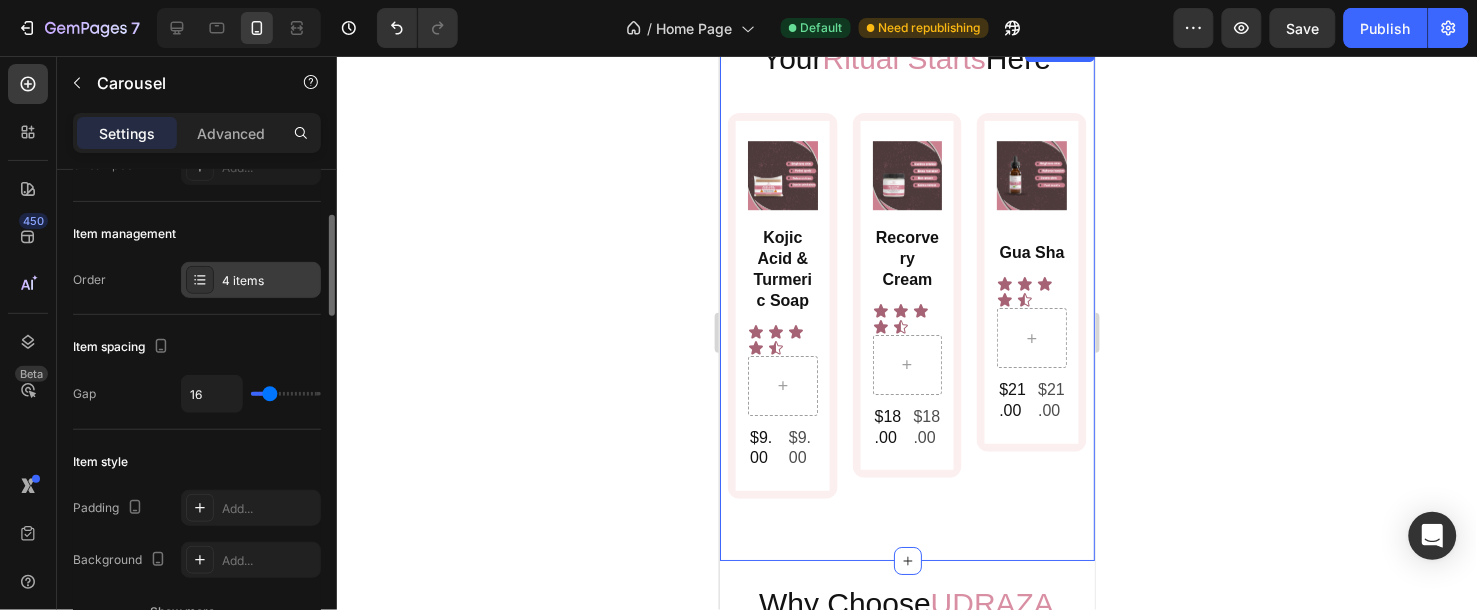 click on "4 items" at bounding box center [269, 281] 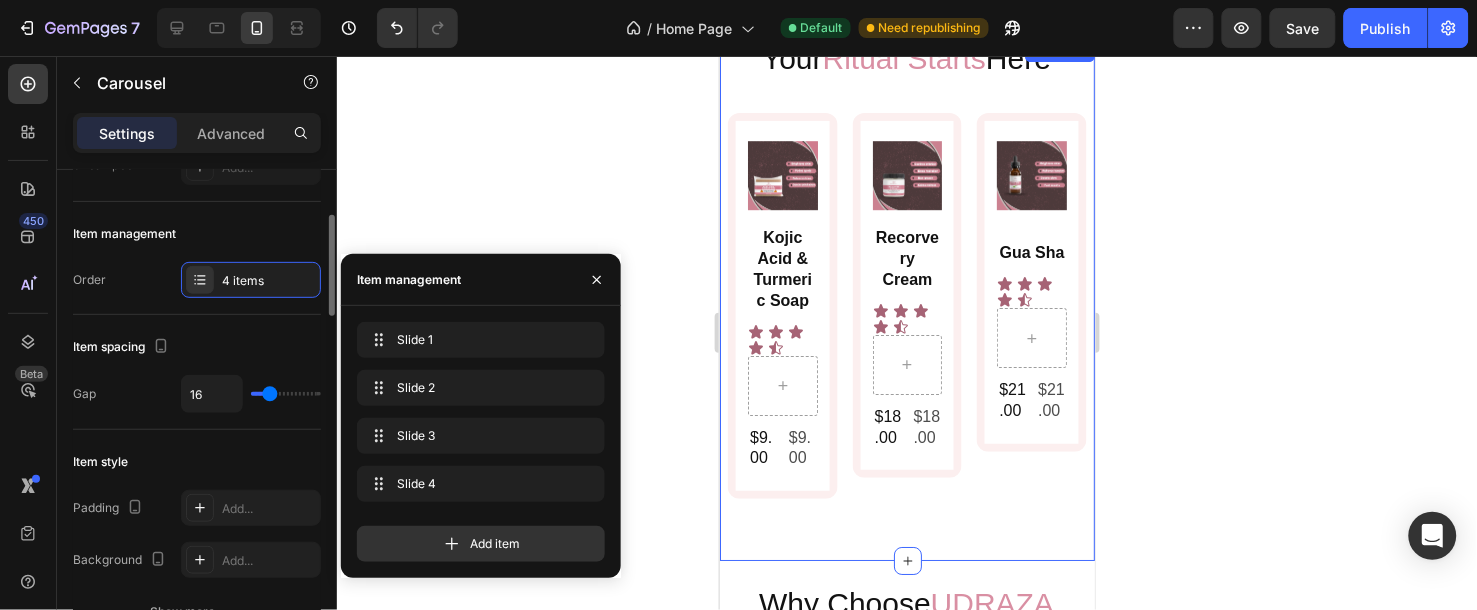 scroll, scrollTop: 0, scrollLeft: 0, axis: both 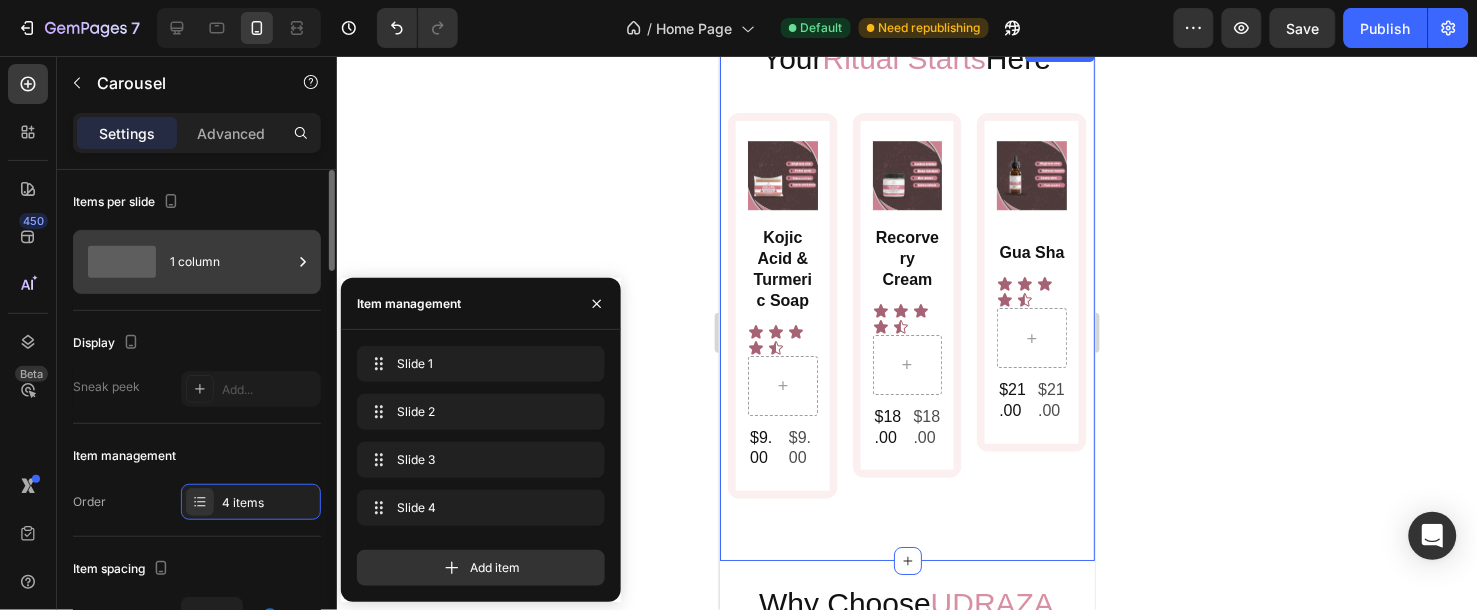 click on "1 column" at bounding box center (231, 262) 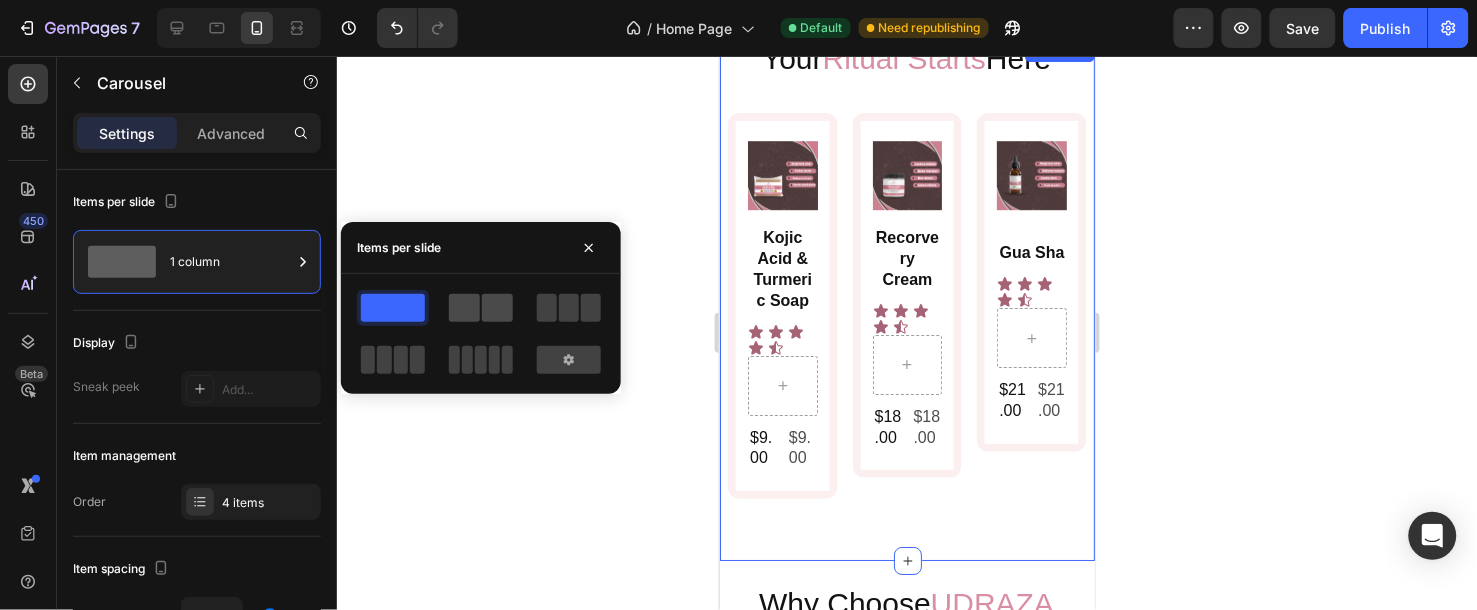 click 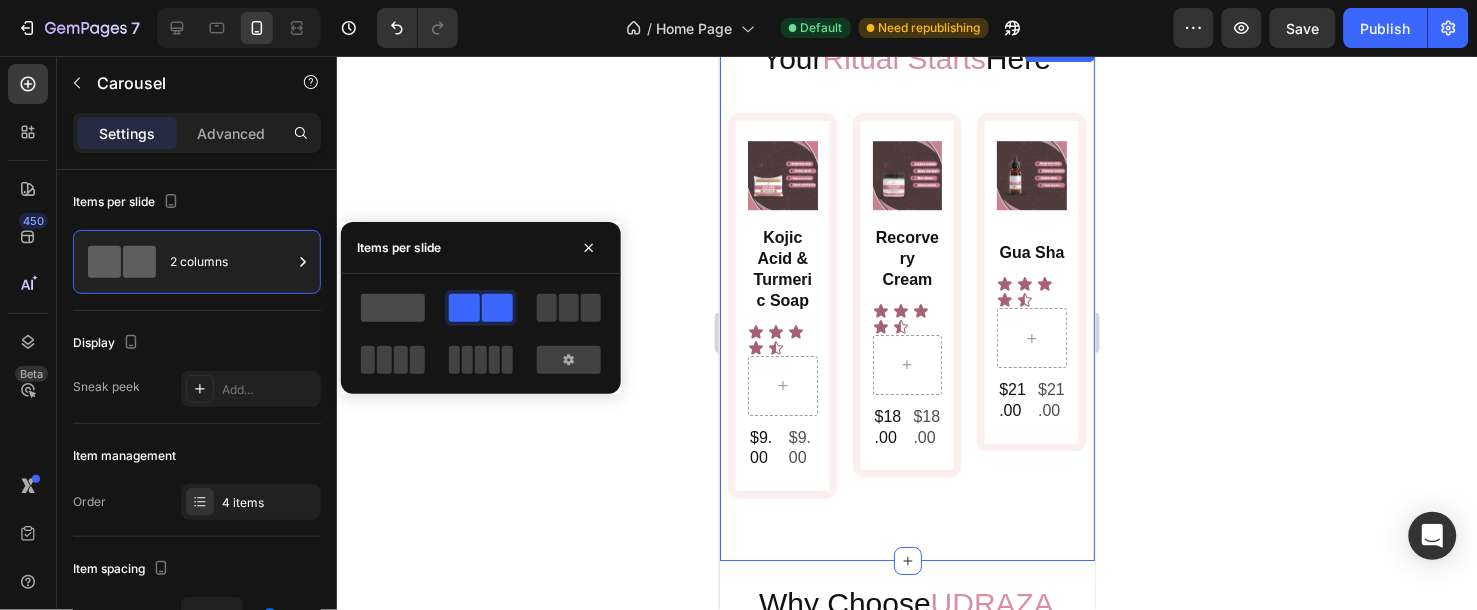 click 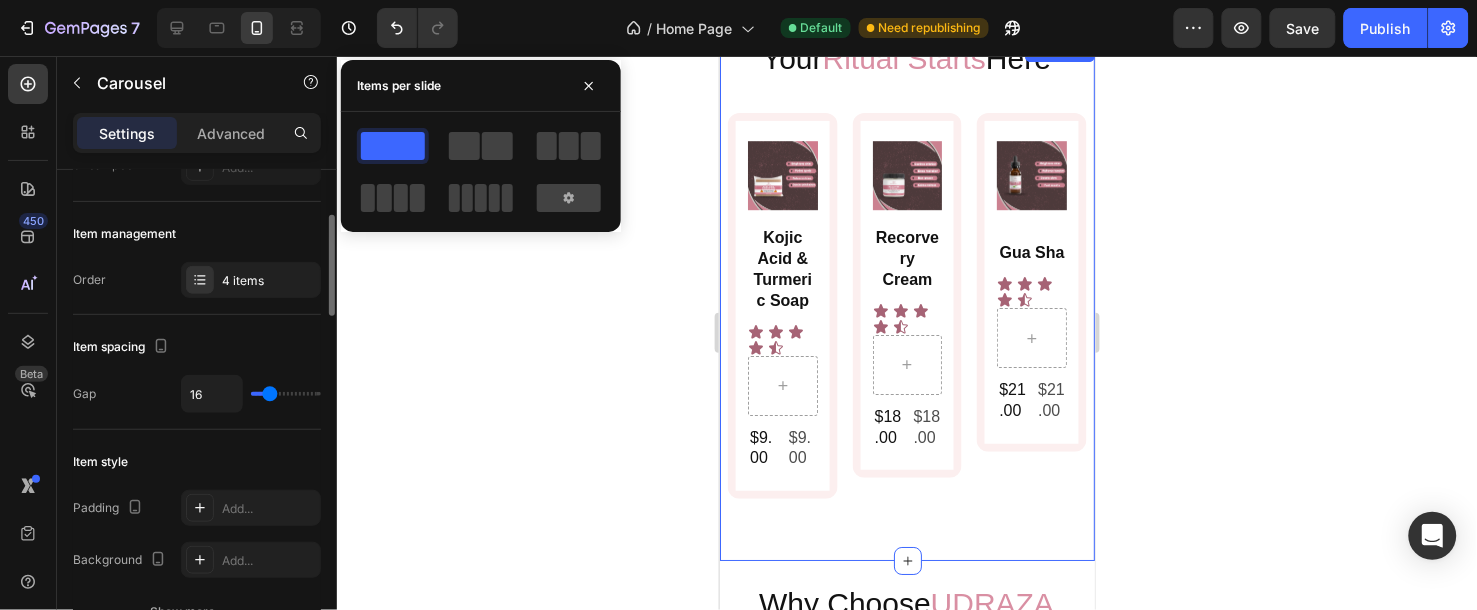 scroll, scrollTop: 555, scrollLeft: 0, axis: vertical 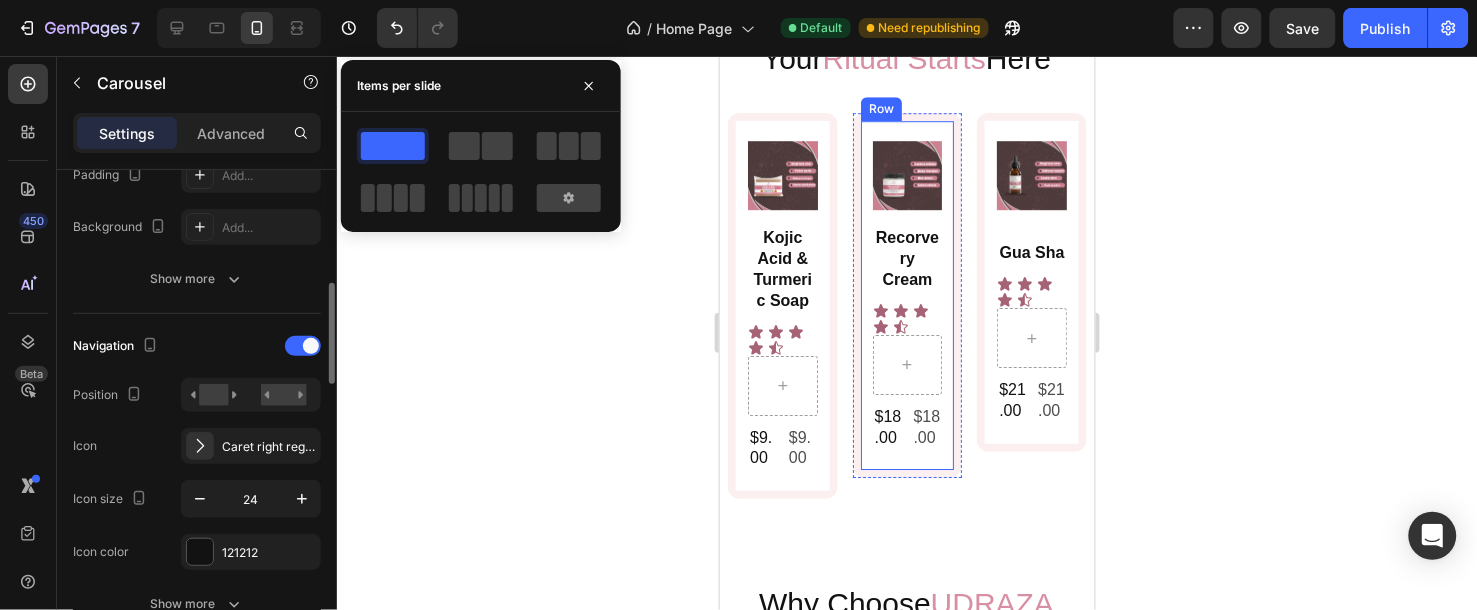 click on "Product Images Recorvery Cream Product Title Icon Icon Icon Icon Icon Icon List
Row $18.00 Product Price Product Price $18.00 Product Price Product Price Row Product Row Row" at bounding box center (907, 295) 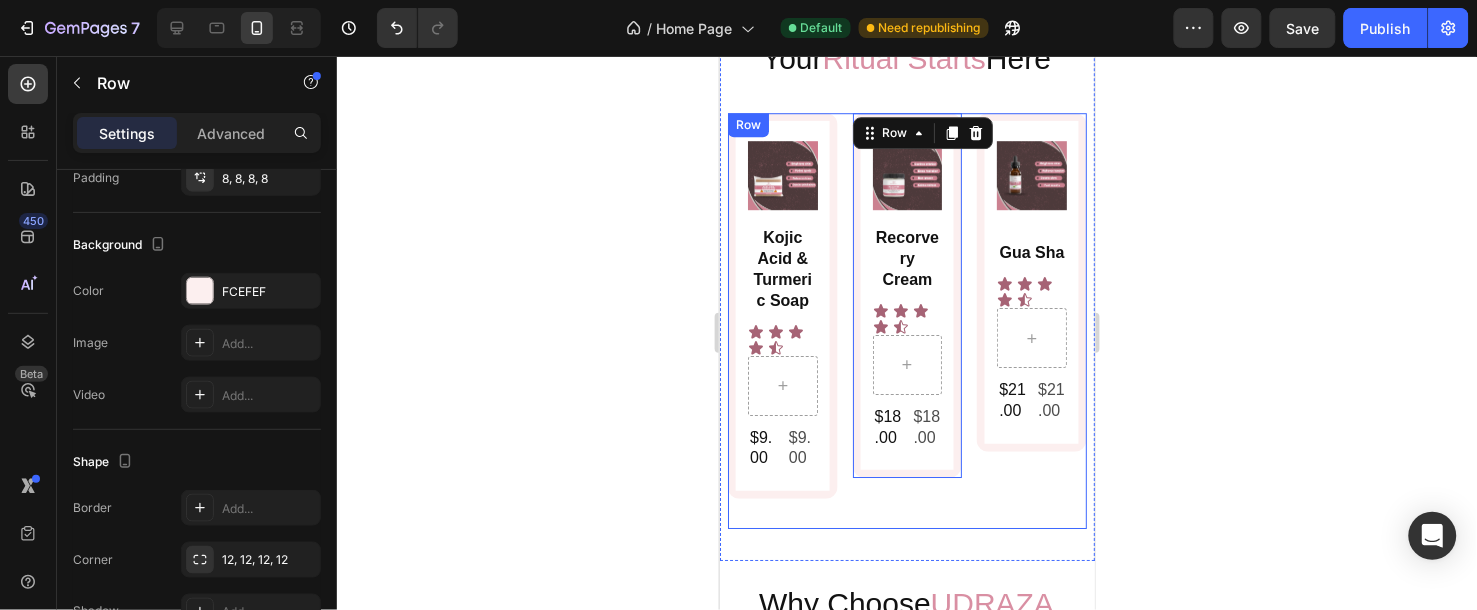 scroll, scrollTop: 0, scrollLeft: 0, axis: both 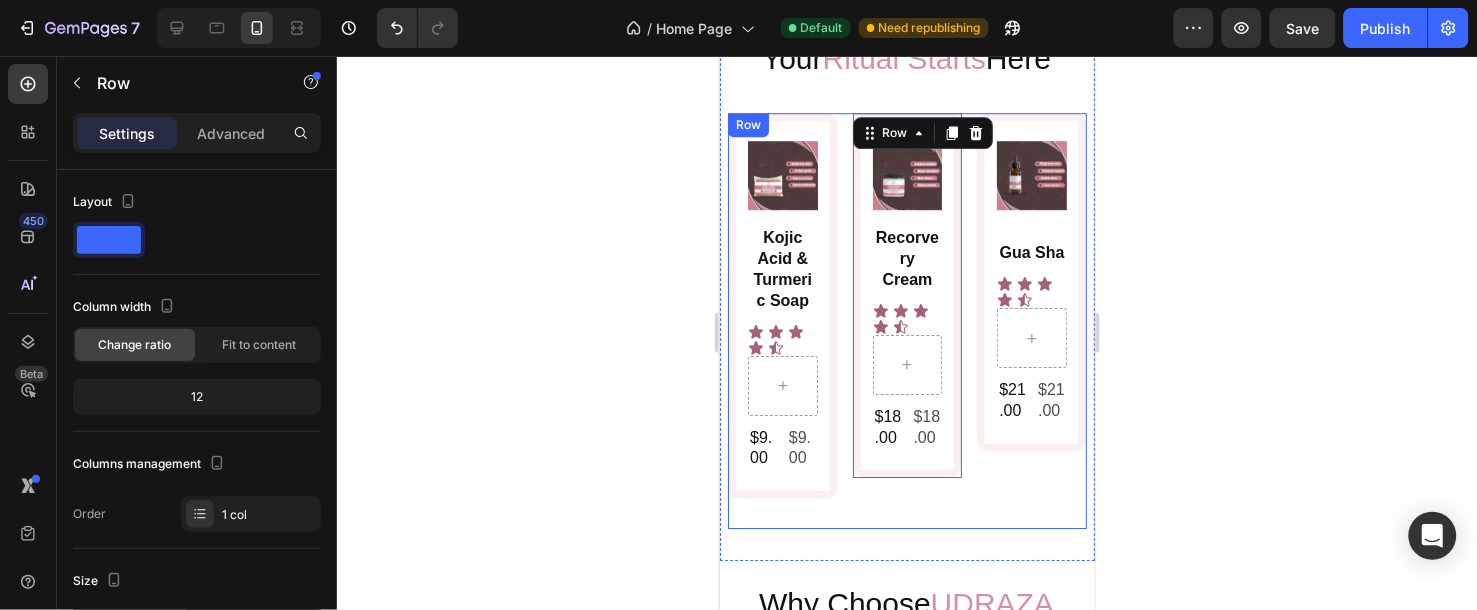 click on "Product Images Kojic Acid & Turmeric Soap Product Title Icon Icon Icon Icon Icon Icon List
Row $9.00 Product Price Product Price $9.00 Product Price Product Price Row Product Row Row Product Images Recorvery Cream Product Title Icon Icon Icon Icon Icon Icon List
Row $18.00 Product Price Product Price $18.00 Product Price Product Price Row Product Row Row   0 Product Images Gua Sha Product Title Icon Icon Icon Icon Icon Icon List
Row $21.00 Product Price Product Price $21.00 Product Price Product Price Row Product Row Row Row" at bounding box center [906, 320] 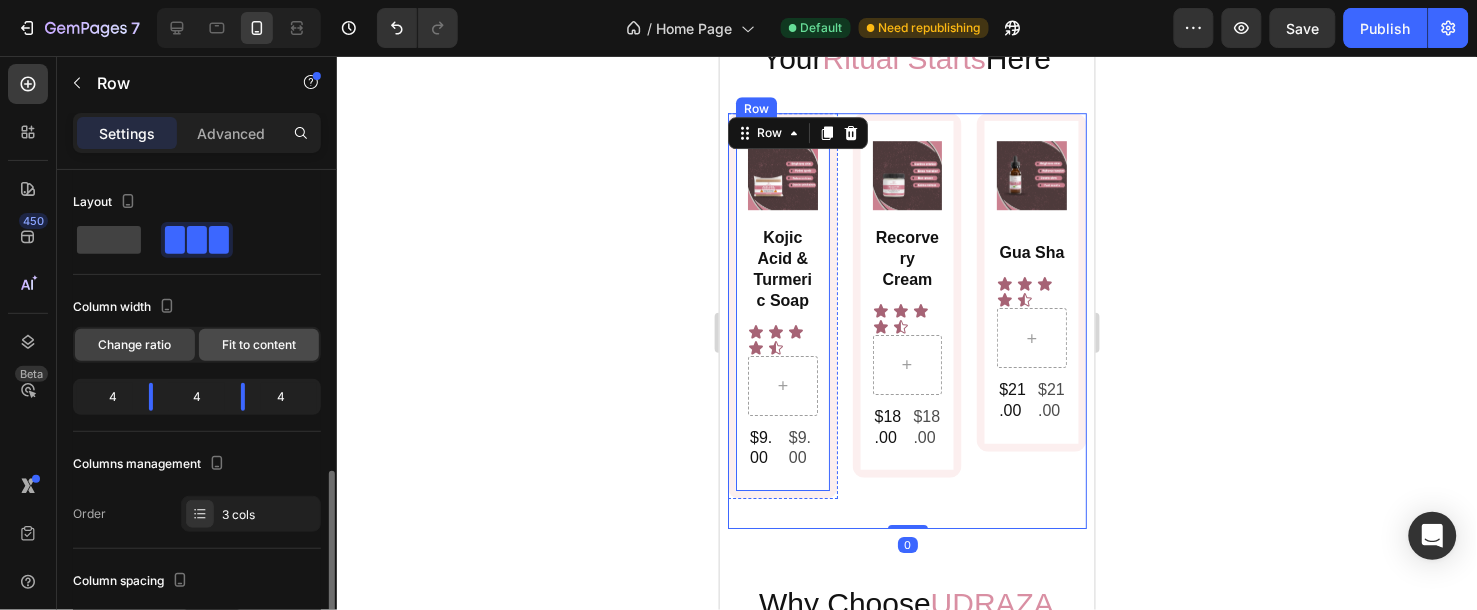 scroll, scrollTop: 222, scrollLeft: 0, axis: vertical 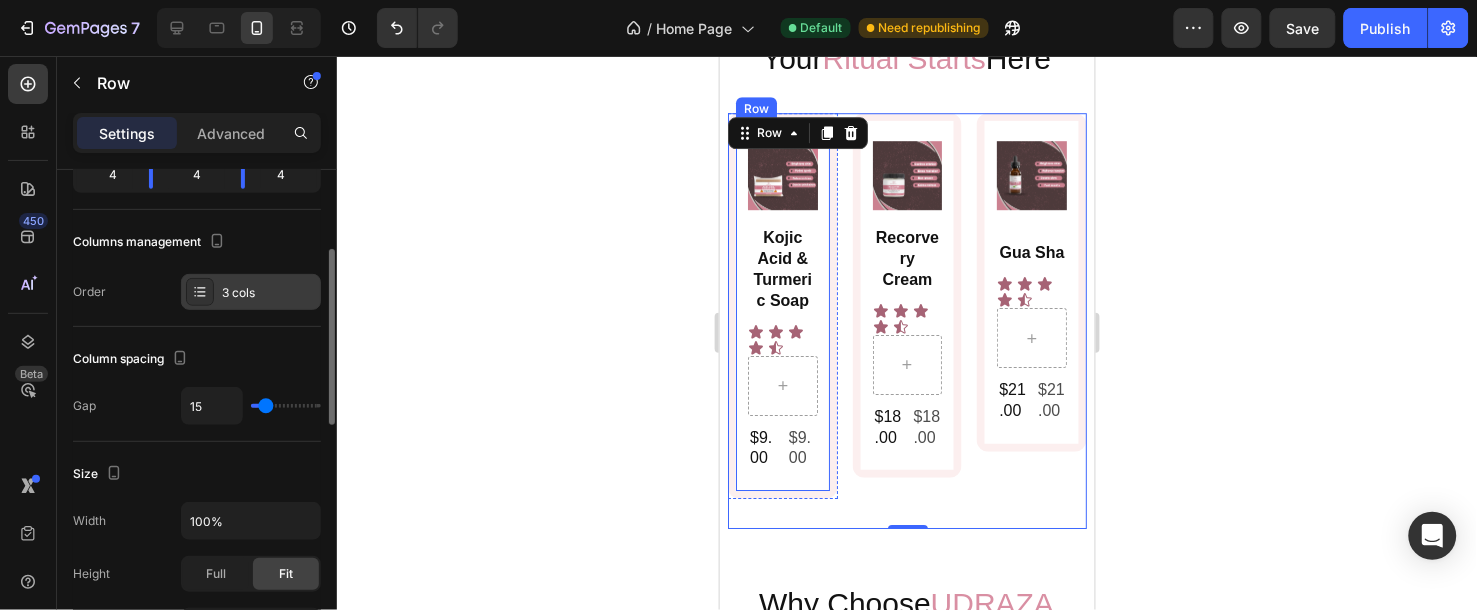 click on "3 cols" at bounding box center (269, 293) 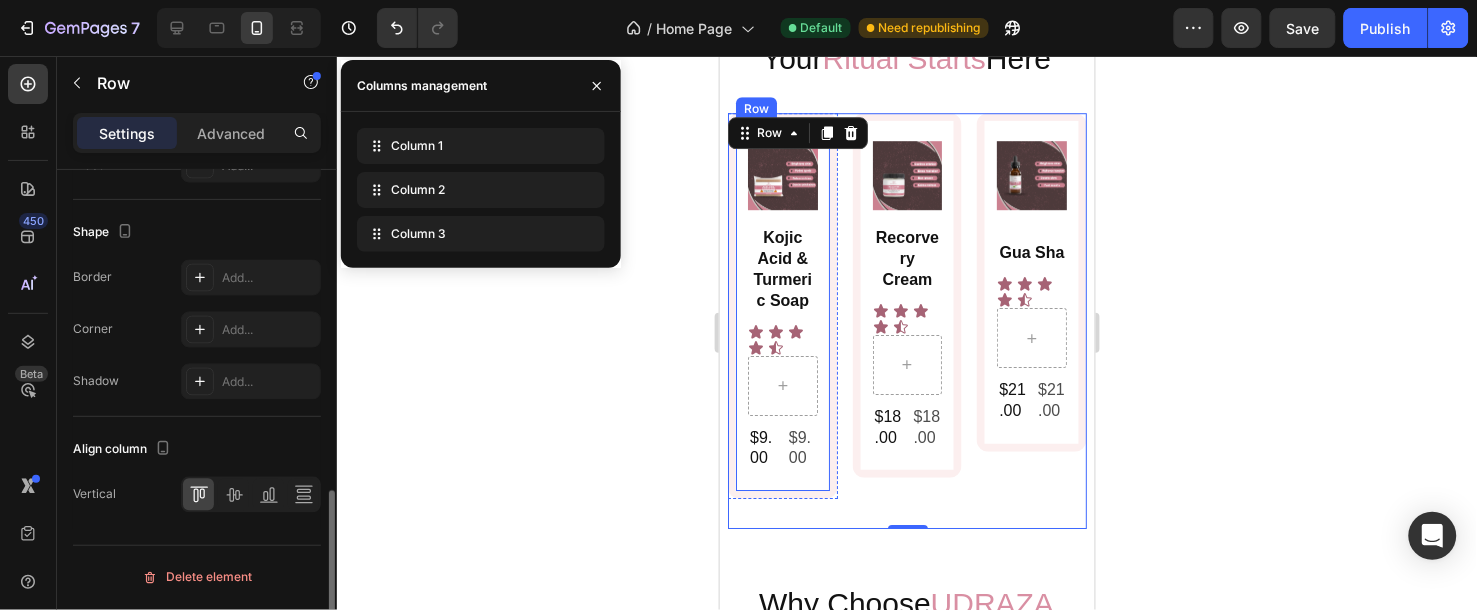 scroll, scrollTop: 566, scrollLeft: 0, axis: vertical 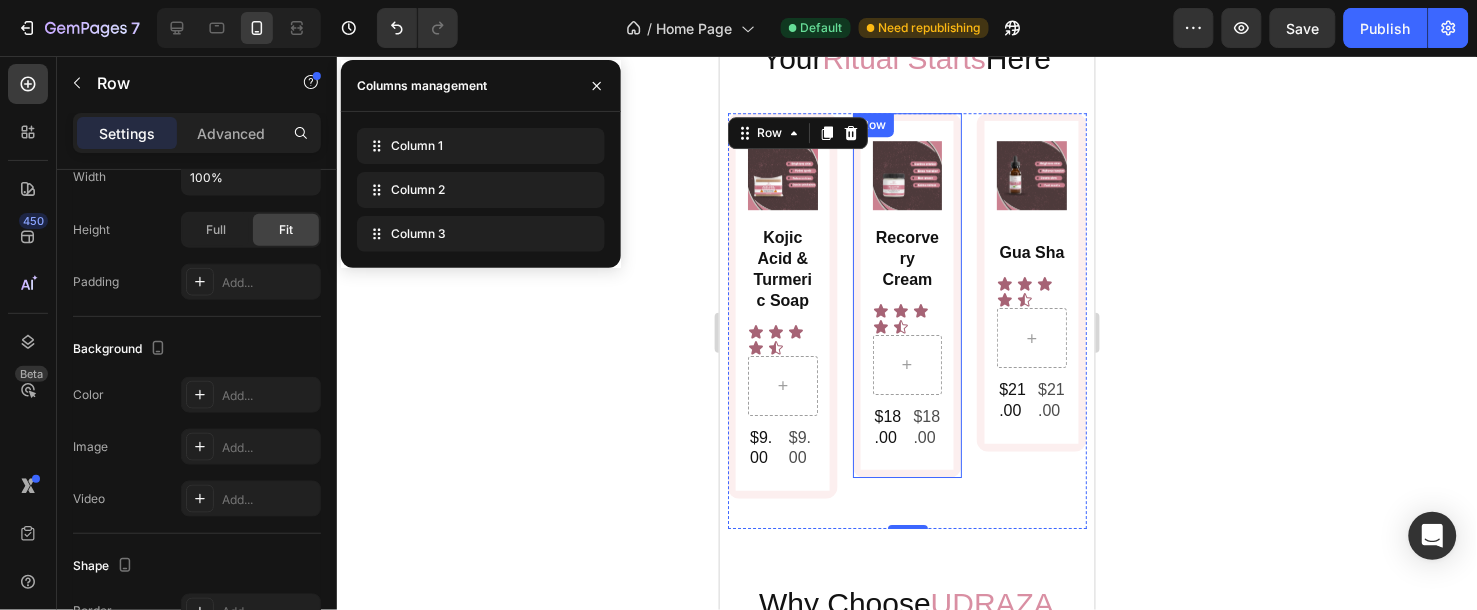 click on "Product Images Recorvery Cream Product Title Icon Icon Icon Icon Icon Icon List
Row $18.00 Product Price Product Price $18.00 Product Price Product Price Row Product Row Row" at bounding box center [907, 295] 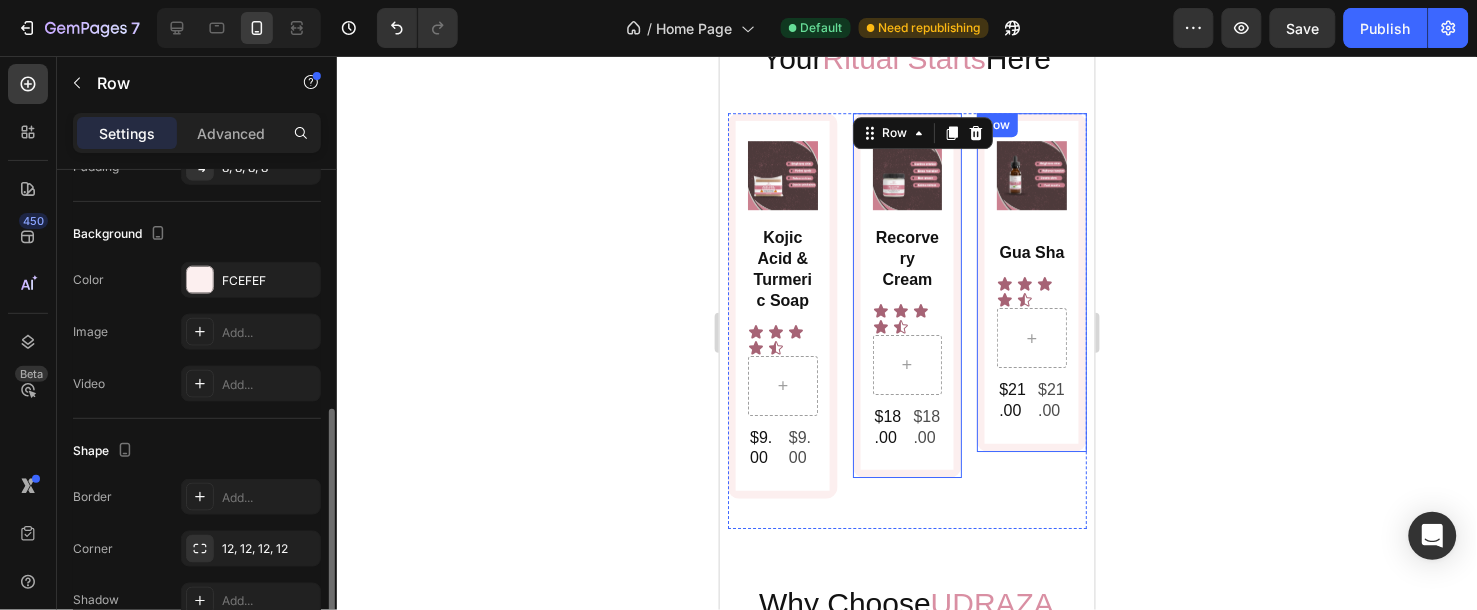 scroll, scrollTop: 565, scrollLeft: 0, axis: vertical 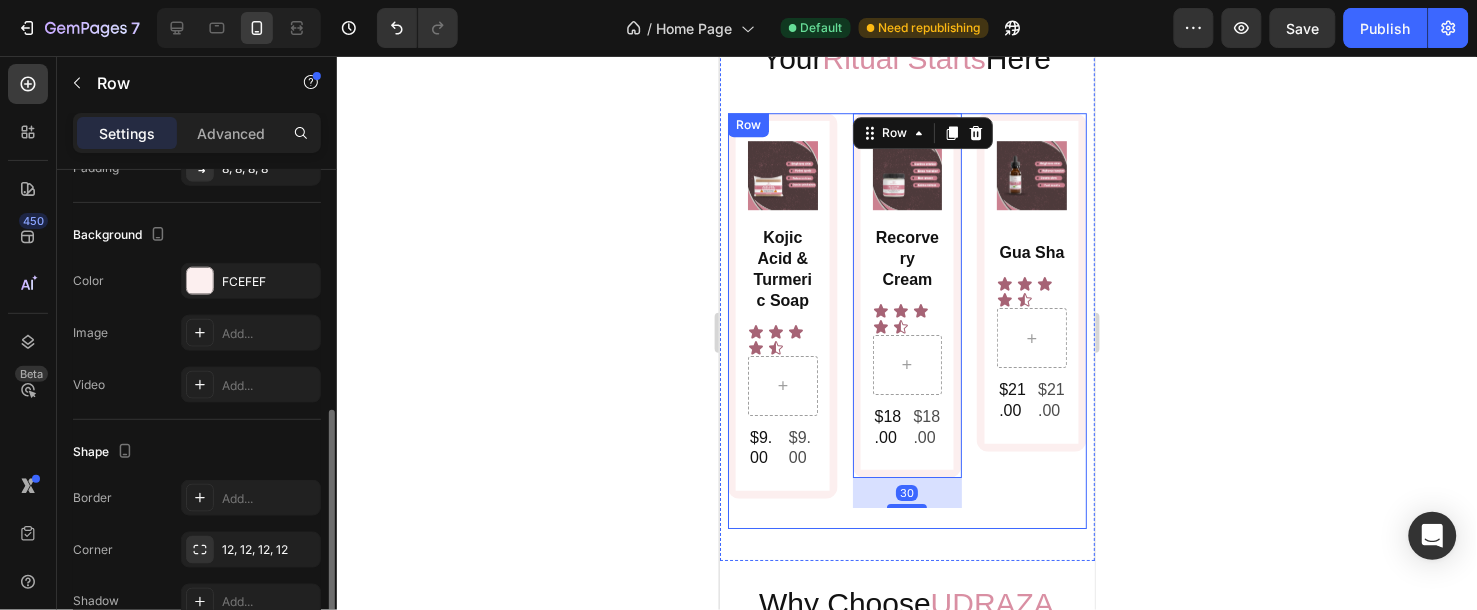 click on "Product Images Recorvery Cream Product Title Icon Icon Icon Icon Icon Icon List
Row $18.00 Product Price Product Price $18.00 Product Price Product Price Row Product Row Row   30" at bounding box center (907, 320) 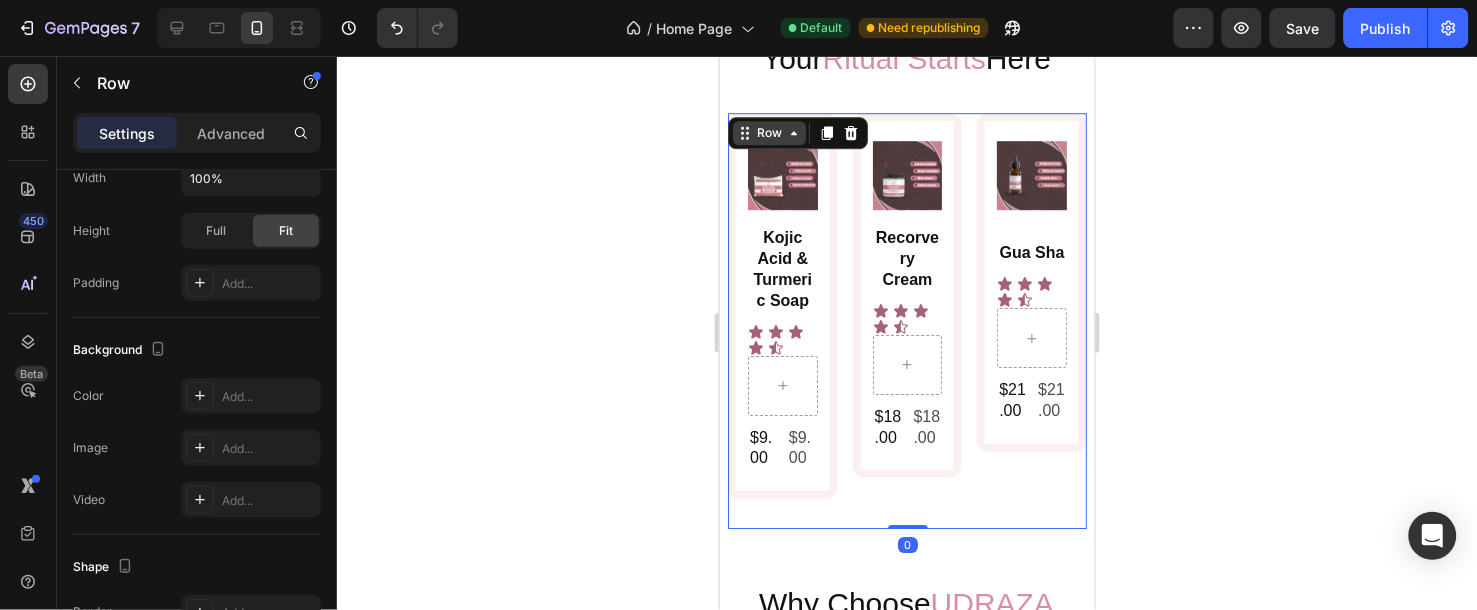 click on "Row" at bounding box center (768, 132) 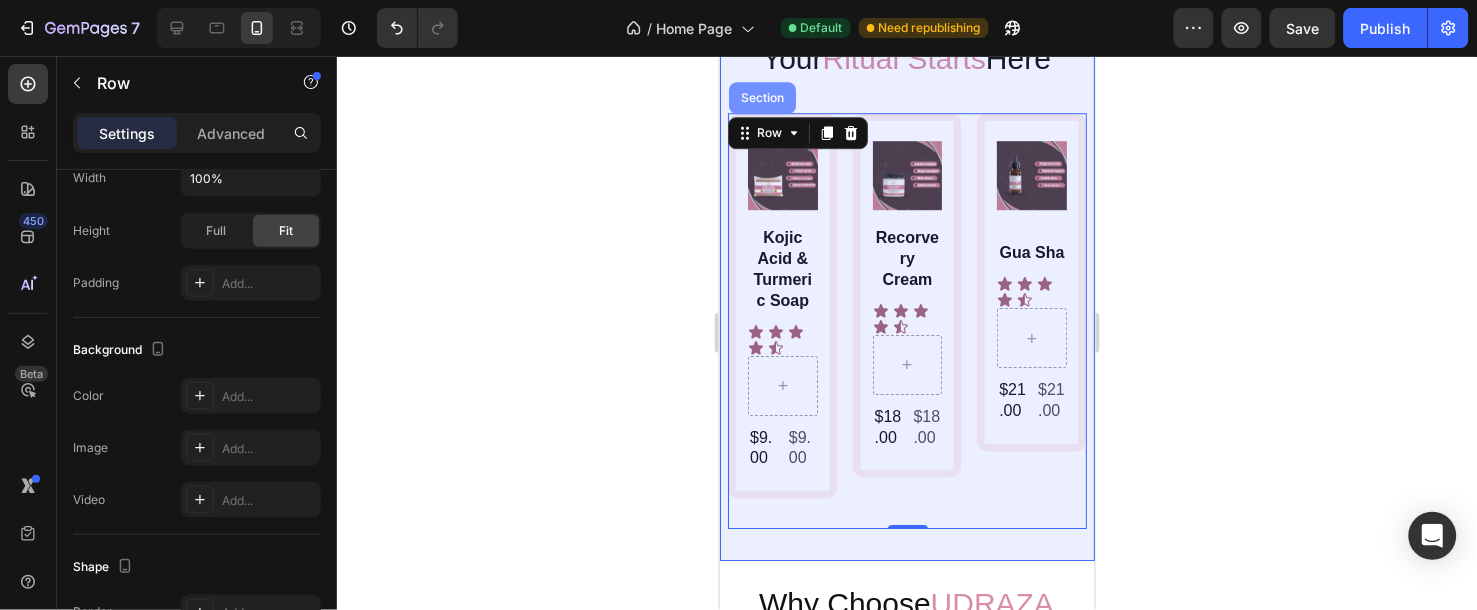 click on "Section" at bounding box center (761, 97) 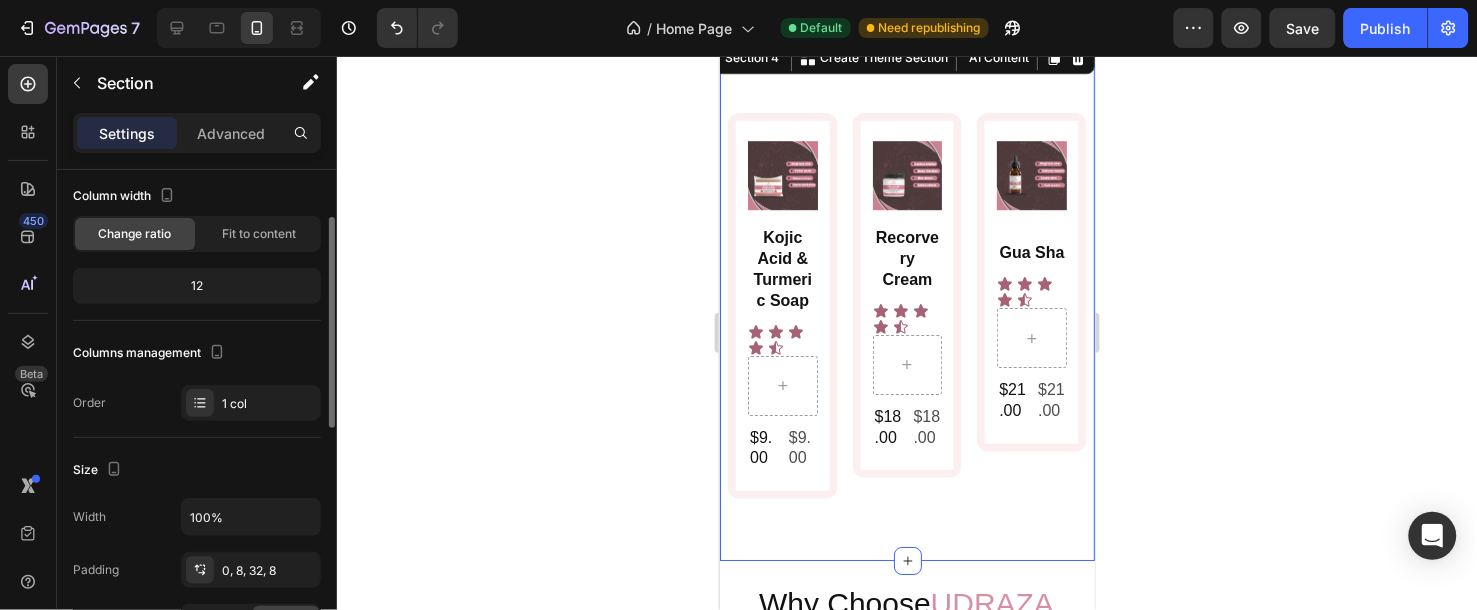 scroll, scrollTop: 222, scrollLeft: 0, axis: vertical 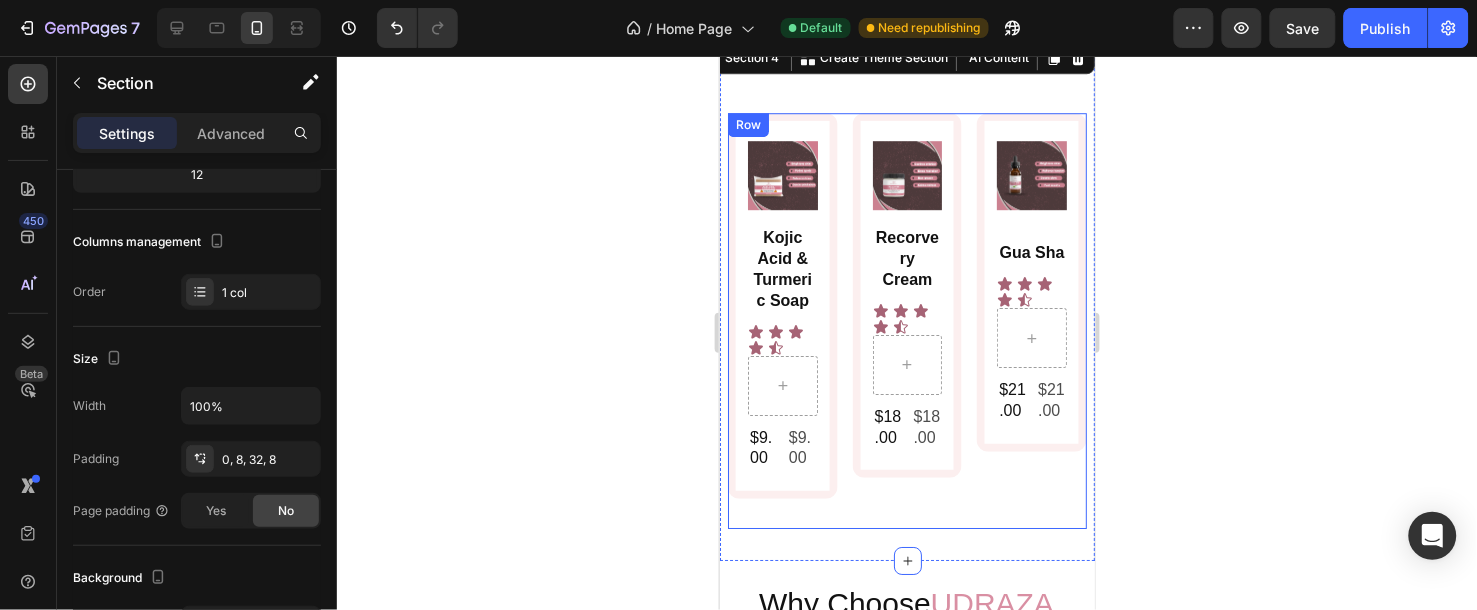 click on "Product Images Kojic Acid & Turmeric Soap Product Title Icon Icon Icon Icon Icon Icon List
Row $9.00 Product Price Product Price $9.00 Product Price Product Price Row Product Row Row Product Images Recorvery Cream Product Title Icon Icon Icon Icon Icon Icon List
Row $18.00 Product Price Product Price $18.00 Product Price Product Price Row Product Row Row Product Images Gua Sha Product Title Icon Icon Icon Icon Icon Icon List
Row $21.00 Product Price Product Price $21.00 Product Price Product Price Row Product Row Row Row" at bounding box center (906, 320) 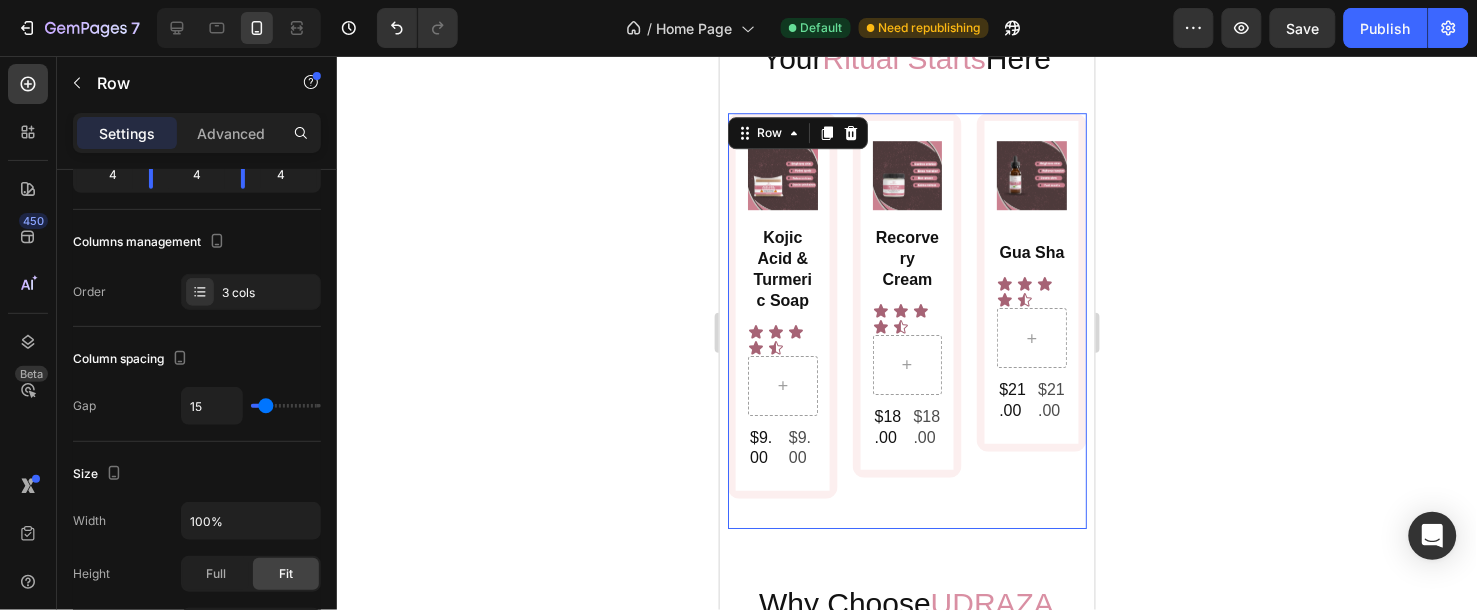 scroll, scrollTop: 0, scrollLeft: 0, axis: both 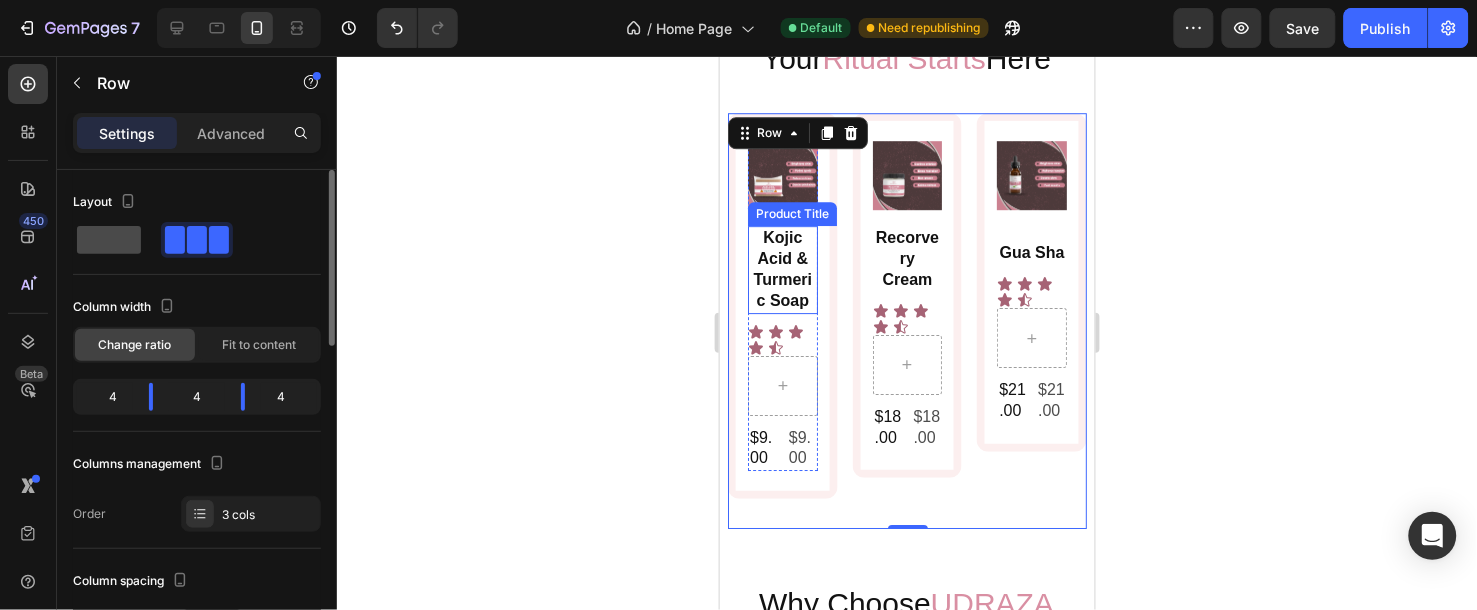 click 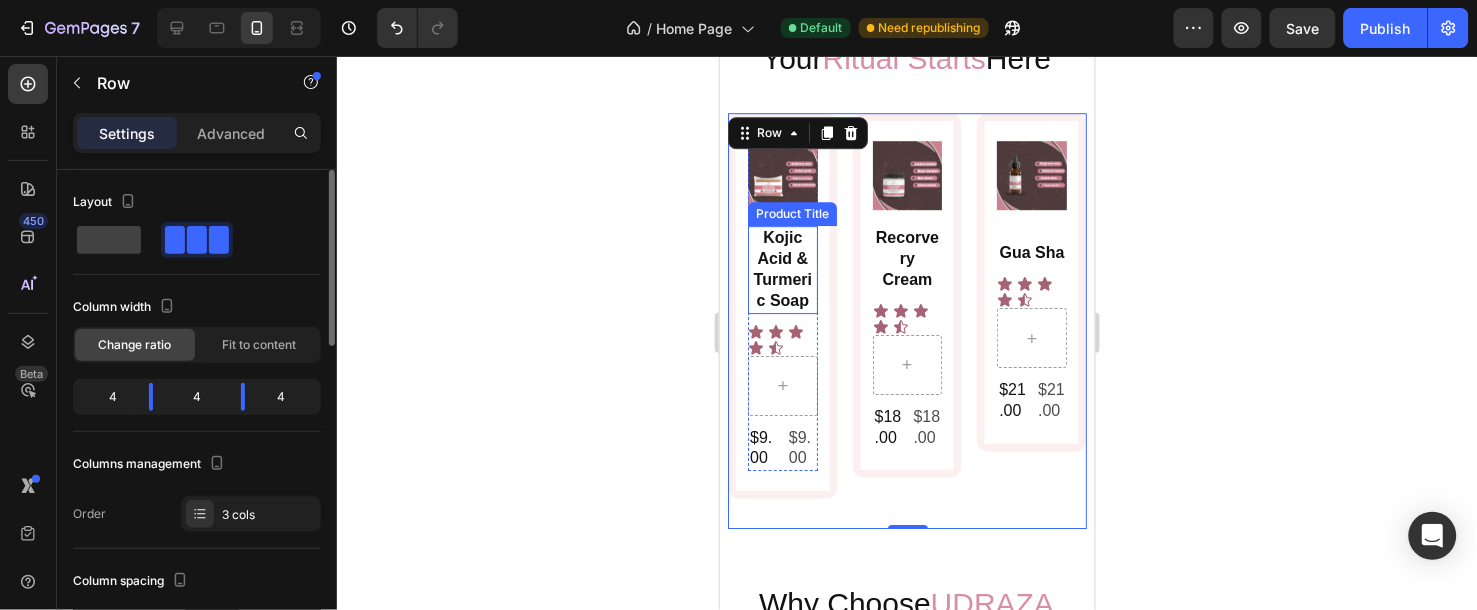 type on "0" 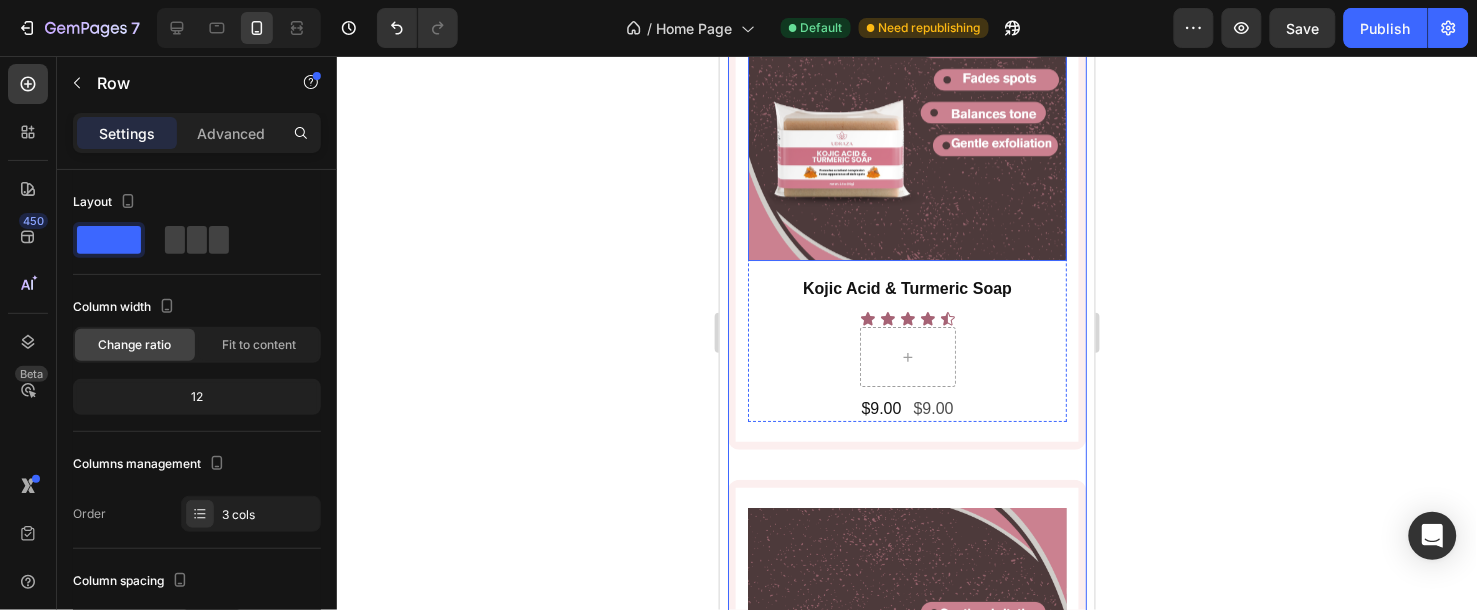 scroll, scrollTop: 1666, scrollLeft: 0, axis: vertical 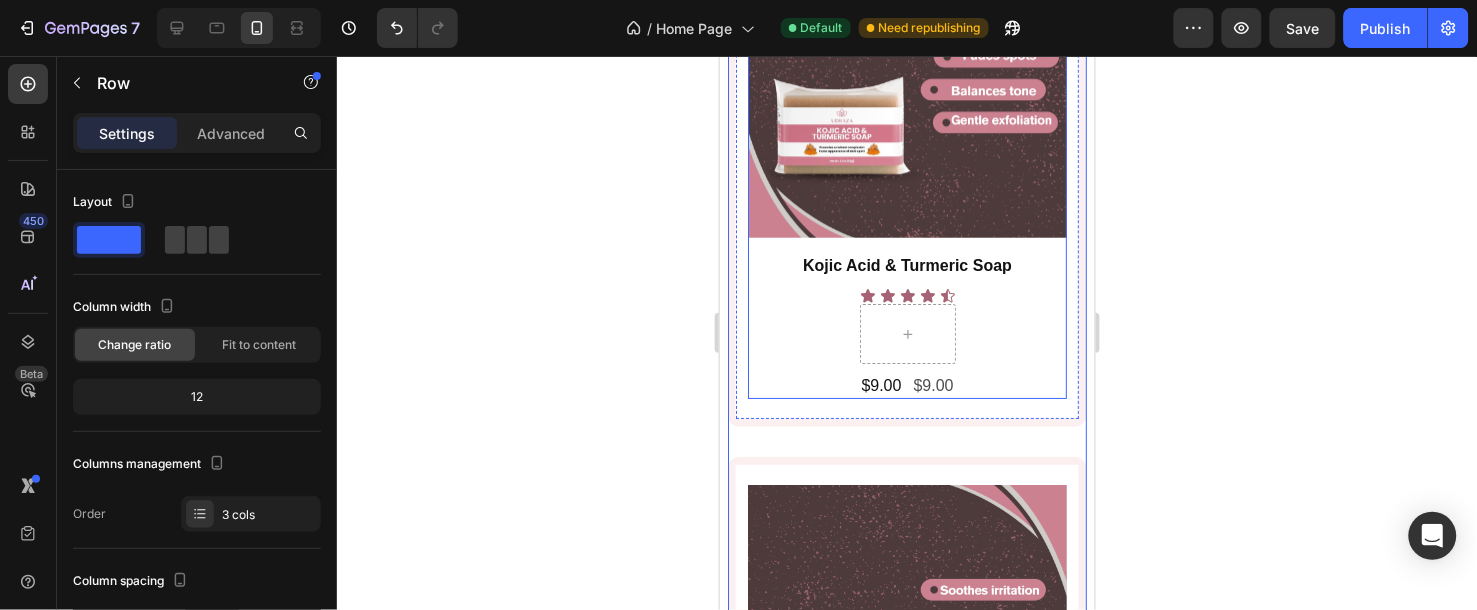 click on "Kojic Acid & Turmeric Soap Product Title Icon Icon Icon Icon Icon Icon List
Row $9.00 Product Price Product Price $9.00 Product Price Product Price Row" at bounding box center [906, 326] 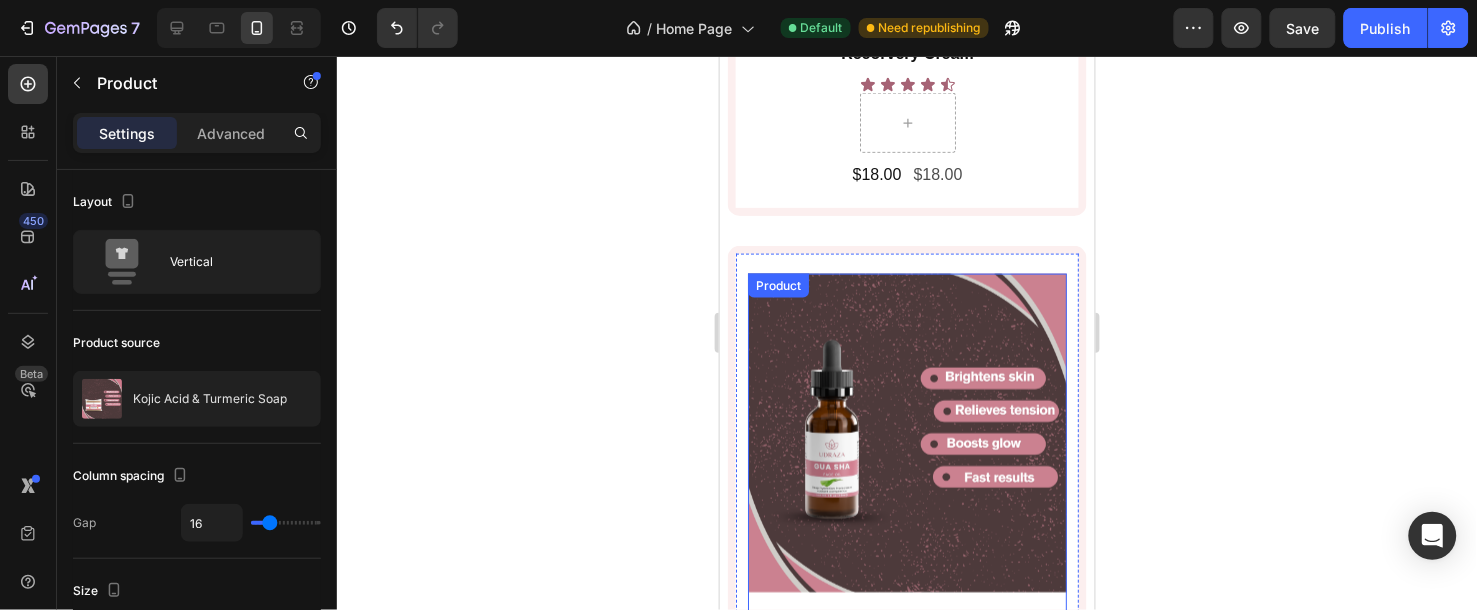 scroll, scrollTop: 2111, scrollLeft: 0, axis: vertical 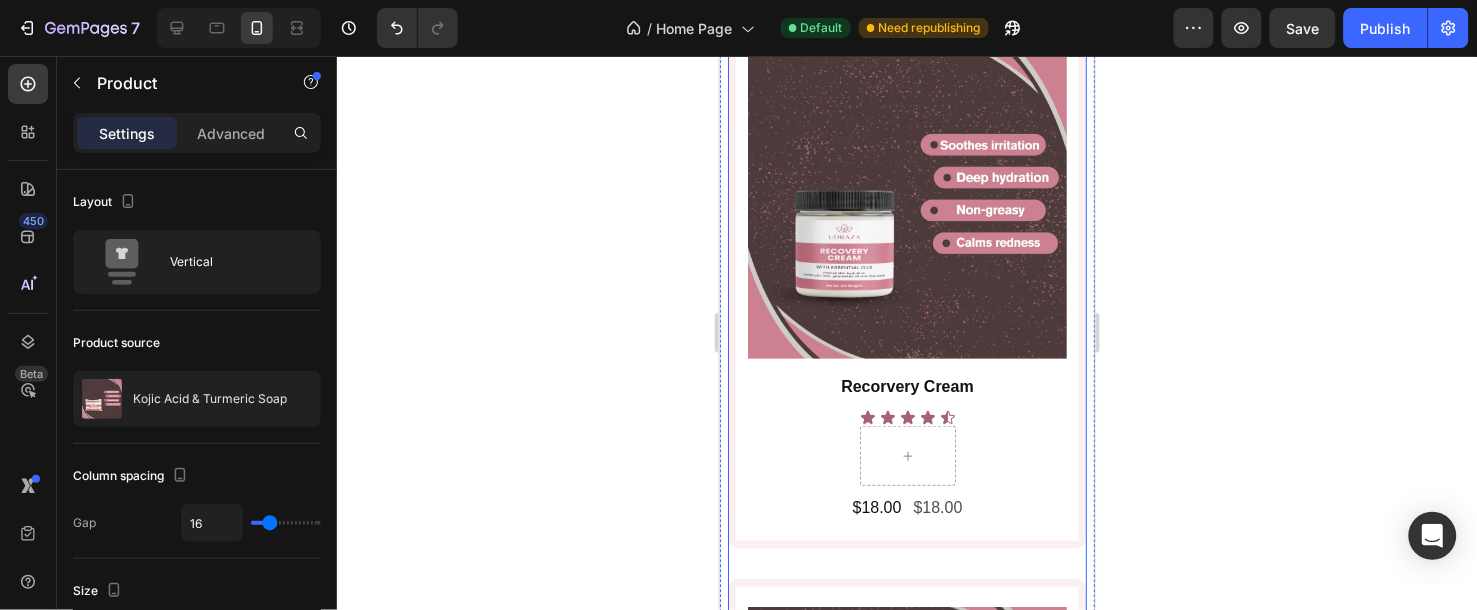 click on "Product Images Recorvery Cream Product Title Icon Icon Icon Icon Icon Icon List
Row $18.00 Product Price Product Price $18.00 Product Price Product Price Row Product Row Row" at bounding box center [906, 294] 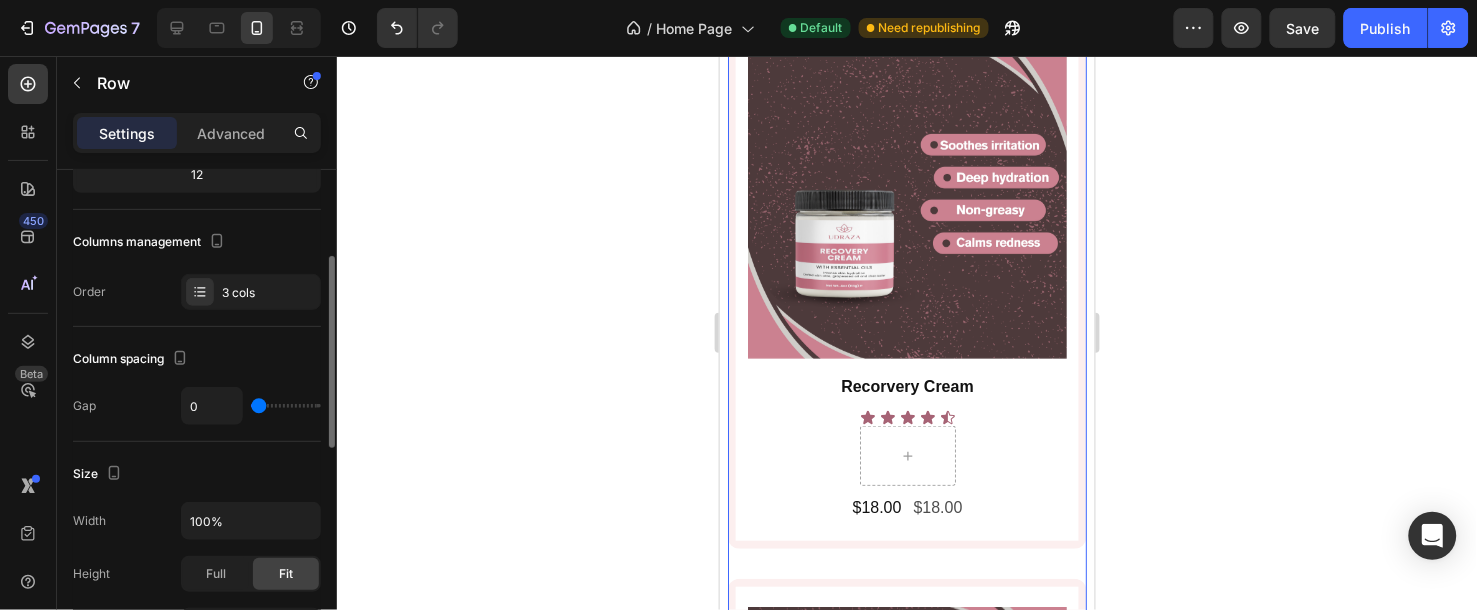 scroll, scrollTop: 0, scrollLeft: 0, axis: both 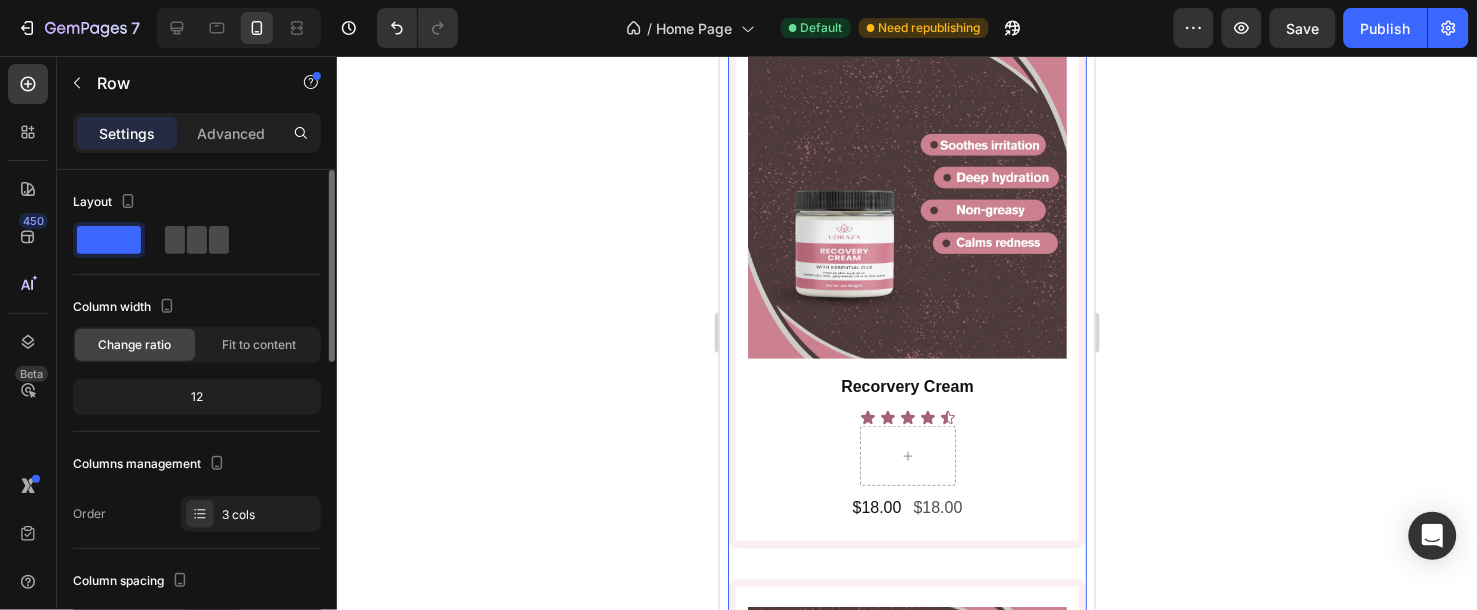 click 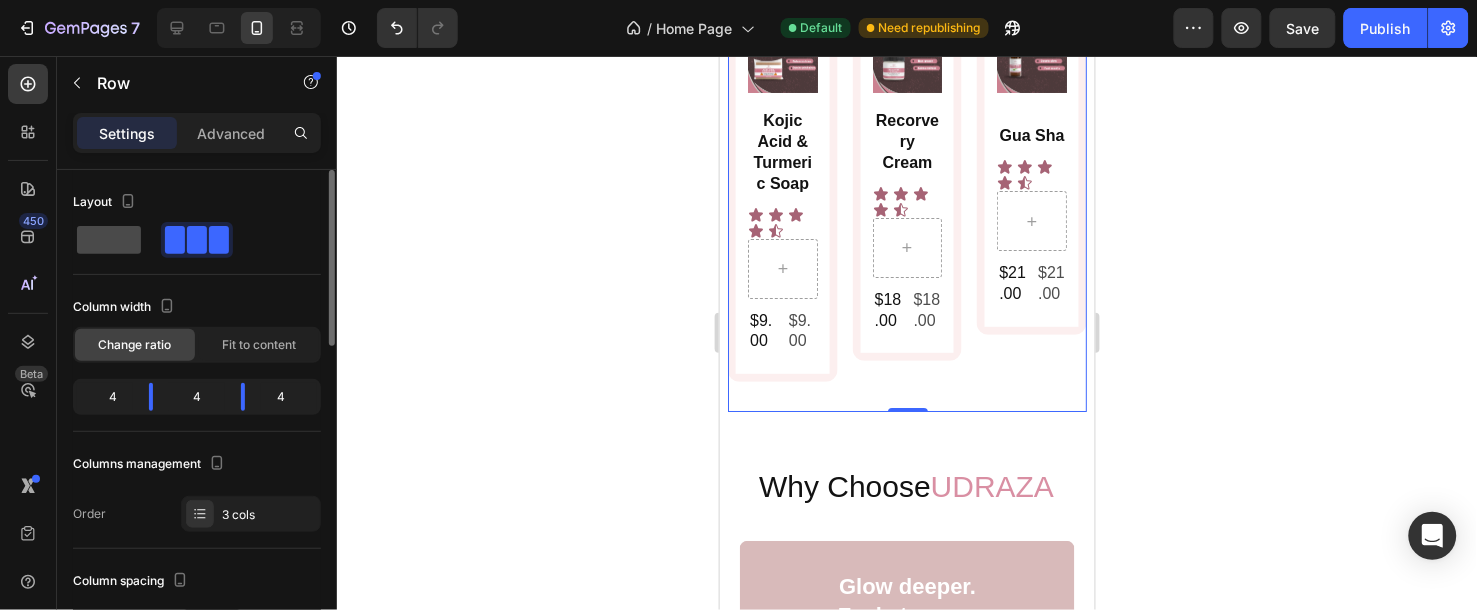 click 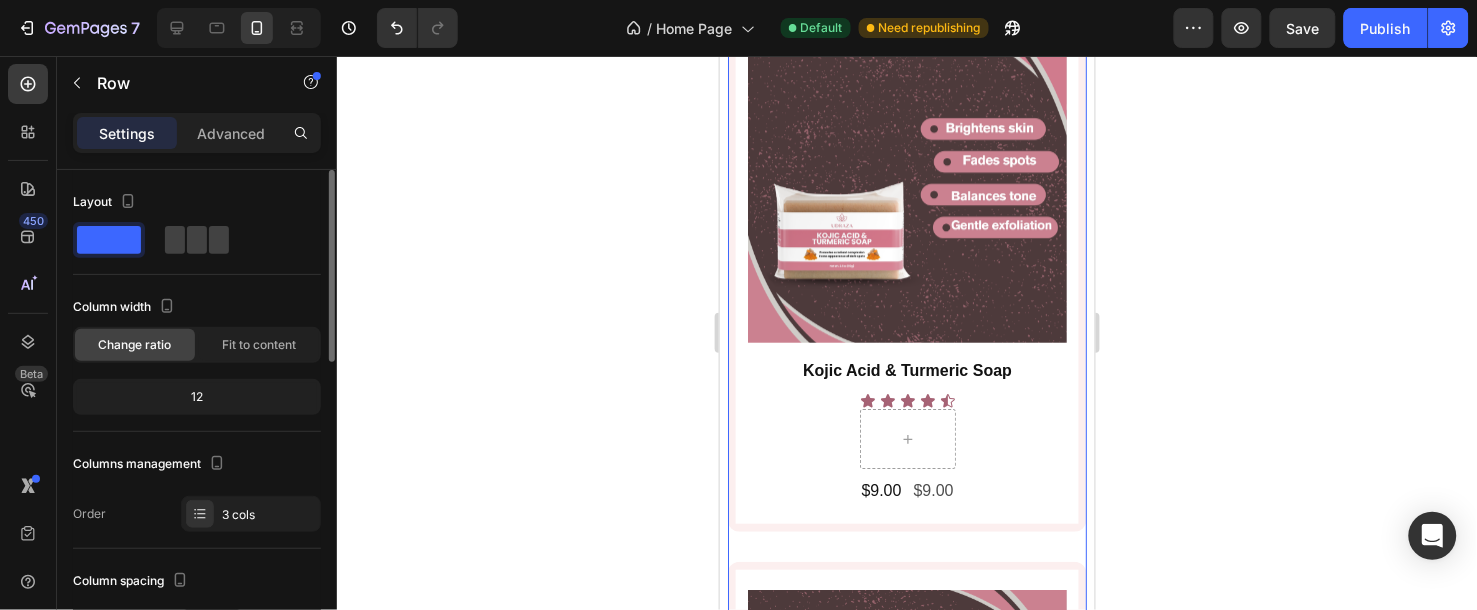 scroll, scrollTop: 2111, scrollLeft: 0, axis: vertical 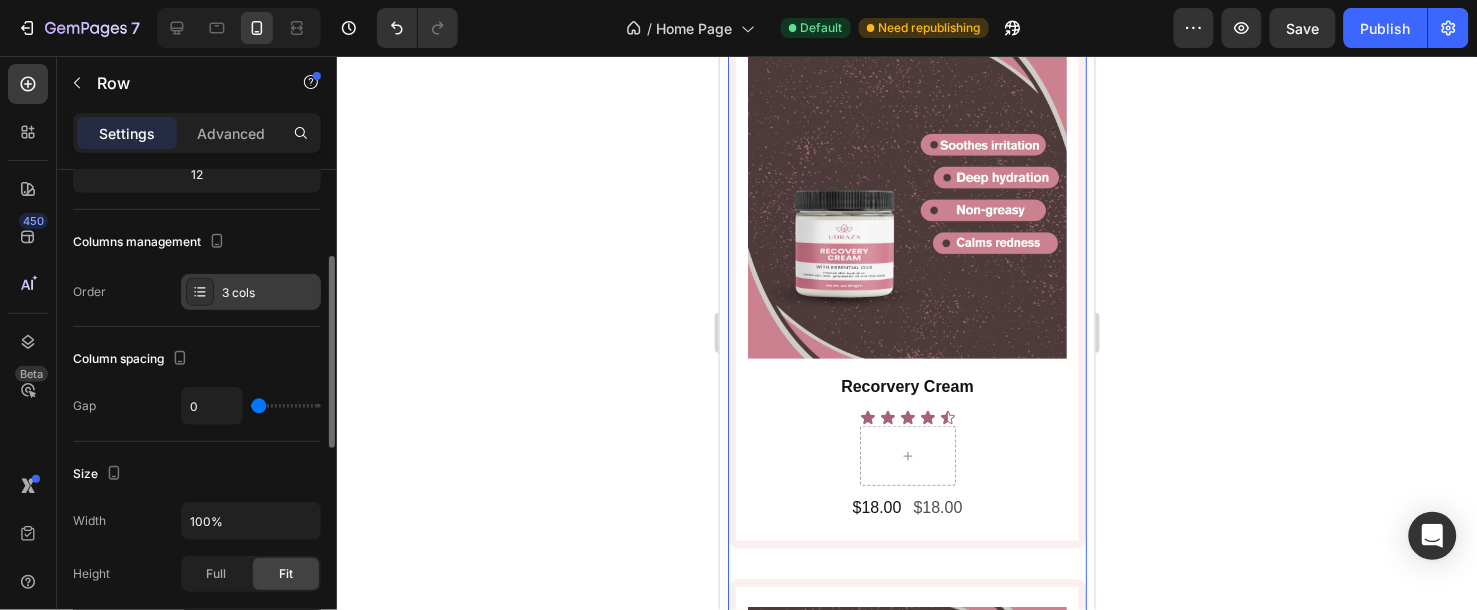 click on "3 cols" at bounding box center [269, 293] 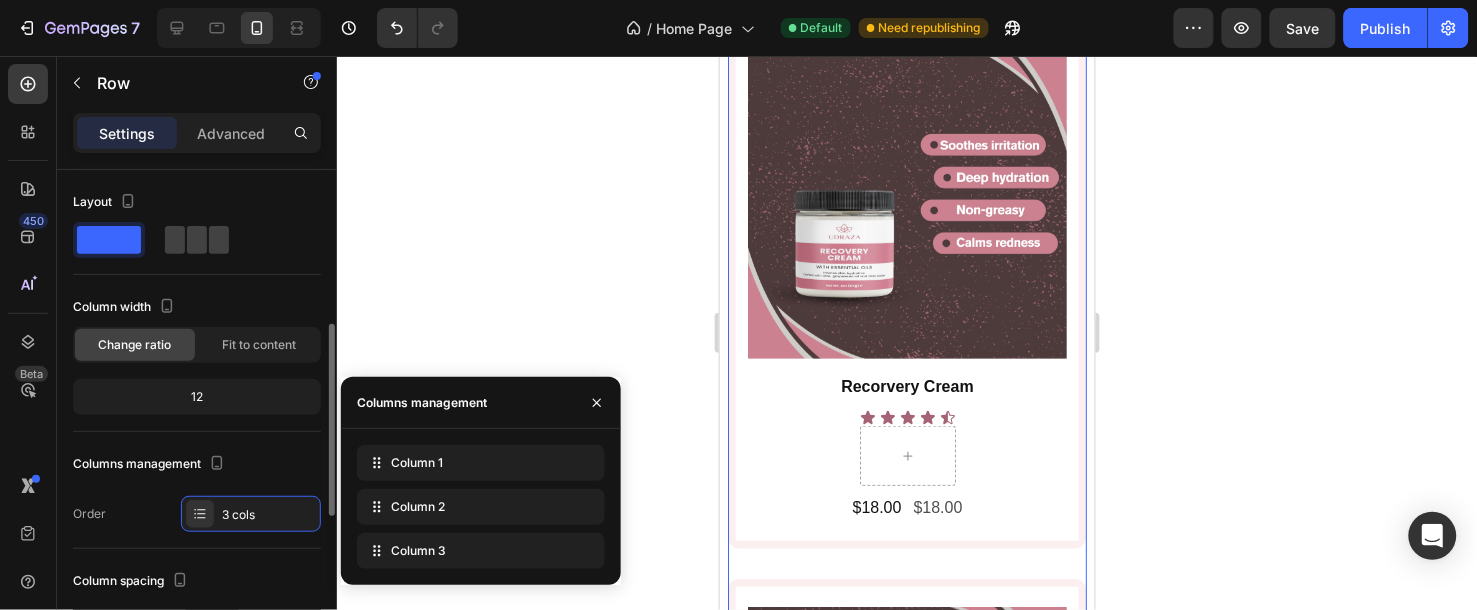 scroll, scrollTop: 111, scrollLeft: 0, axis: vertical 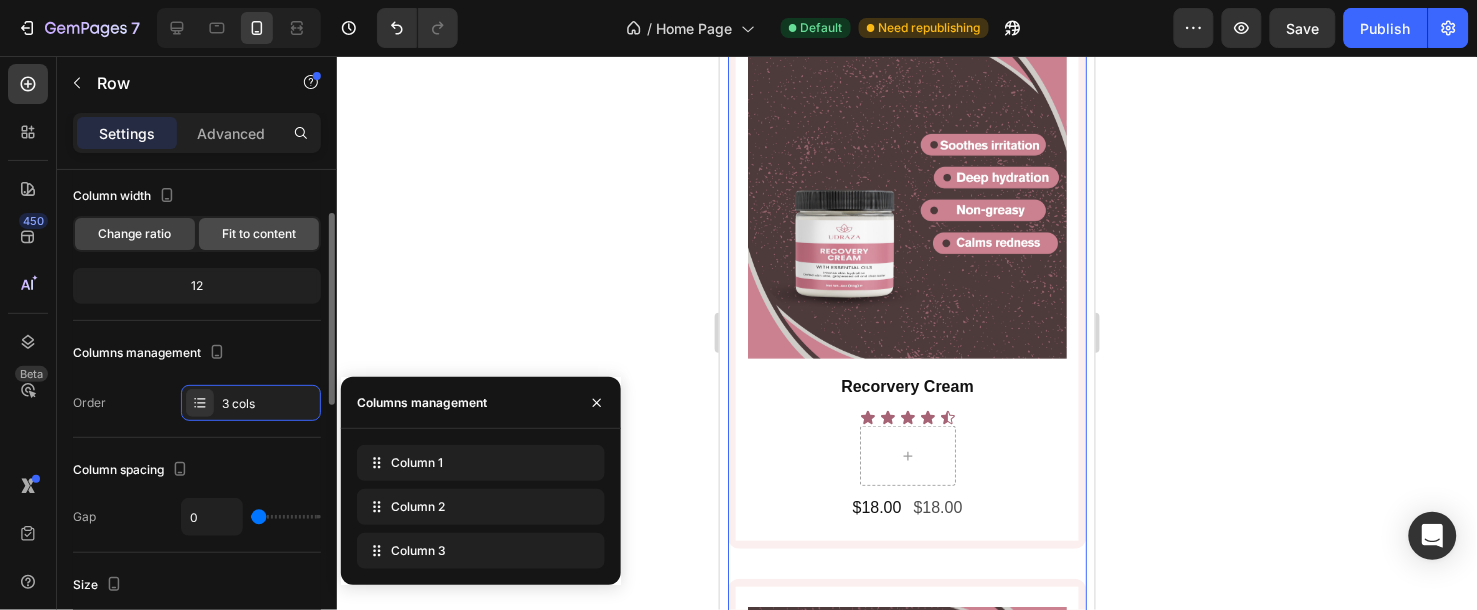 click on "Fit to content" 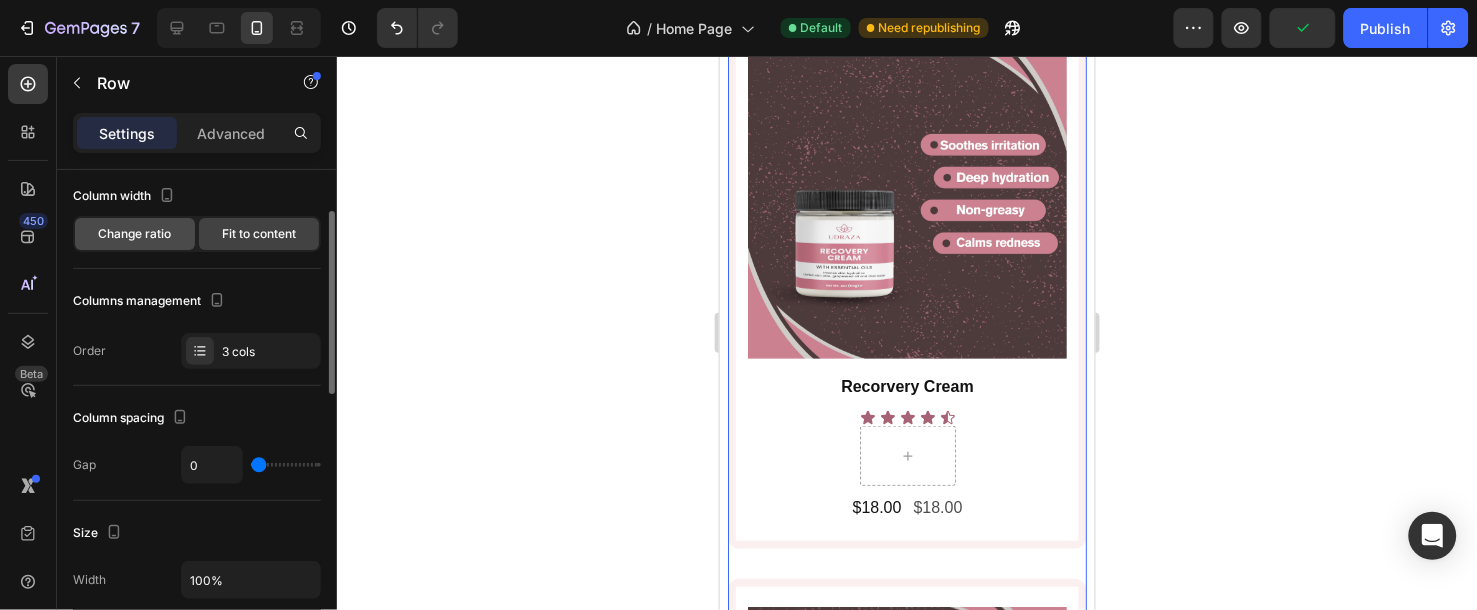 click on "Change ratio" 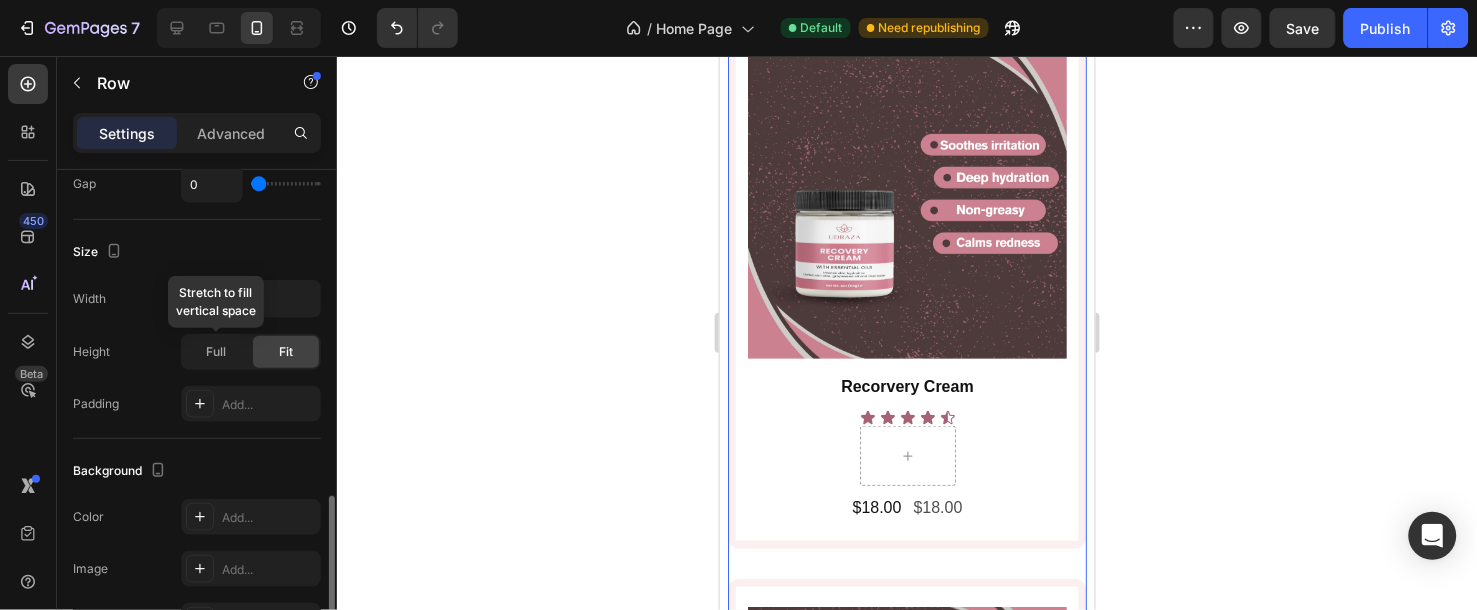 scroll, scrollTop: 555, scrollLeft: 0, axis: vertical 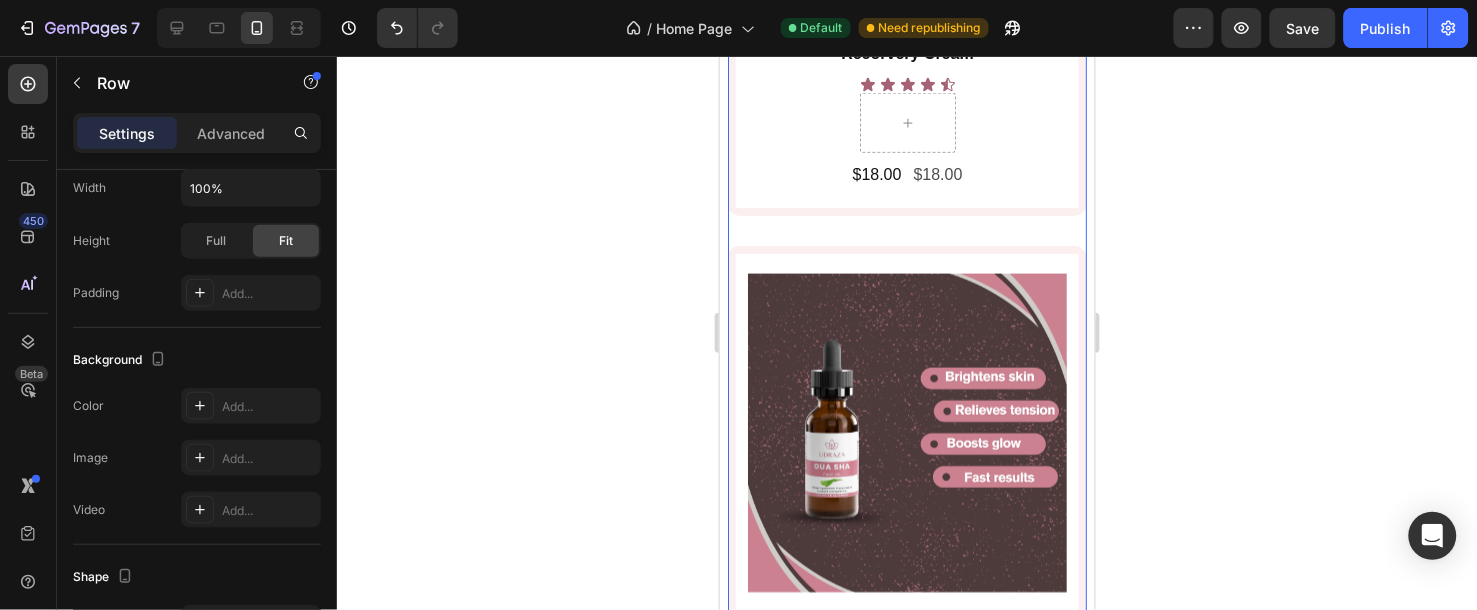 click on "Product Images Recorvery Cream Product Title Icon Icon Icon Icon Icon Icon List
Row $18.00 Product Price Product Price $18.00 Product Price Product Price Row Product Row Row" at bounding box center [906, -39] 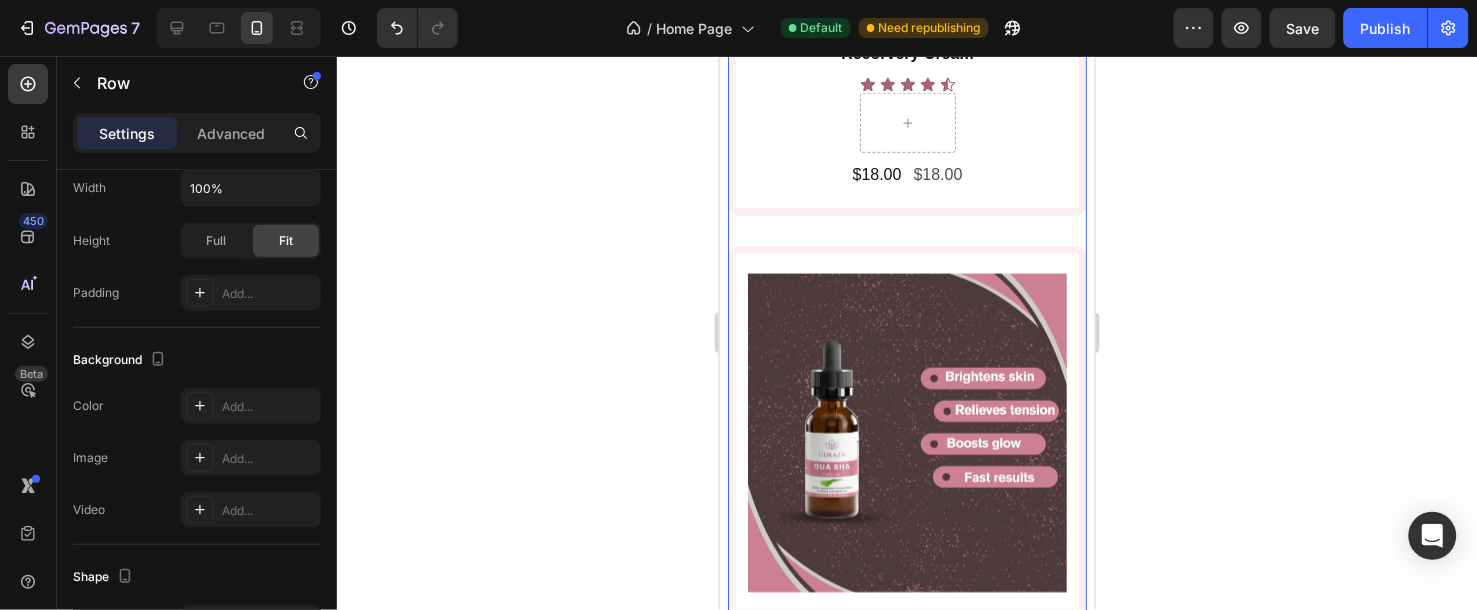 click on "Product Images Recorvery Cream Product Title Icon Icon Icon Icon Icon Icon List
Row $18.00 Product Price Product Price $18.00 Product Price Product Price Row Product Row Row" at bounding box center [906, -39] 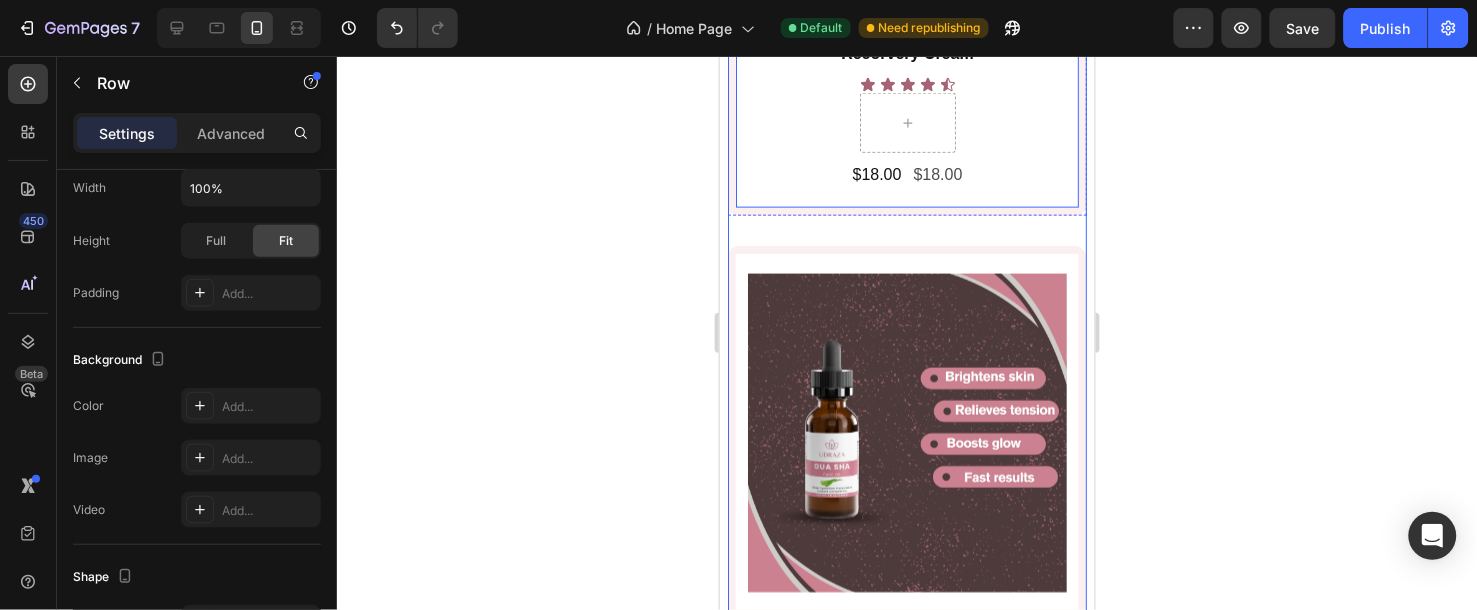 click on "Product Images Recorvery Cream Product Title Icon Icon Icon Icon Icon Icon List
Row $18.00 Product Price Product Price $18.00 Product Price Product Price Row Product Row" at bounding box center [906, -54] 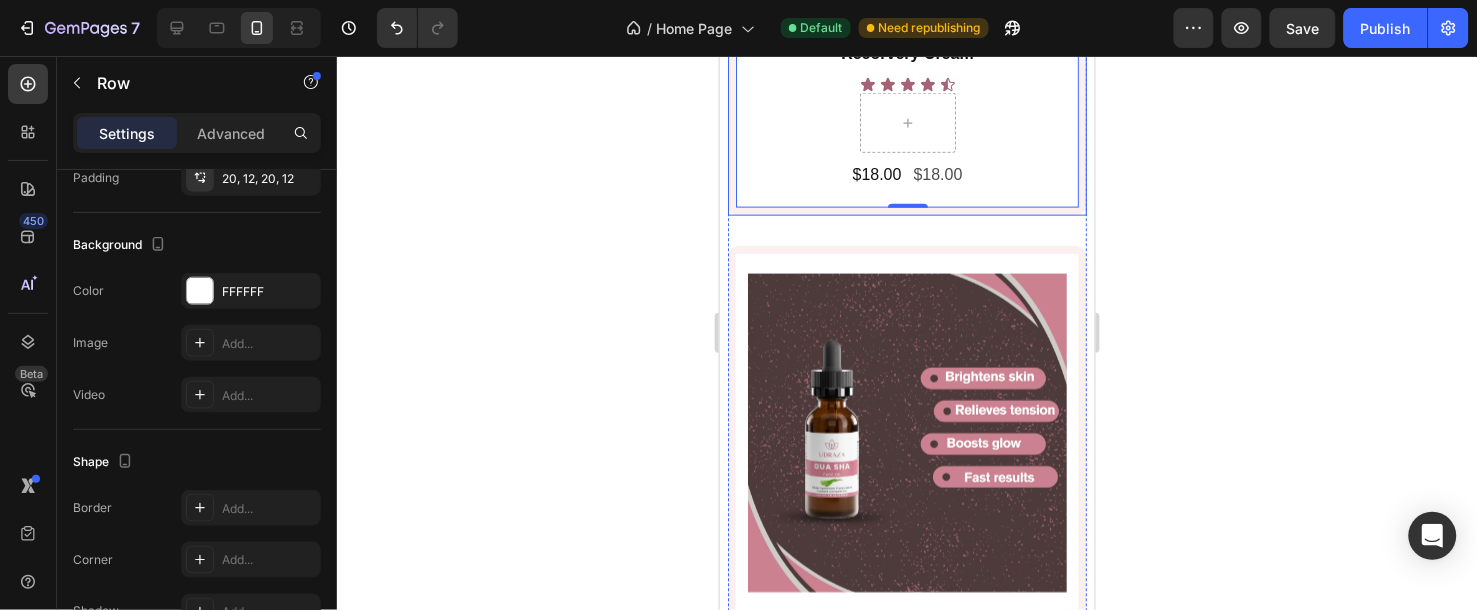 click on "Product Images Recorvery Cream Product Title Icon Icon Icon Icon Icon Icon List
Row $18.00 Product Price Product Price $18.00 Product Price Product Price Row Product Row   0 Row" at bounding box center [906, -54] 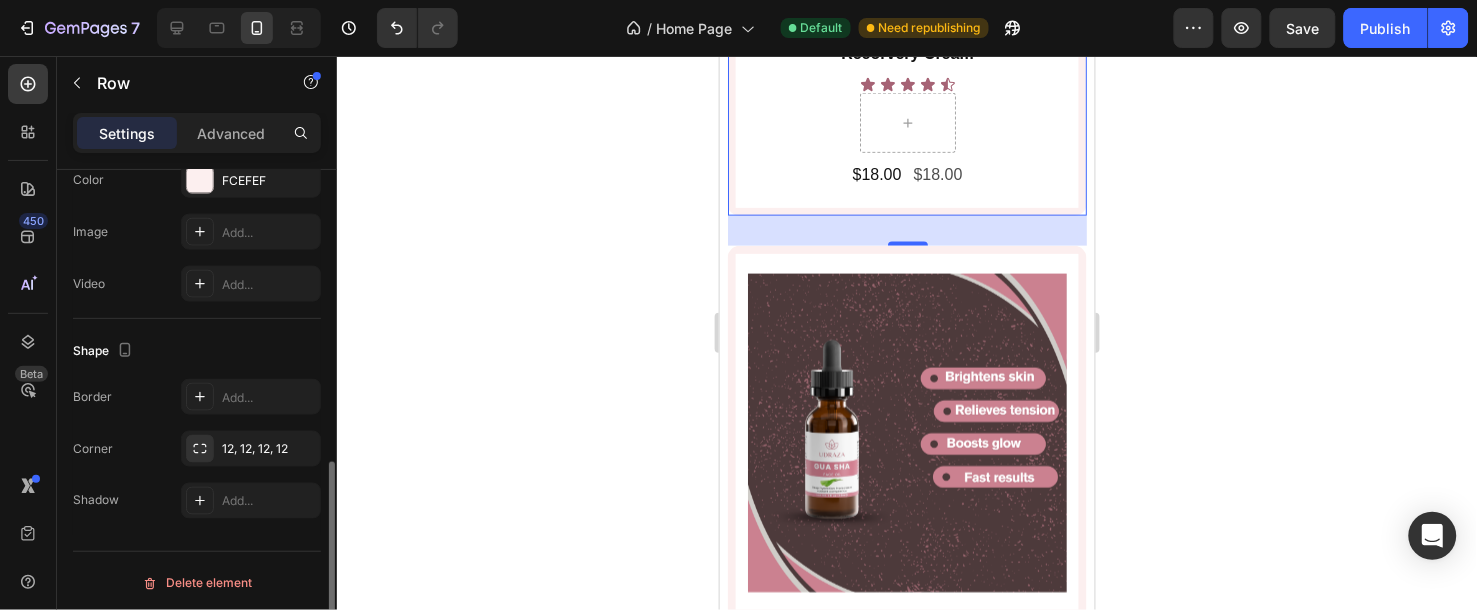scroll, scrollTop: 672, scrollLeft: 0, axis: vertical 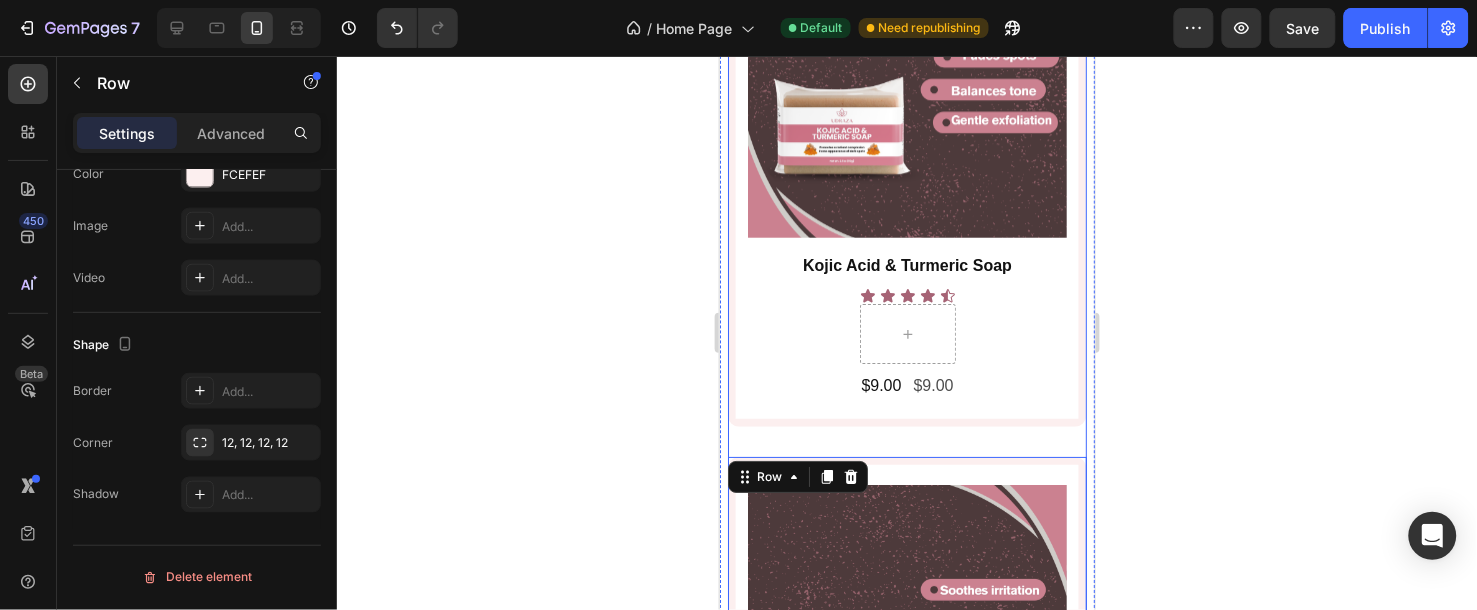 click on "Product Images Kojic Acid & Turmeric Soap Product Title Icon Icon Icon Icon Icon Icon List
Row $9.00 Product Price Product Price $9.00 Product Price Product Price Row Product Row Row" at bounding box center [906, 173] 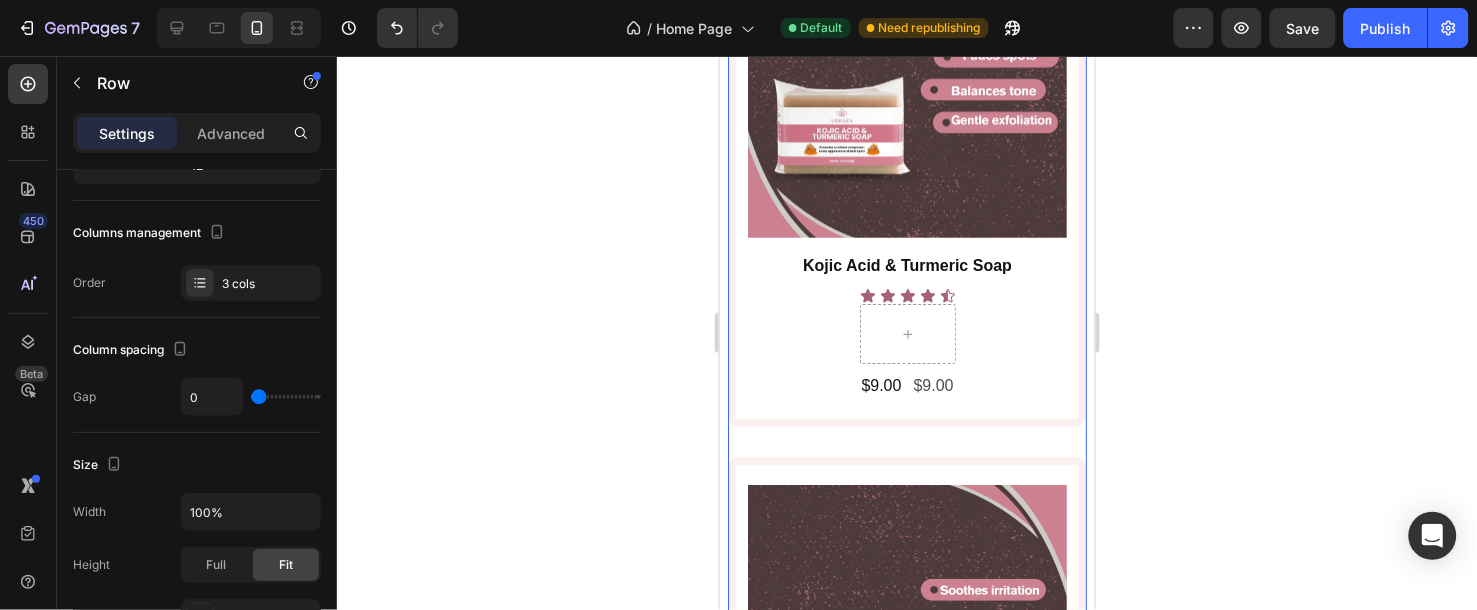 scroll, scrollTop: 0, scrollLeft: 0, axis: both 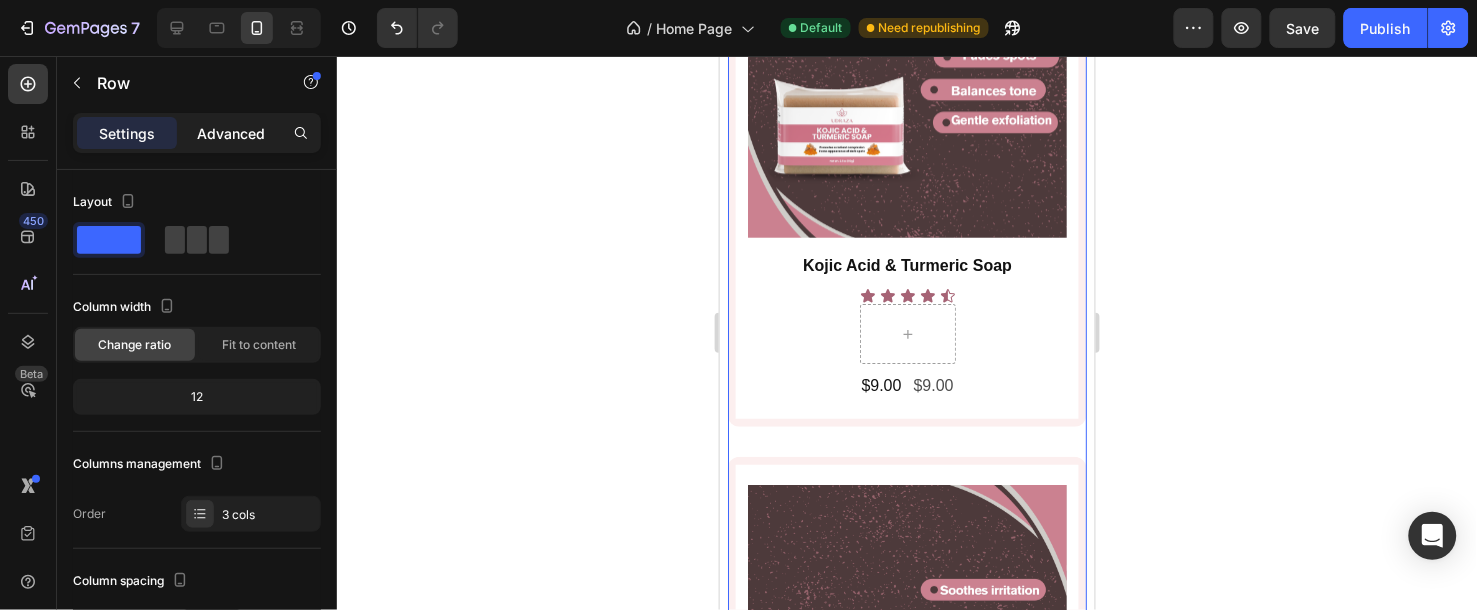 click on "Advanced" at bounding box center (231, 133) 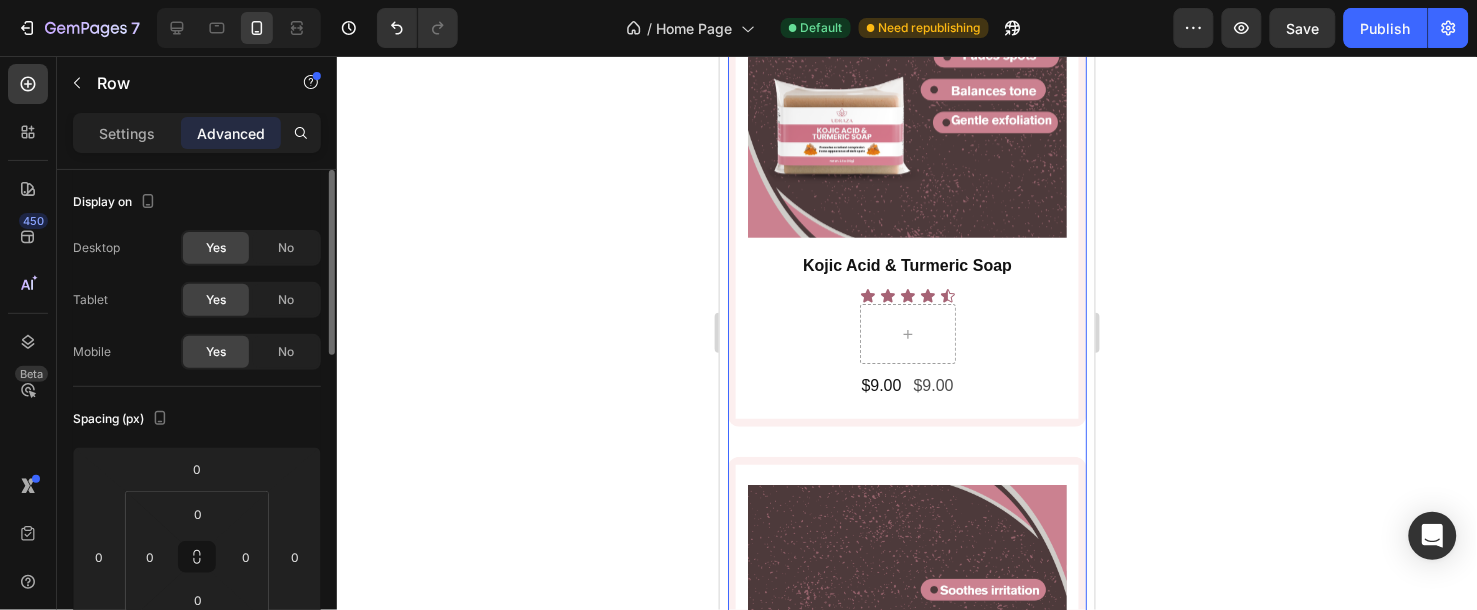 scroll, scrollTop: 111, scrollLeft: 0, axis: vertical 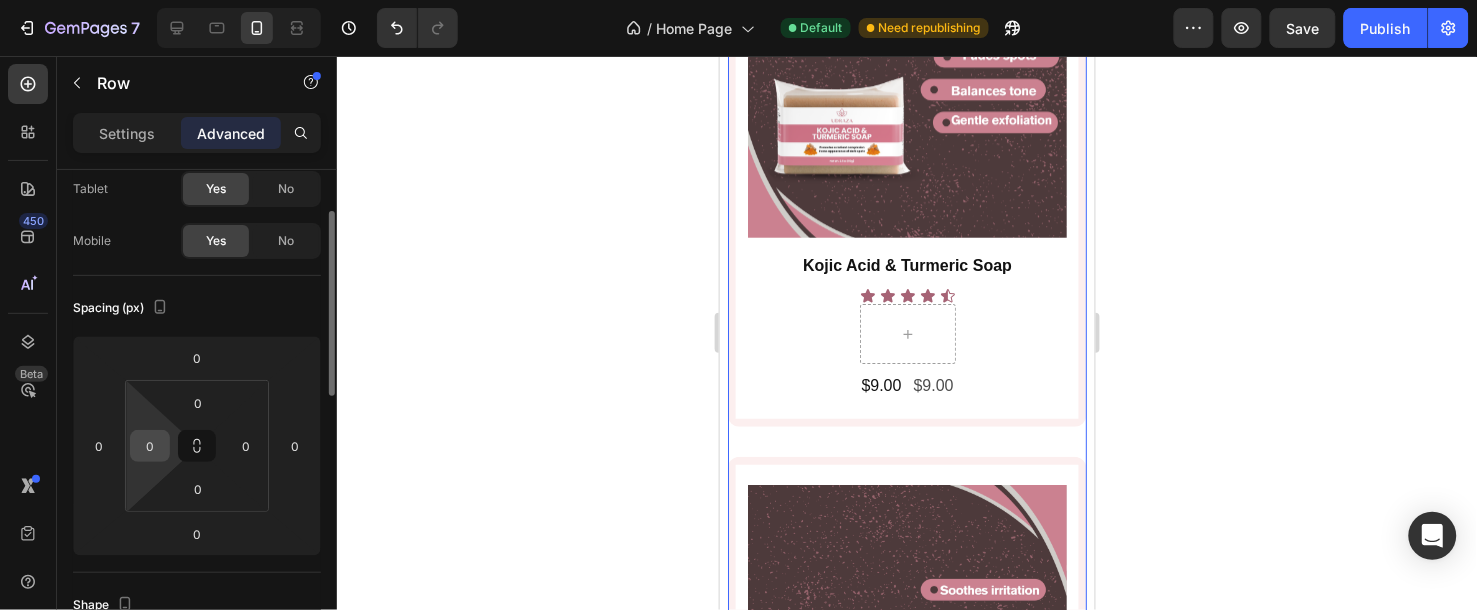 click on "0" at bounding box center (150, 446) 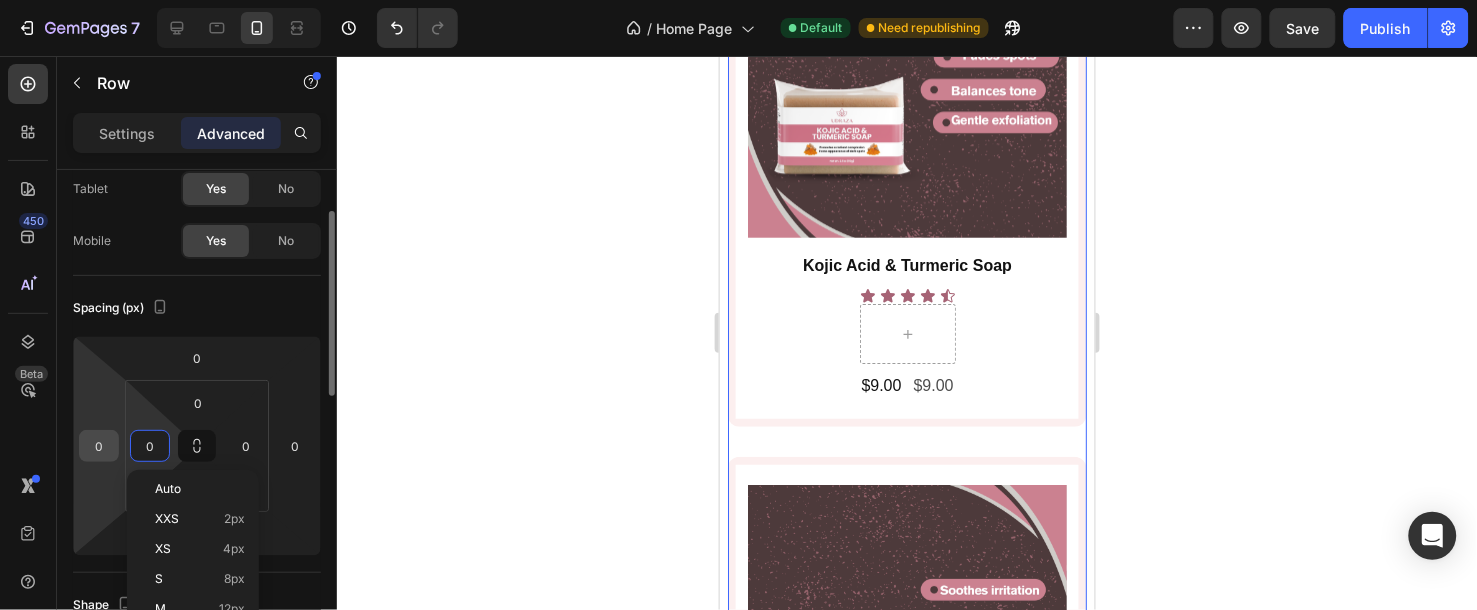 click on "0" at bounding box center (99, 446) 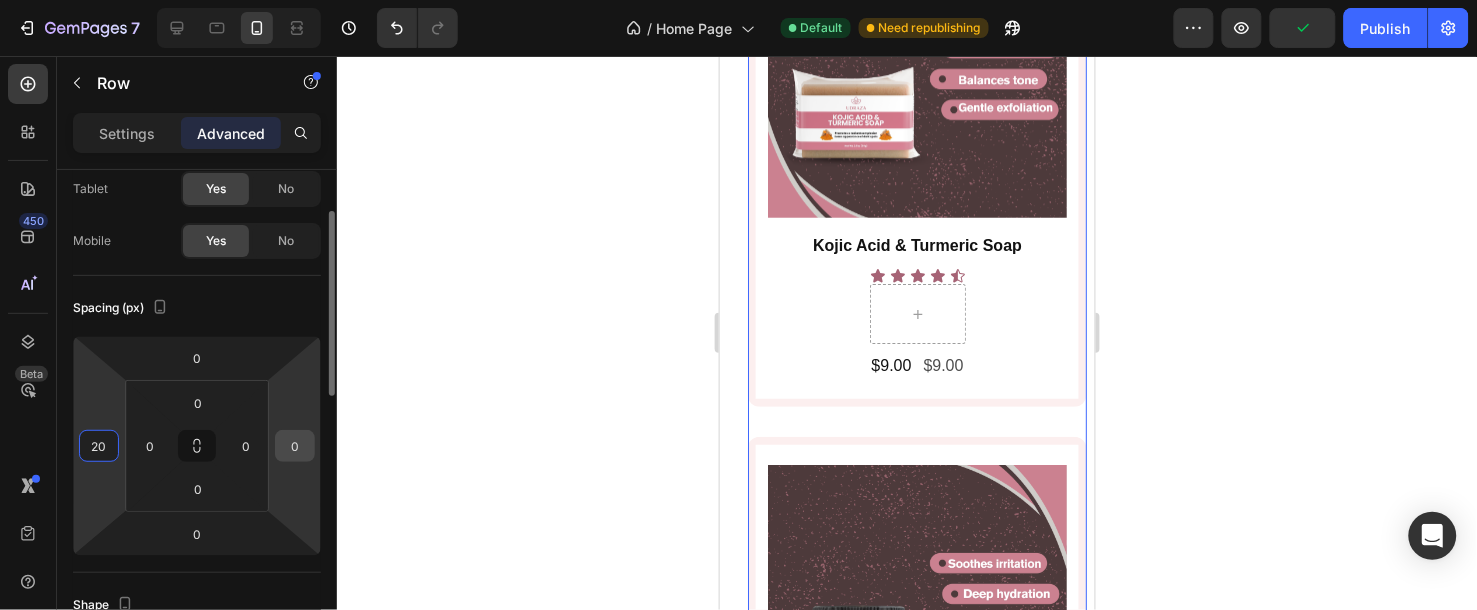 type on "20" 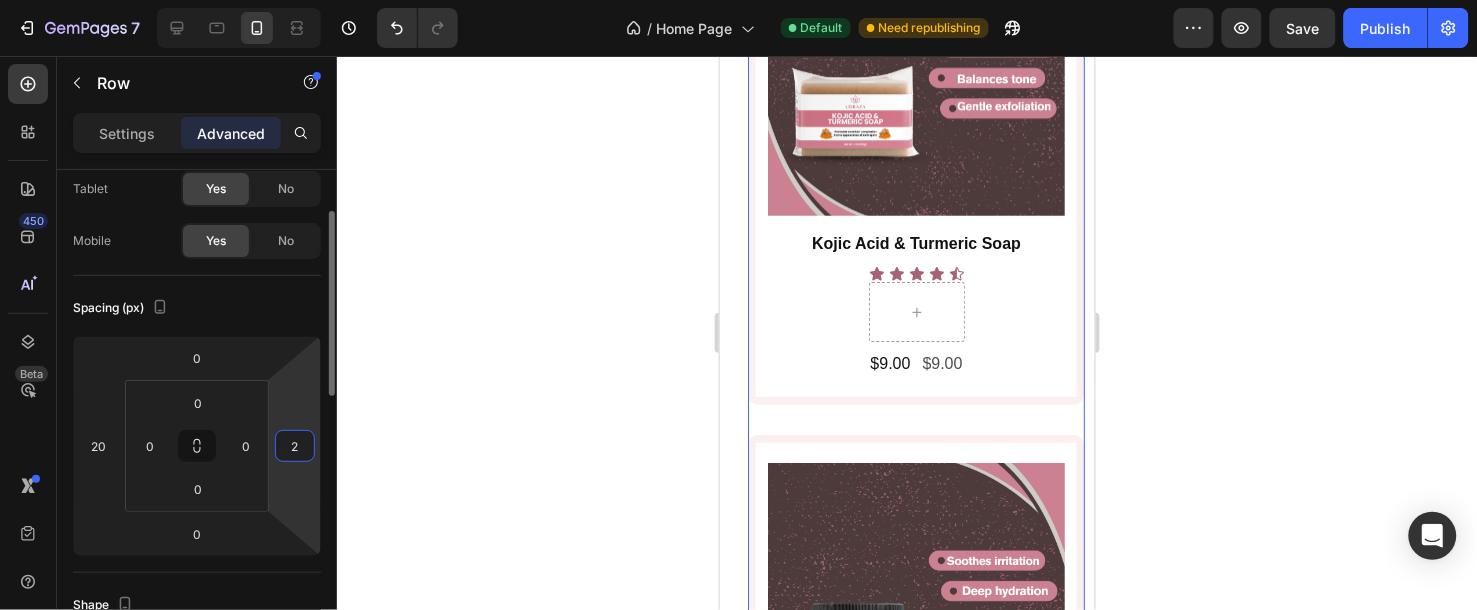 type on "20" 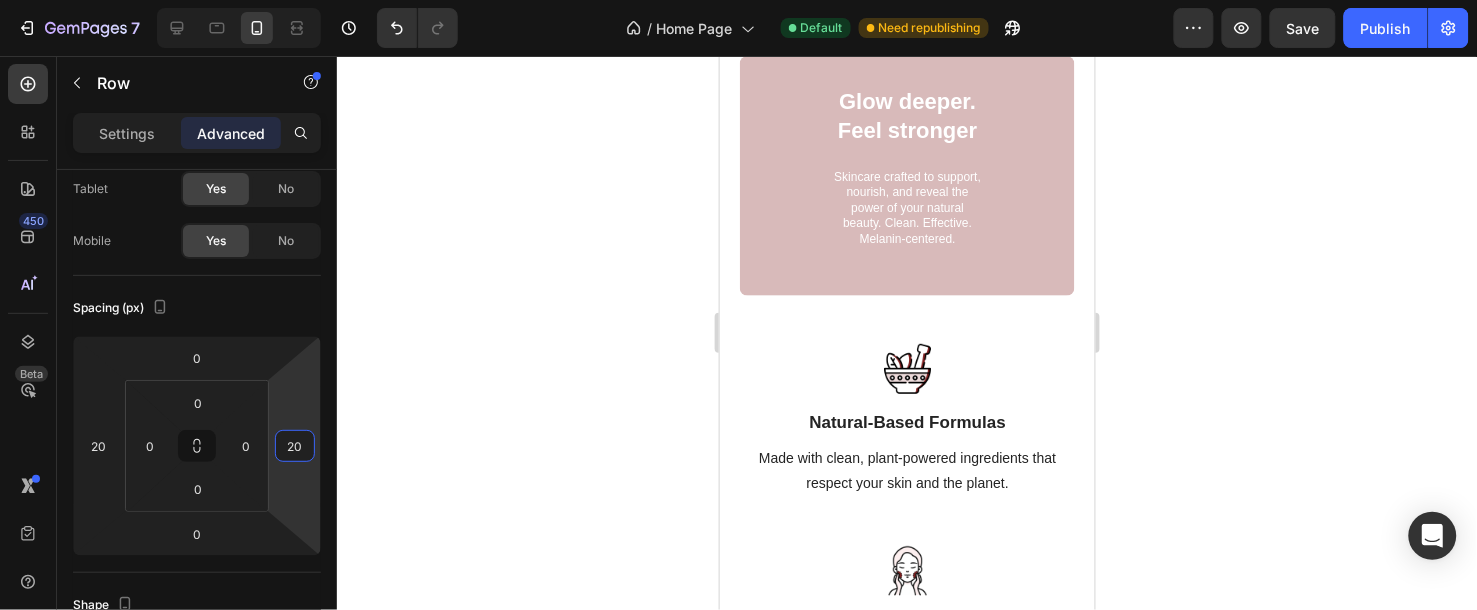 scroll, scrollTop: 2666, scrollLeft: 0, axis: vertical 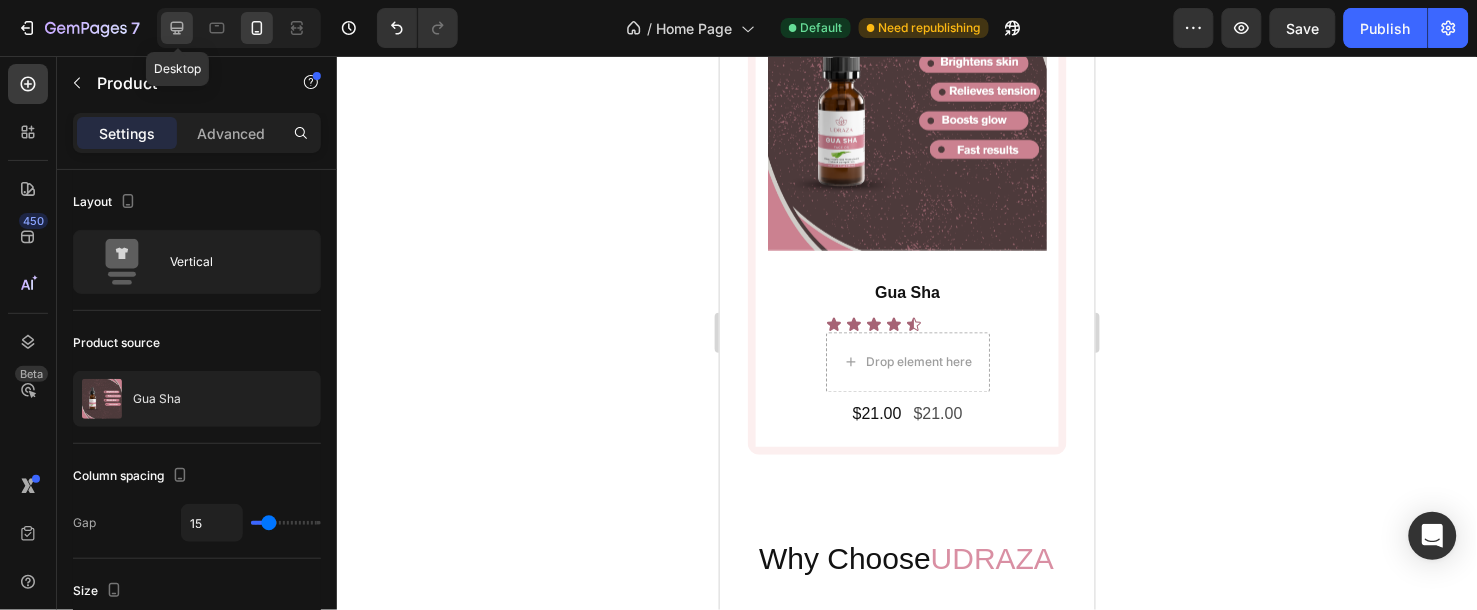 click 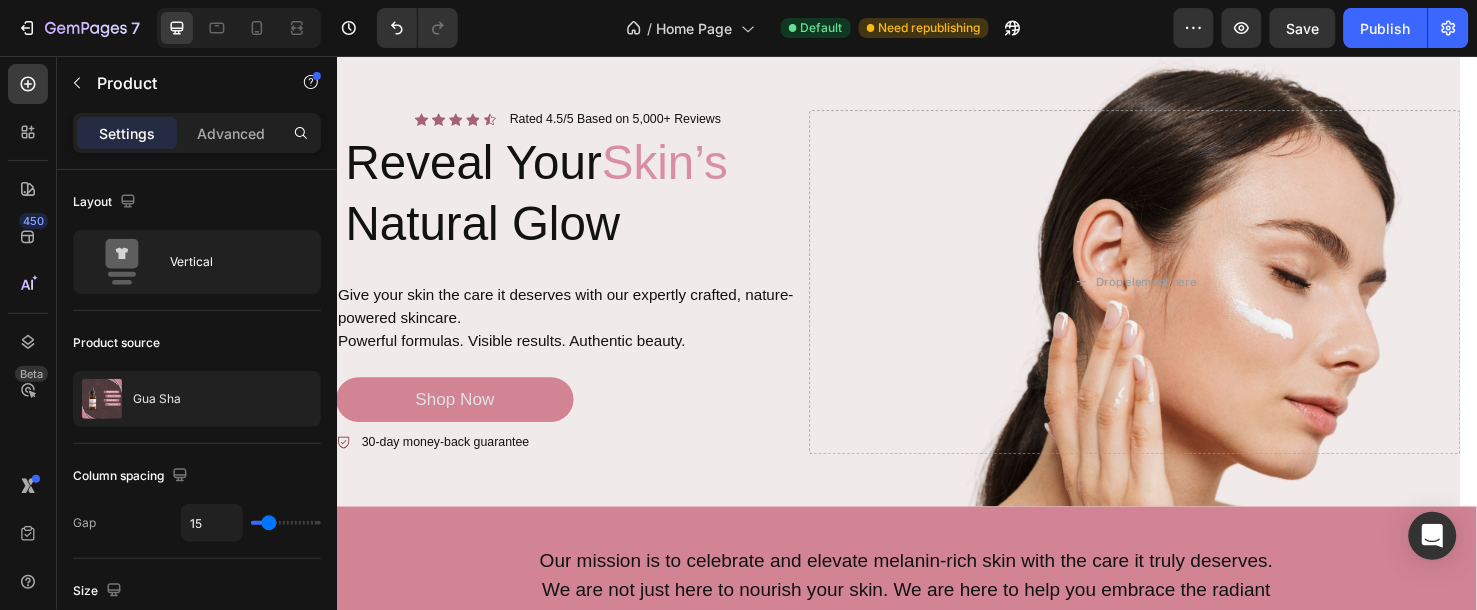 scroll, scrollTop: 0, scrollLeft: 0, axis: both 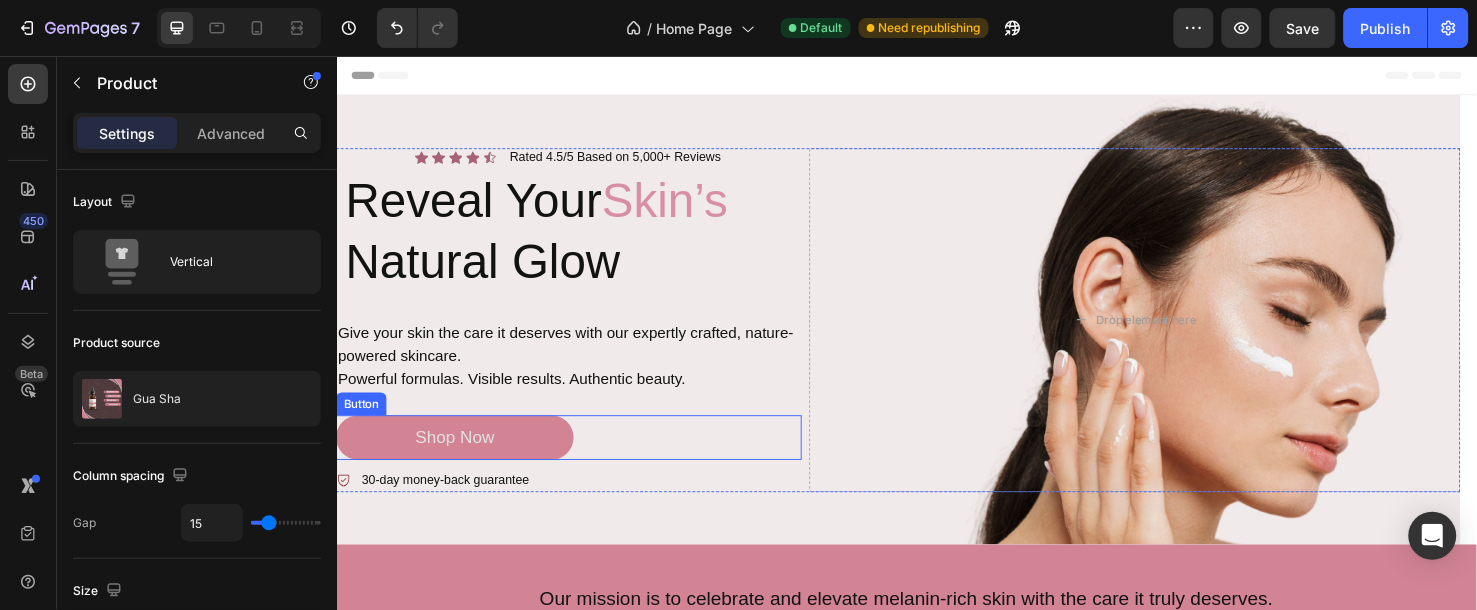 click on "Shop Now Button" at bounding box center (581, 456) 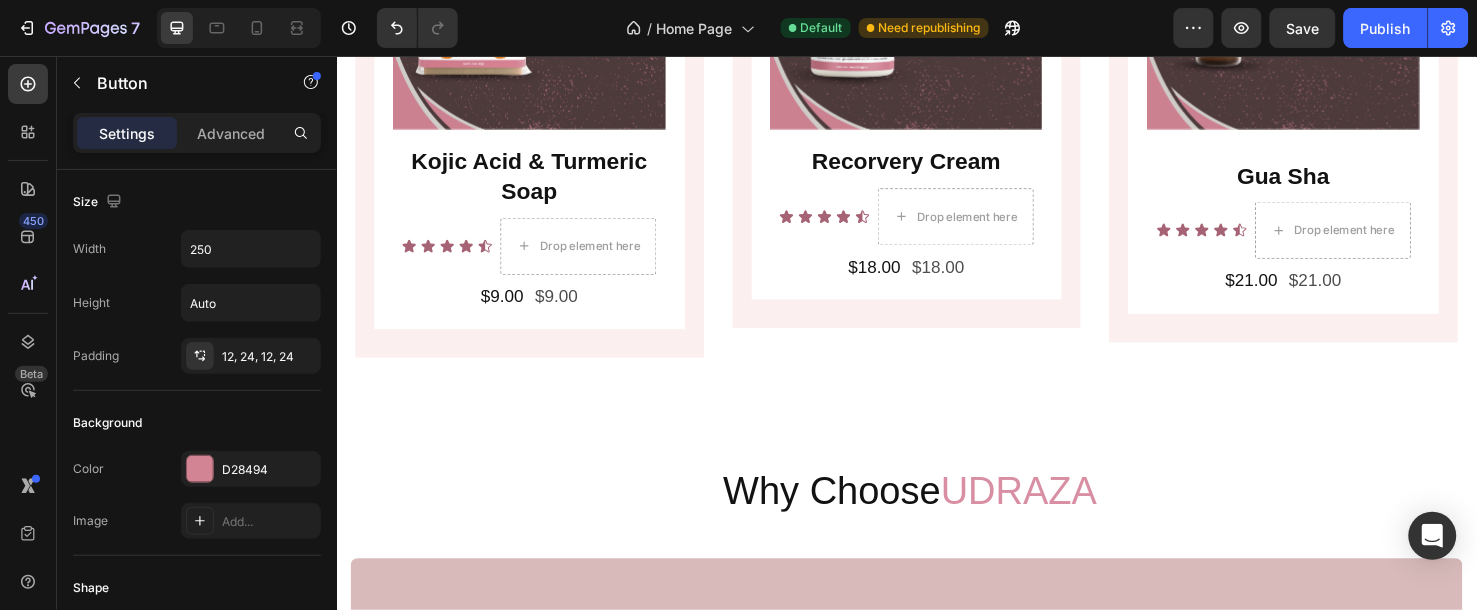 scroll, scrollTop: 1555, scrollLeft: 0, axis: vertical 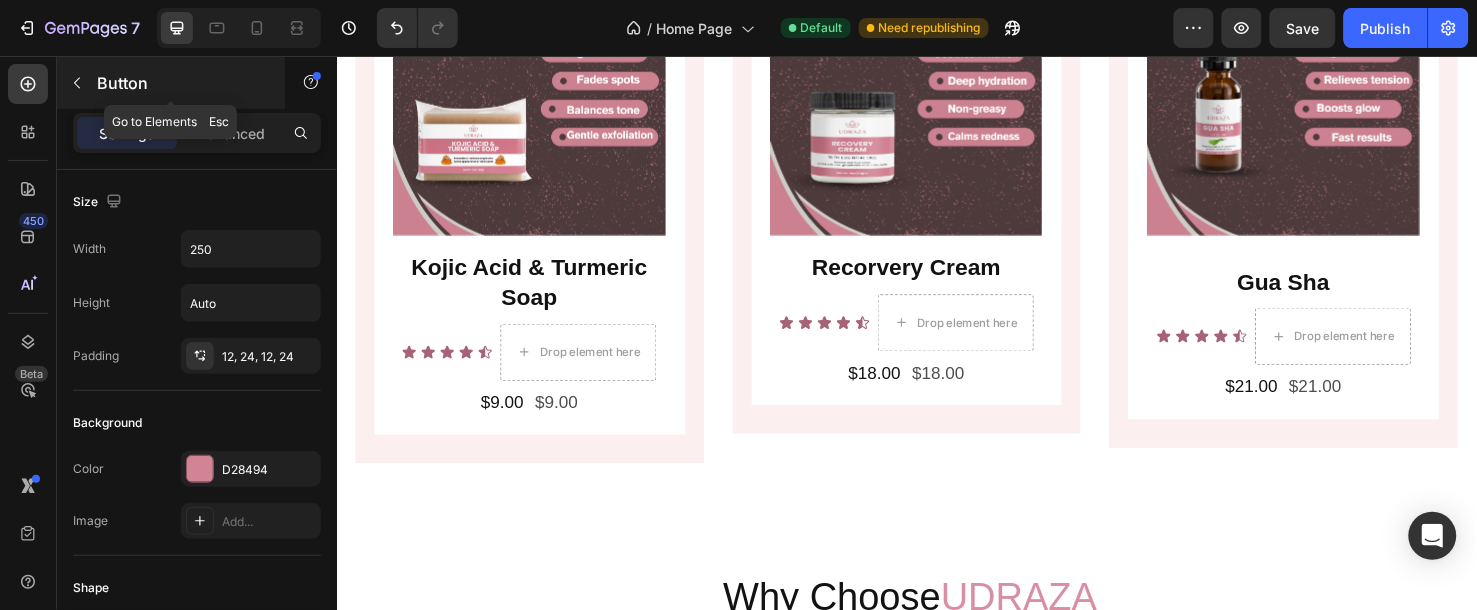 click on "Button" at bounding box center [171, 83] 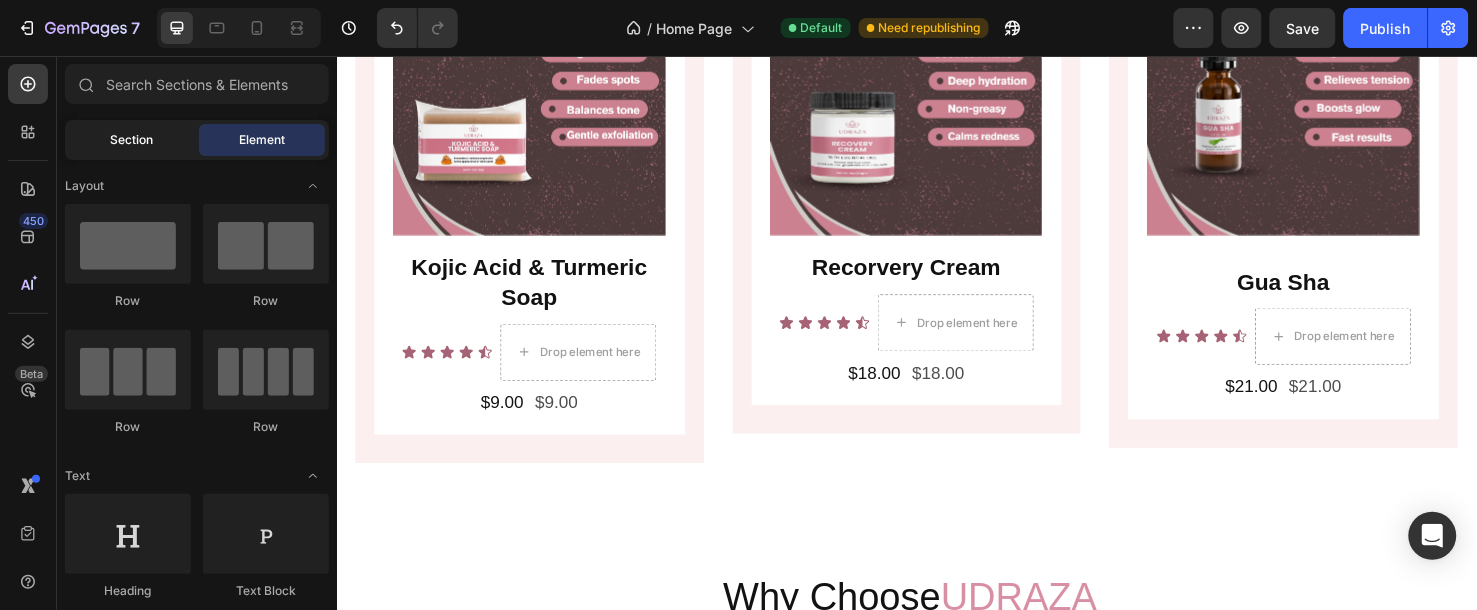 click on "Section" 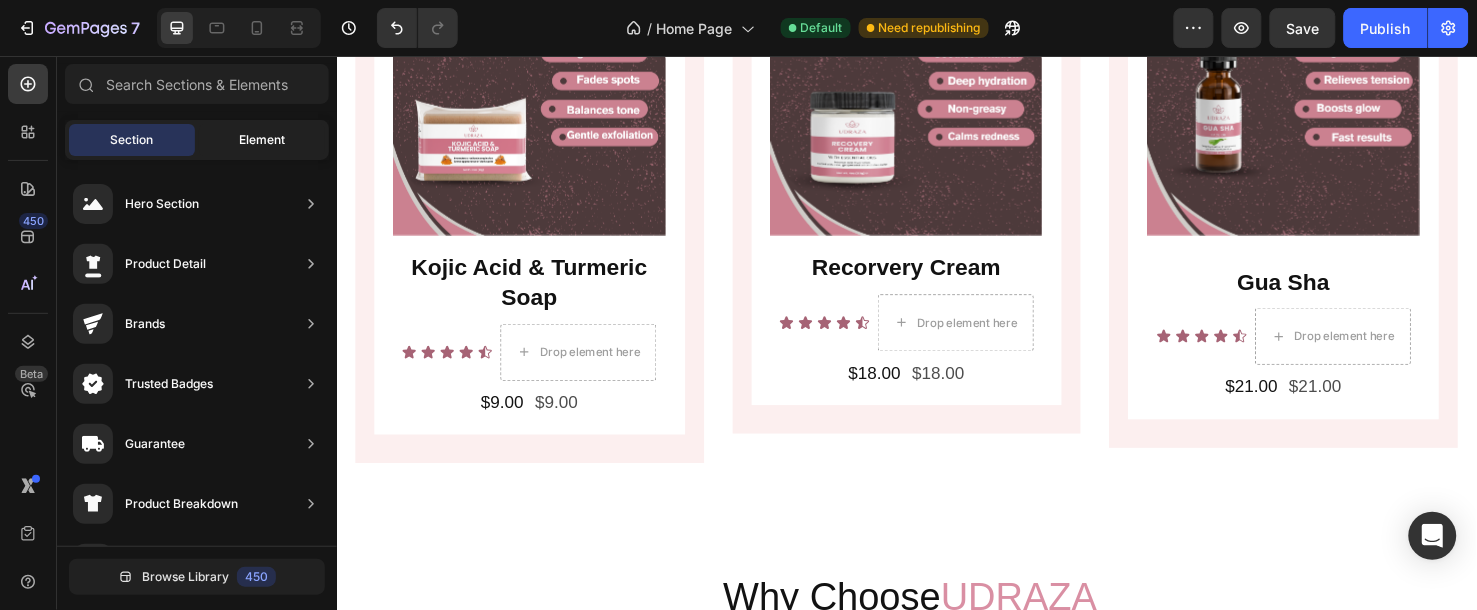 click on "Element" at bounding box center (262, 140) 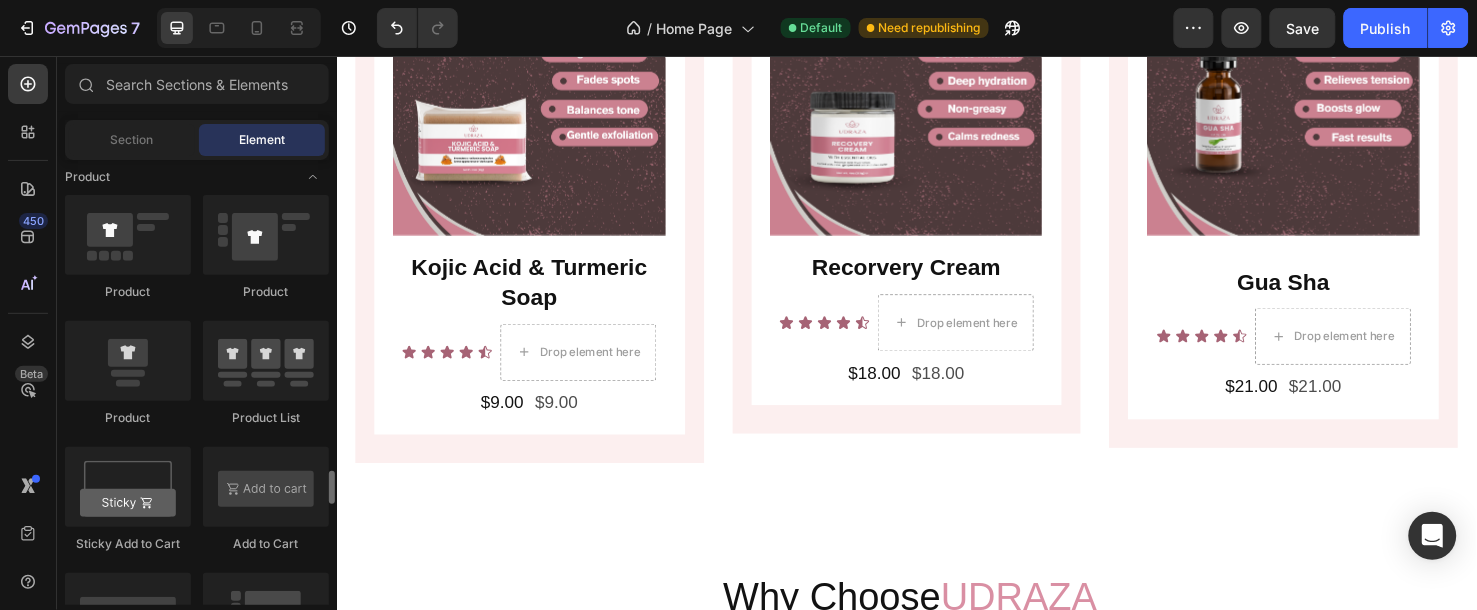 scroll, scrollTop: 2666, scrollLeft: 0, axis: vertical 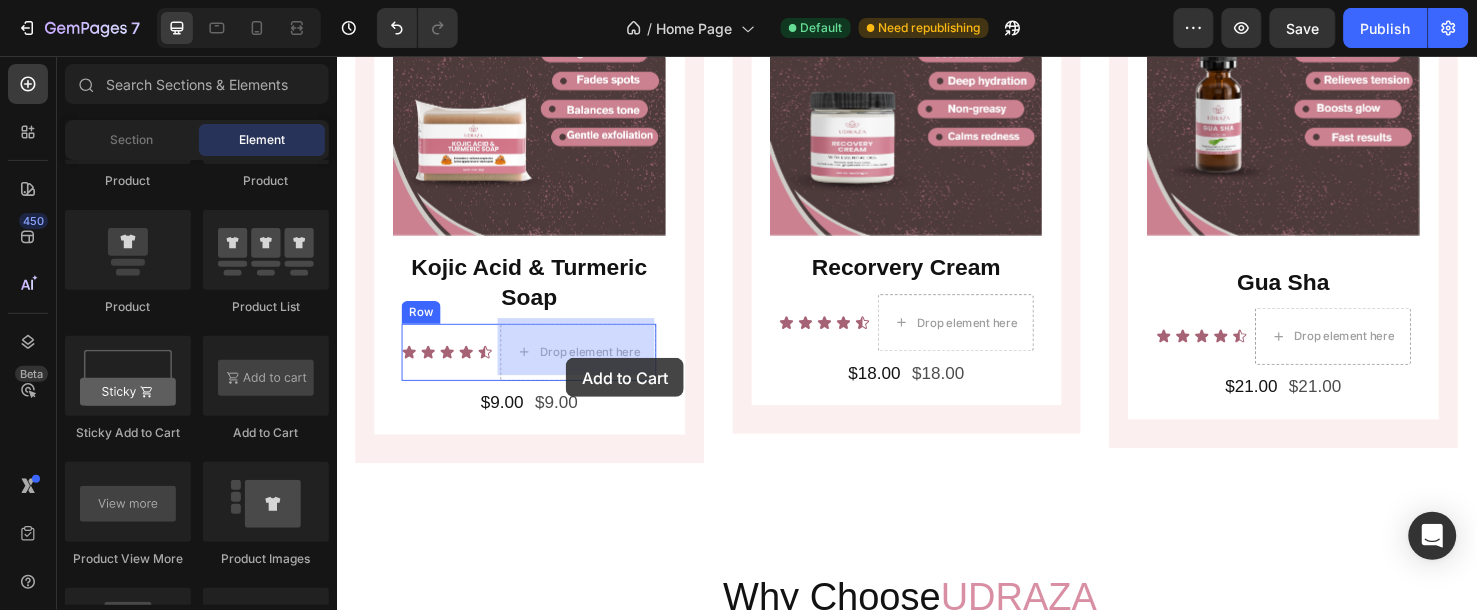 drag, startPoint x: 582, startPoint y: 445, endPoint x: 577, endPoint y: 373, distance: 72.1734 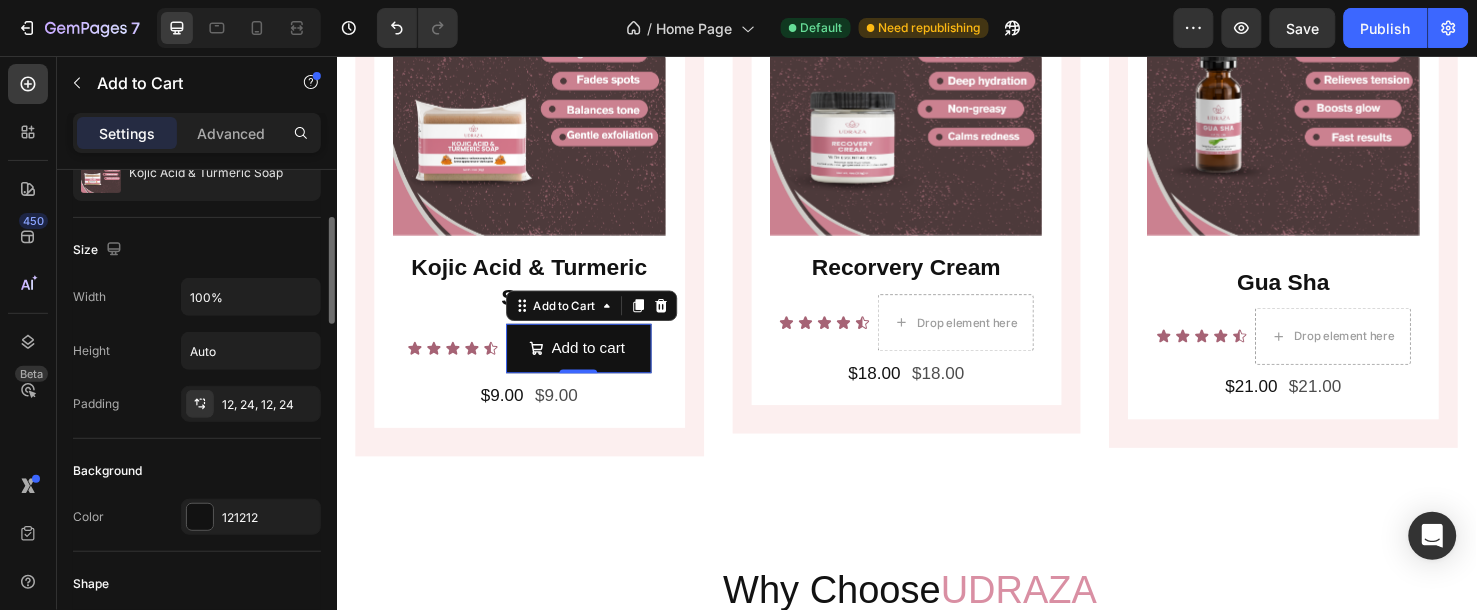 scroll, scrollTop: 0, scrollLeft: 0, axis: both 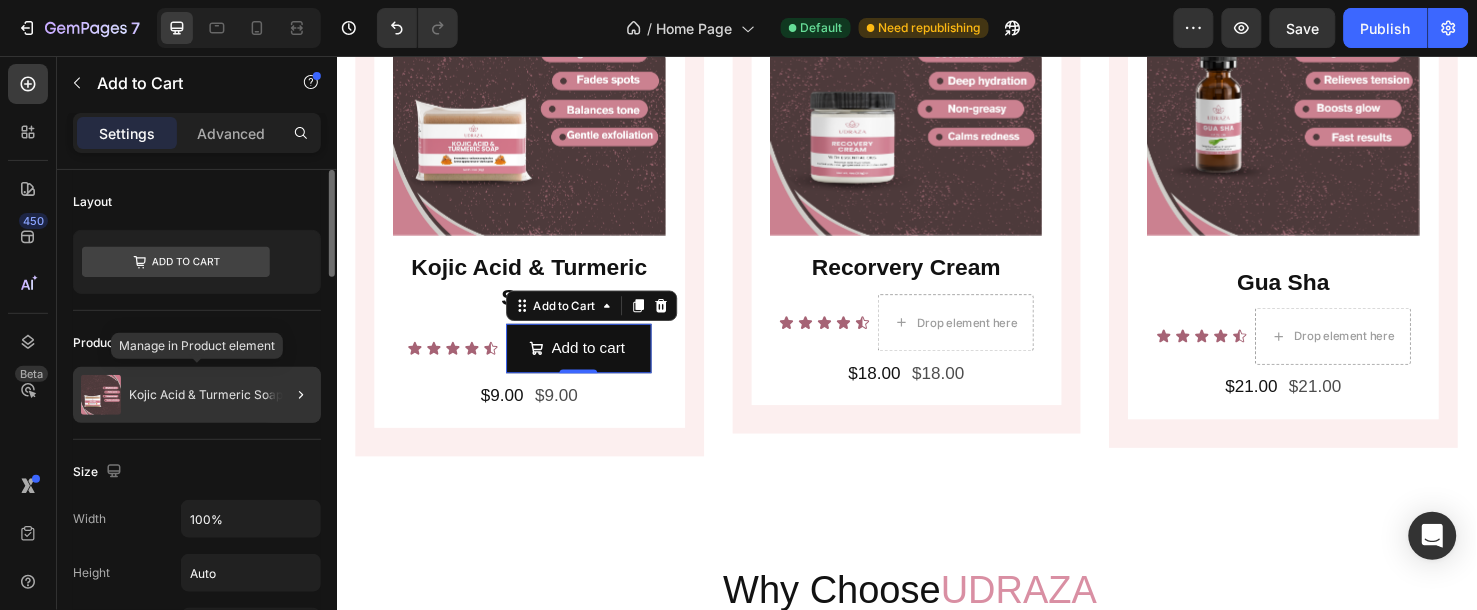 click on "Kojic Acid & Turmeric Soap" at bounding box center (206, 395) 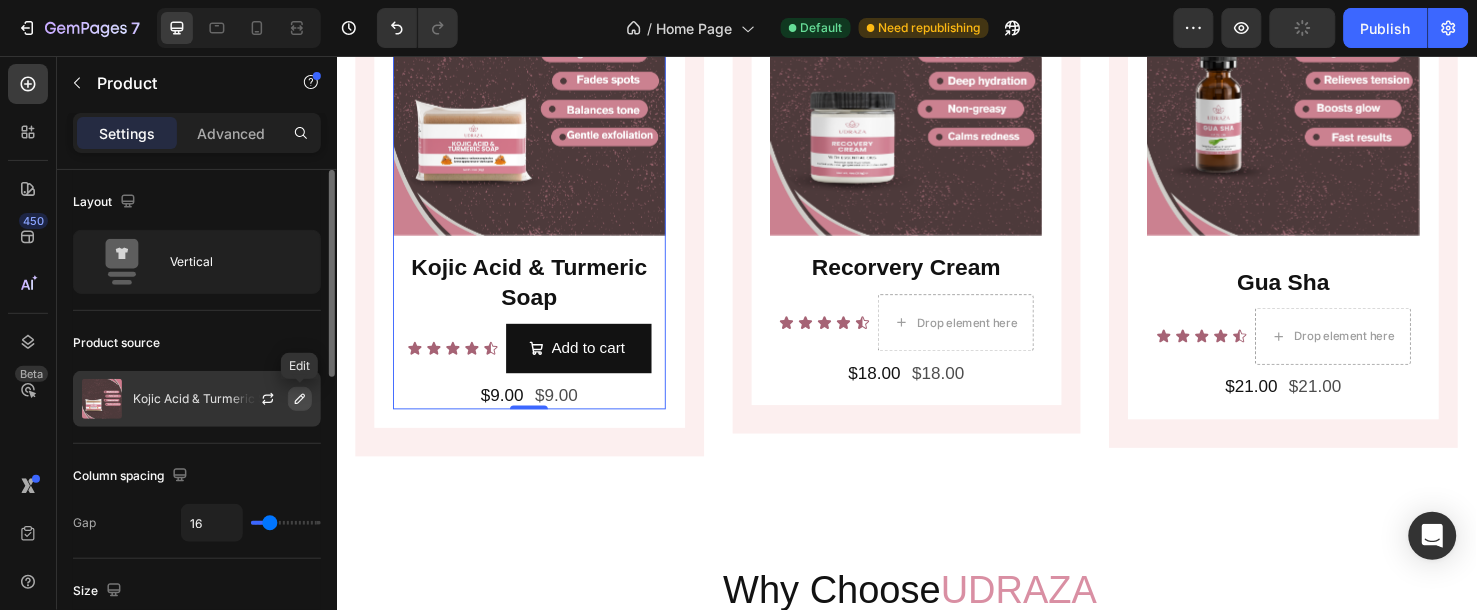 click 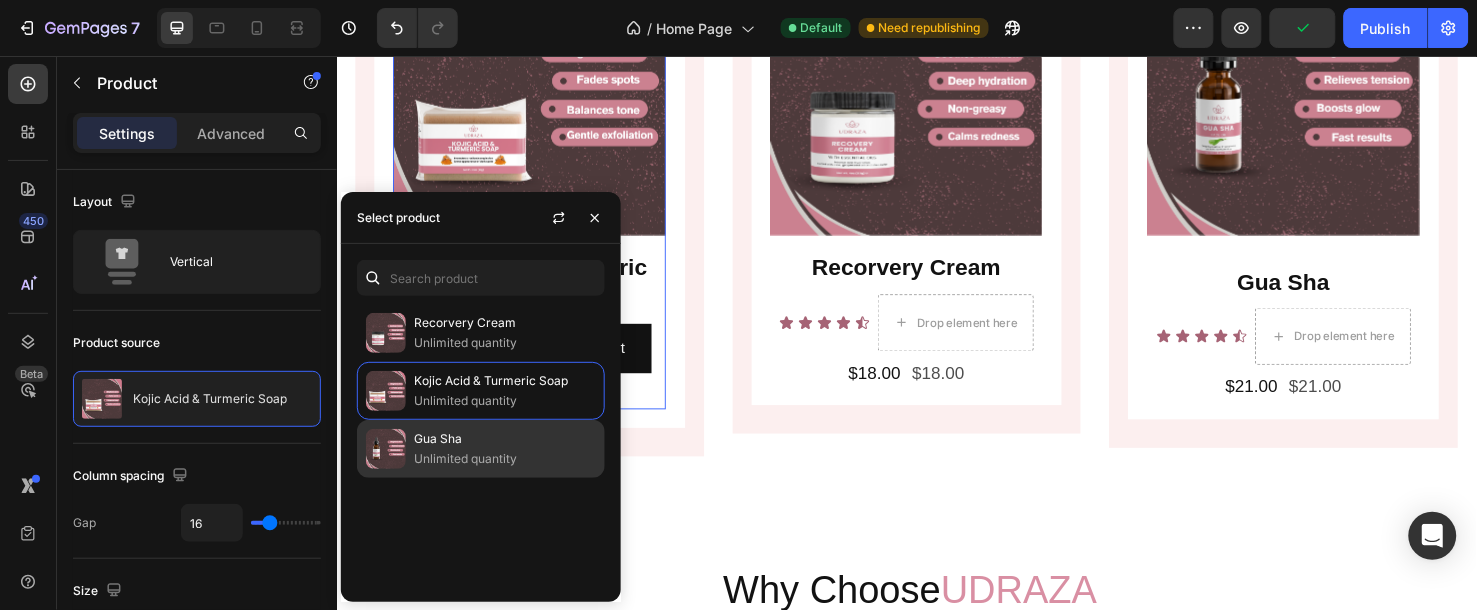 click on "Gua Sha" at bounding box center [505, 439] 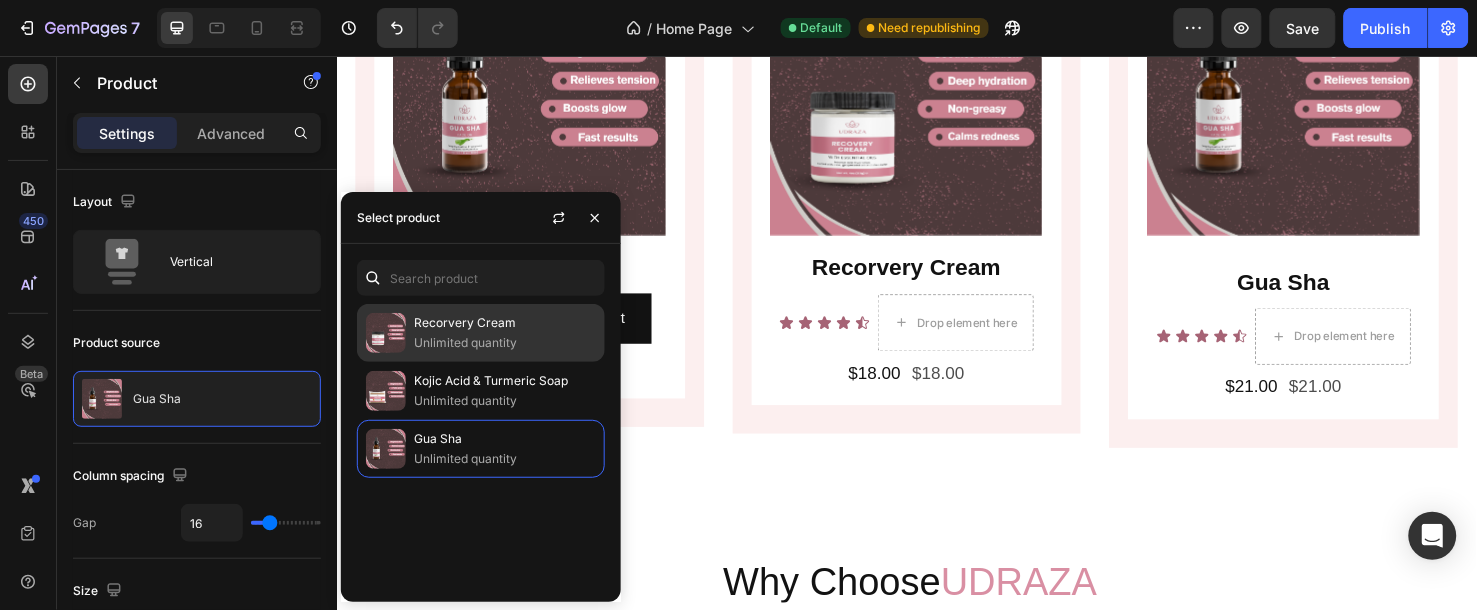 click on "Unlimited quantity" at bounding box center (505, 343) 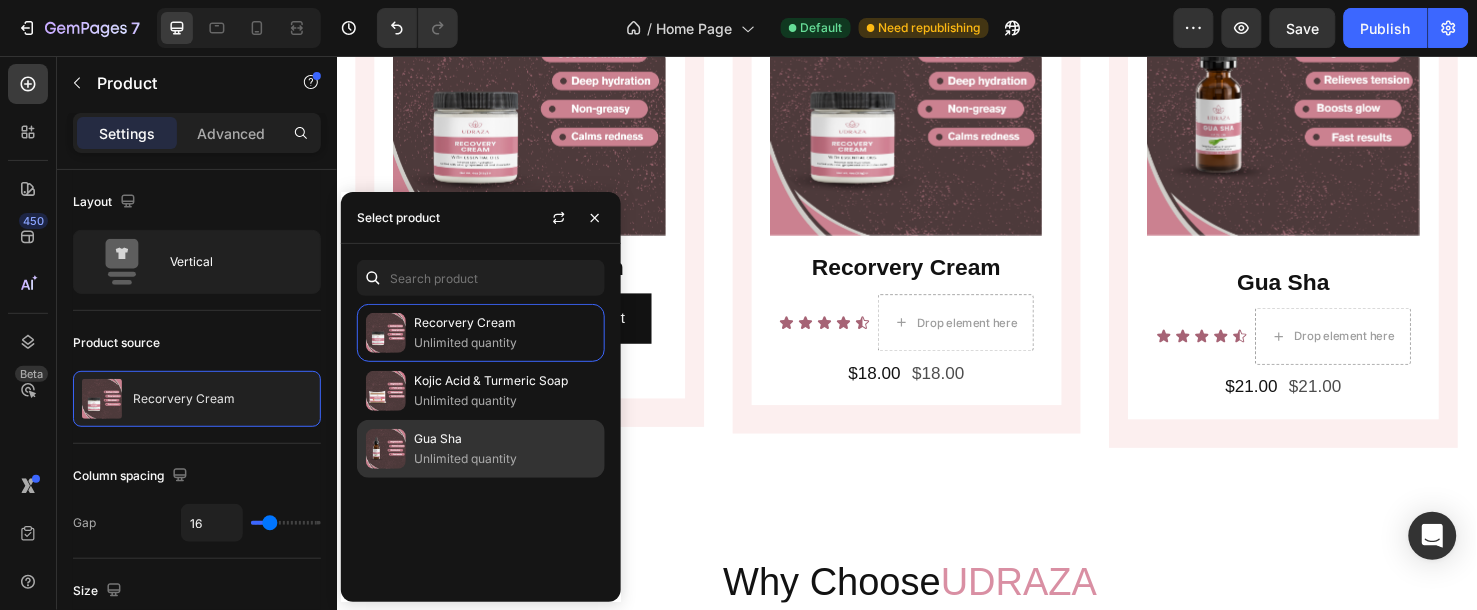 click on "Unlimited quantity" at bounding box center (505, 459) 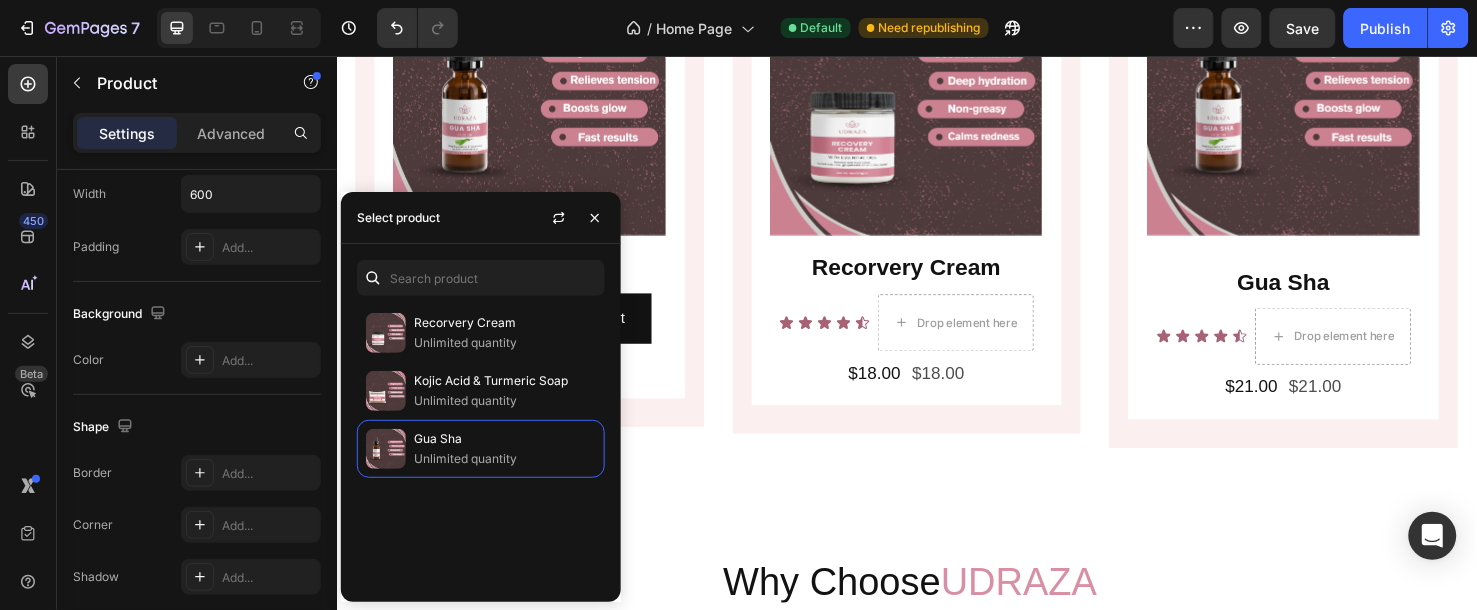 scroll, scrollTop: 0, scrollLeft: 0, axis: both 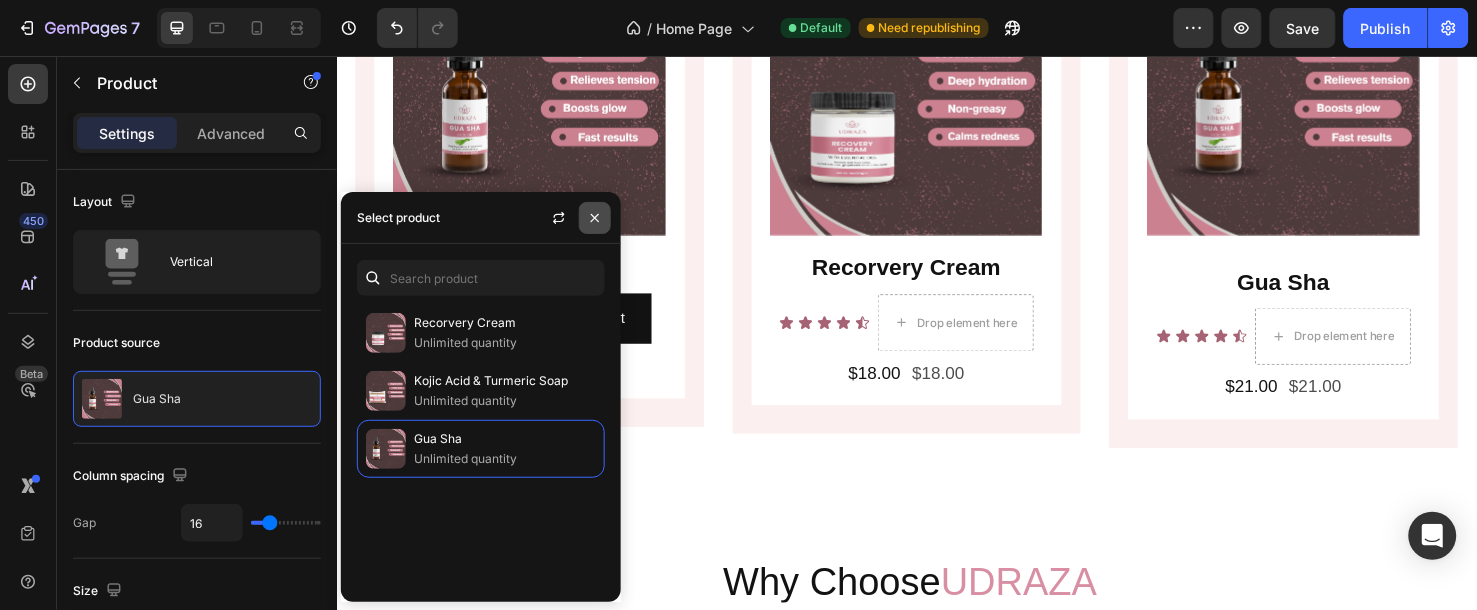 click 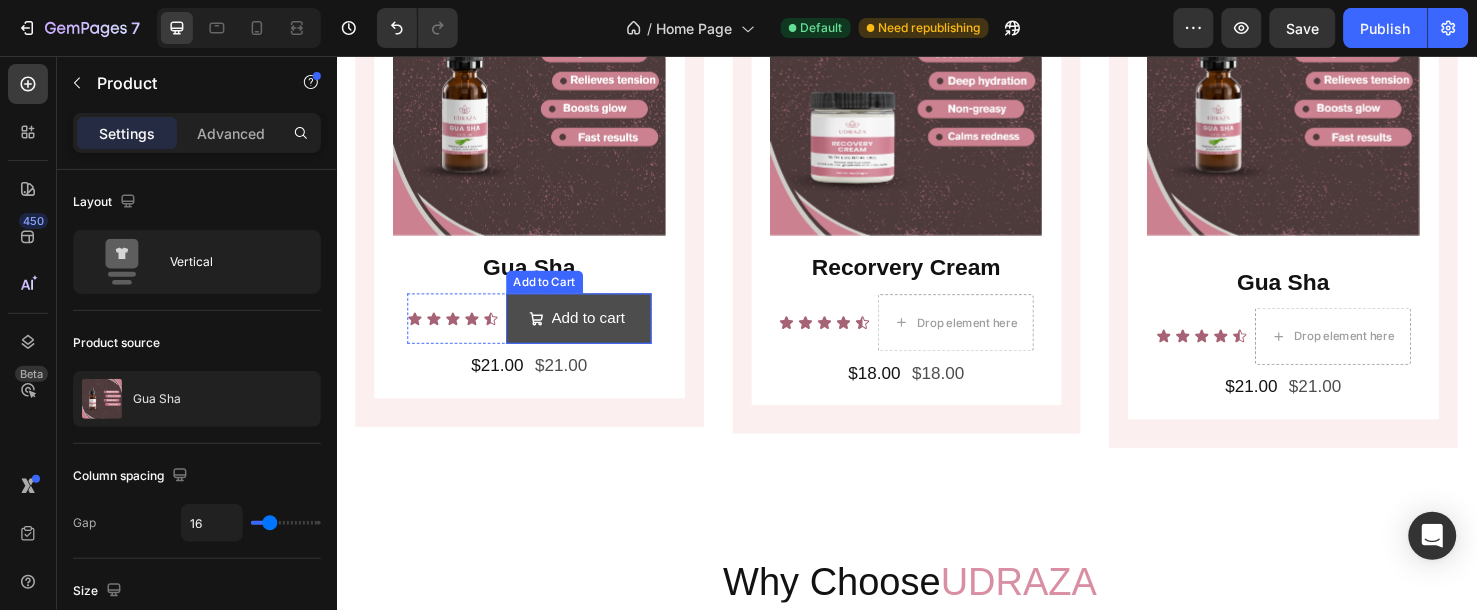 click 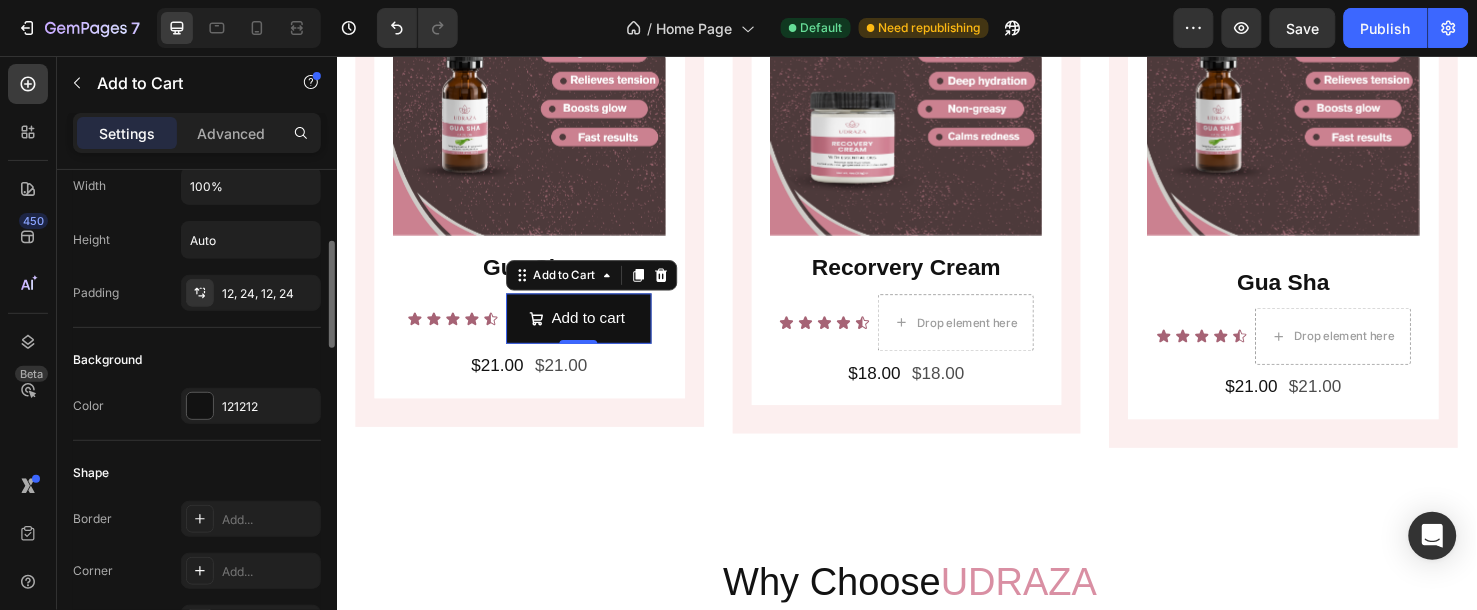 scroll, scrollTop: 444, scrollLeft: 0, axis: vertical 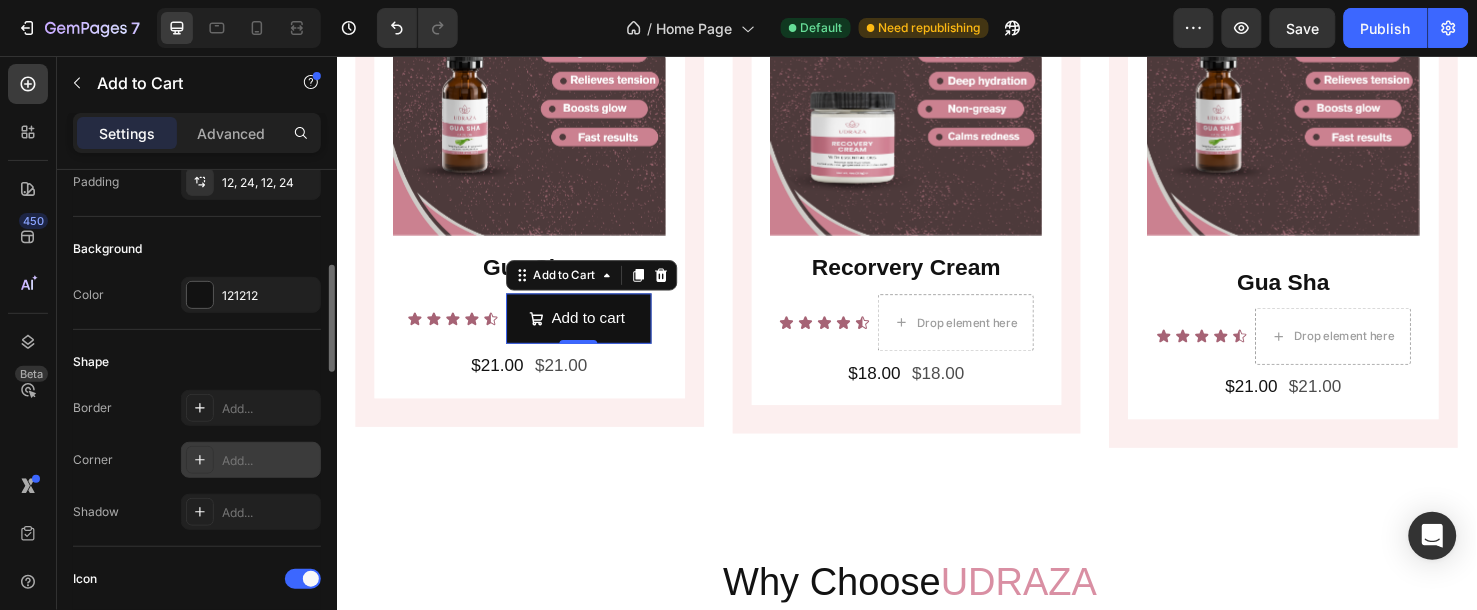 click on "Add..." at bounding box center (269, 461) 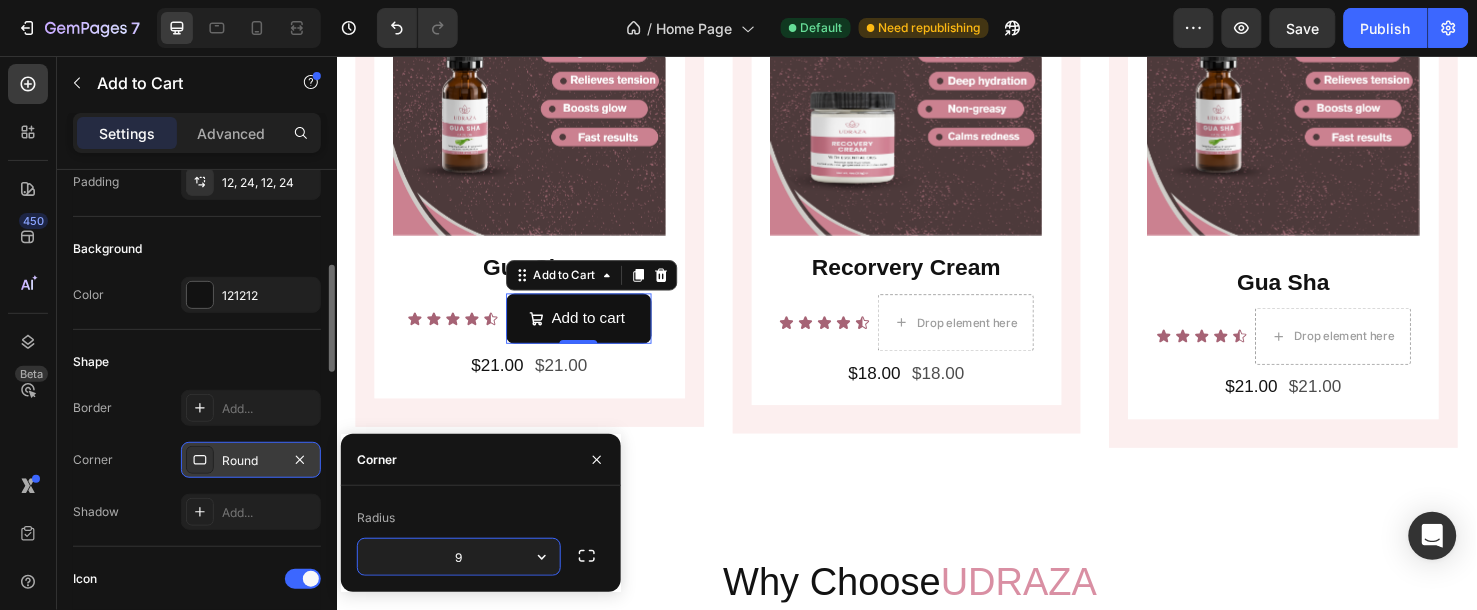 type on "90" 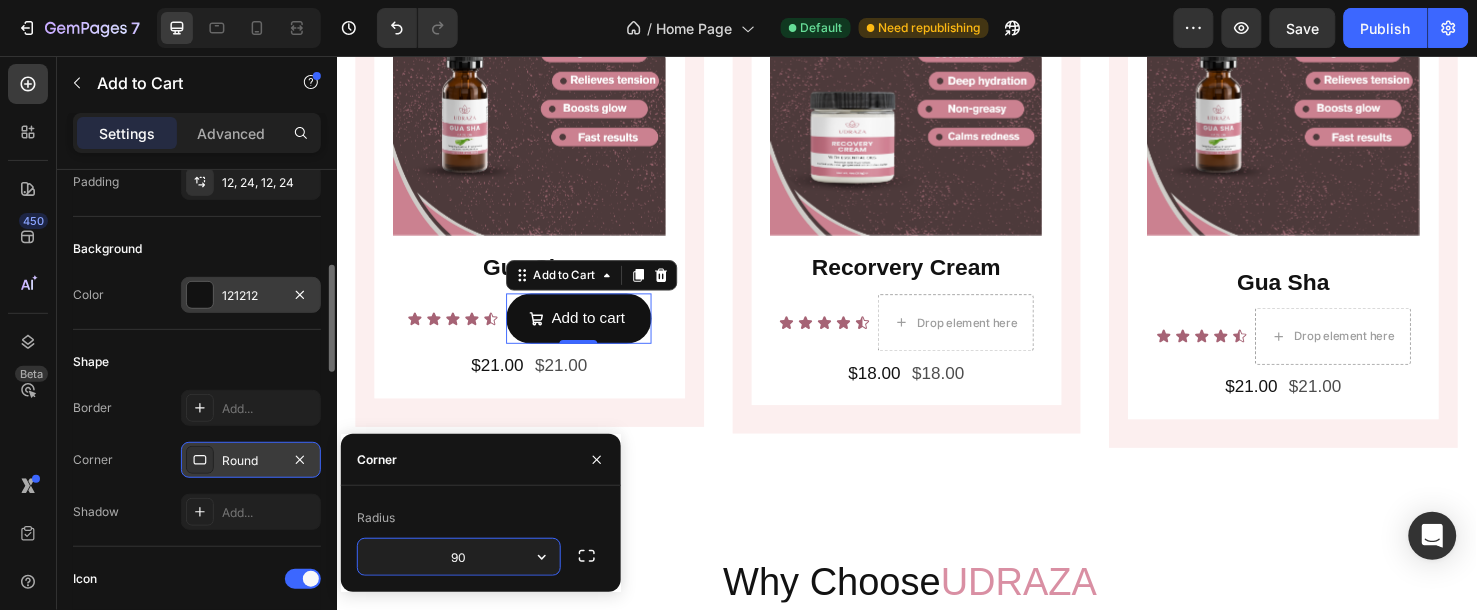 click on "121212" at bounding box center (251, 296) 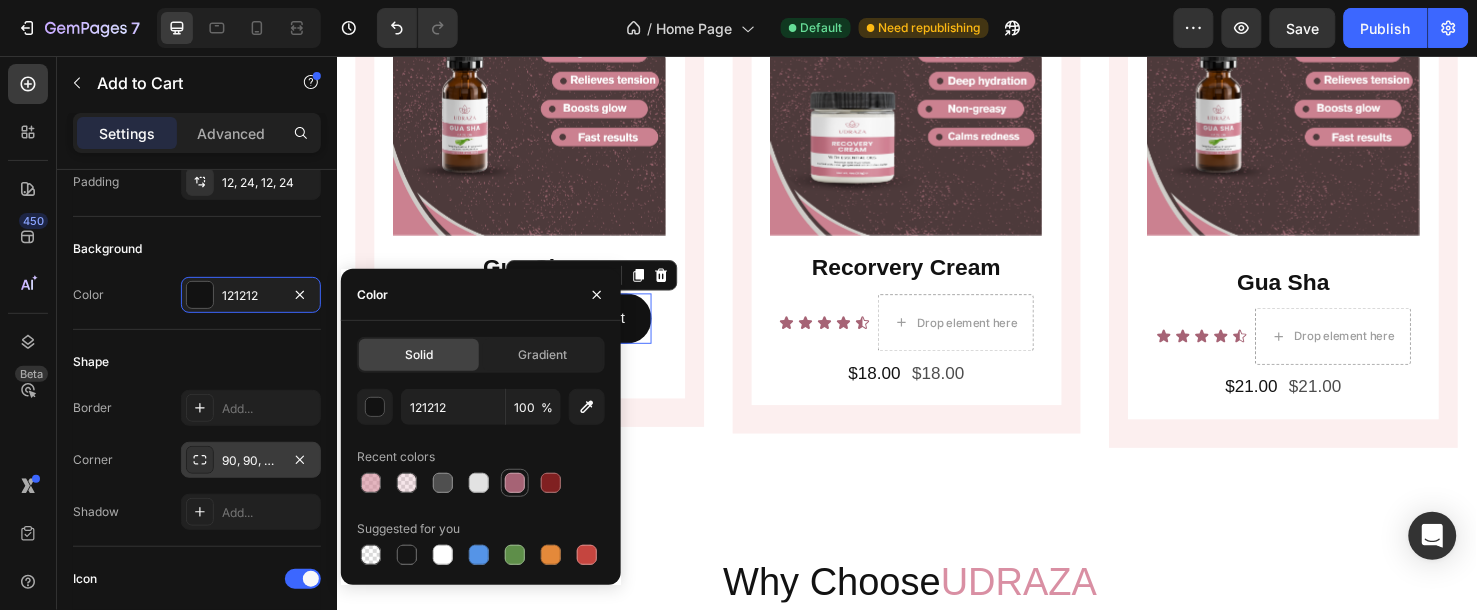 click at bounding box center [515, 483] 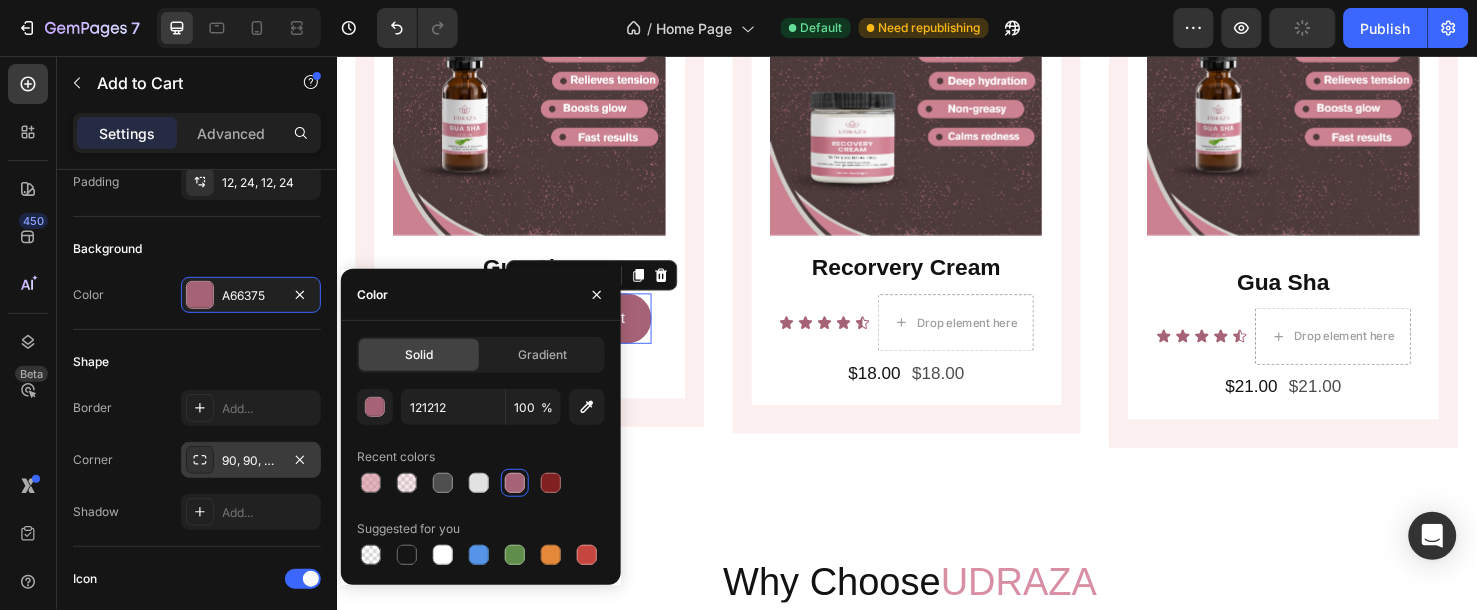 type on "A66375" 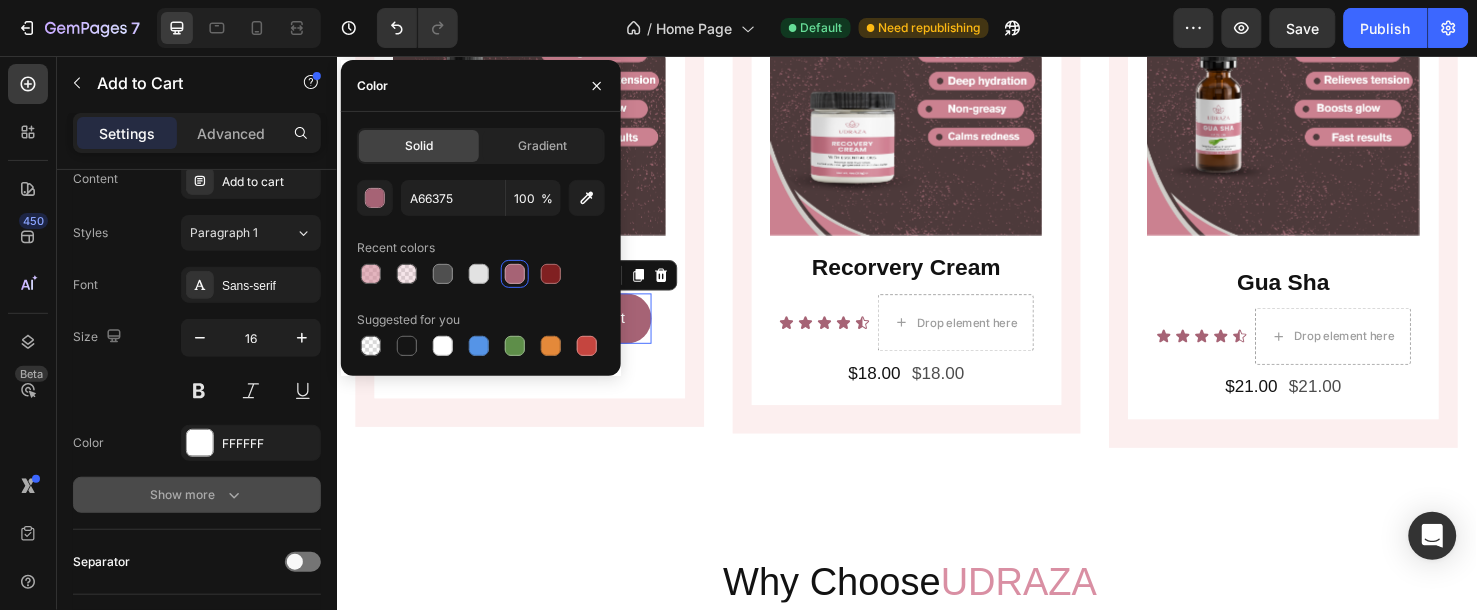 scroll, scrollTop: 1333, scrollLeft: 0, axis: vertical 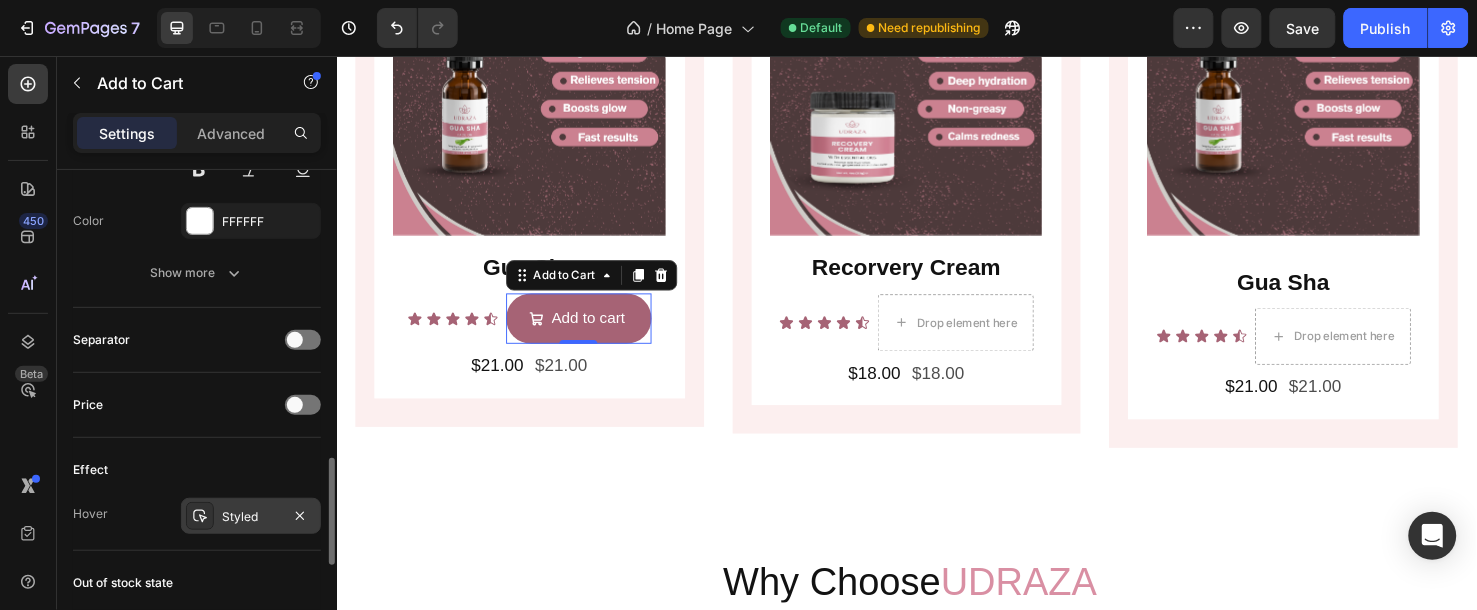 click on "Styled" at bounding box center (251, 517) 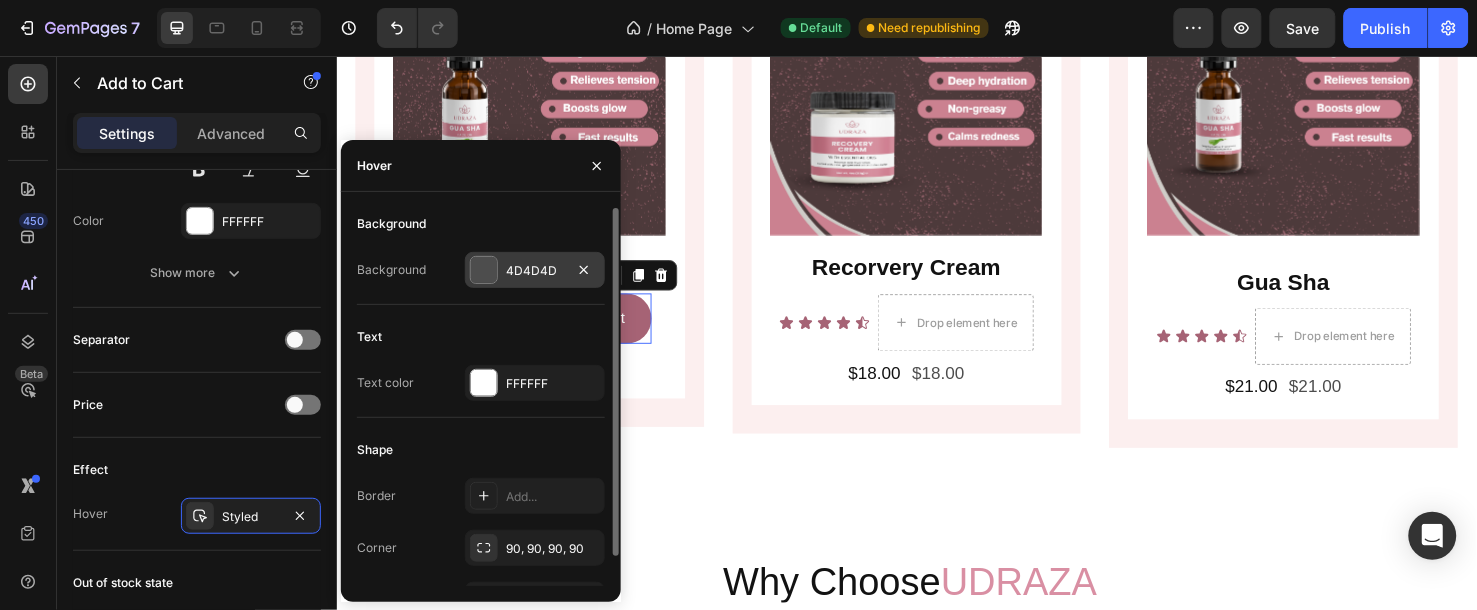 click on "4D4D4D" at bounding box center [535, 270] 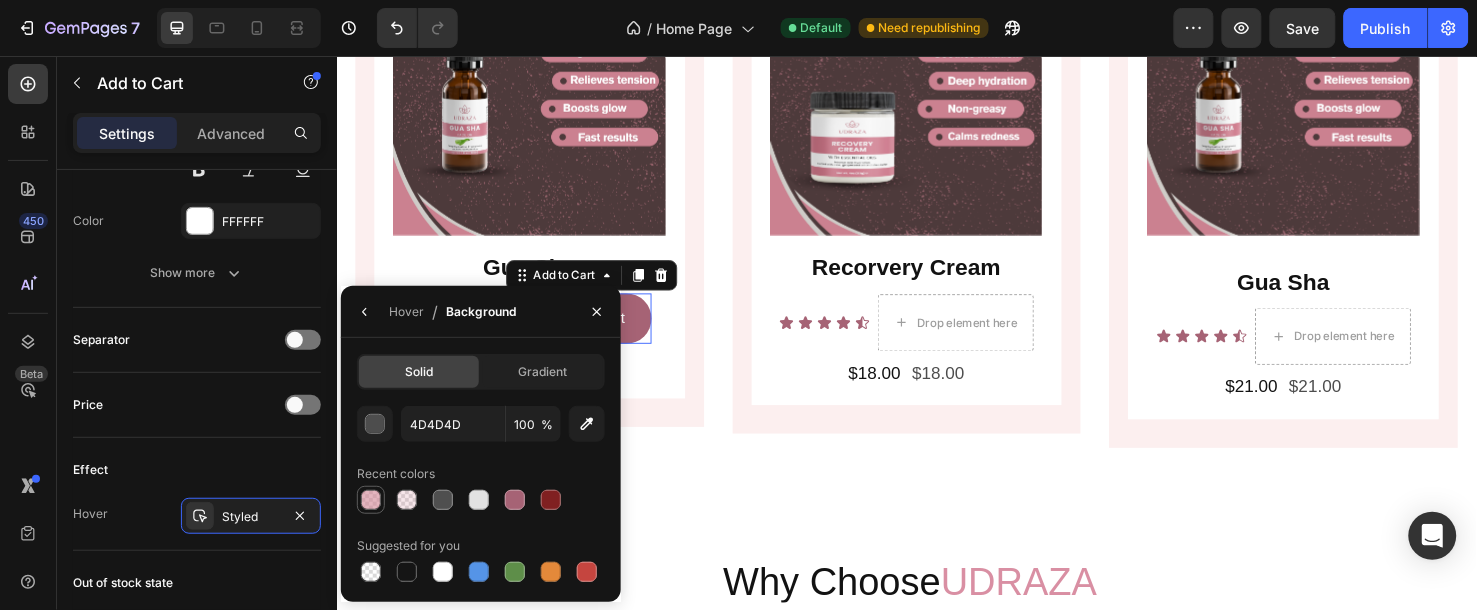 click at bounding box center (371, 500) 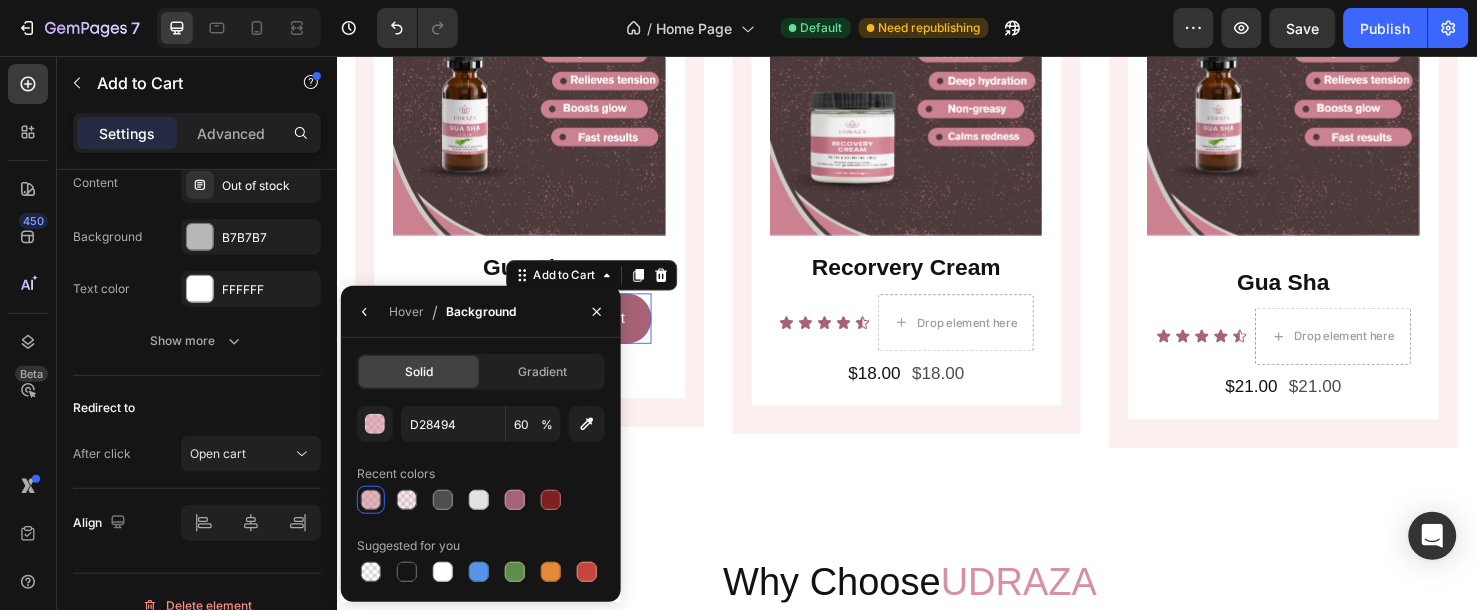 scroll, scrollTop: 1222, scrollLeft: 0, axis: vertical 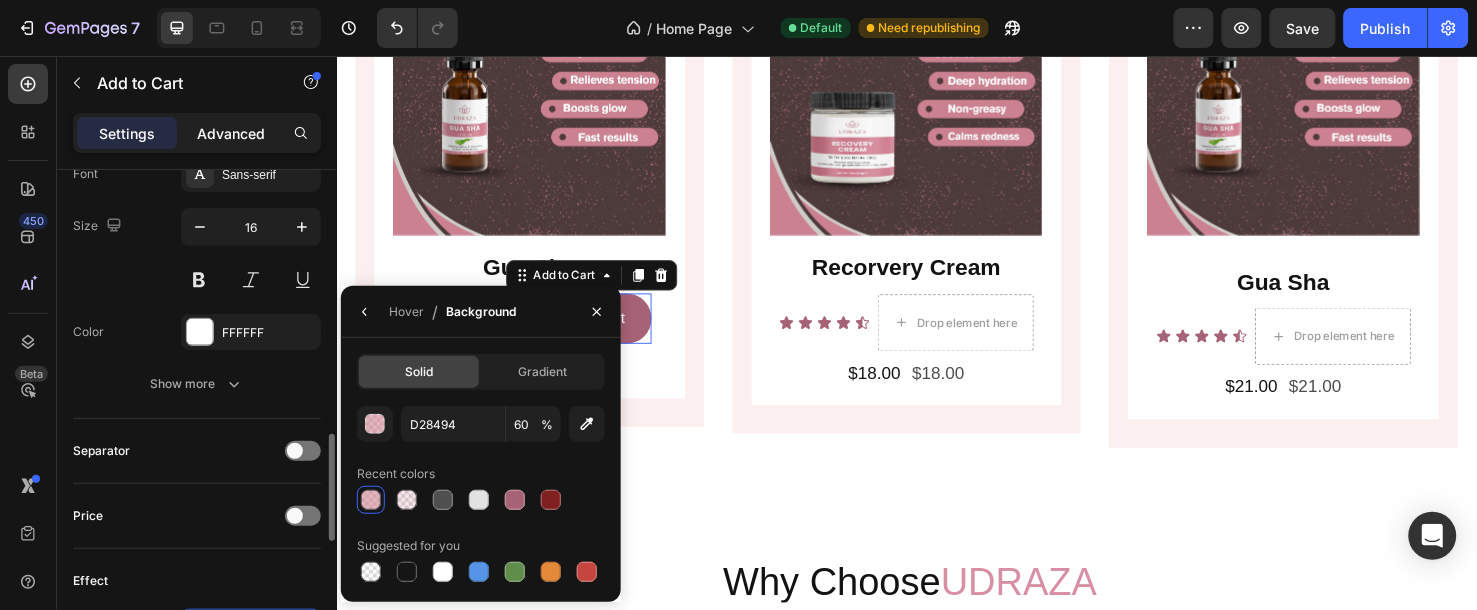 click on "Advanced" at bounding box center [231, 133] 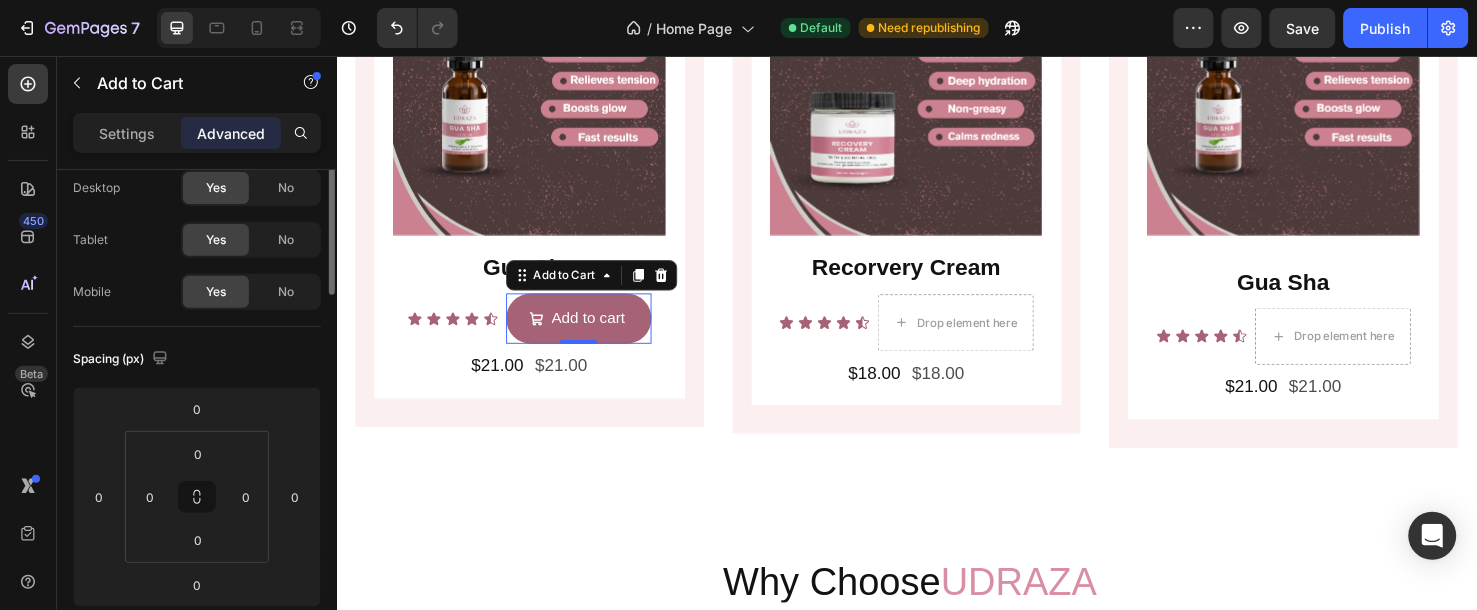 scroll, scrollTop: 0, scrollLeft: 0, axis: both 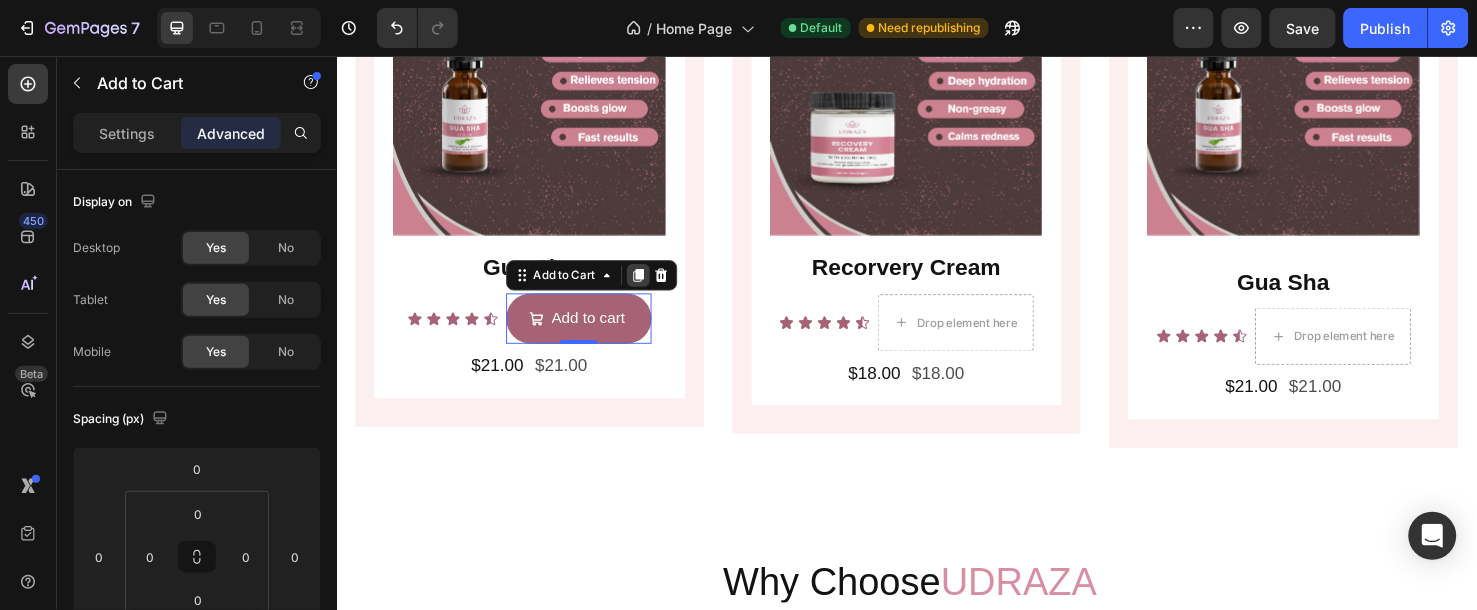 click 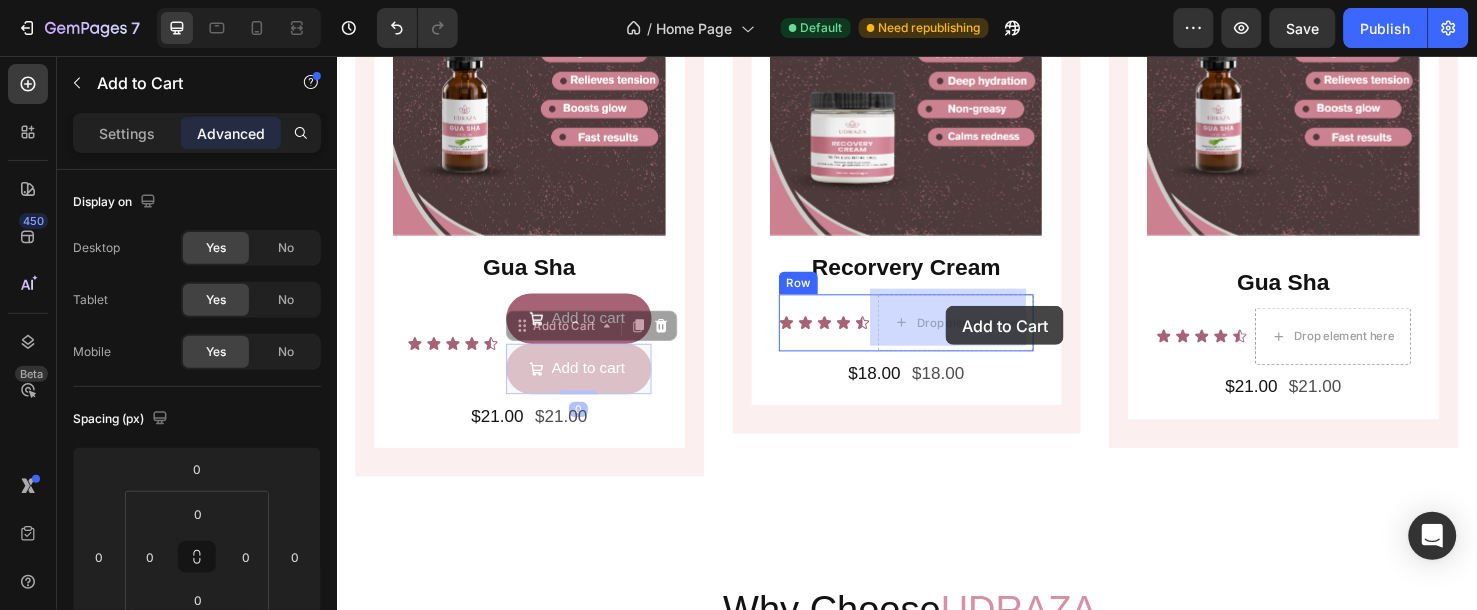 drag, startPoint x: 643, startPoint y: 375, endPoint x: 977, endPoint y: 318, distance: 338.82886 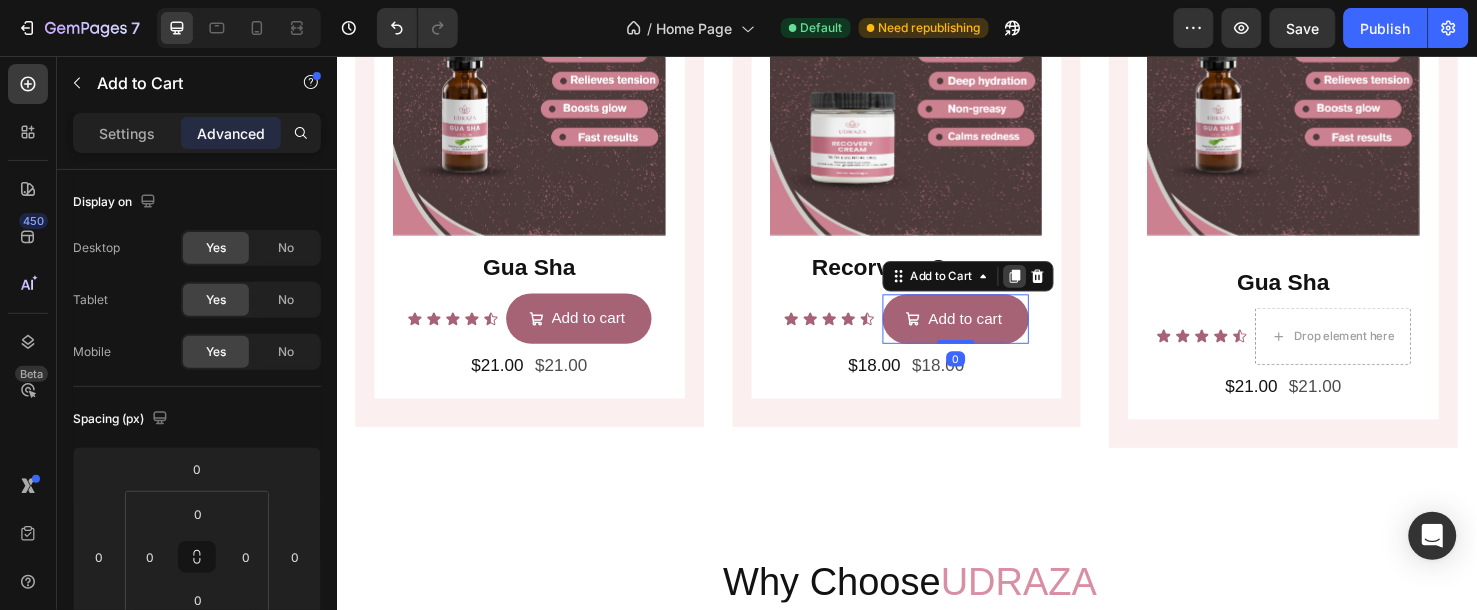 click 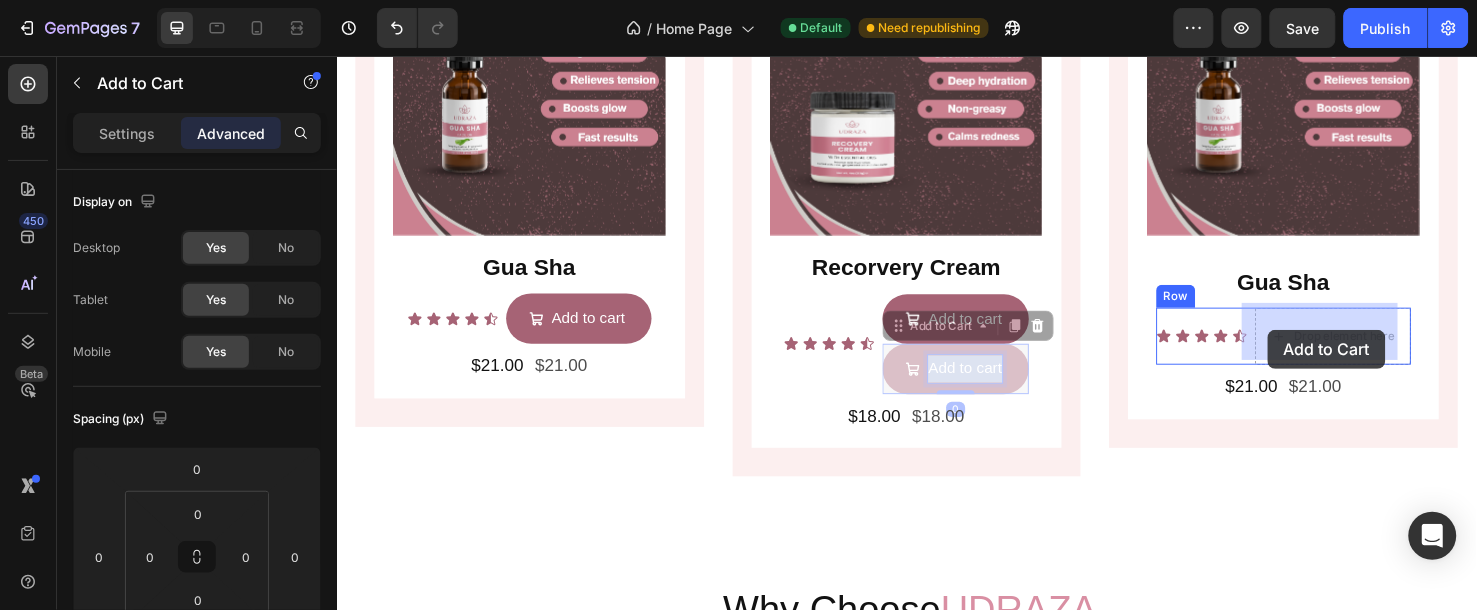 drag, startPoint x: 1005, startPoint y: 373, endPoint x: 1315, endPoint y: 343, distance: 311.44824 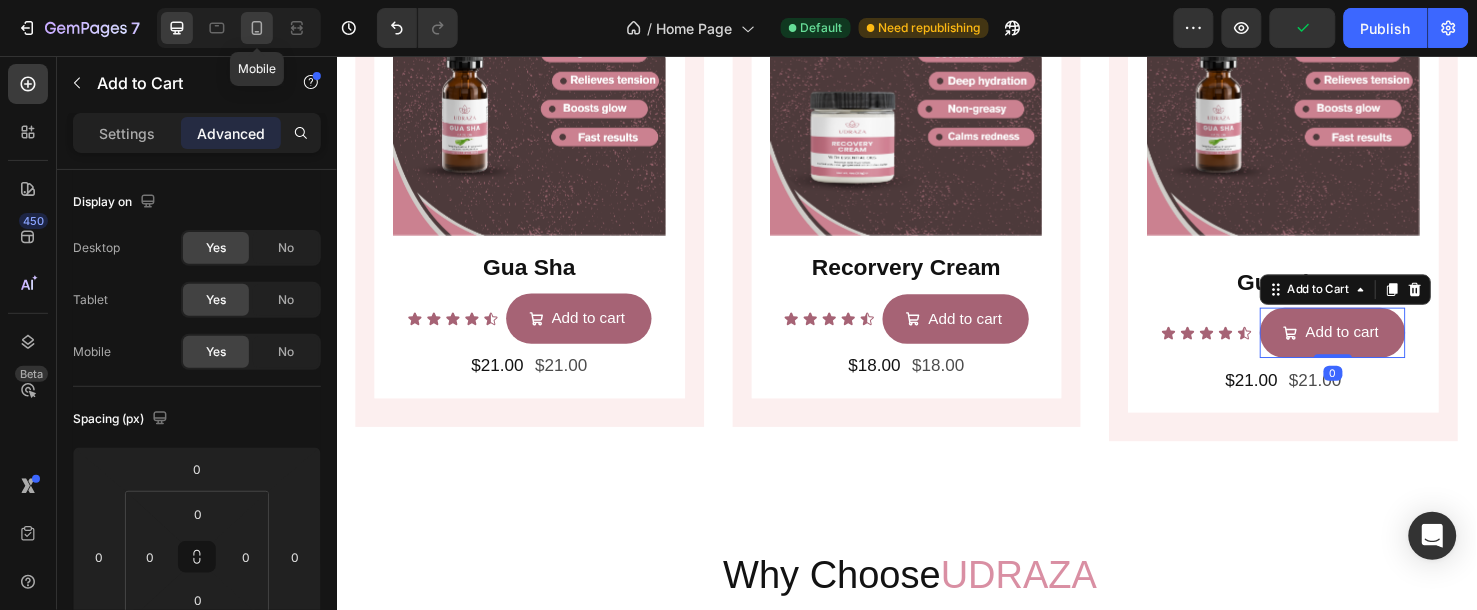 drag, startPoint x: 268, startPoint y: 23, endPoint x: 47, endPoint y: 87, distance: 230.08041 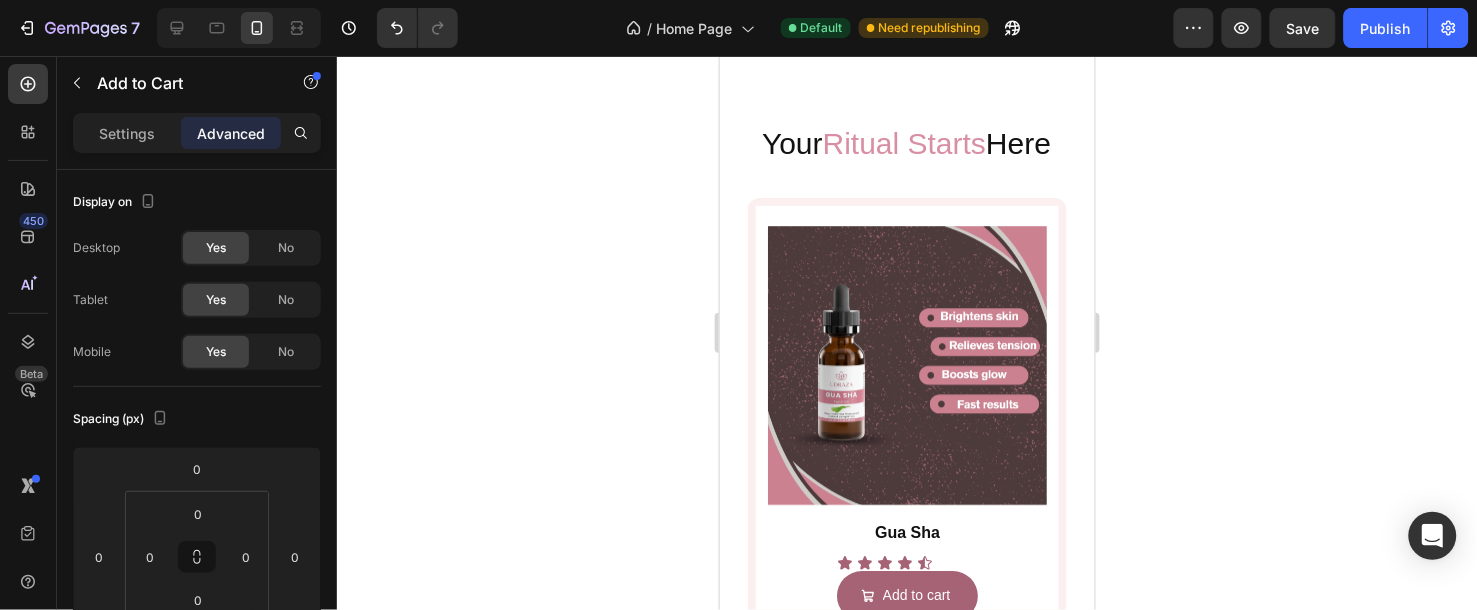 scroll, scrollTop: 1557, scrollLeft: 0, axis: vertical 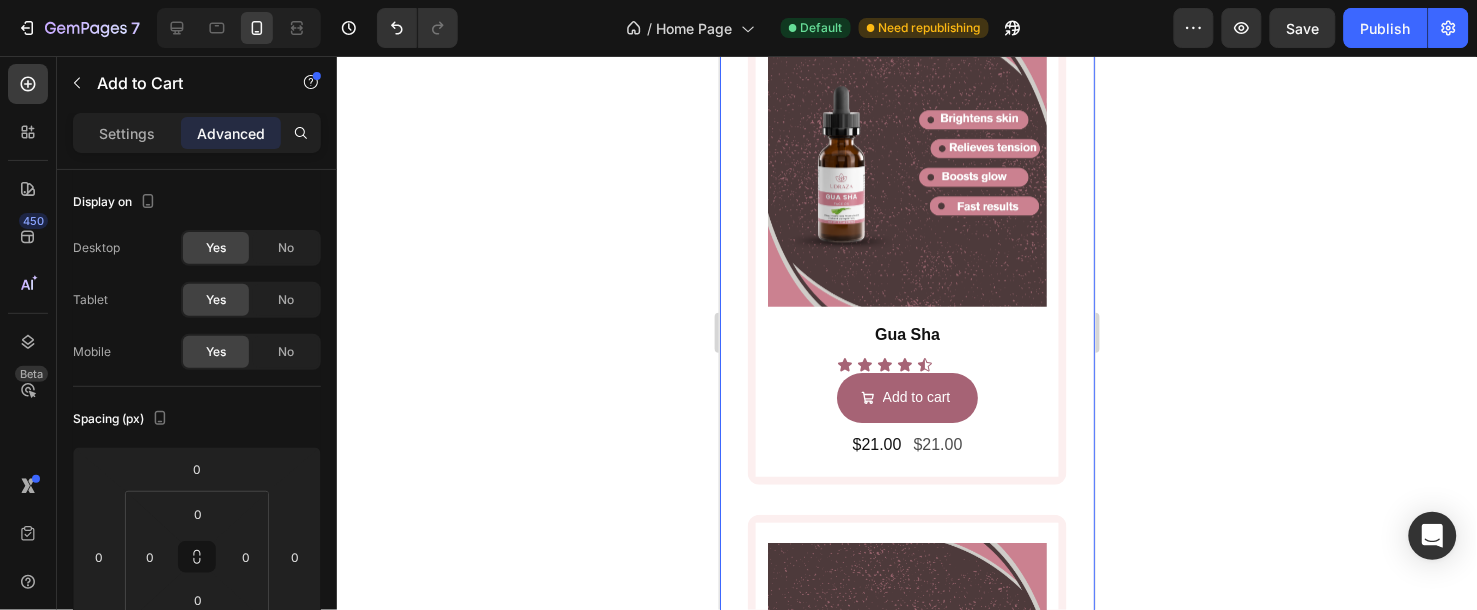 click on "Your  Ritual Starts  Here Heading Product Images Gua Sha Product Title Icon Icon Icon Icon Icon Icon List
Add to cart Add to Cart Row $21.00 Product Price Product Price $21.00 Product Price Product Price Row Product Row Row Product Images Recorvery Cream Product Title Icon Icon Icon Icon Icon Icon List
Add to cart Add to Cart Row $18.00 Product Price Product Price $18.00 Product Price Product Price Row Product Row Row Product Images Gua Sha Product Title Icon Icon Icon Icon Icon Icon List
Add to cart Add to Cart   0 Row $21.00 Product Price Product Price $21.00 Product Price Product Price Row Product Row Row Row" at bounding box center (906, 742) 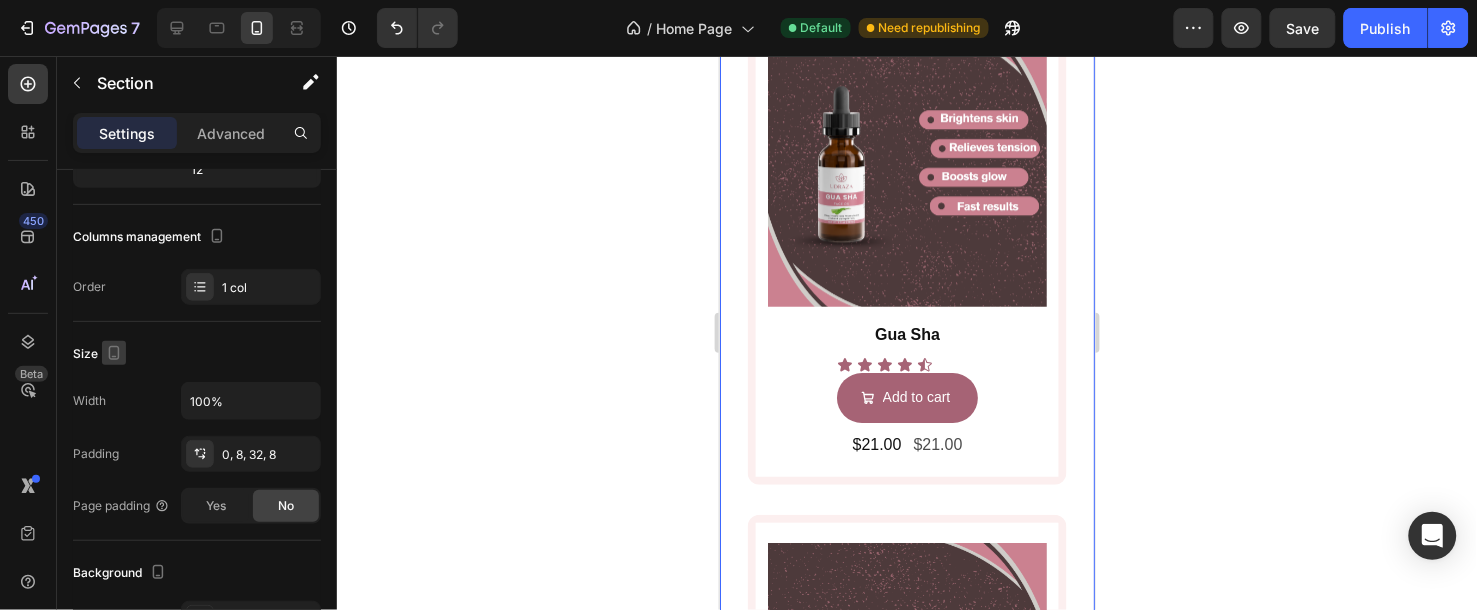 scroll, scrollTop: 0, scrollLeft: 0, axis: both 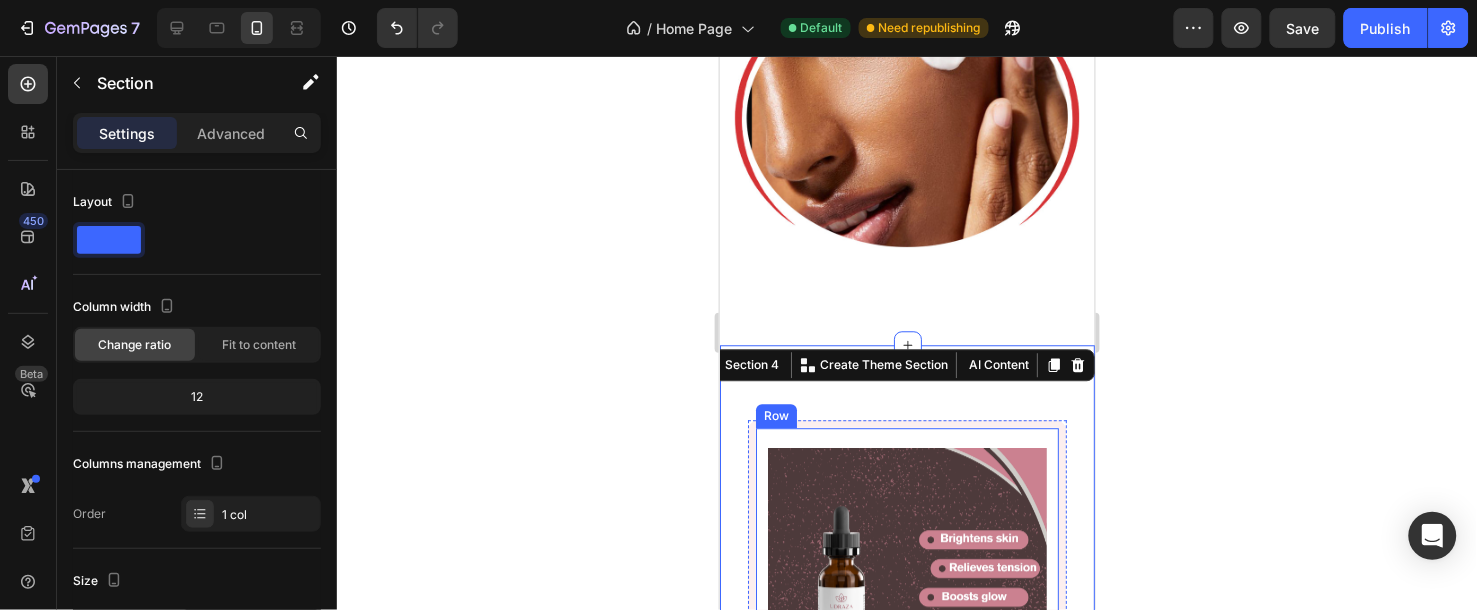 click on "Product Images Gua Sha Product Title Icon Icon Icon Icon Icon Icon List
Add to cart Add to Cart Row $21.00 Product Price Product Price $21.00 Product Price Product Price Row Product Row" at bounding box center [906, 662] 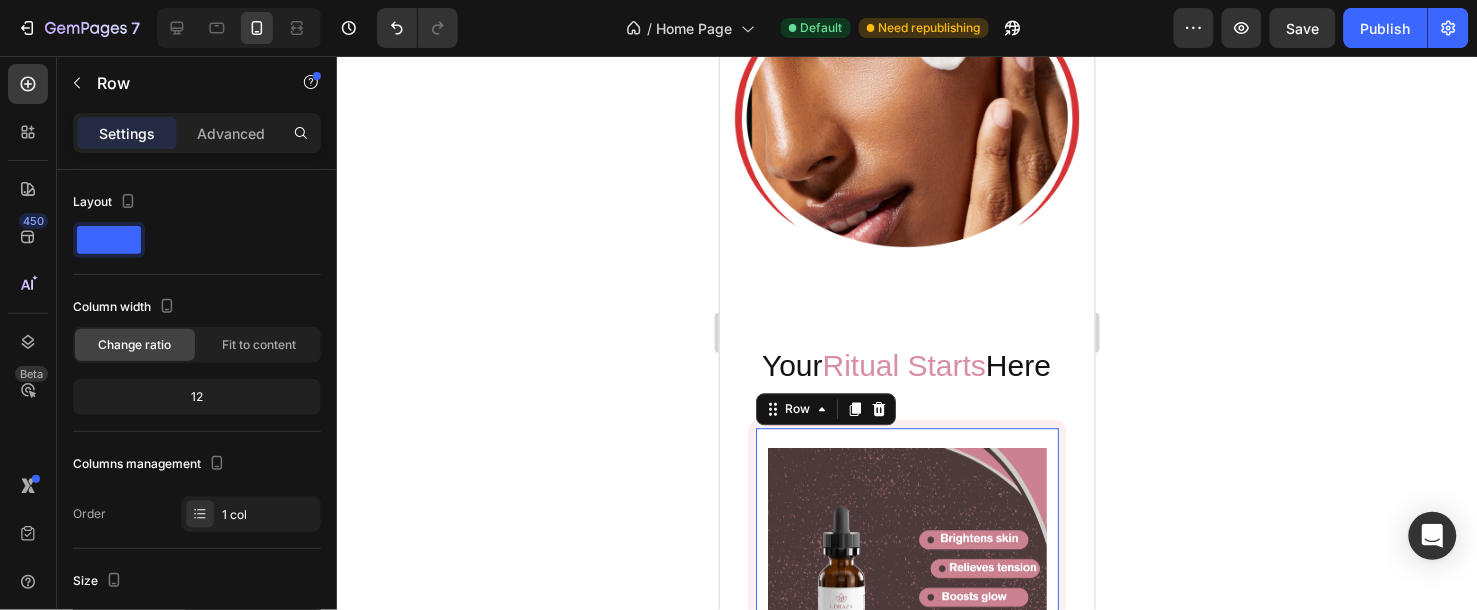 click on "Product Images Gua Sha Product Title Icon Icon Icon Icon Icon Icon List
Add to cart Add to Cart Row $21.00 Product Price Product Price $21.00 Product Price Product Price Row Product Row   0" at bounding box center (906, 662) 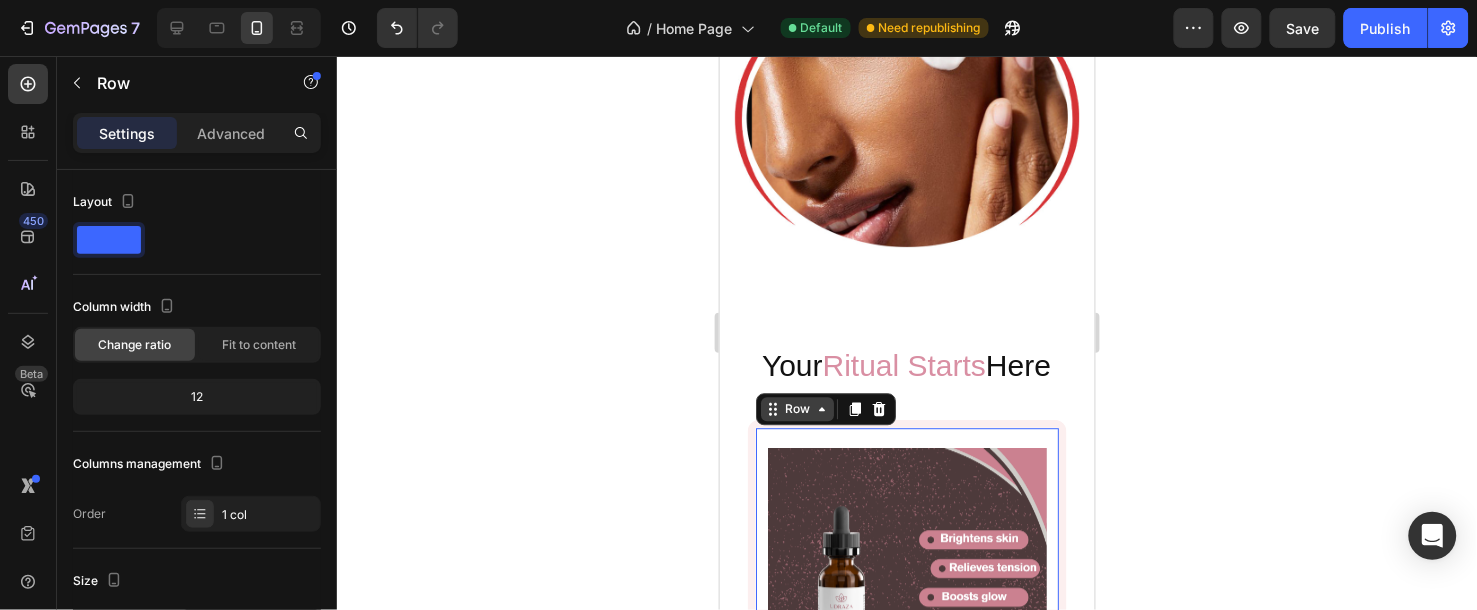 click on "Row" at bounding box center (796, 408) 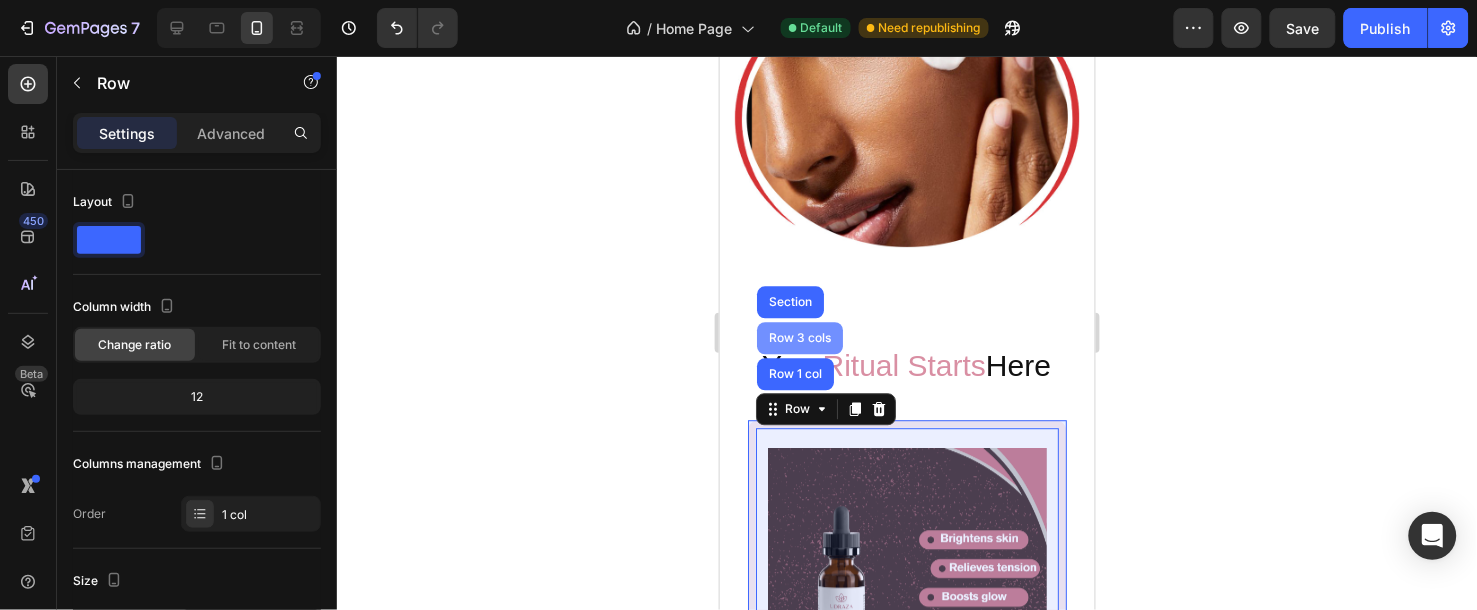 click on "Row 3 cols" at bounding box center (799, 337) 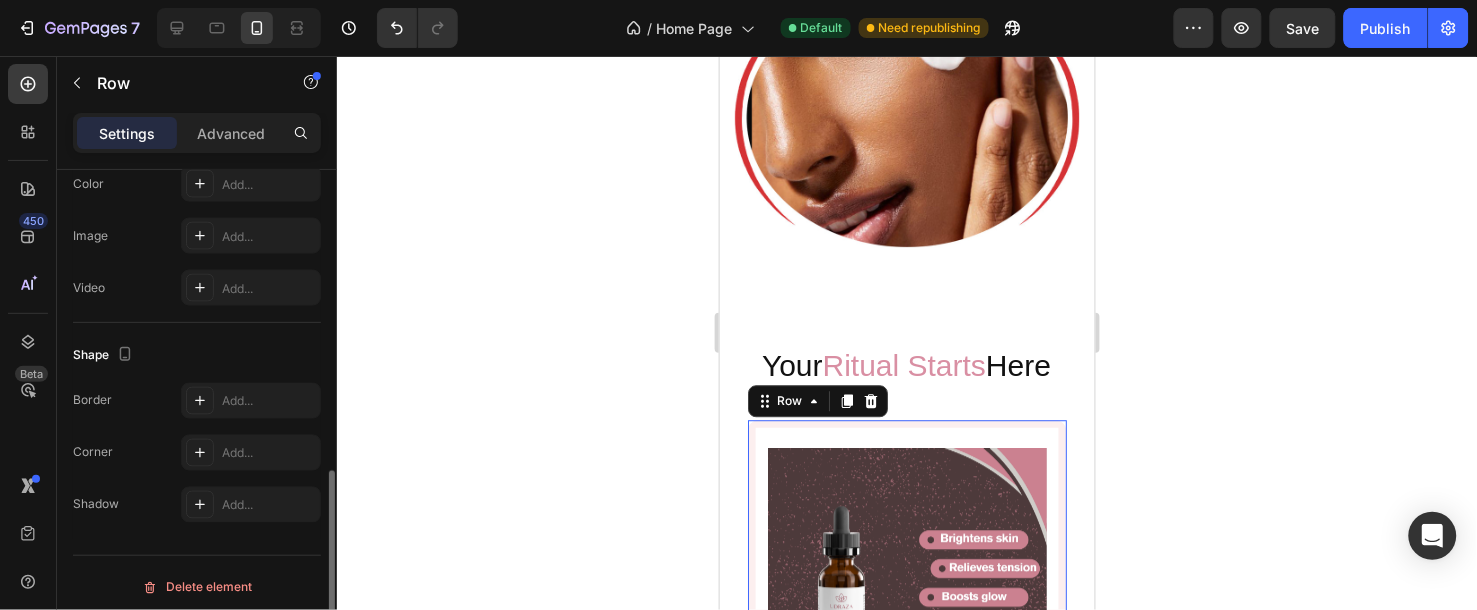 scroll, scrollTop: 786, scrollLeft: 0, axis: vertical 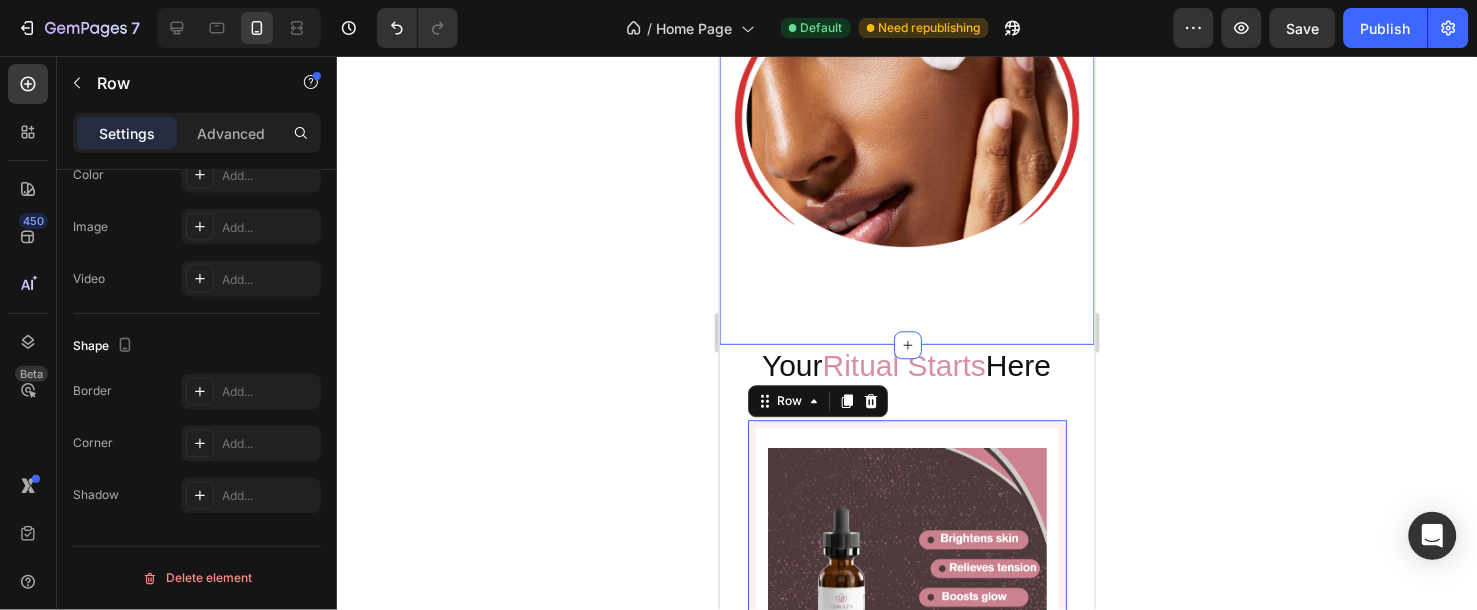 click on "Glowing  Skin Is  Just theBeginning Heading Experience skincare designed not only to nourish and protect, but to awaken the confidence, clarity, and inner strength that lives within you. Each formula is a step toward the radiant, healthy skin you deserve.   You’ve cared for everyone else. Now, it’s your turn. Text Block Image Row Image Row" at bounding box center (906, 27) 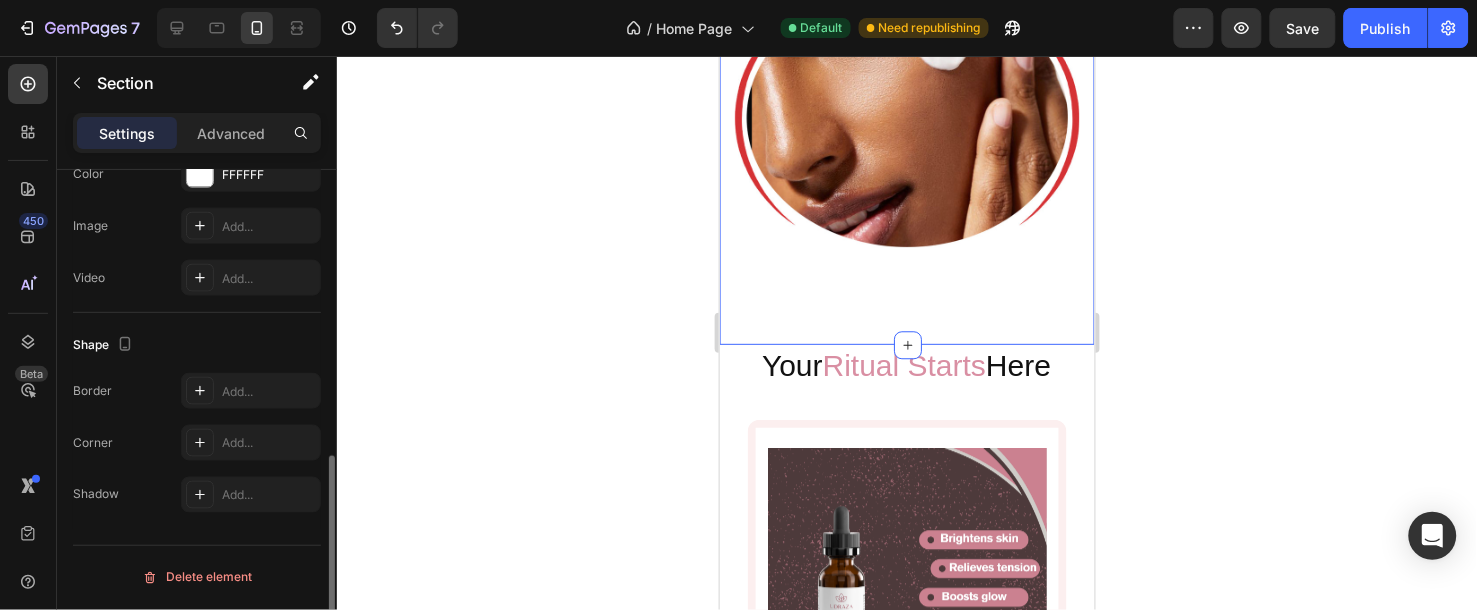 scroll, scrollTop: 0, scrollLeft: 0, axis: both 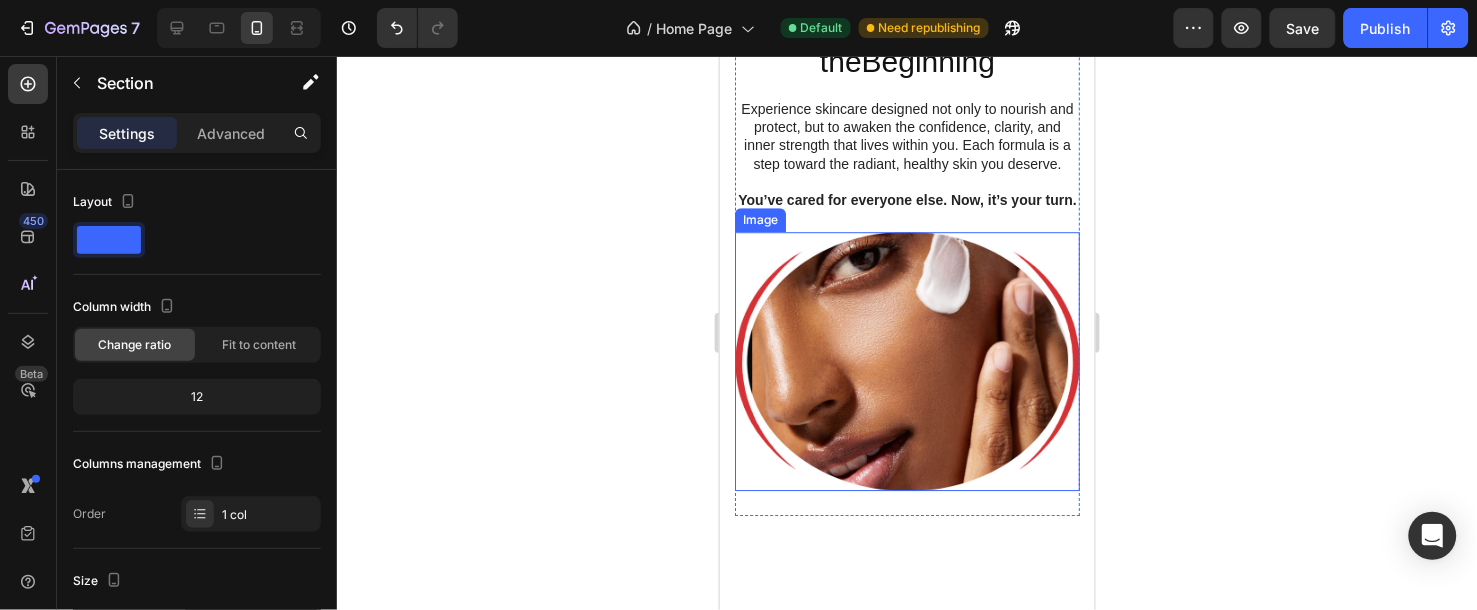 click at bounding box center (906, 360) 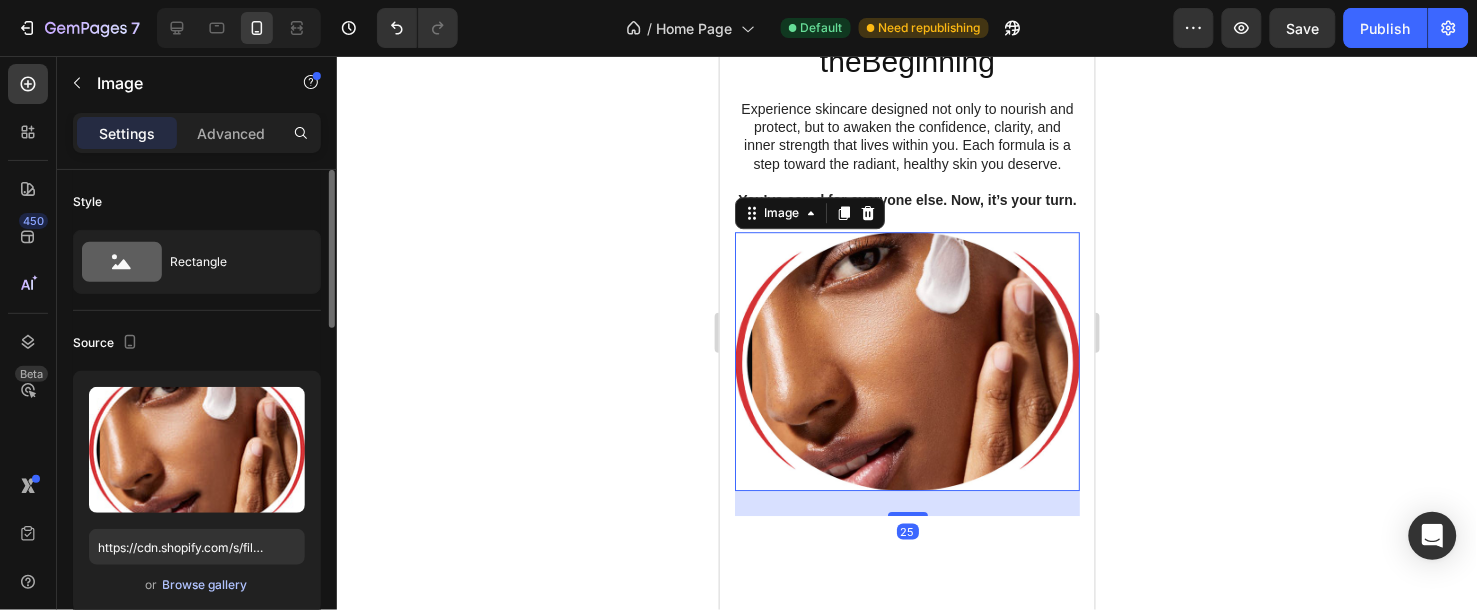 click on "Browse gallery" at bounding box center (205, 585) 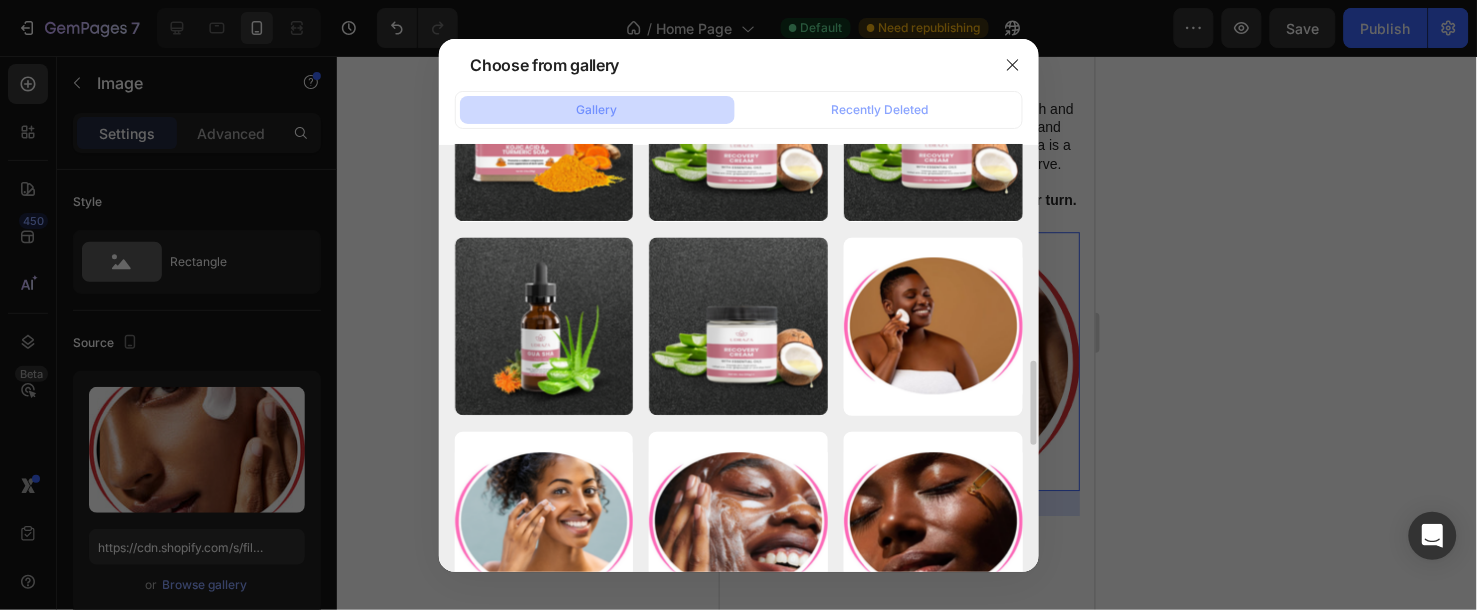 scroll, scrollTop: 980, scrollLeft: 0, axis: vertical 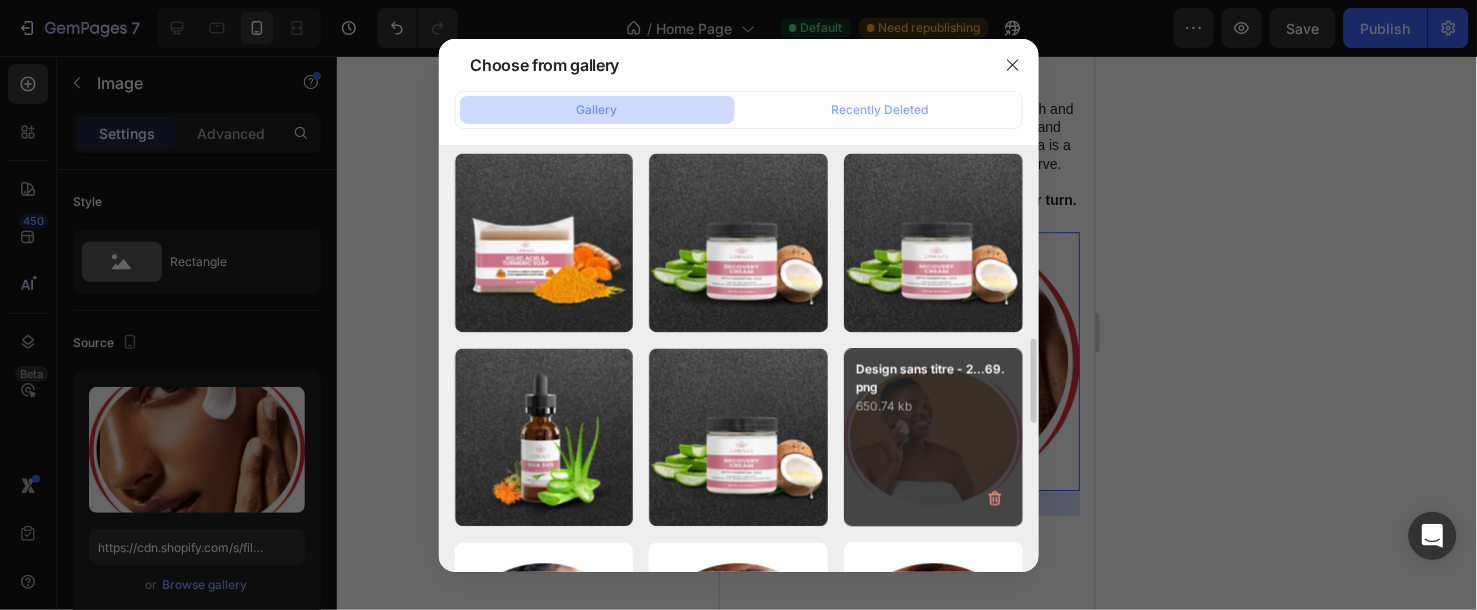click on "Design sans titre - 2...69.png 650.74 kb" at bounding box center [933, 438] 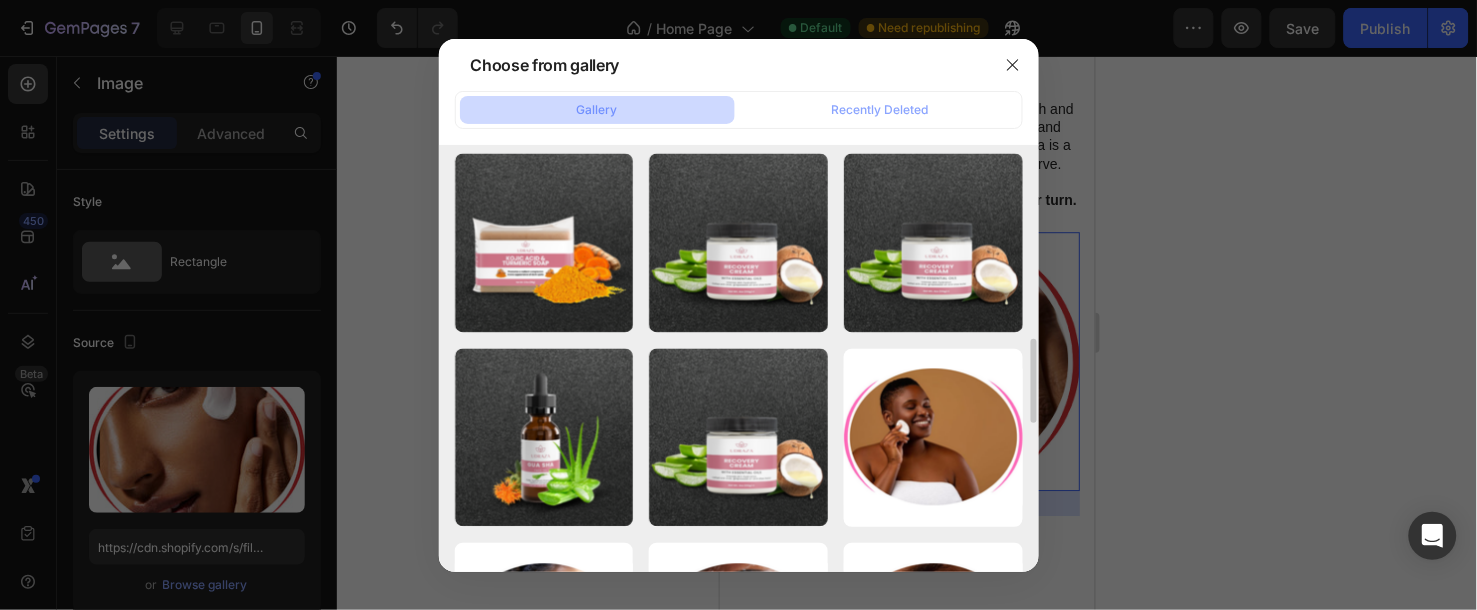 type on "https://cdn.shopify.com/s/files/1/0947/8199/7354/files/gempages_578038881815888572-d80072c3-113c-48dd-bba6-1bbe9cdb9c04.png" 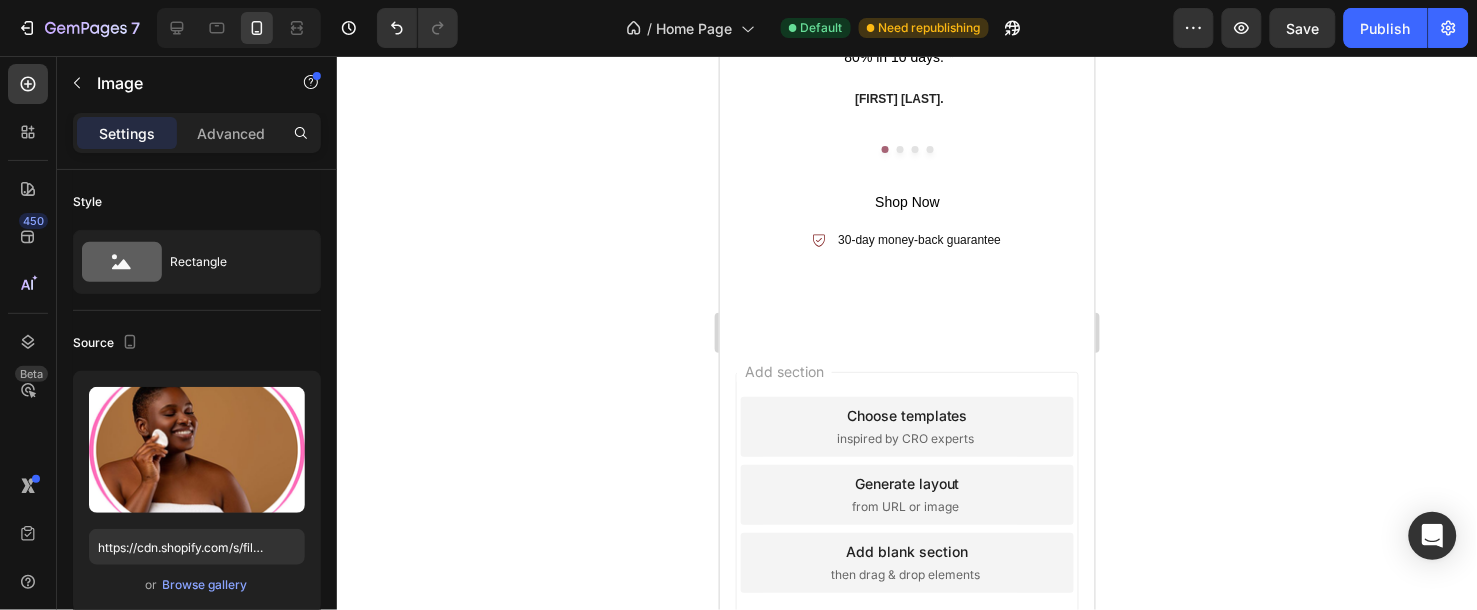scroll, scrollTop: 5557, scrollLeft: 0, axis: vertical 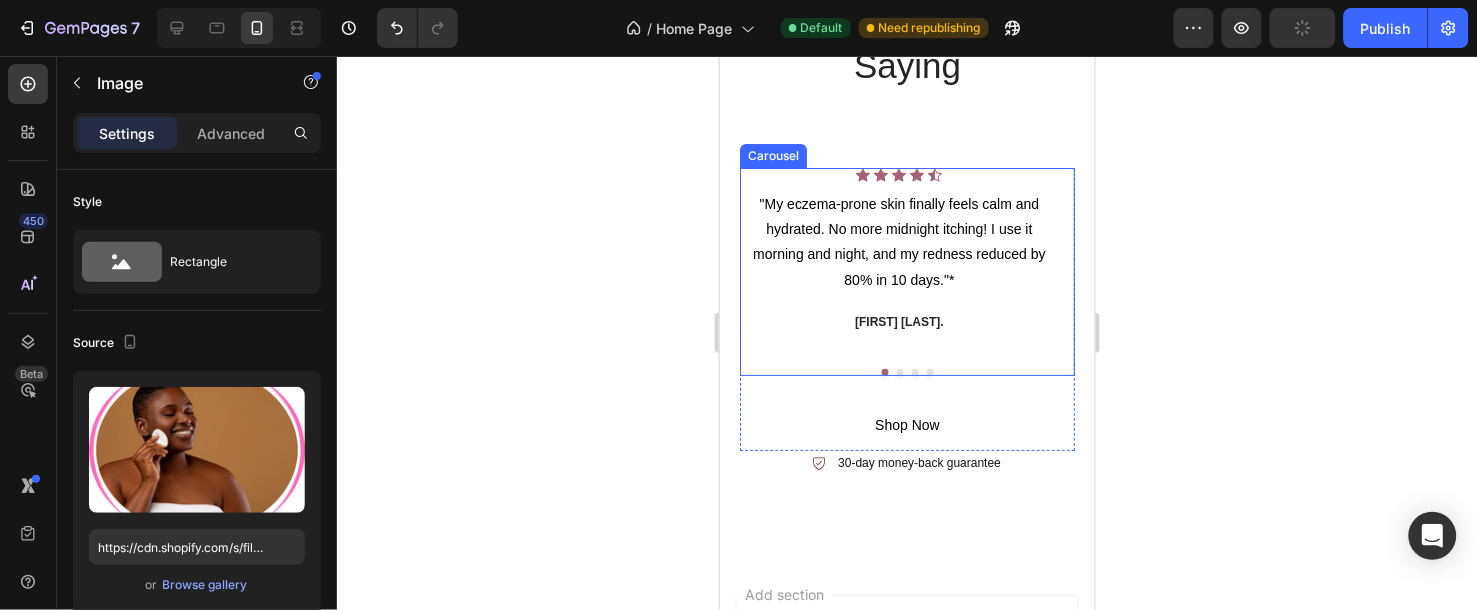 click at bounding box center (899, 371) 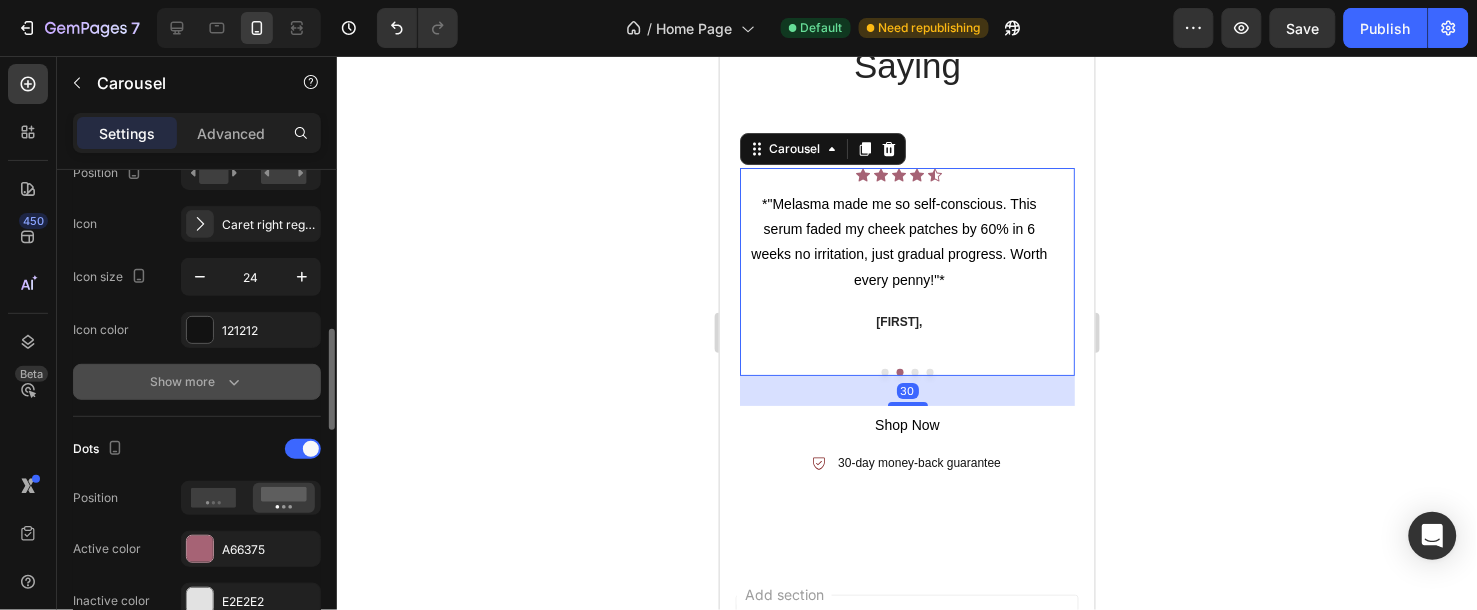 scroll, scrollTop: 1000, scrollLeft: 0, axis: vertical 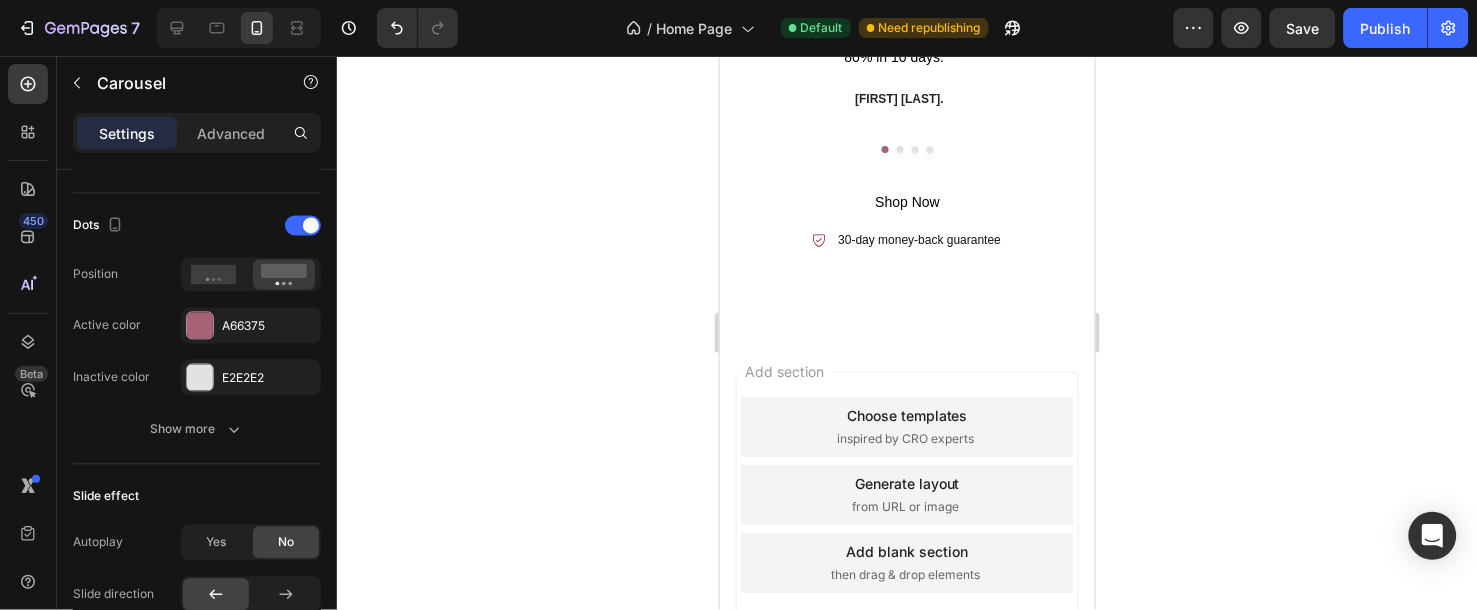 click at bounding box center (899, 148) 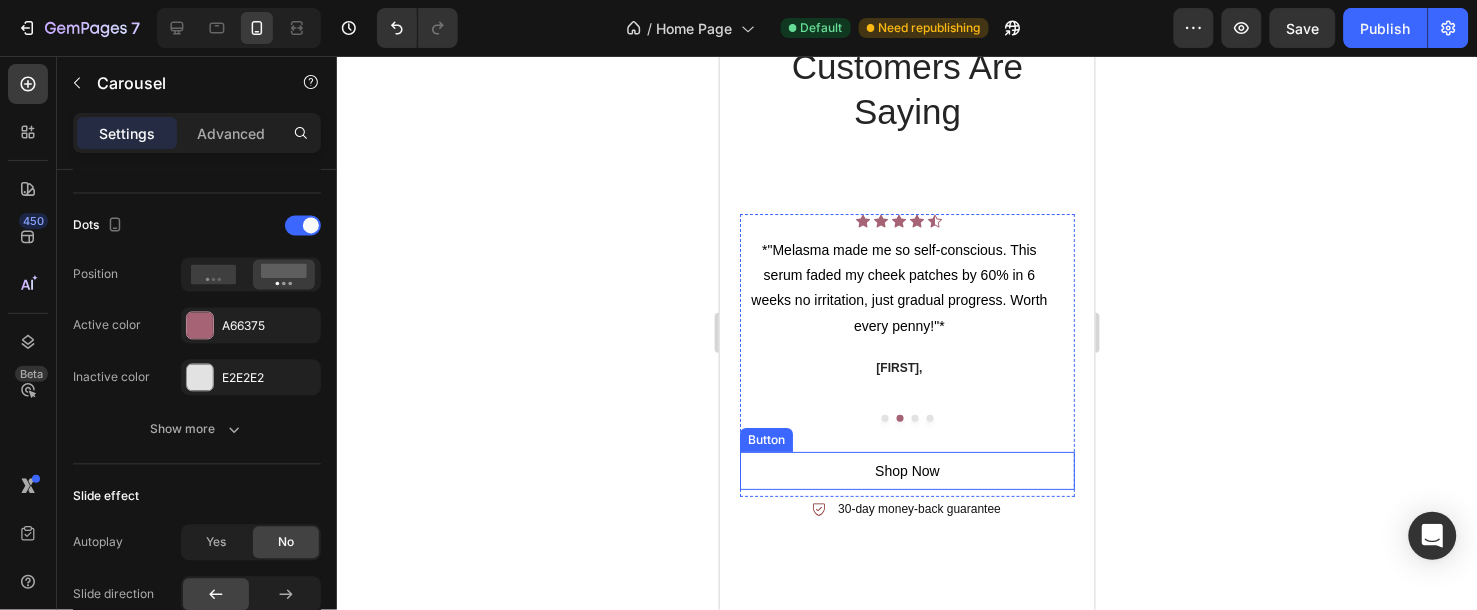 scroll, scrollTop: 5446, scrollLeft: 0, axis: vertical 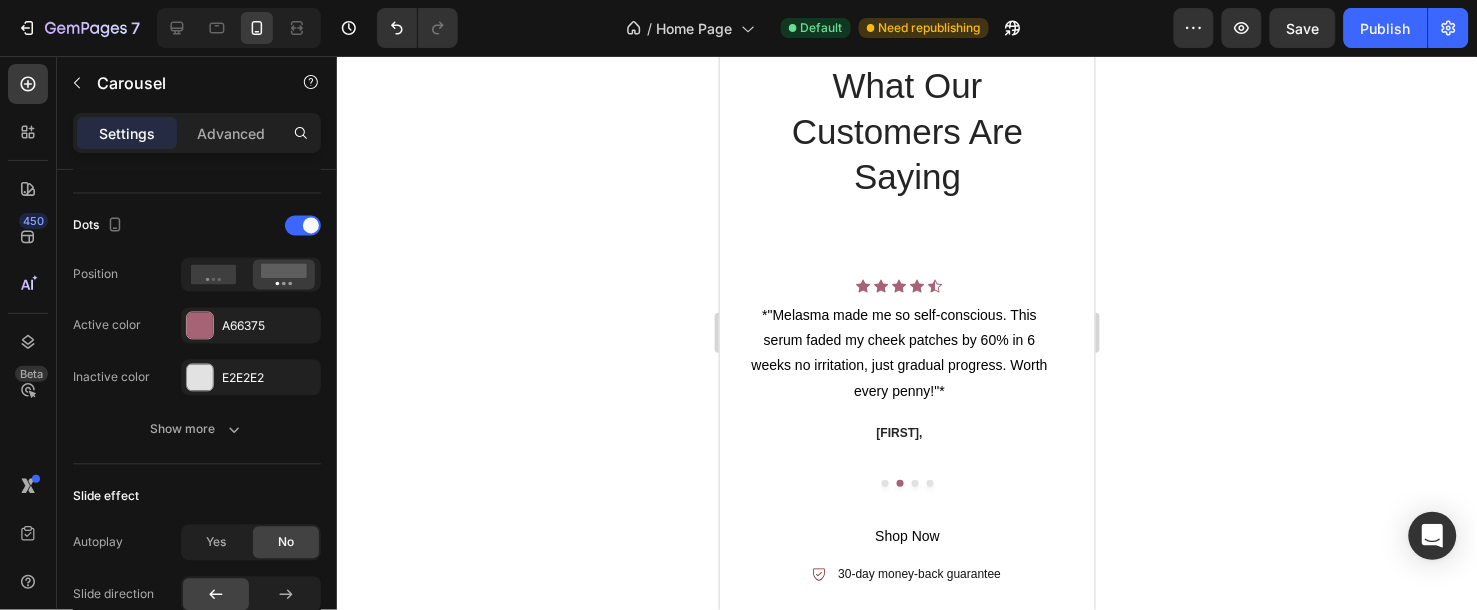 click at bounding box center [914, 482] 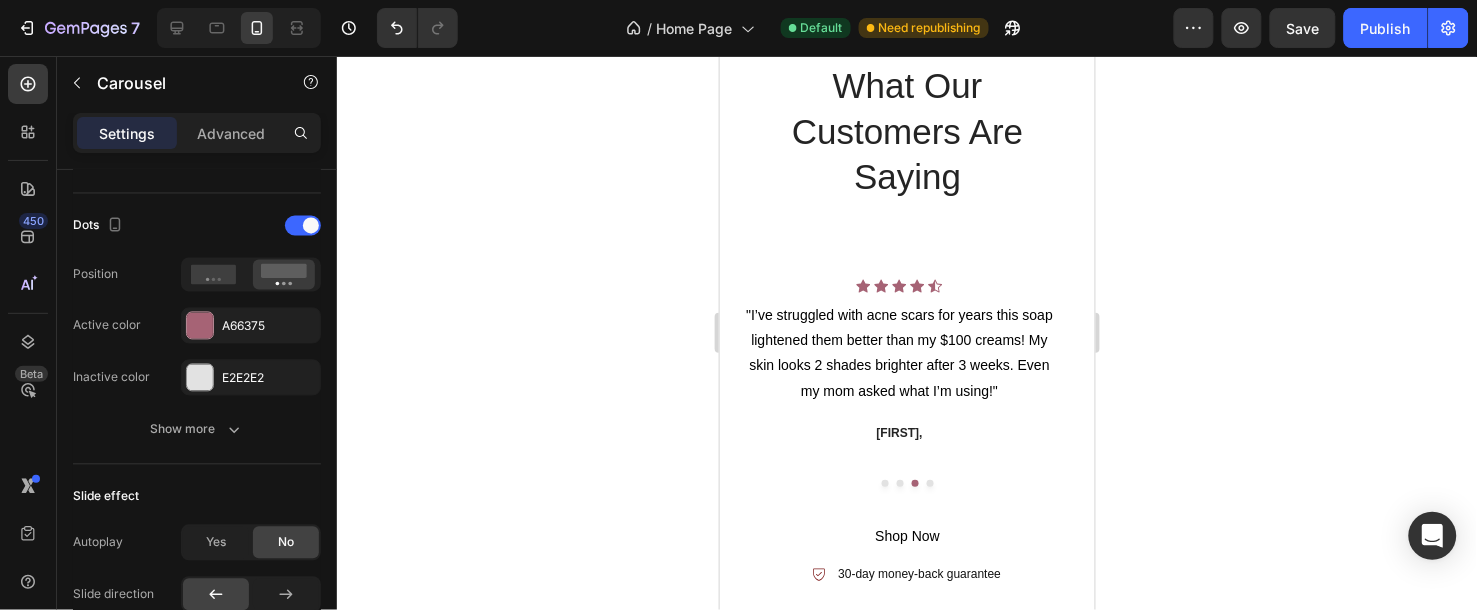 click at bounding box center [929, 482] 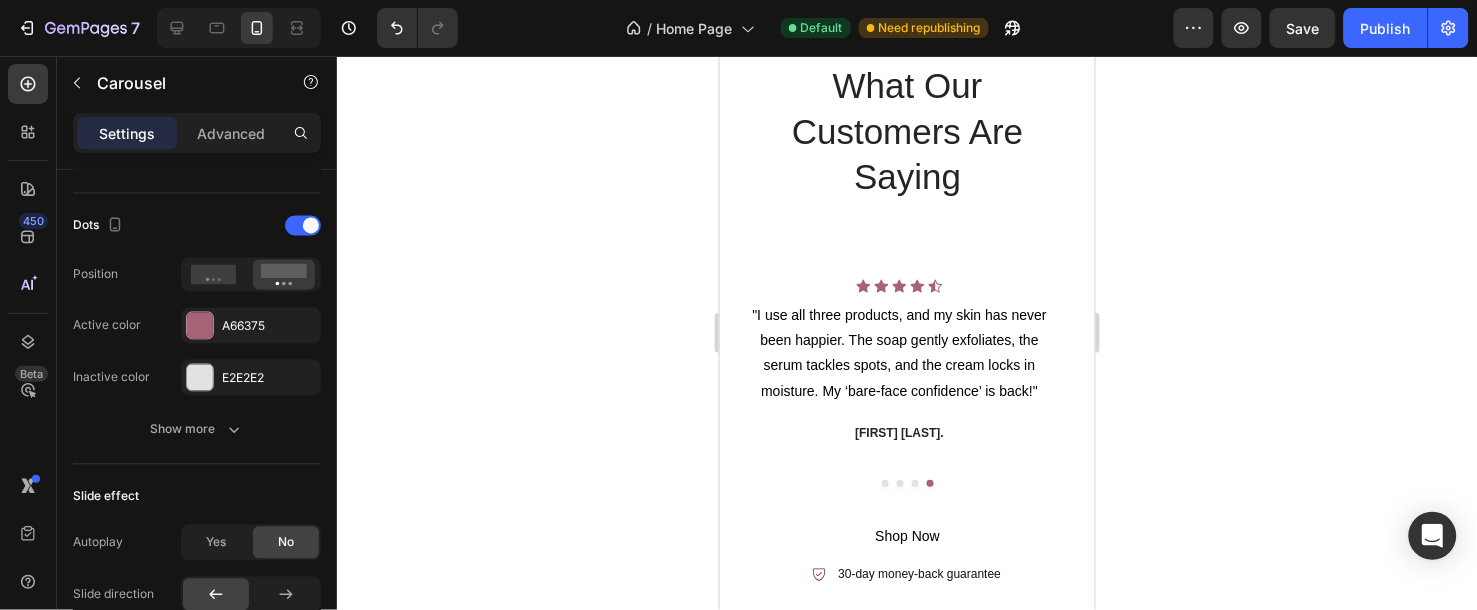 click at bounding box center (899, 482) 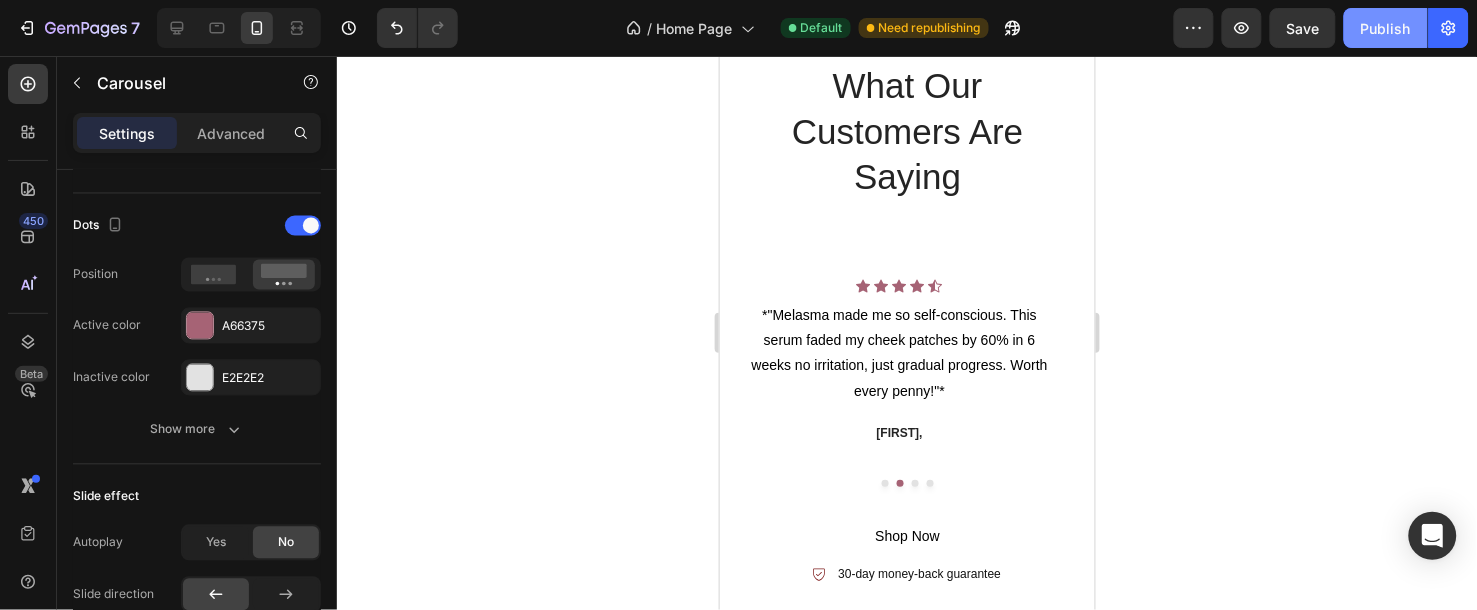 click on "Publish" at bounding box center [1386, 28] 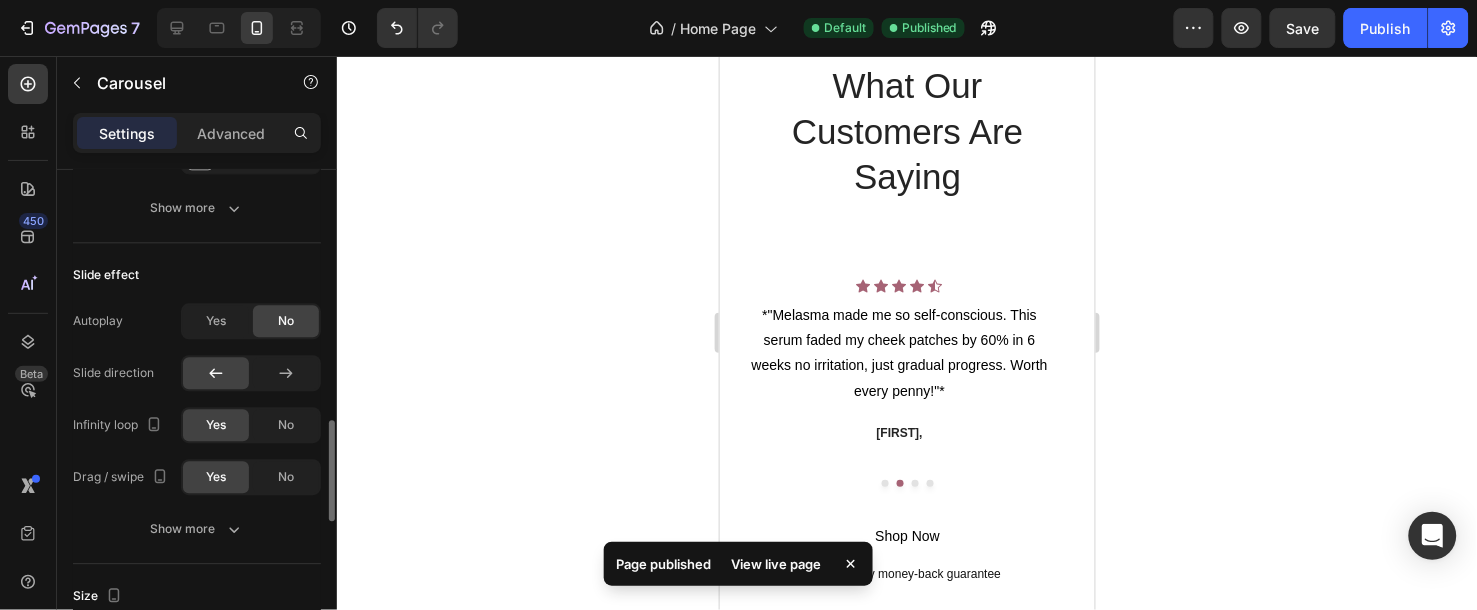 scroll, scrollTop: 1555, scrollLeft: 0, axis: vertical 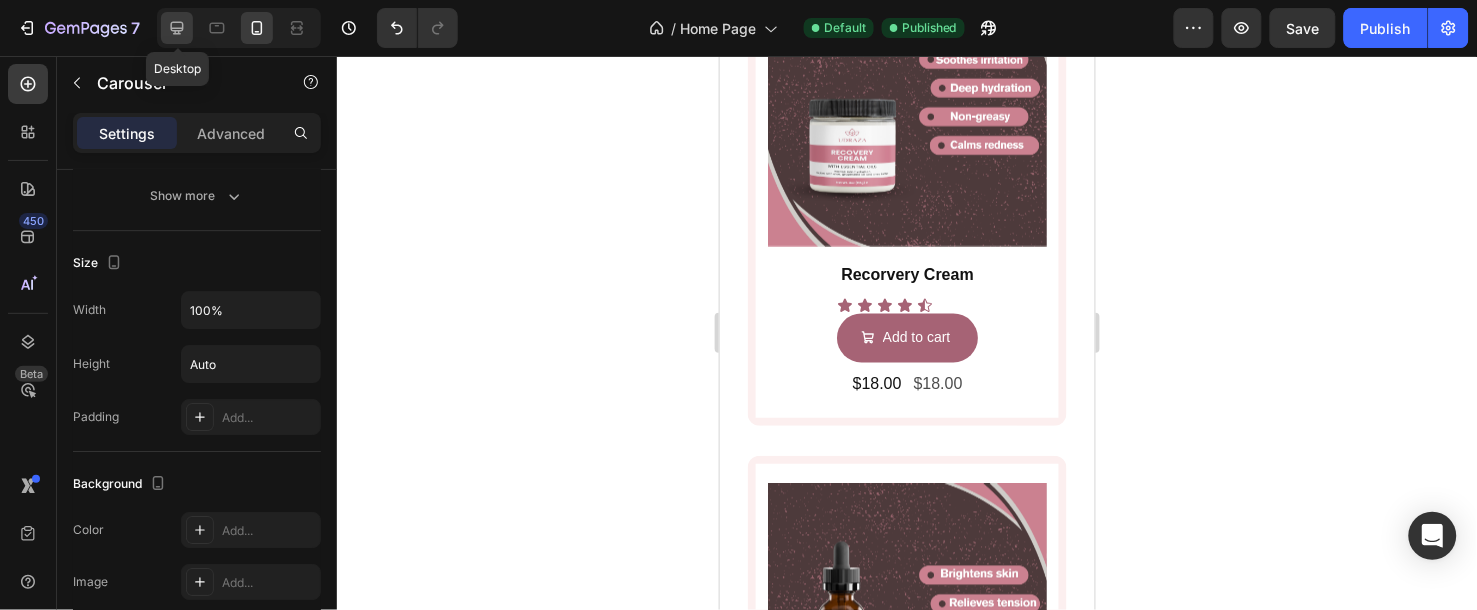 click 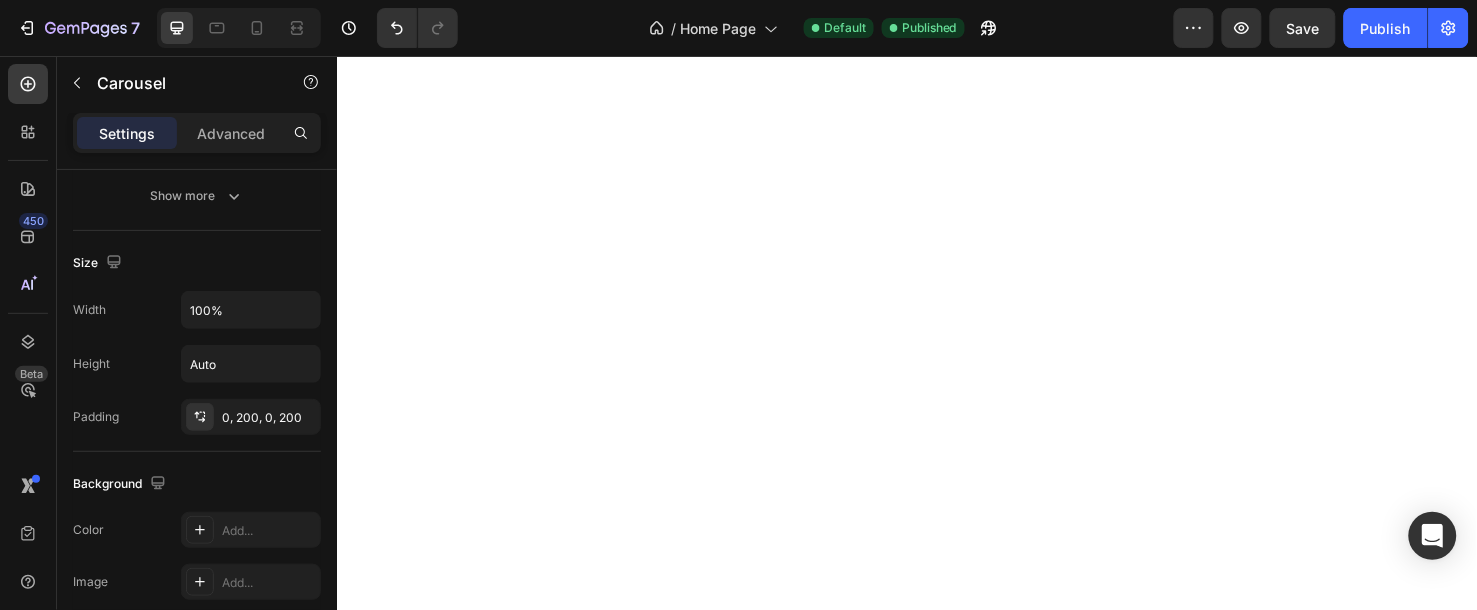 scroll, scrollTop: 0, scrollLeft: 0, axis: both 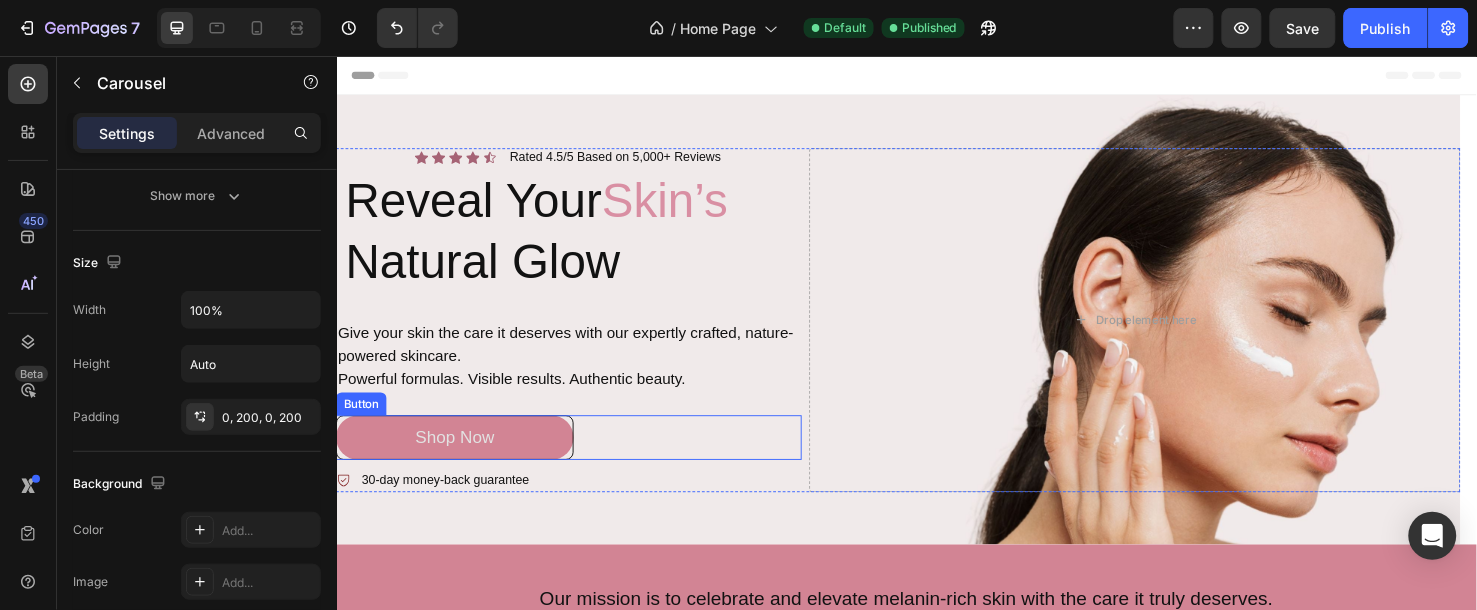drag, startPoint x: 539, startPoint y: 443, endPoint x: 494, endPoint y: 439, distance: 45.17743 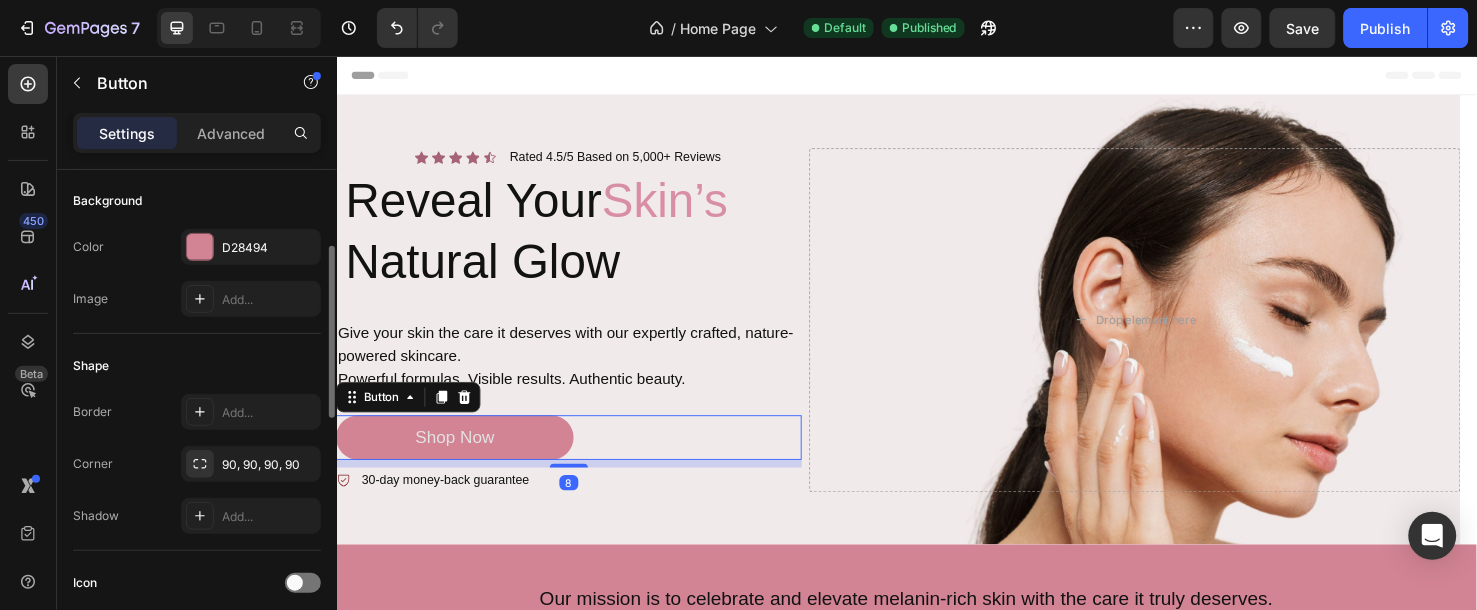 scroll, scrollTop: 555, scrollLeft: 0, axis: vertical 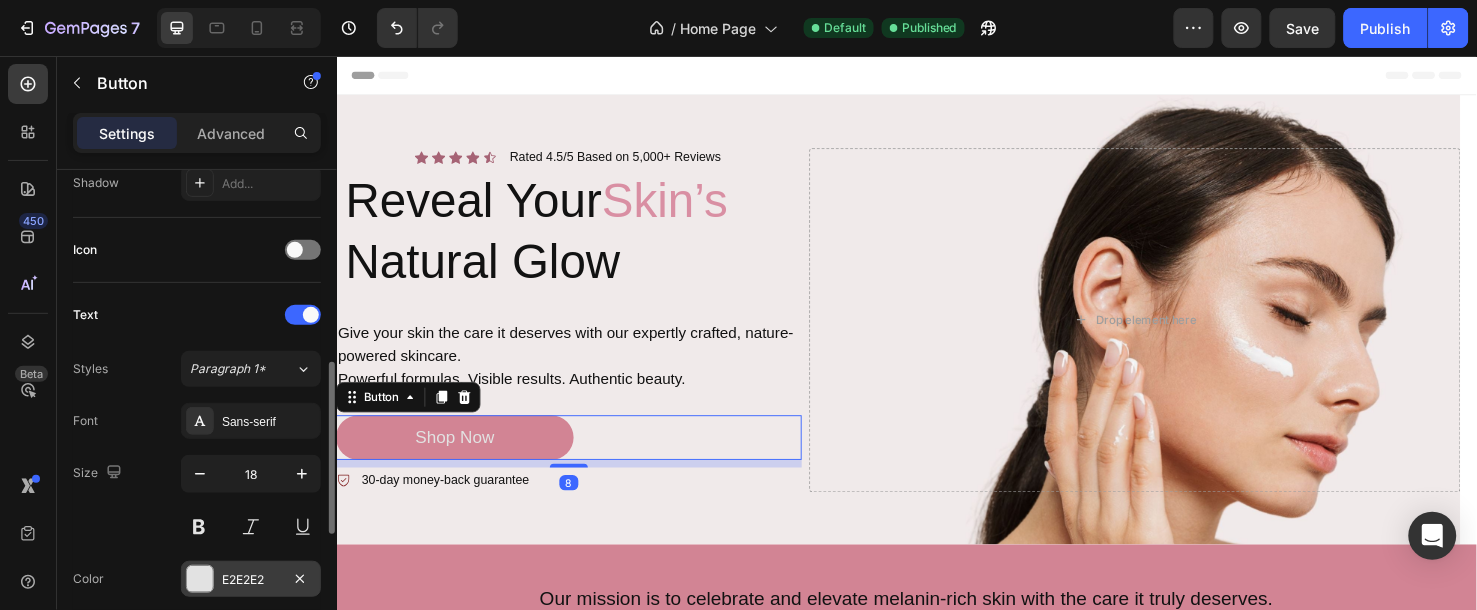 click on "E2E2E2" at bounding box center [251, 580] 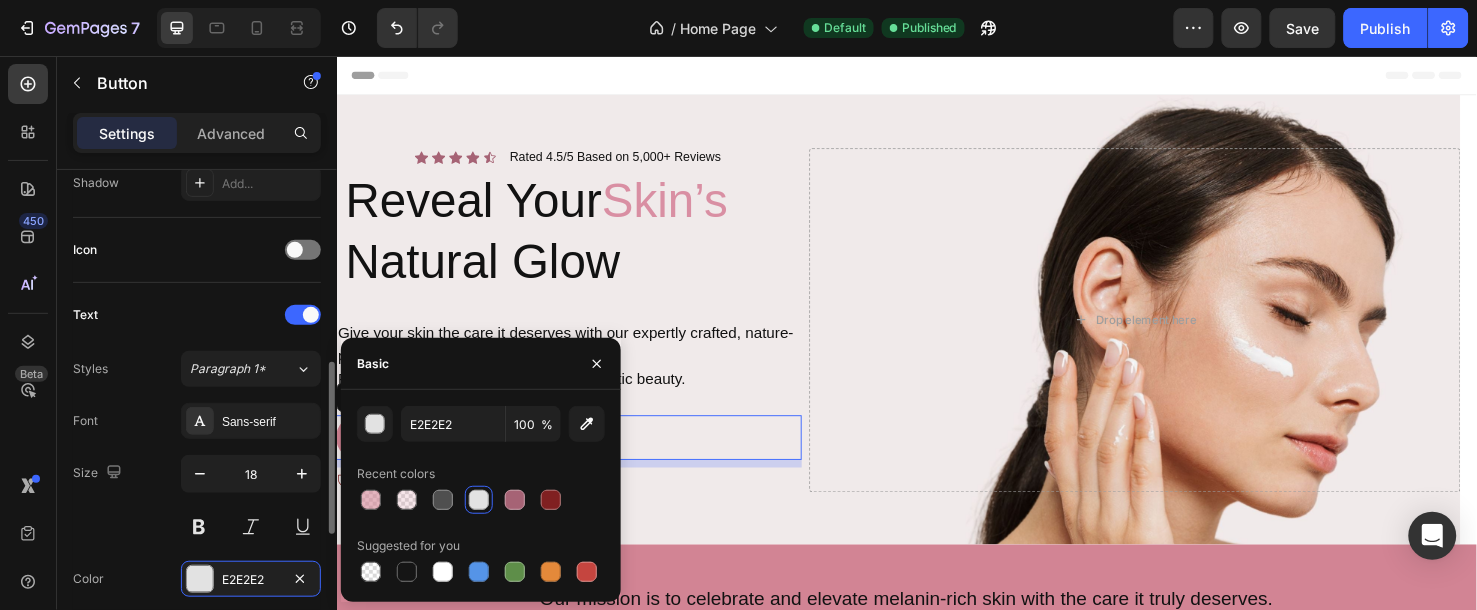 drag, startPoint x: 443, startPoint y: 567, endPoint x: 172, endPoint y: 406, distance: 315.21738 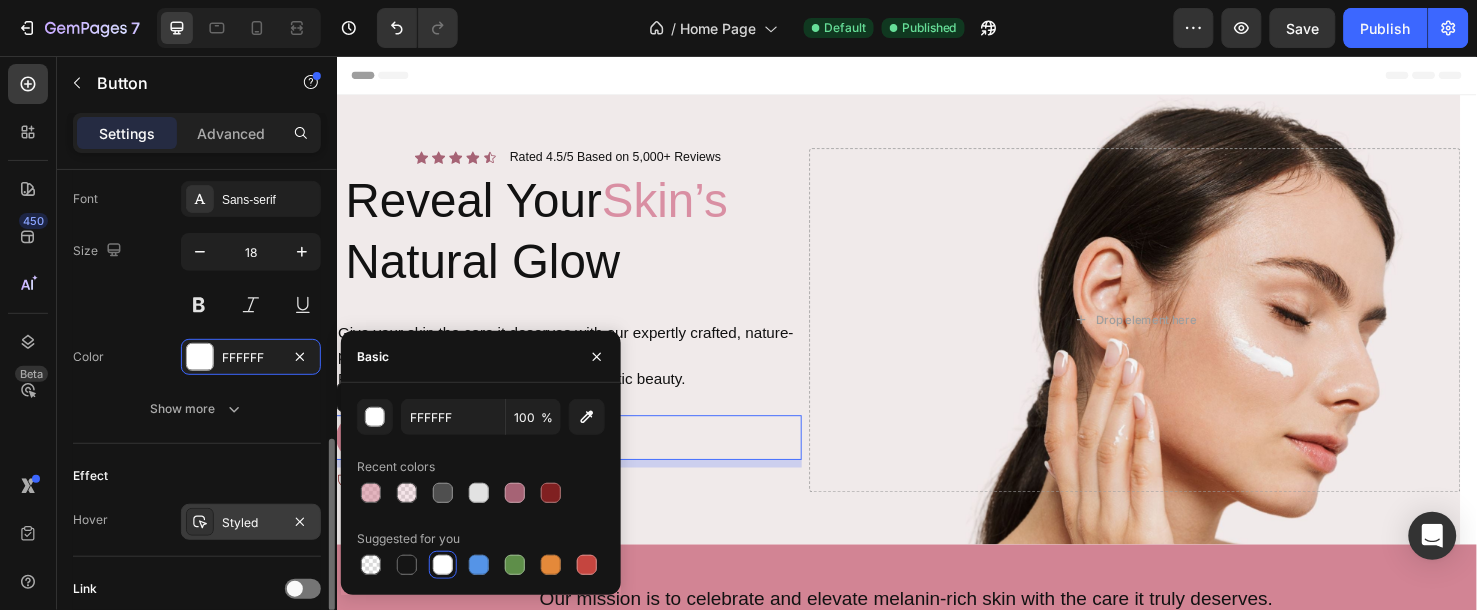 scroll, scrollTop: 937, scrollLeft: 0, axis: vertical 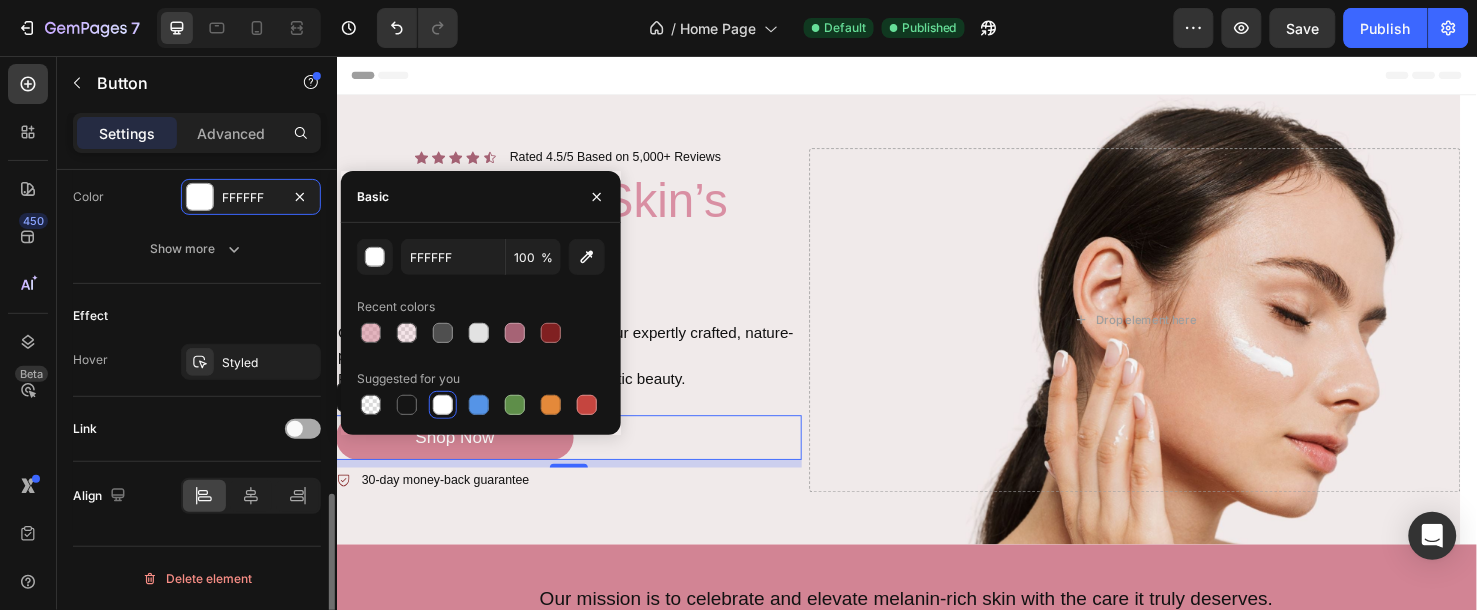 click at bounding box center (303, 429) 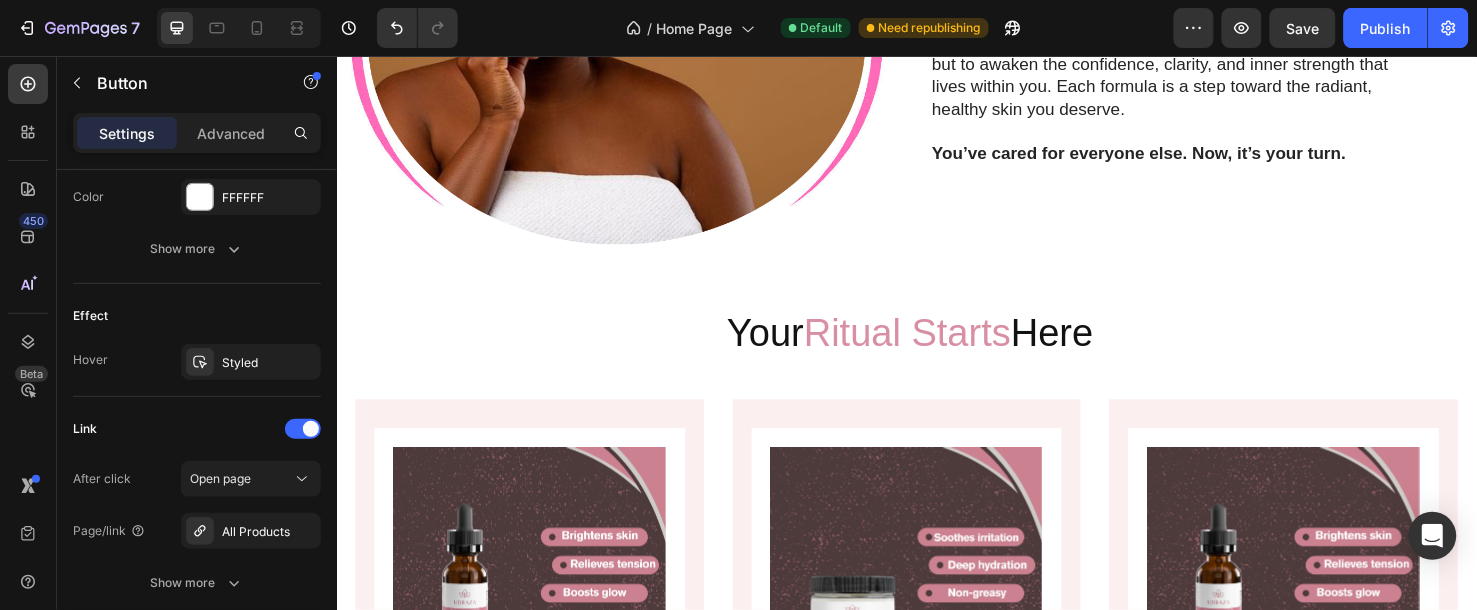 scroll, scrollTop: 1000, scrollLeft: 0, axis: vertical 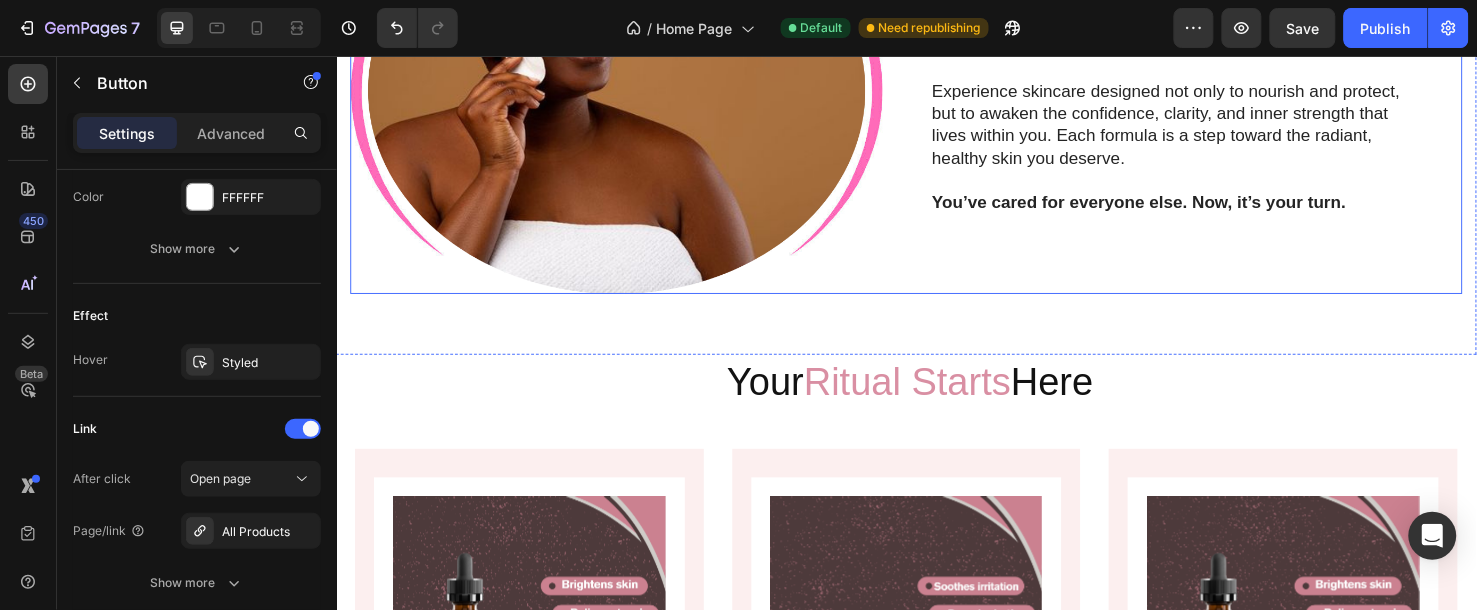 click on "Glowing  Skin Is  Just theBeginning Heading Experience skincare designed not only to nourish and protect, but to awaken the confidence, clarity, and inner strength that lives within you. Each formula is a step toward the radiant, healthy skin you deserve.   You’ve cared for everyone else. Now, it’s your turn. Text Block Image Row" at bounding box center [1241, 91] 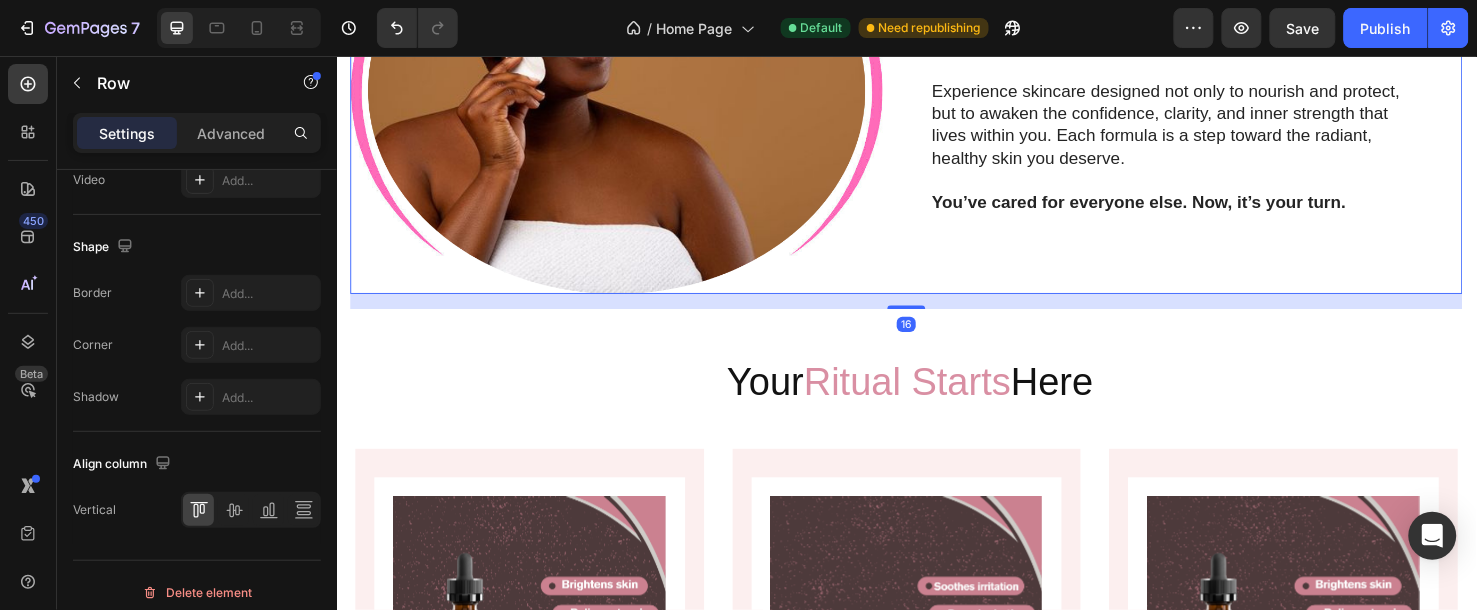 scroll, scrollTop: 0, scrollLeft: 0, axis: both 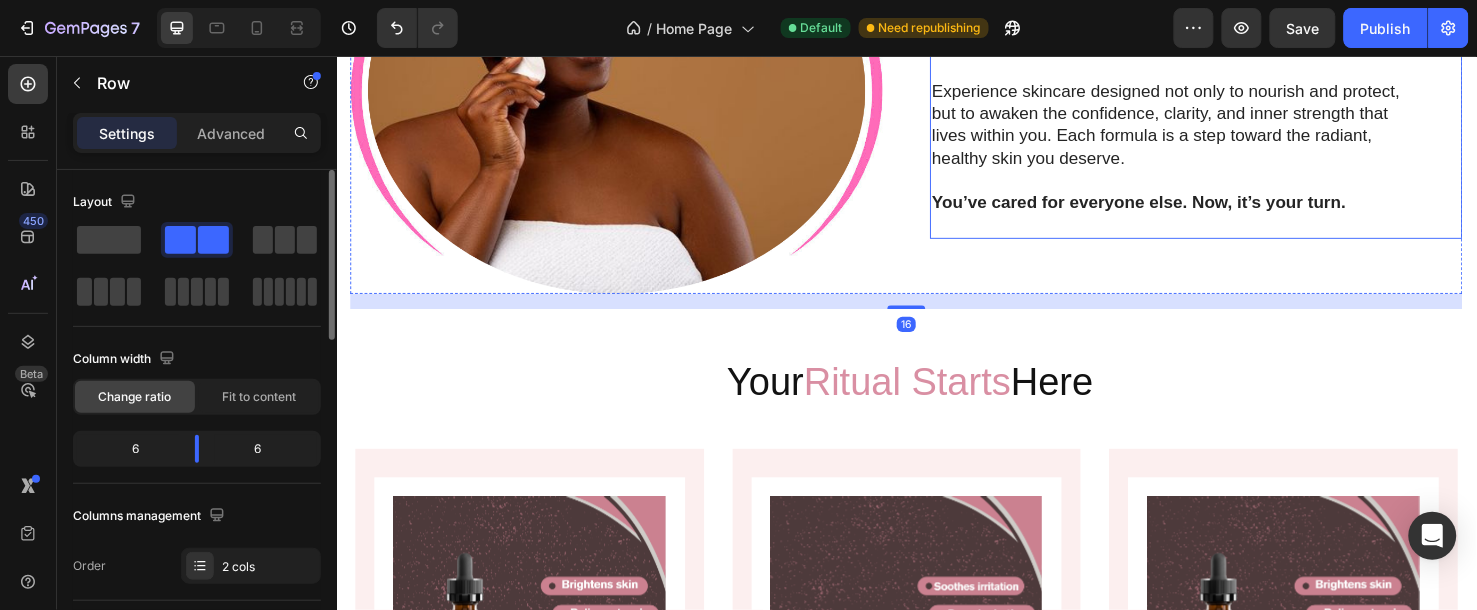 click on "Glowing  Skin Is  Just theBeginning Heading Experience skincare designed not only to nourish and protect, but to awaken the confidence, clarity, and inner strength that lives within you. Each formula is a step toward the radiant, healthy skin you deserve.   You’ve cared for everyone else. Now, it’s your turn. Text Block Image" at bounding box center [1217, 61] 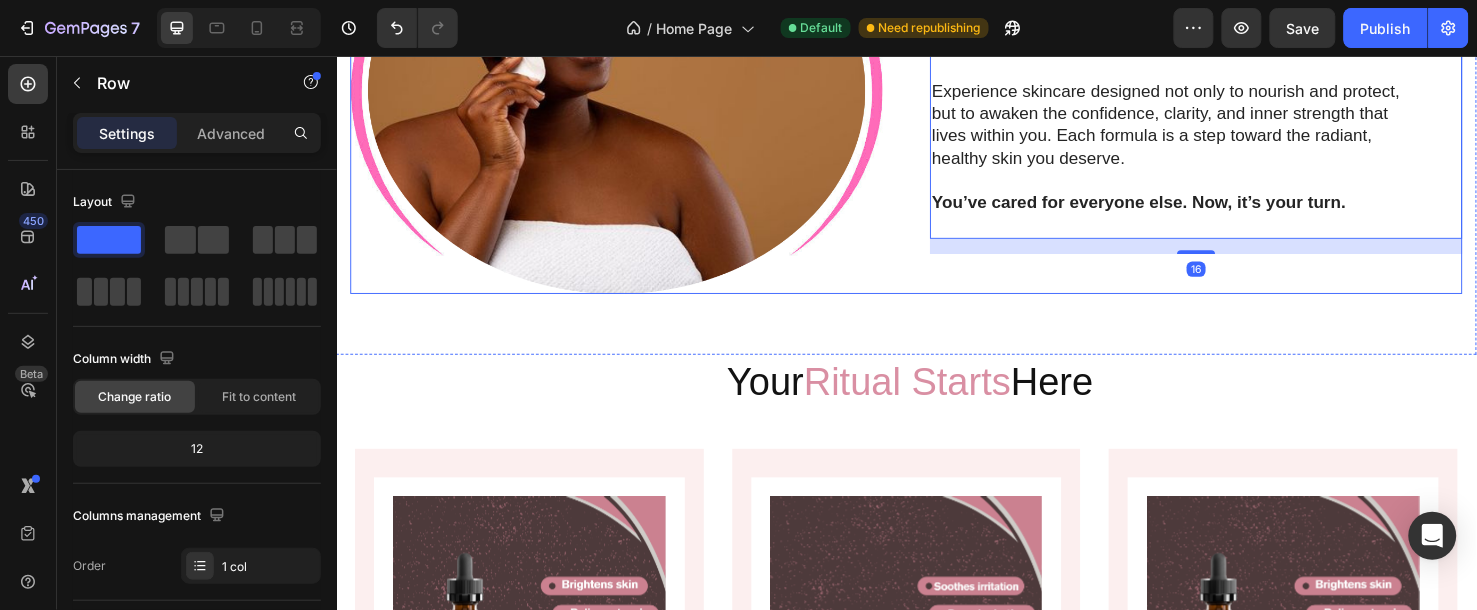 click on "Glowing  Skin Is  Just theBeginning Heading Experience skincare designed not only to nourish and protect, but to awaken the confidence, clarity, and inner strength that lives within you. Each formula is a step toward the radiant, healthy skin you deserve.   You’ve cared for everyone else. Now, it’s your turn. Text Block Image Row   16" at bounding box center (1241, 91) 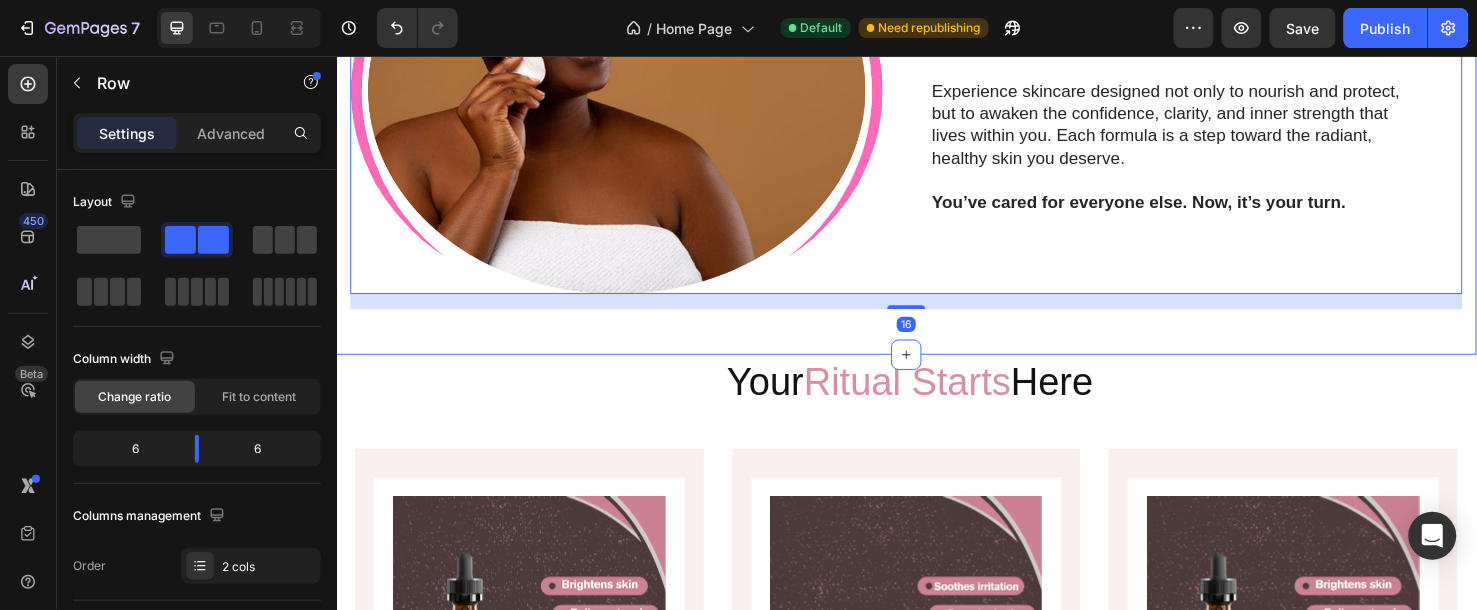 click on "Glowing  Skin Is  Just theBeginning Heading Experience skincare designed not only to nourish and protect, but to awaken the confidence, clarity, and inner strength that lives within you. Each formula is a step toward the radiant, healthy skin you deserve.   You’ve cared for everyone else. Now, it’s your turn. Text Block Image Row Image Row   16 SEC WITH PIC" at bounding box center (936, 83) 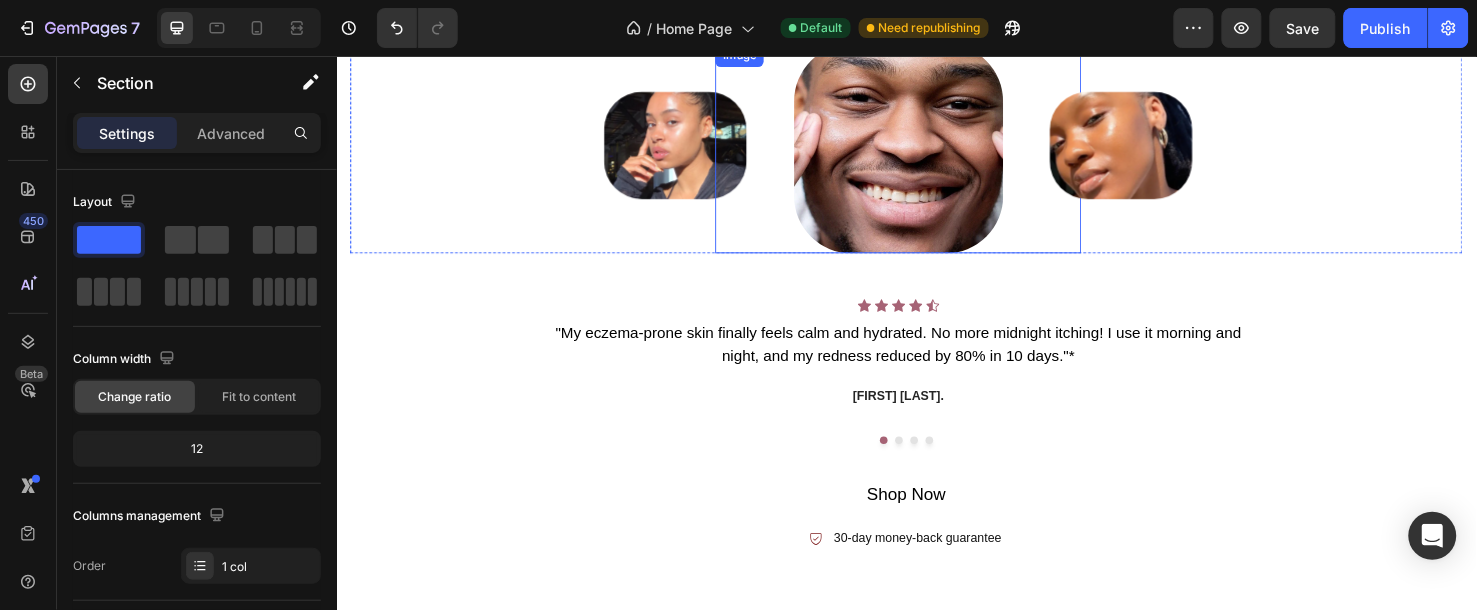 scroll, scrollTop: 3930, scrollLeft: 0, axis: vertical 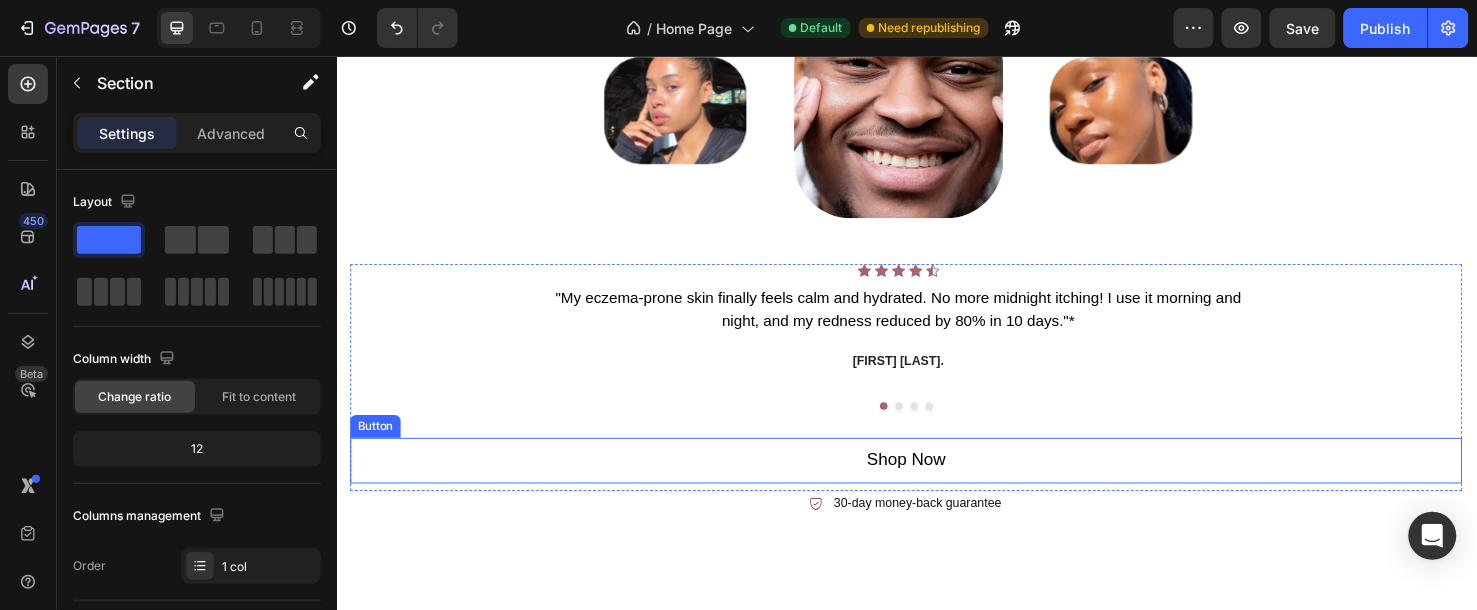 click on "Shop Now" at bounding box center [936, 480] 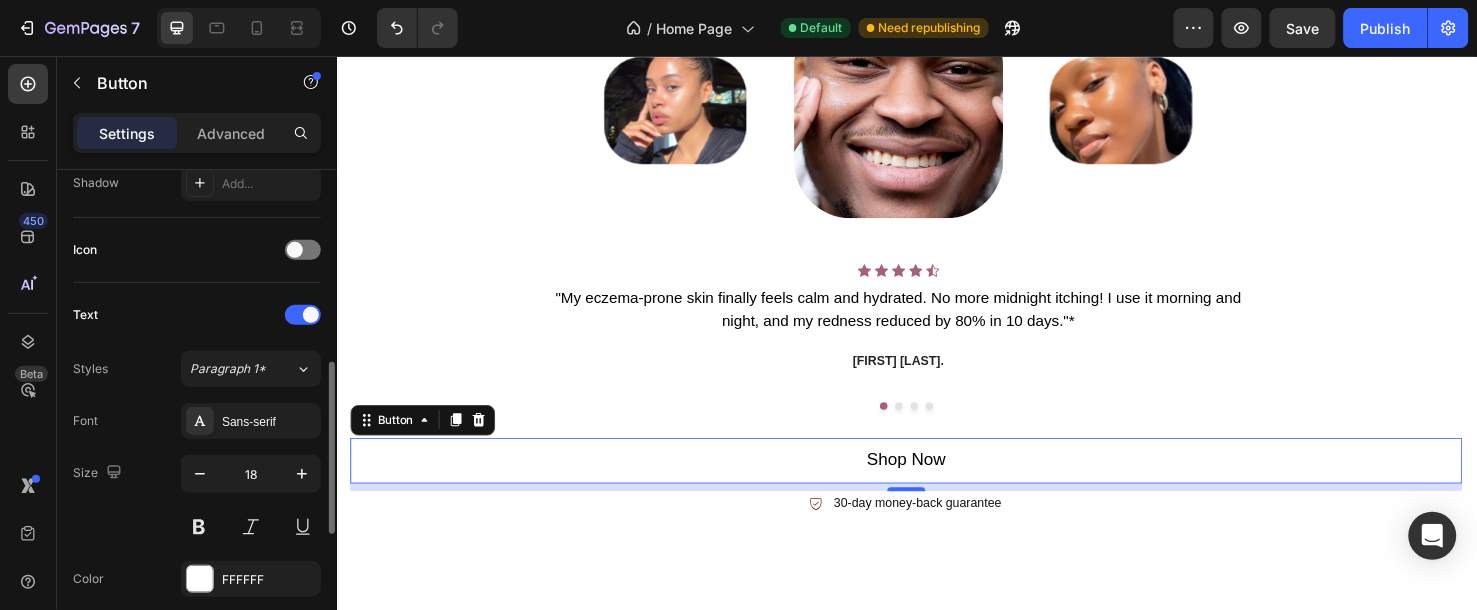 scroll, scrollTop: 666, scrollLeft: 0, axis: vertical 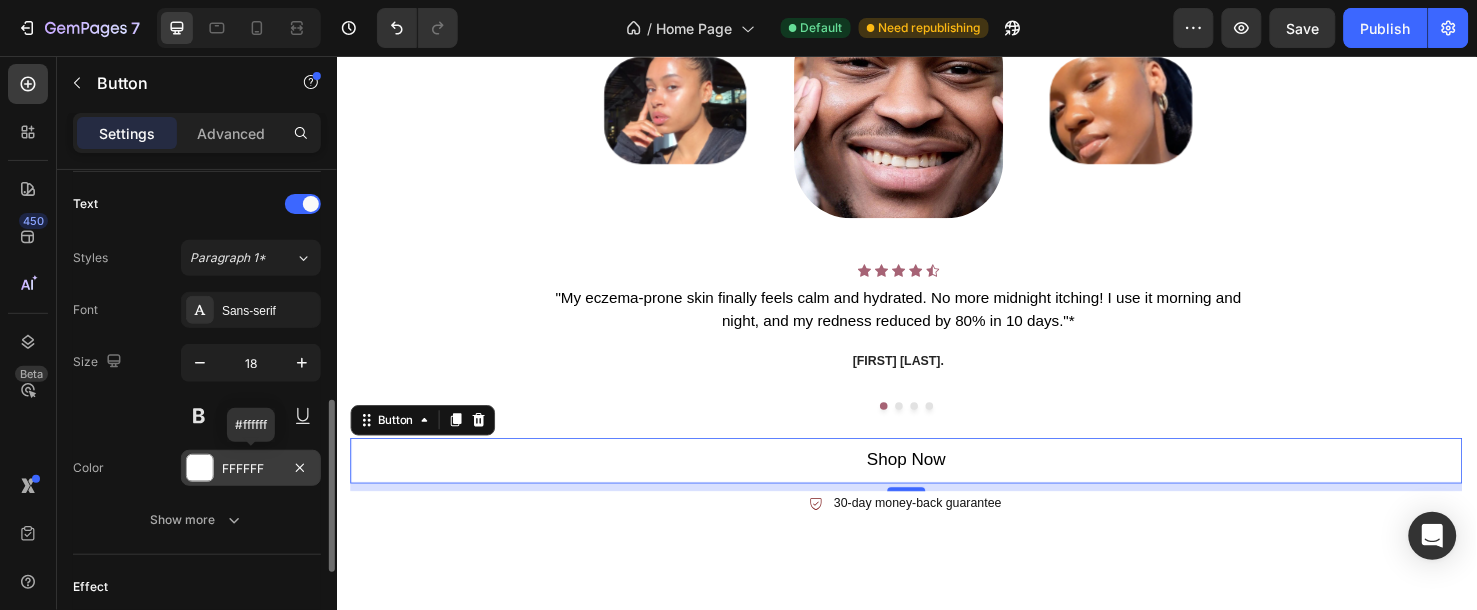 click on "FFFFFF" at bounding box center (251, 469) 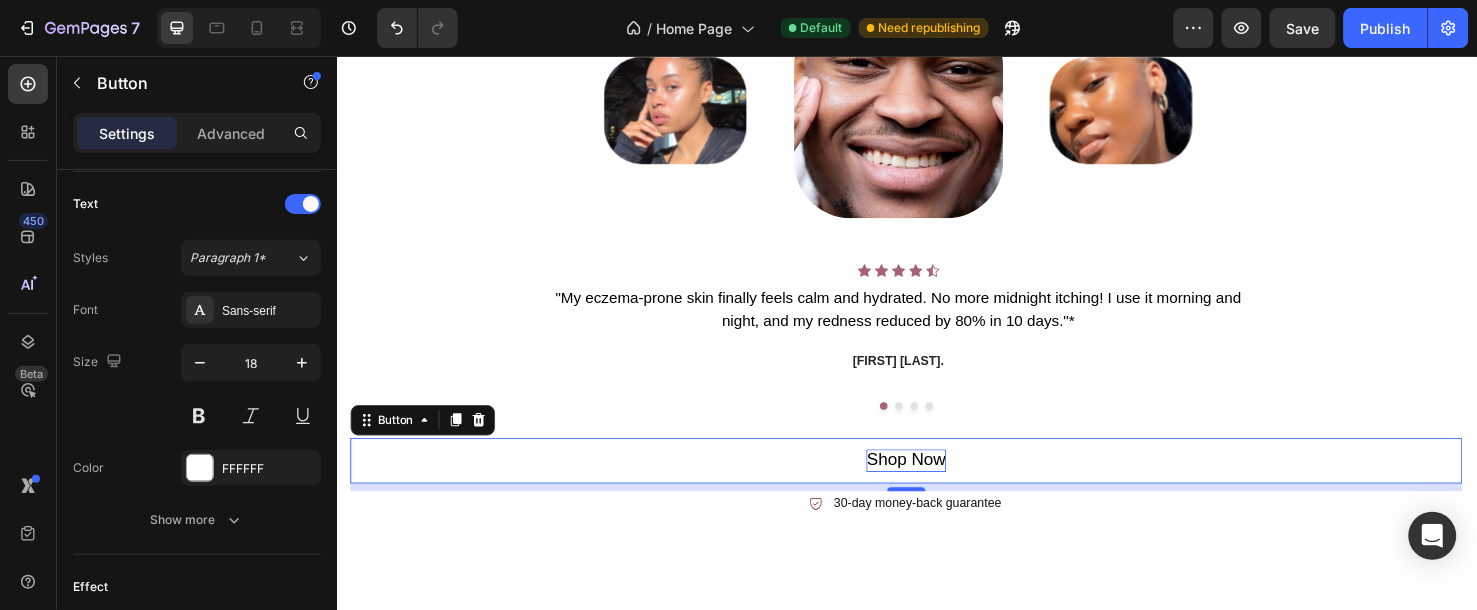 click on "Shop Now" at bounding box center (936, 480) 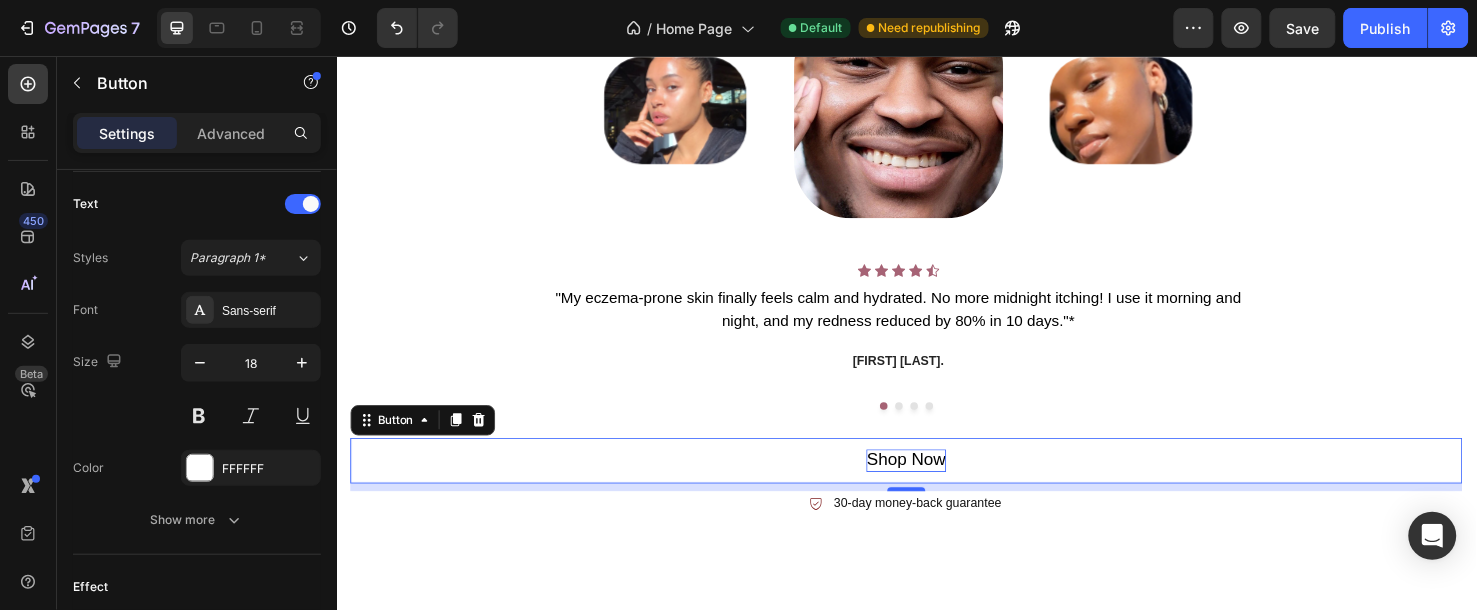click on "Shop Now" at bounding box center (935, 480) 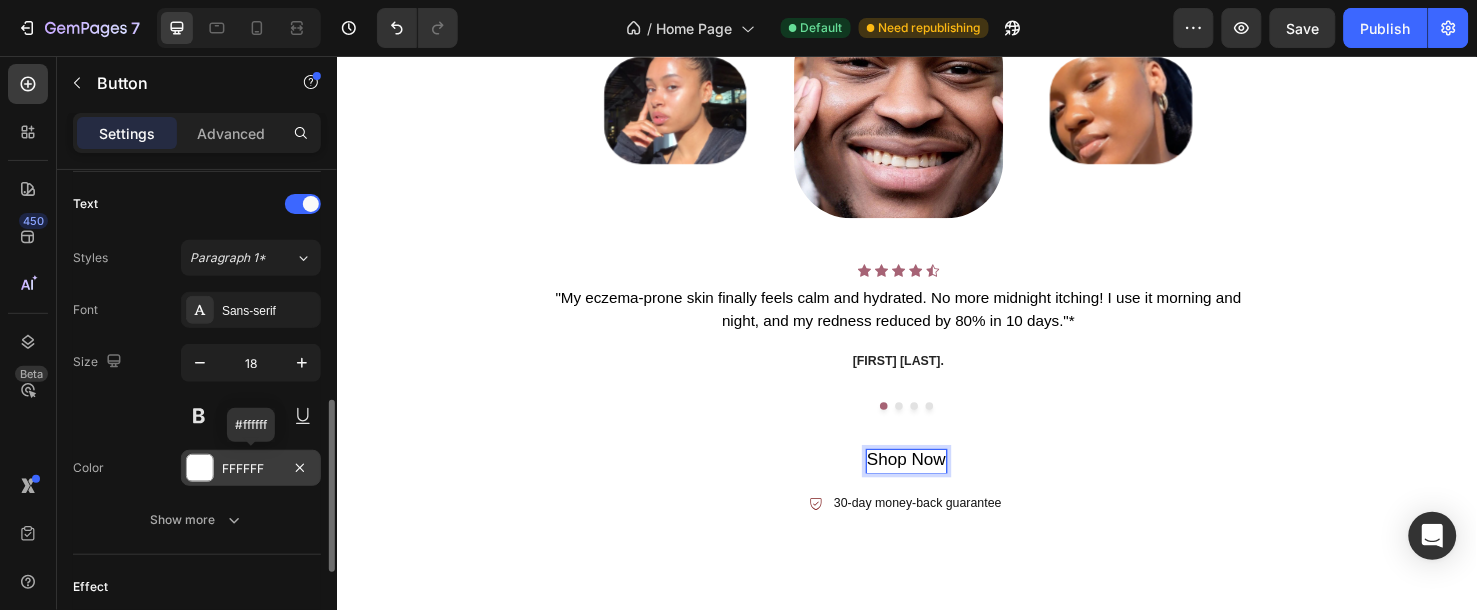 click on "FFFFFF" at bounding box center (251, 469) 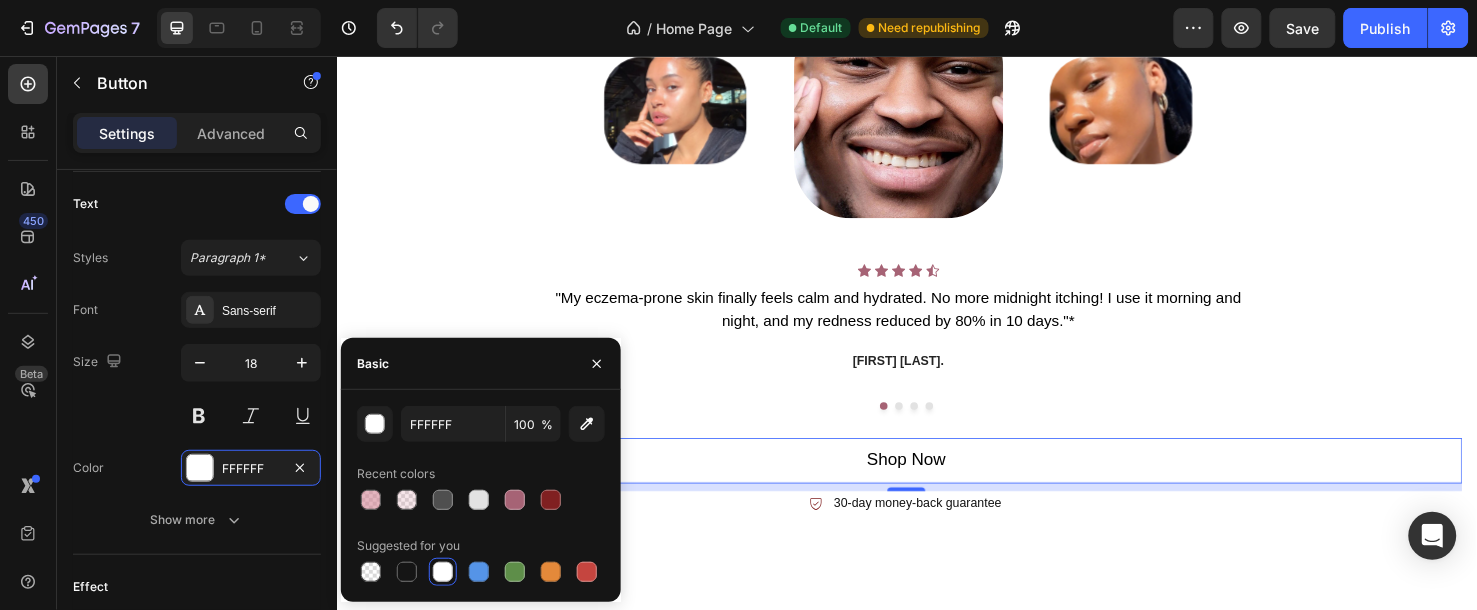 click at bounding box center (443, 572) 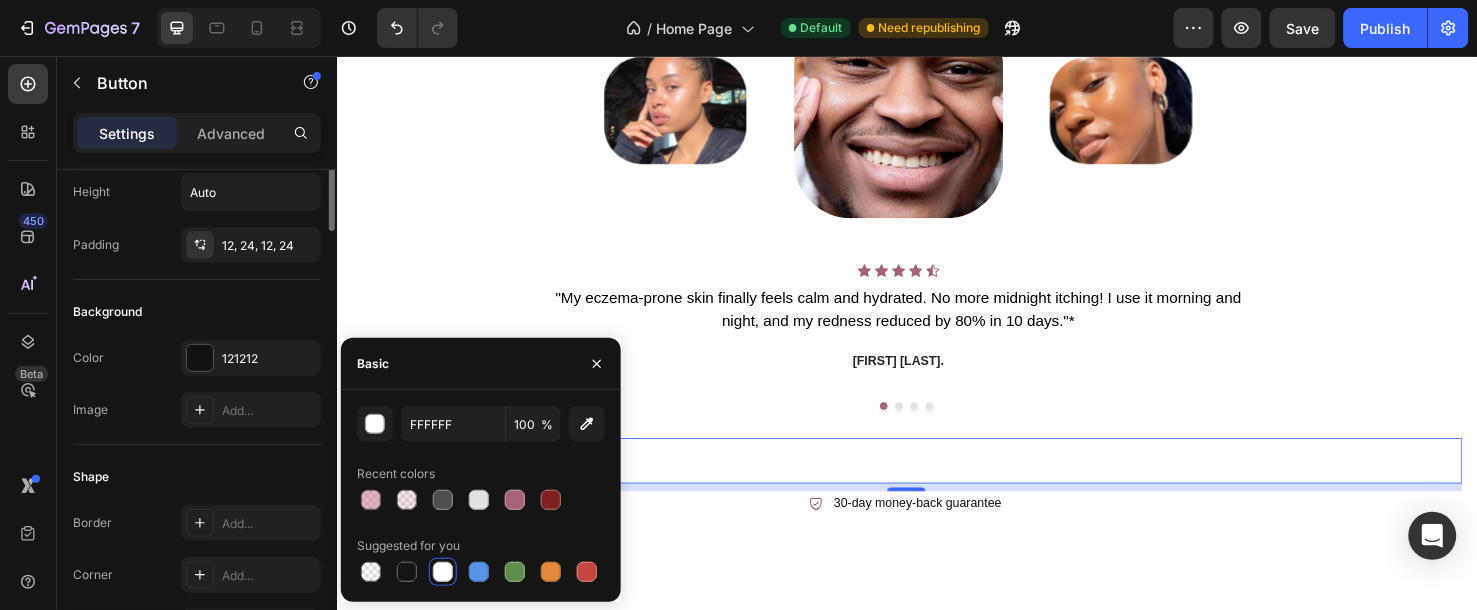 scroll, scrollTop: 0, scrollLeft: 0, axis: both 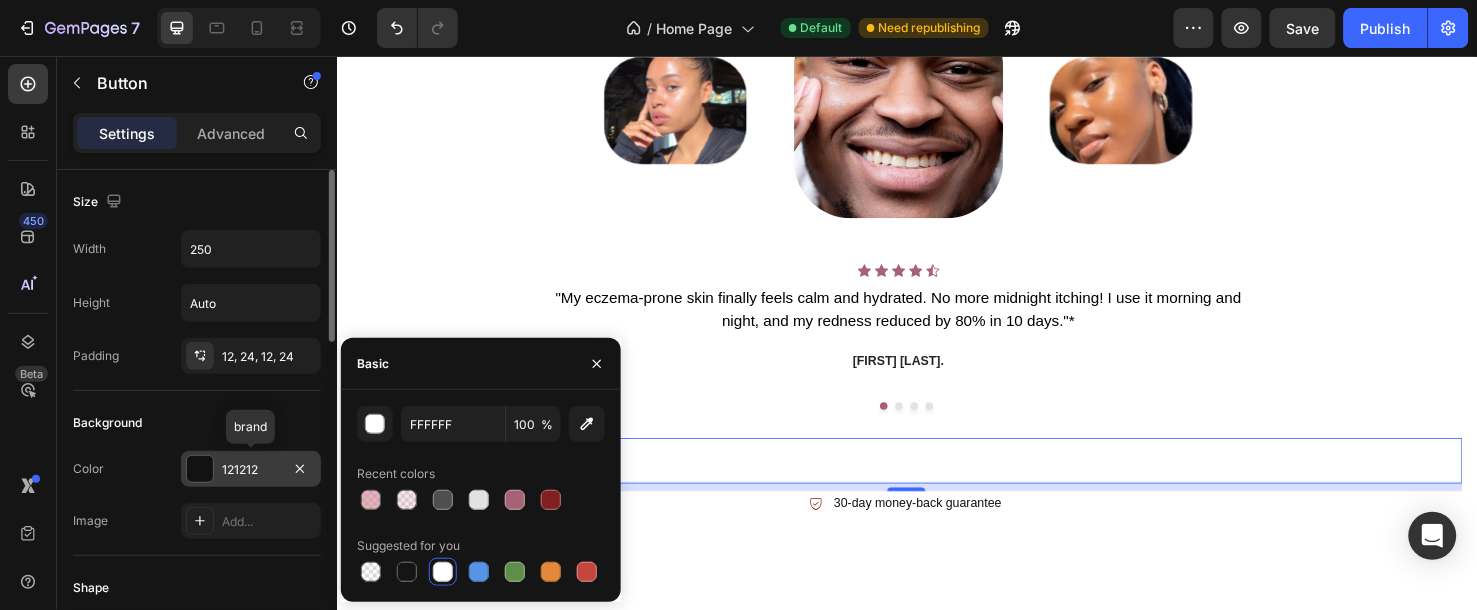 click on "121212" at bounding box center [251, 470] 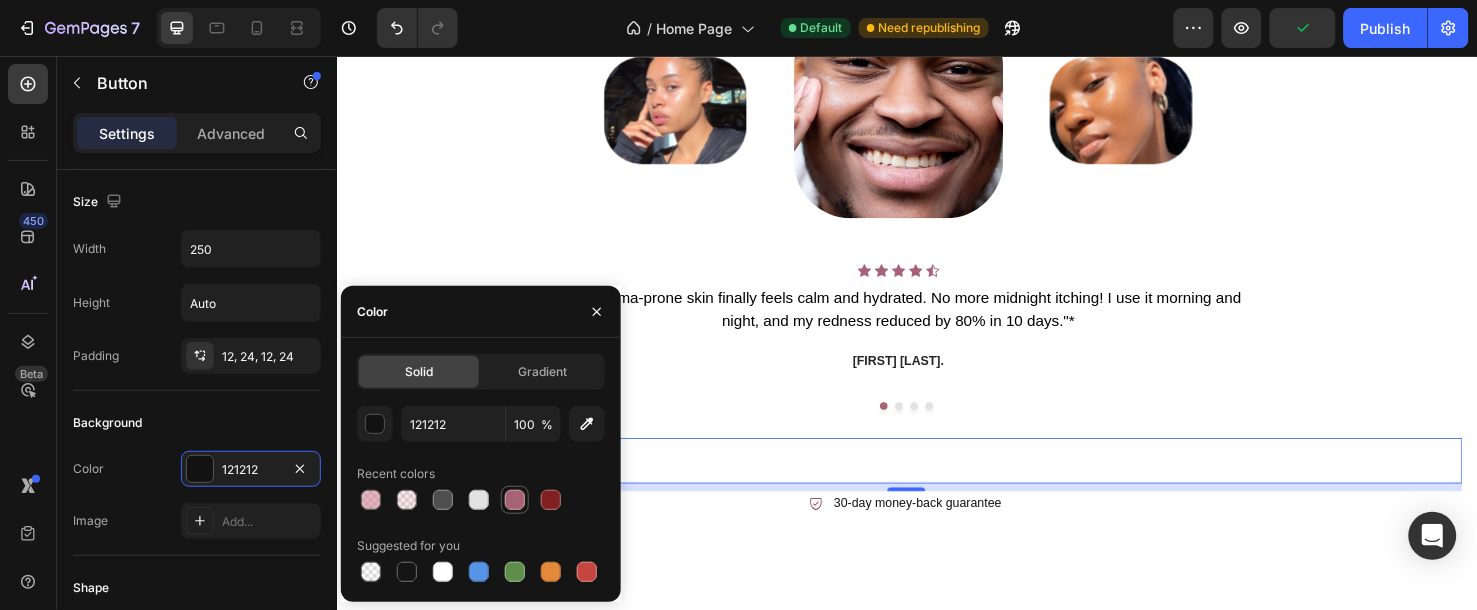click at bounding box center (515, 500) 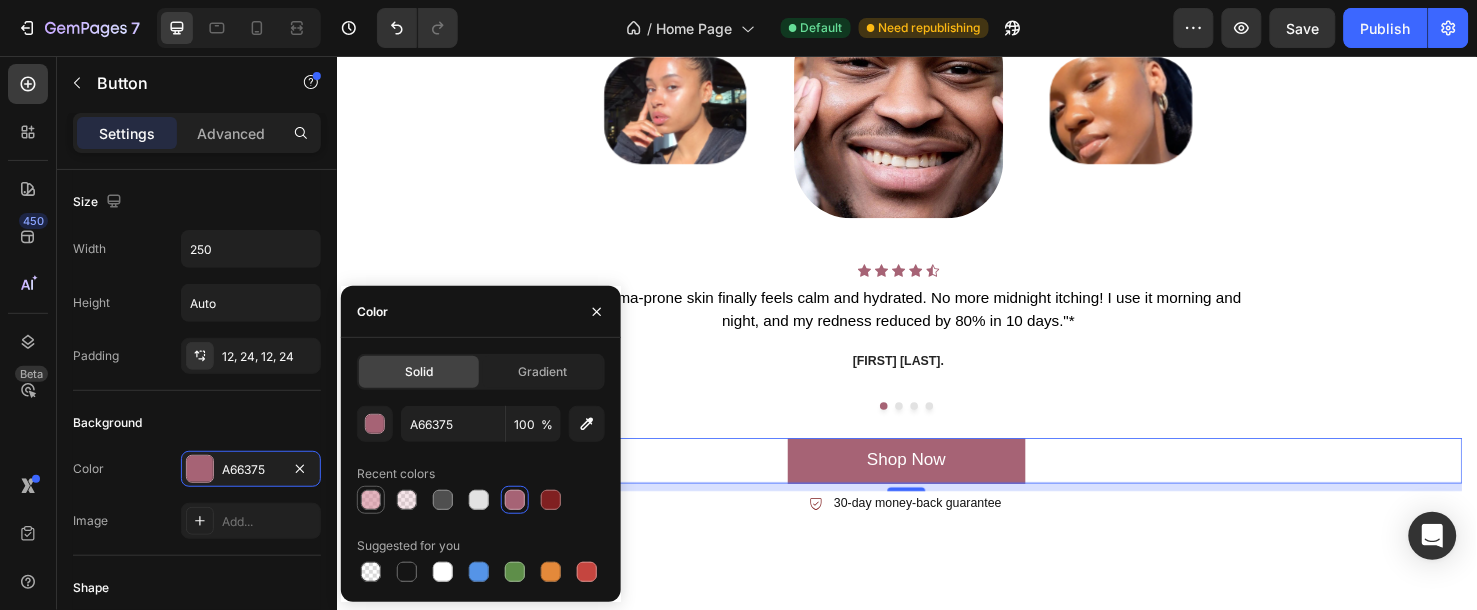 click at bounding box center [371, 500] 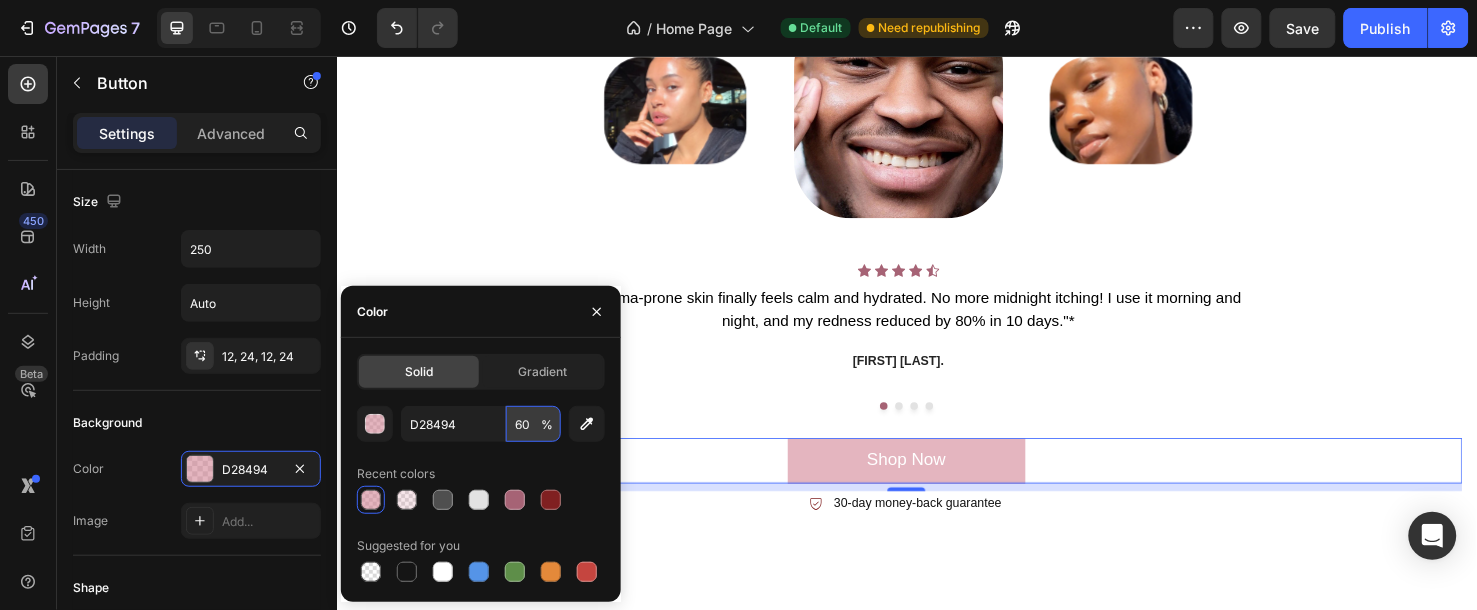 click on "60" at bounding box center [533, 424] 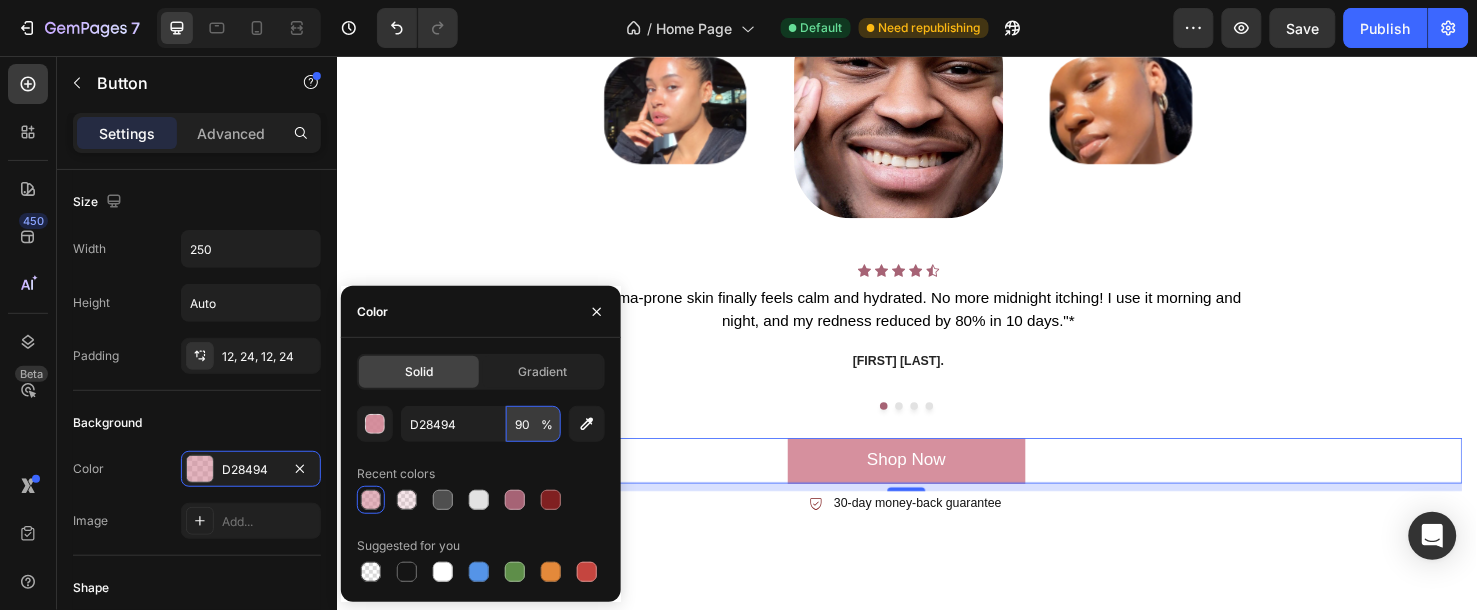type on "9" 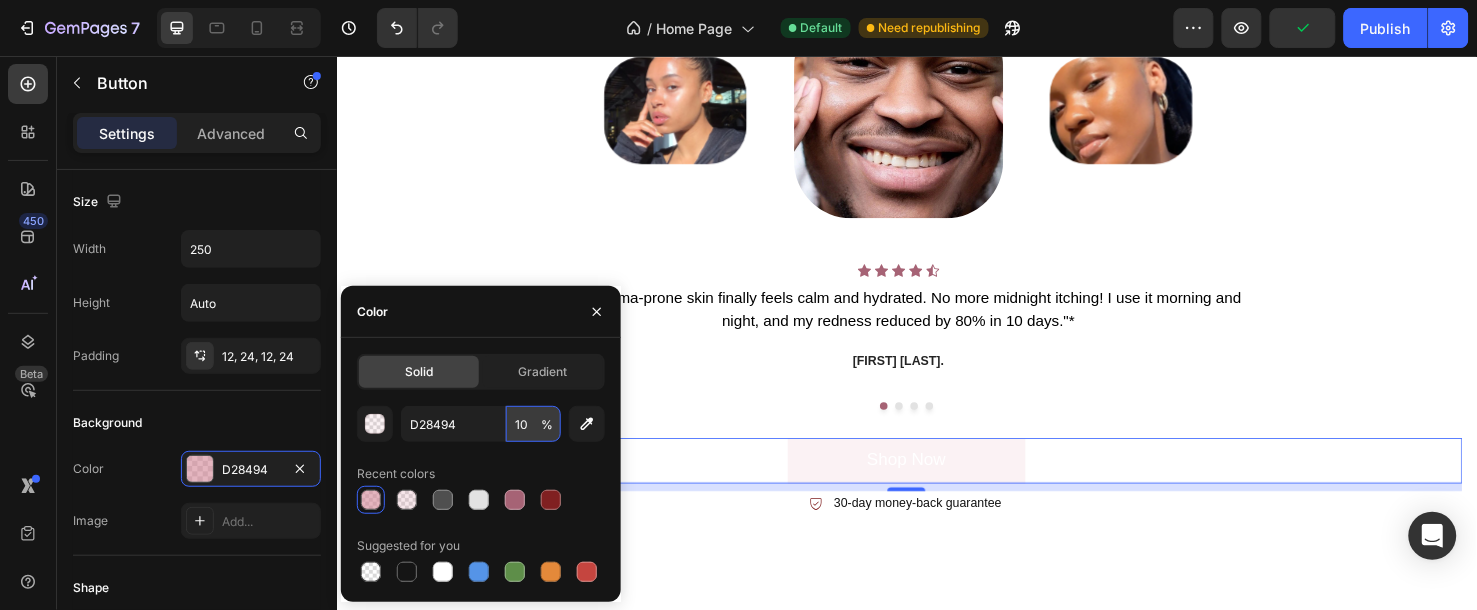 type on "100" 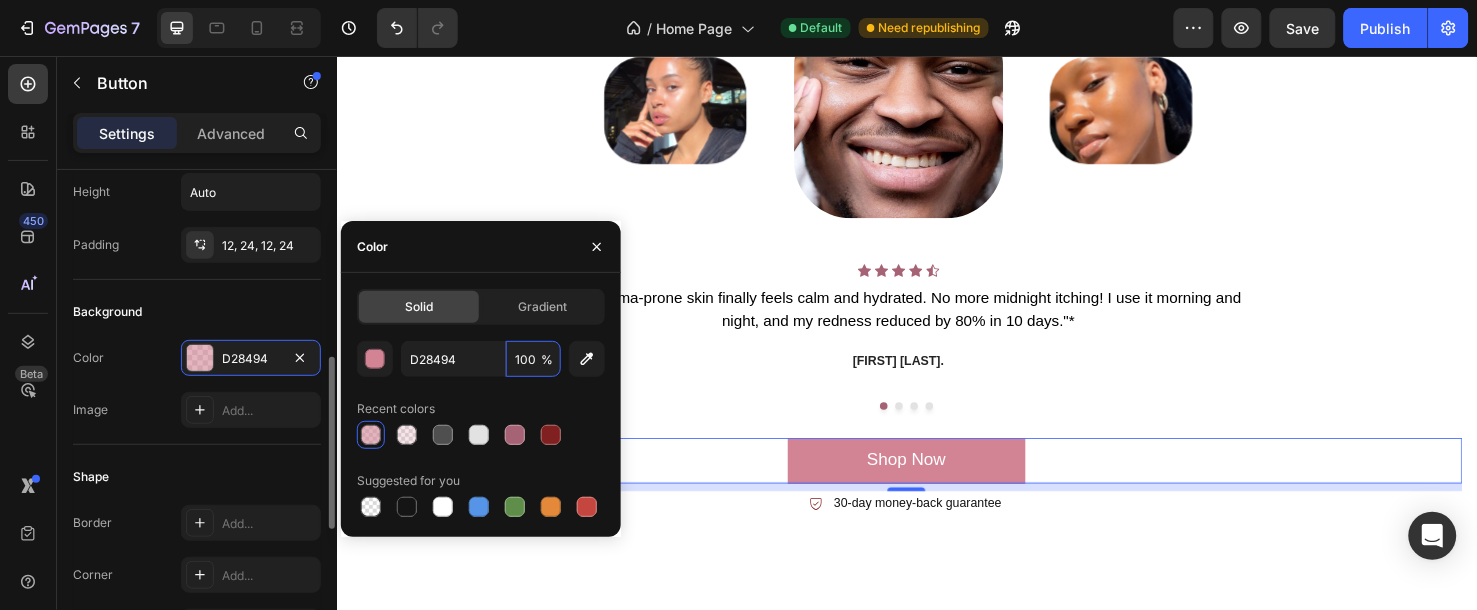 scroll, scrollTop: 222, scrollLeft: 0, axis: vertical 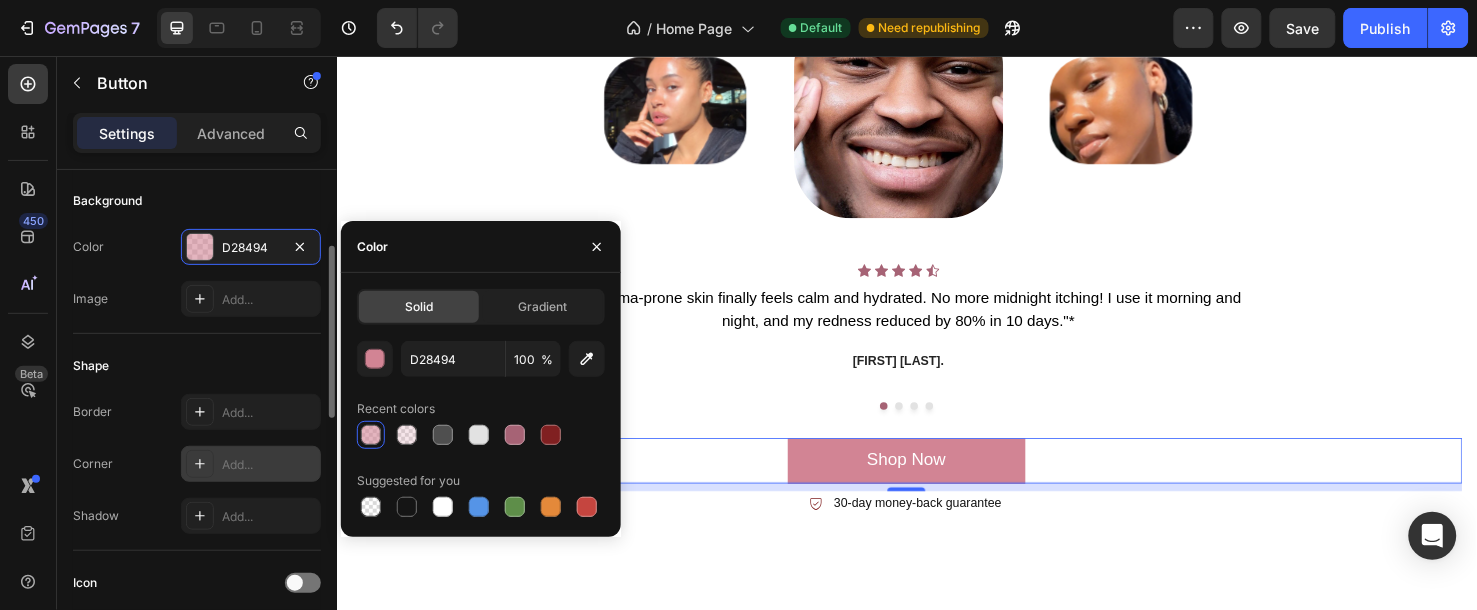 click on "Add..." at bounding box center (269, 465) 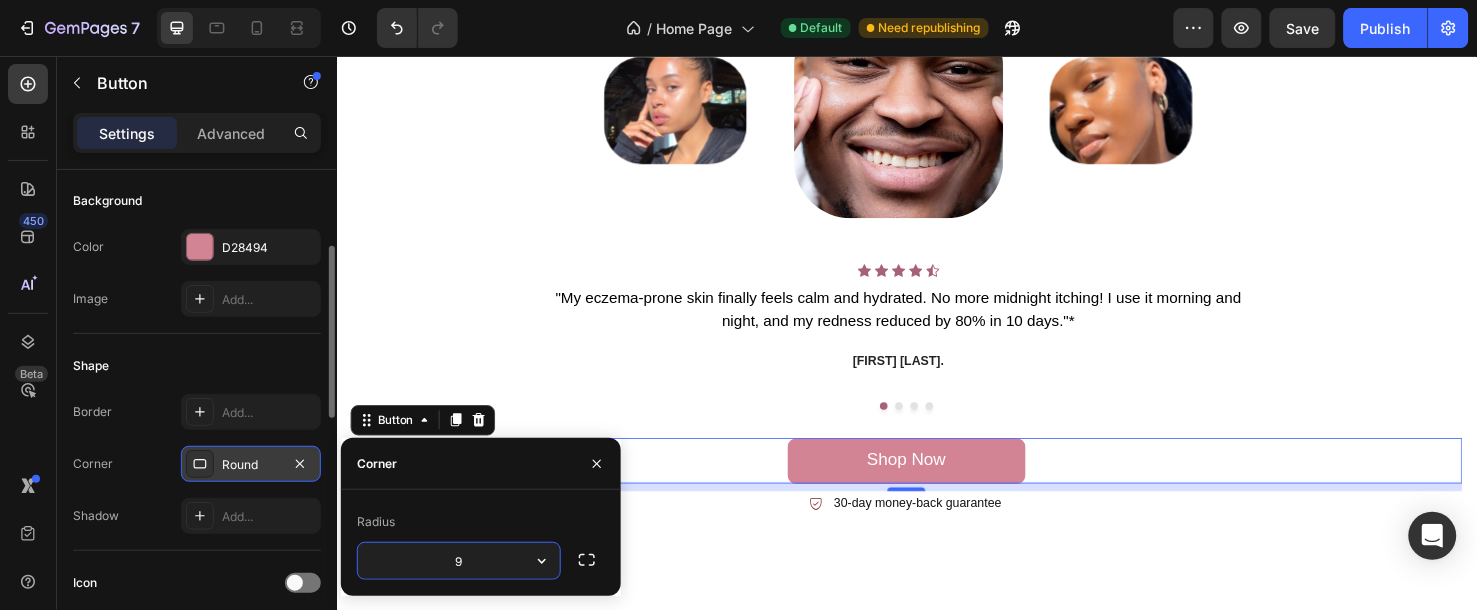 type on "90" 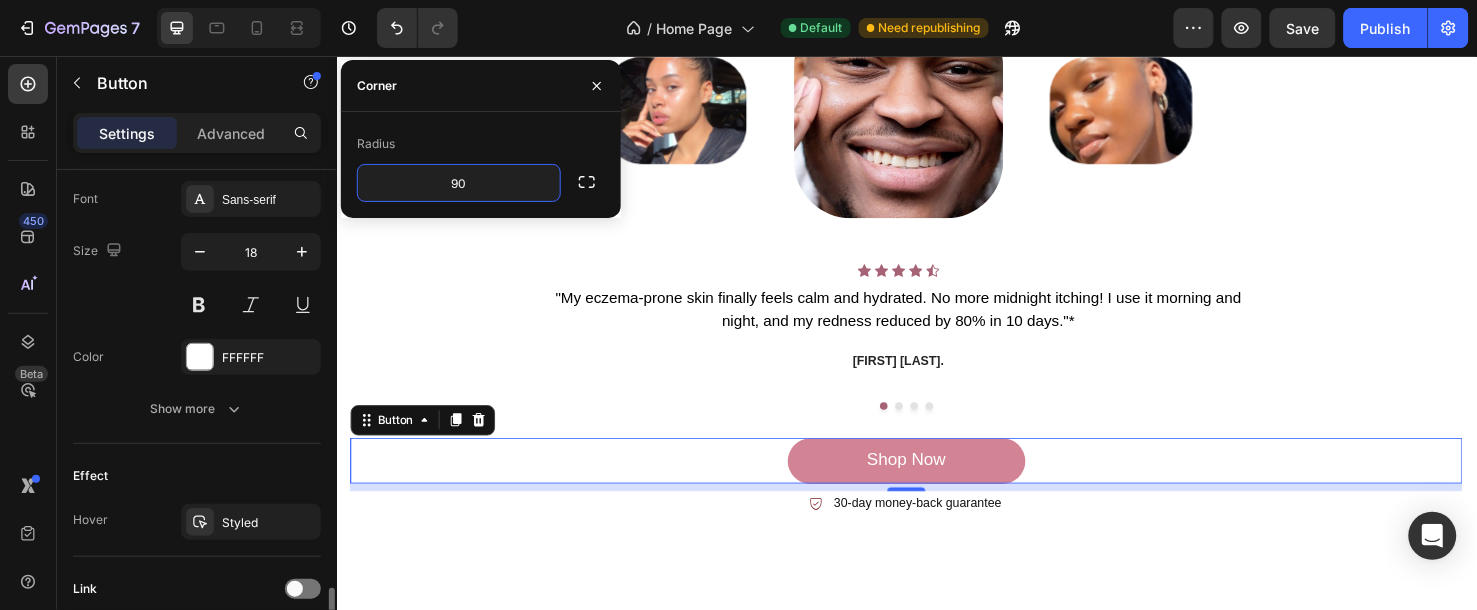 scroll, scrollTop: 888, scrollLeft: 0, axis: vertical 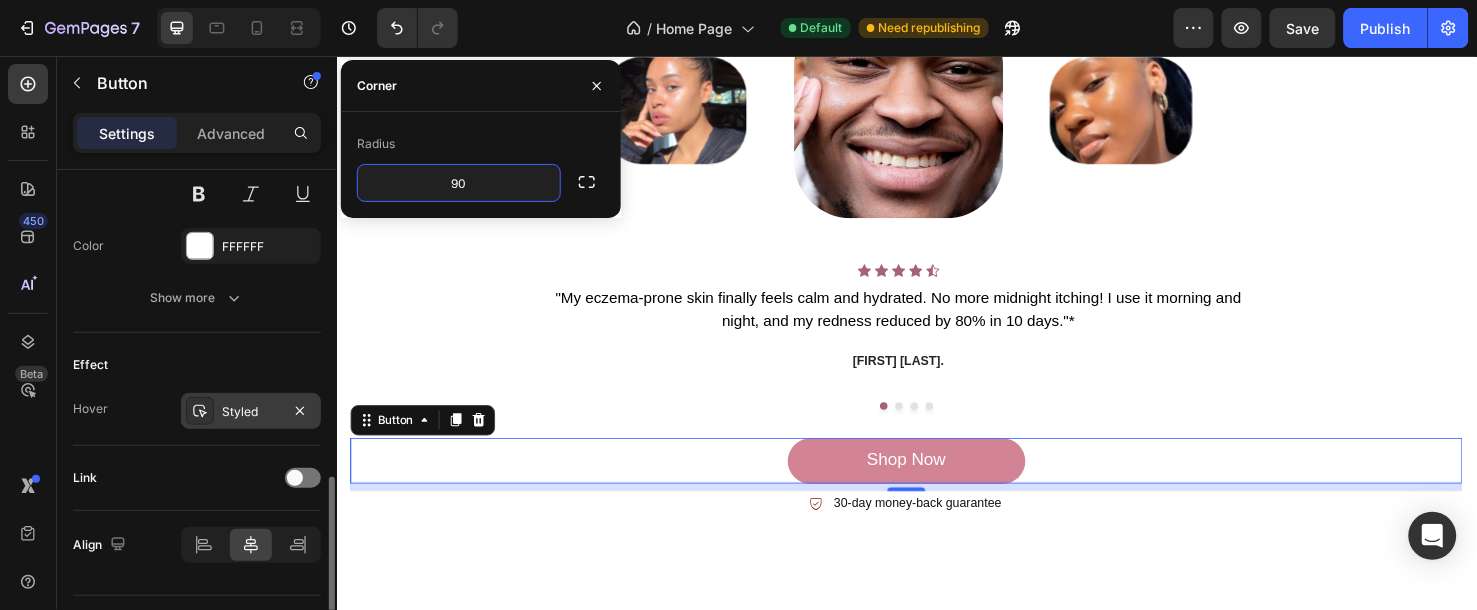 click on "Styled" at bounding box center (251, 411) 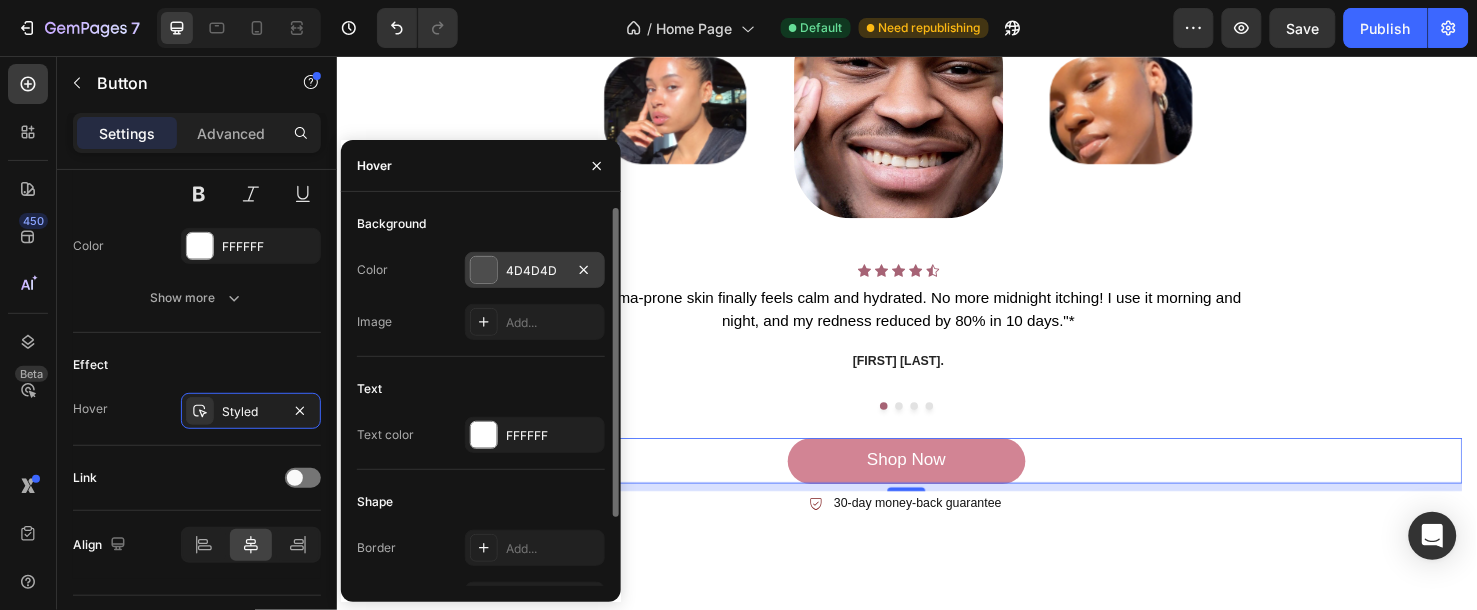 click on "4D4D4D" at bounding box center [535, 271] 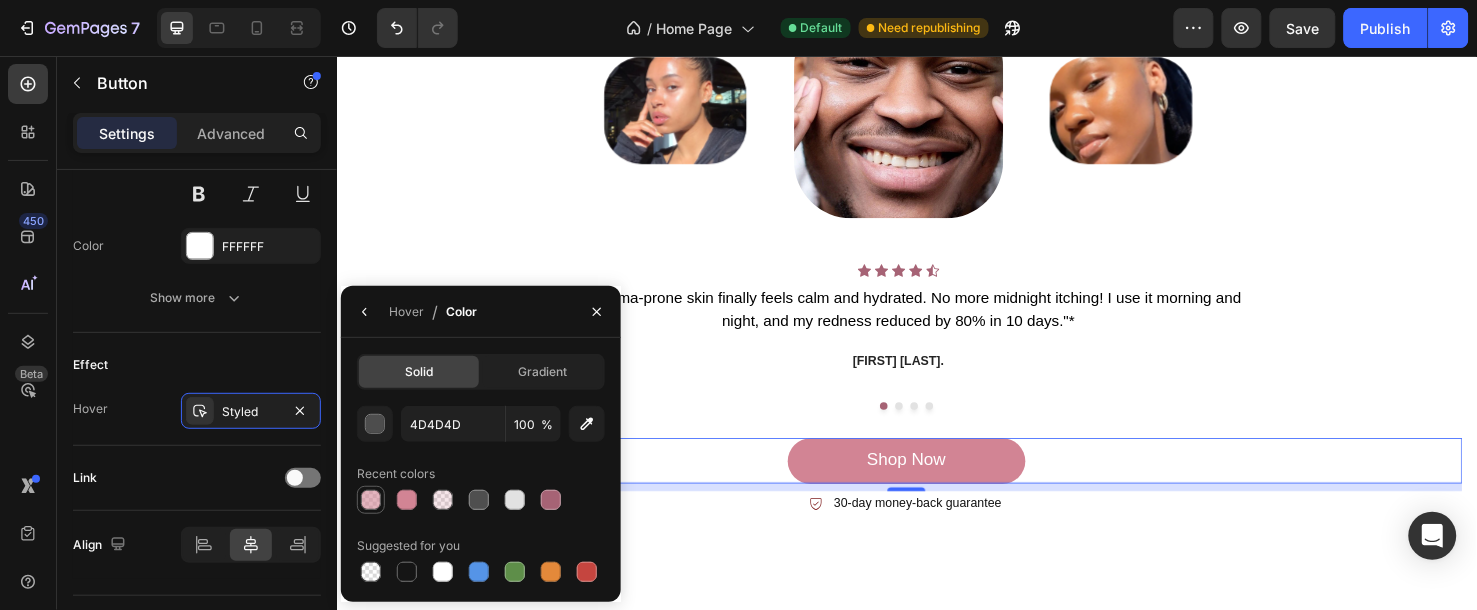 click at bounding box center [371, 500] 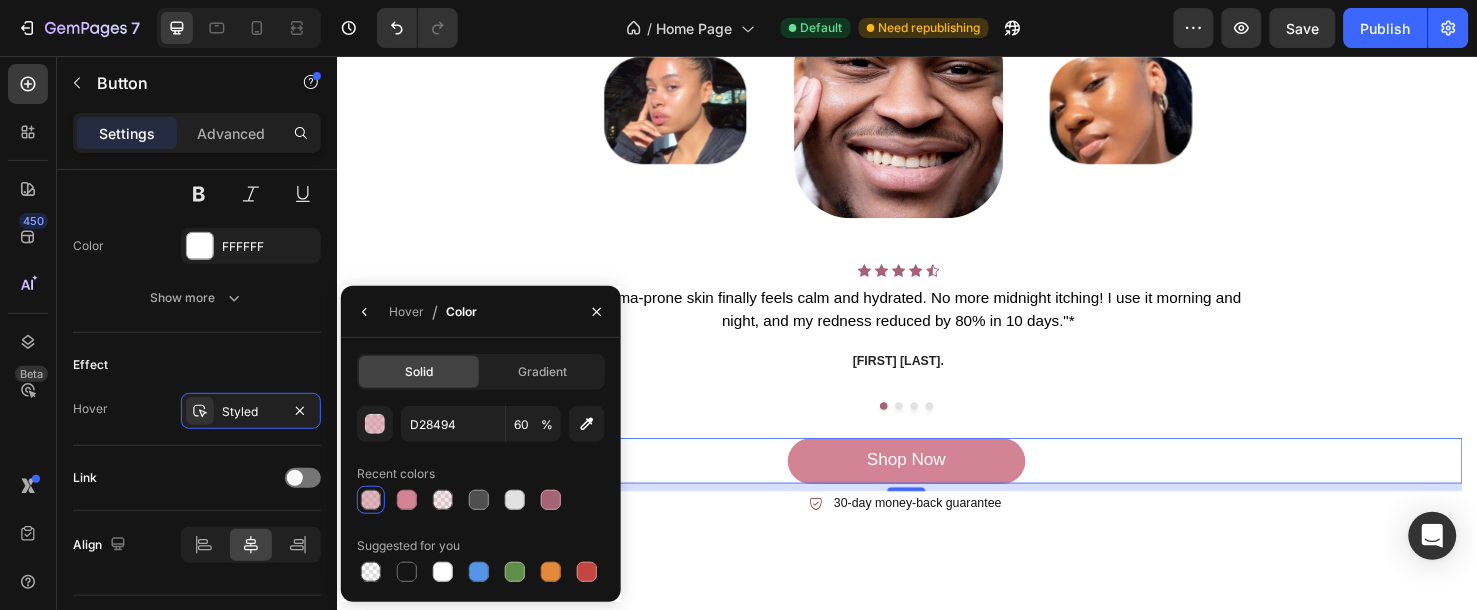 click on "Shop Now" at bounding box center (936, 480) 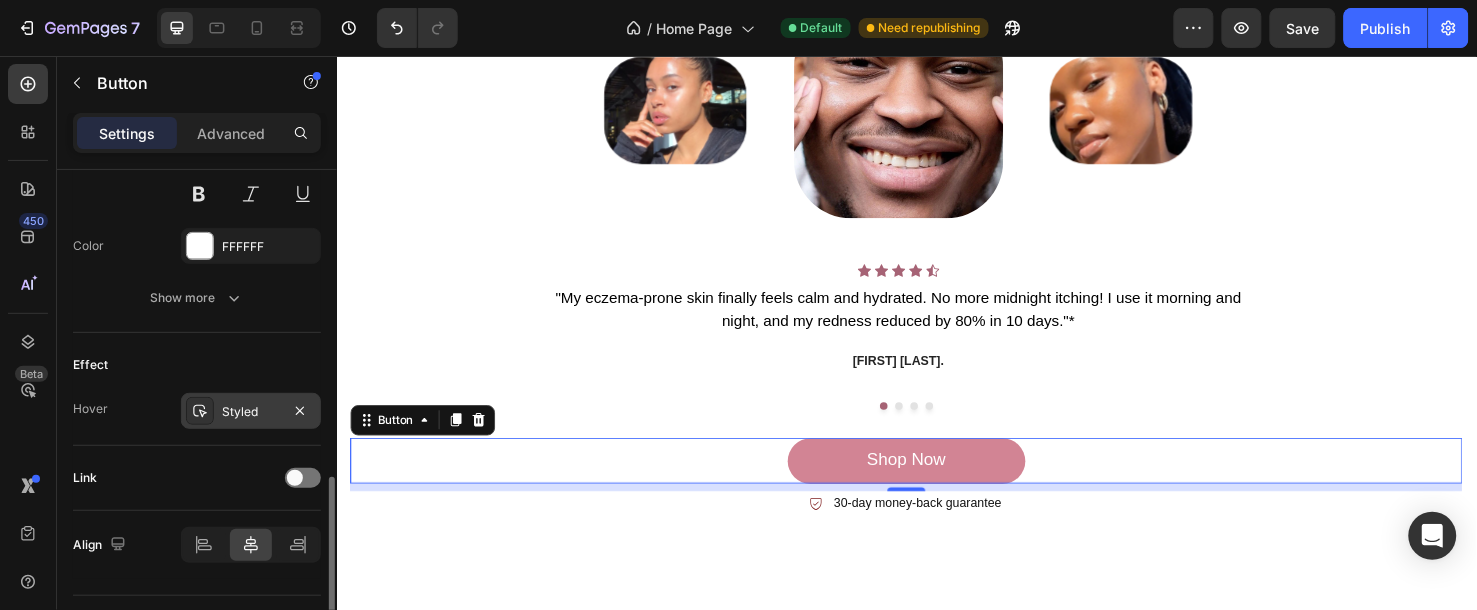 click on "Styled" at bounding box center [251, 411] 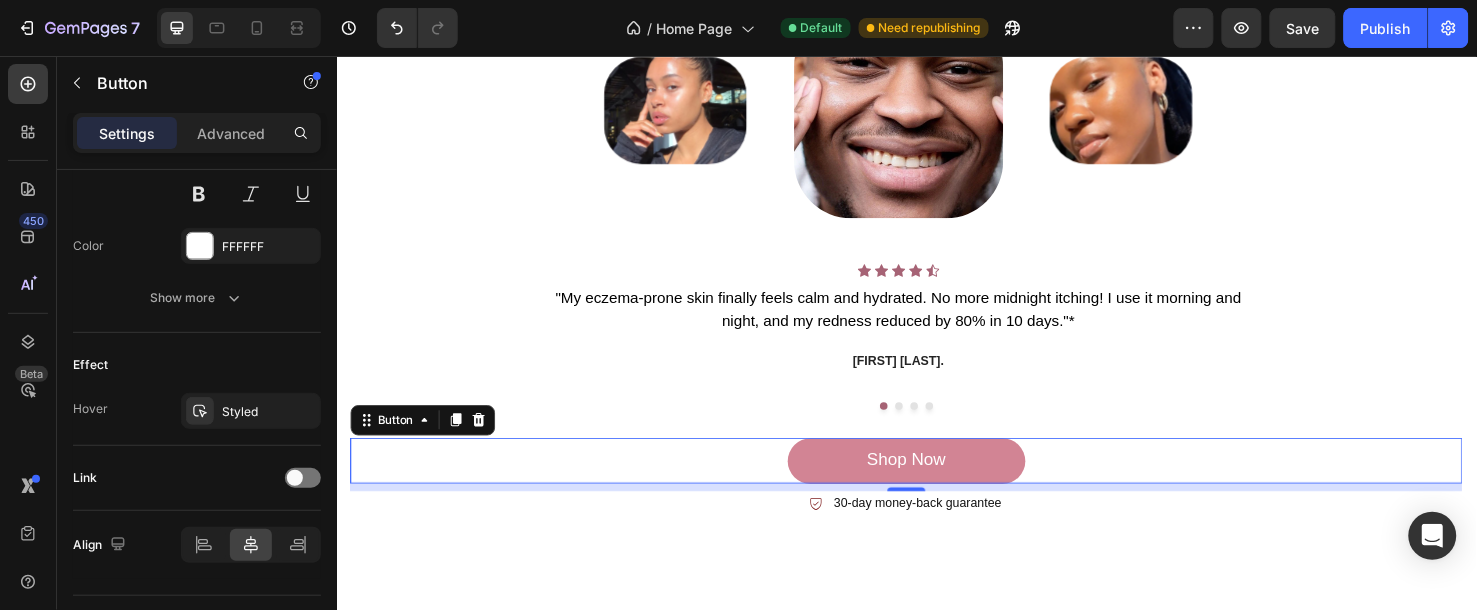 drag, startPoint x: 776, startPoint y: 479, endPoint x: 824, endPoint y: 478, distance: 48.010414 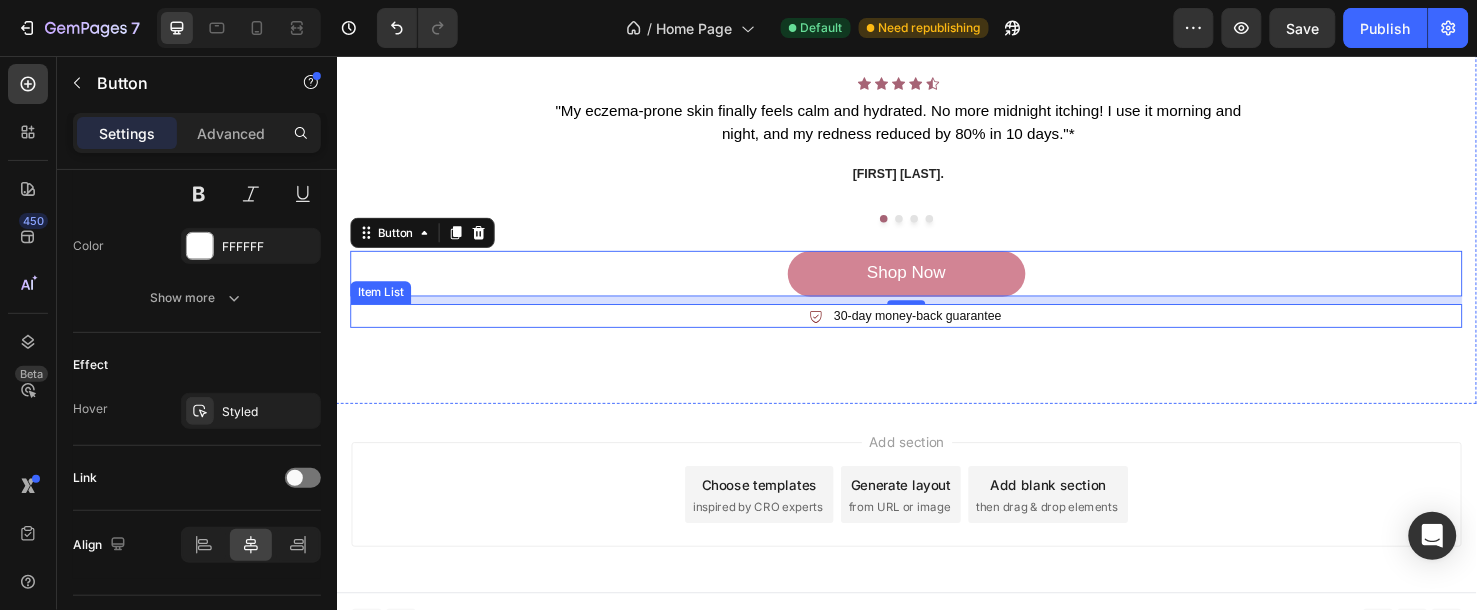 scroll, scrollTop: 4152, scrollLeft: 0, axis: vertical 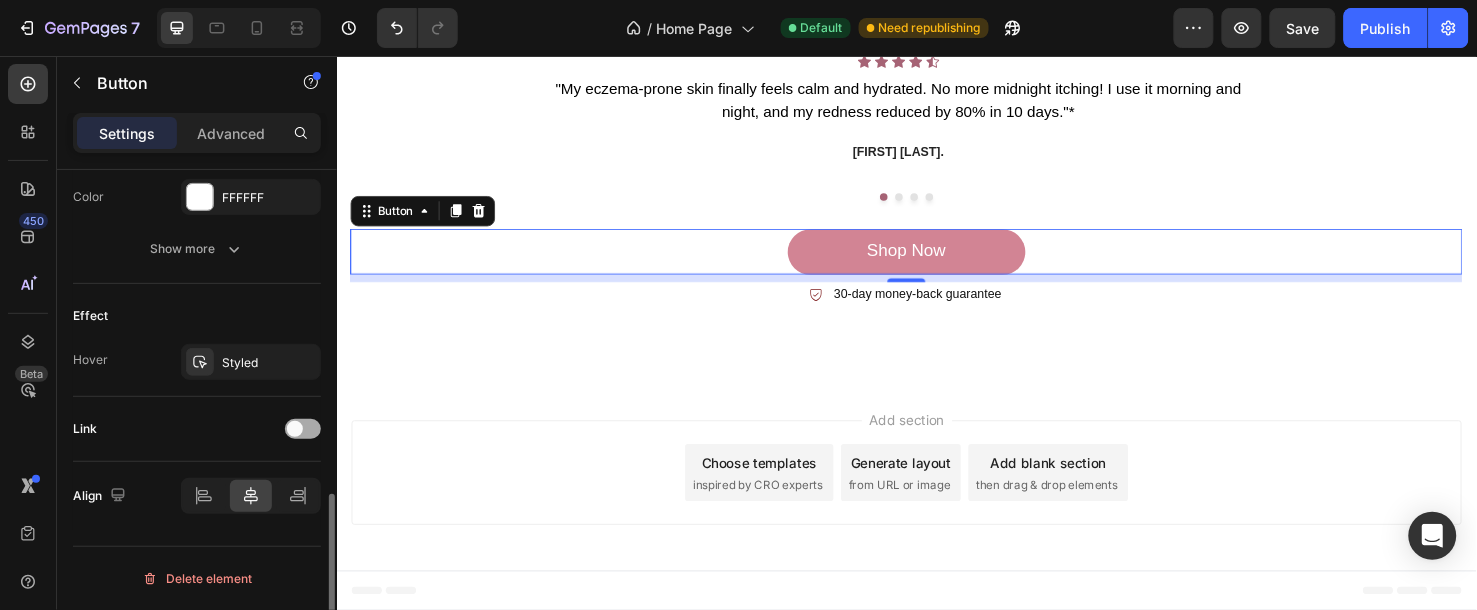 click at bounding box center (303, 429) 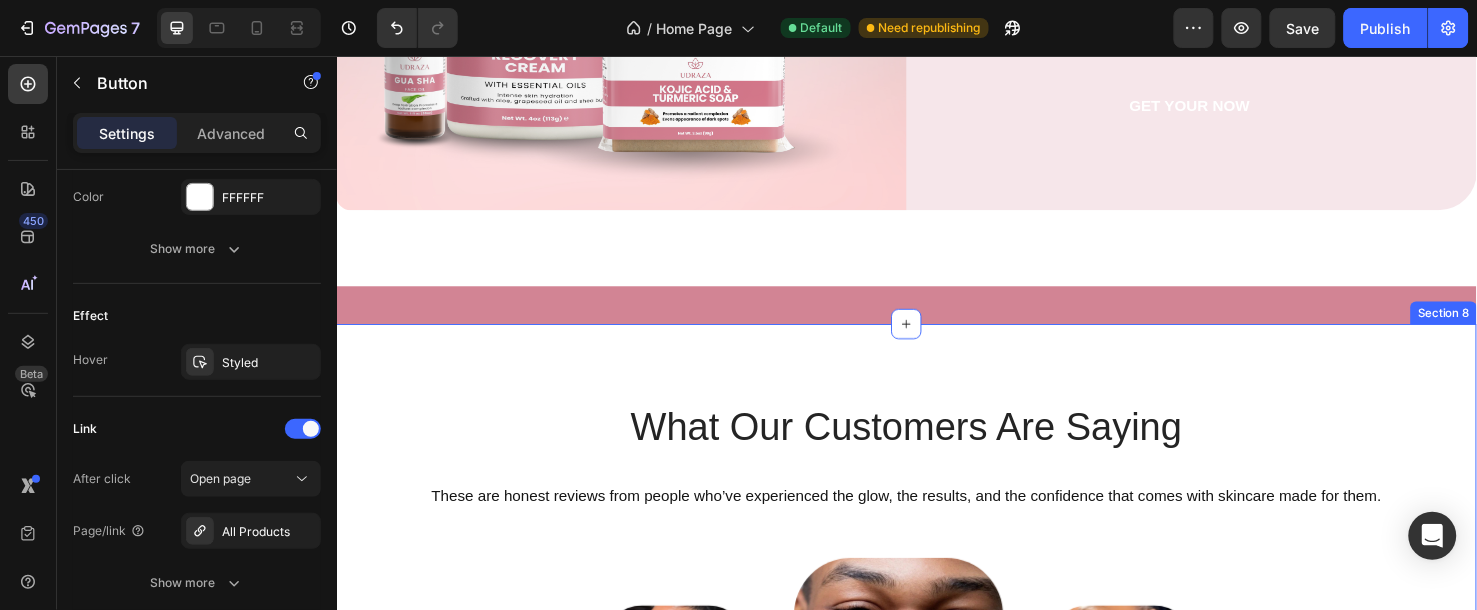 scroll, scrollTop: 3263, scrollLeft: 0, axis: vertical 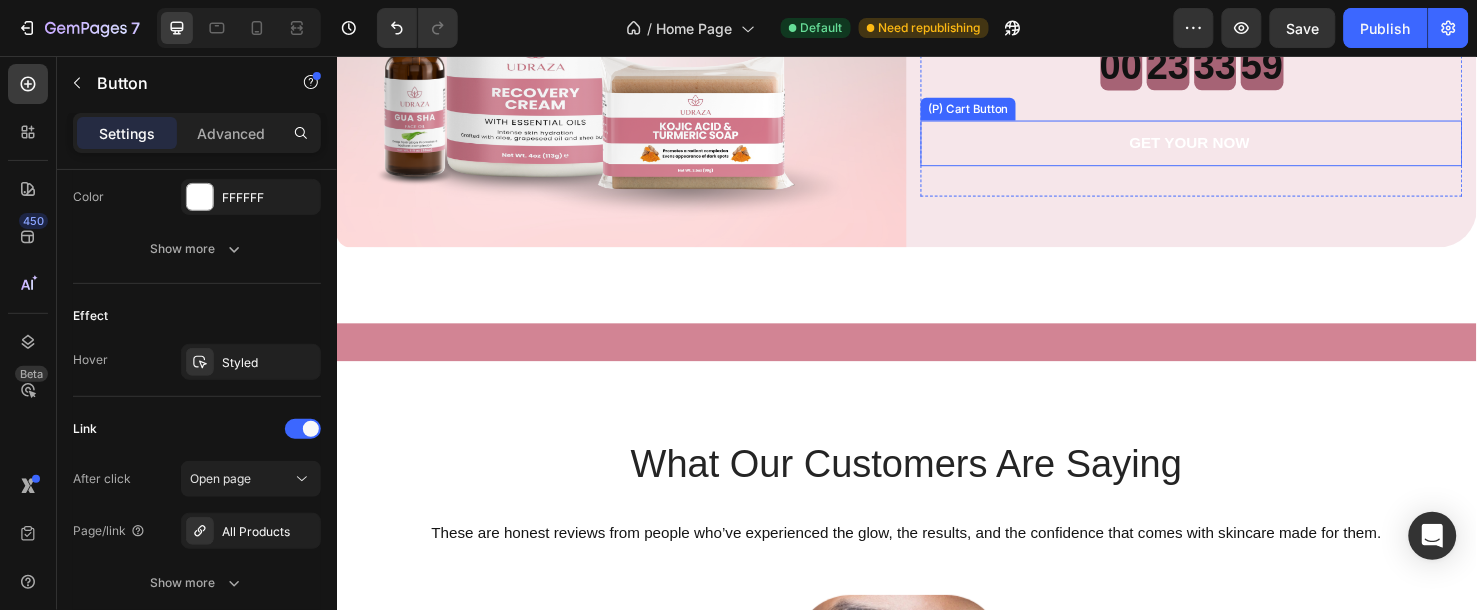 click on "GET YOUR NOW" at bounding box center (1236, 147) 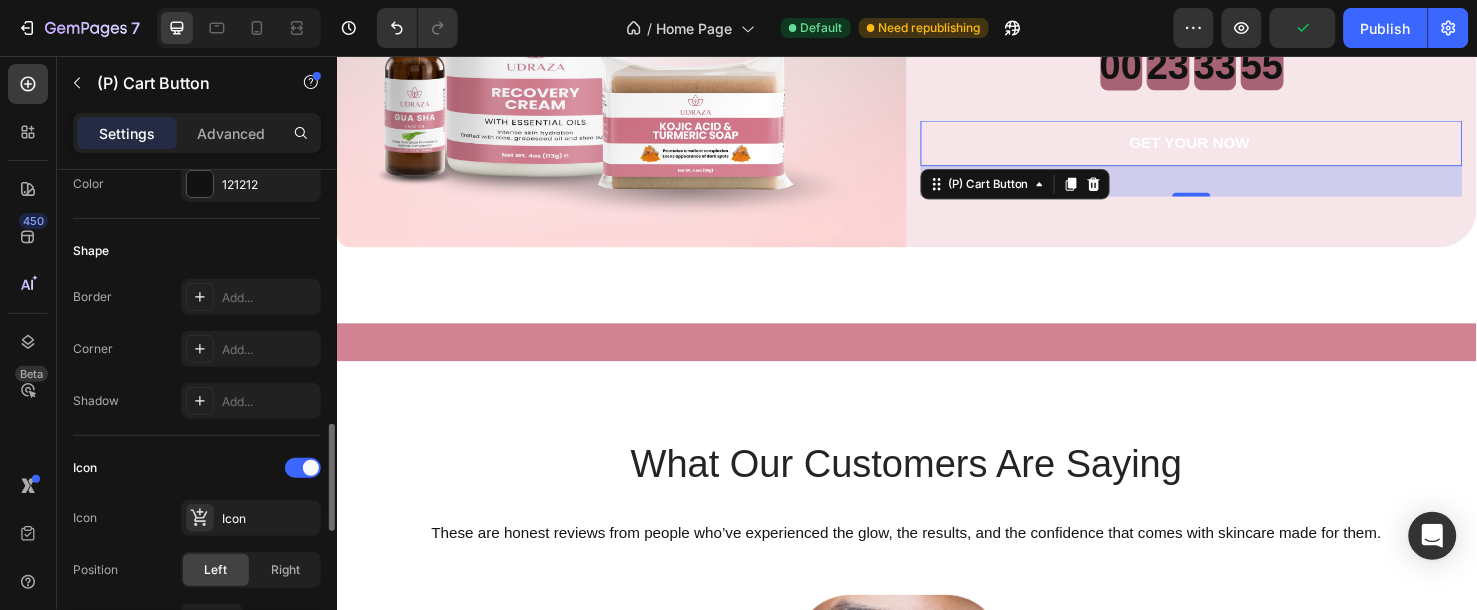 scroll, scrollTop: 666, scrollLeft: 0, axis: vertical 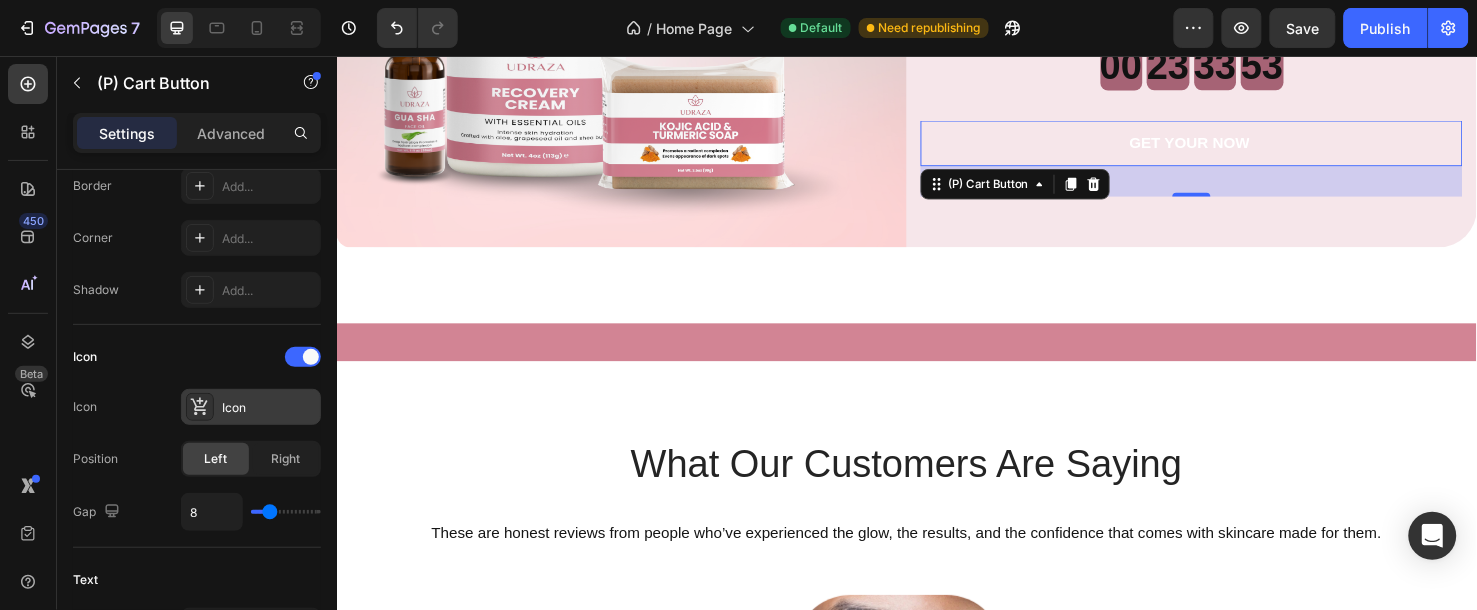 click on "Icon" at bounding box center [269, 408] 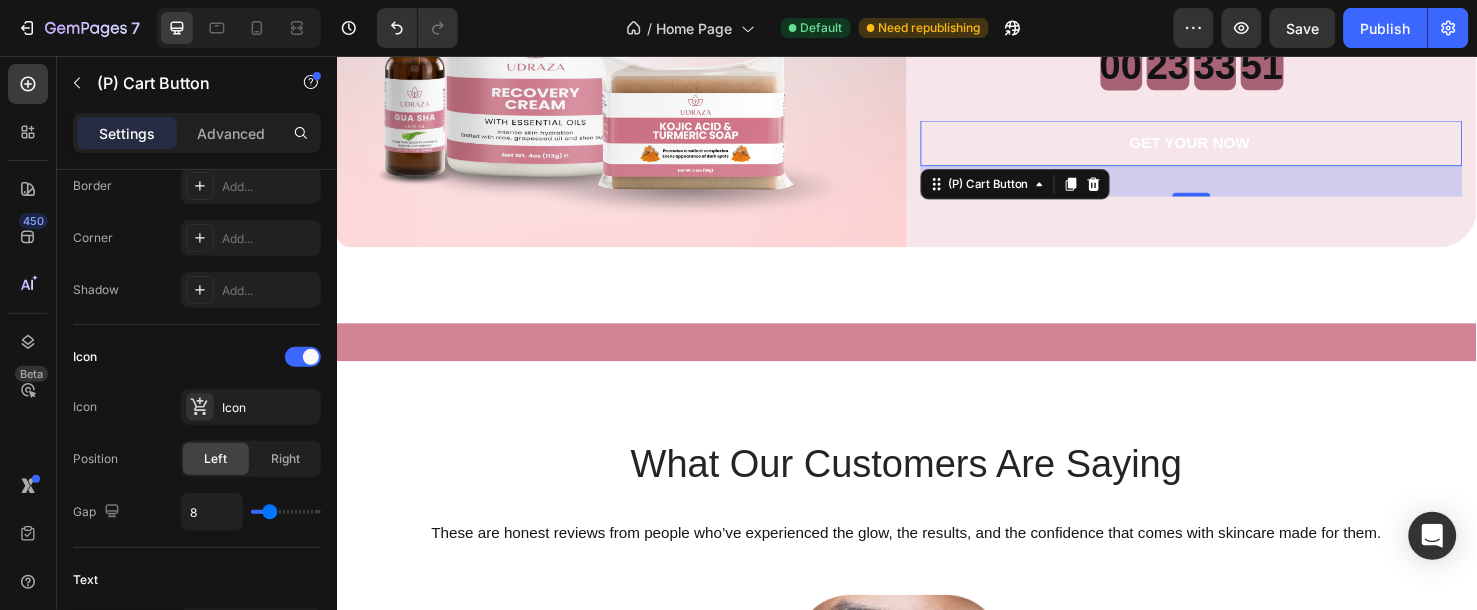click on "Icon" at bounding box center [197, 357] 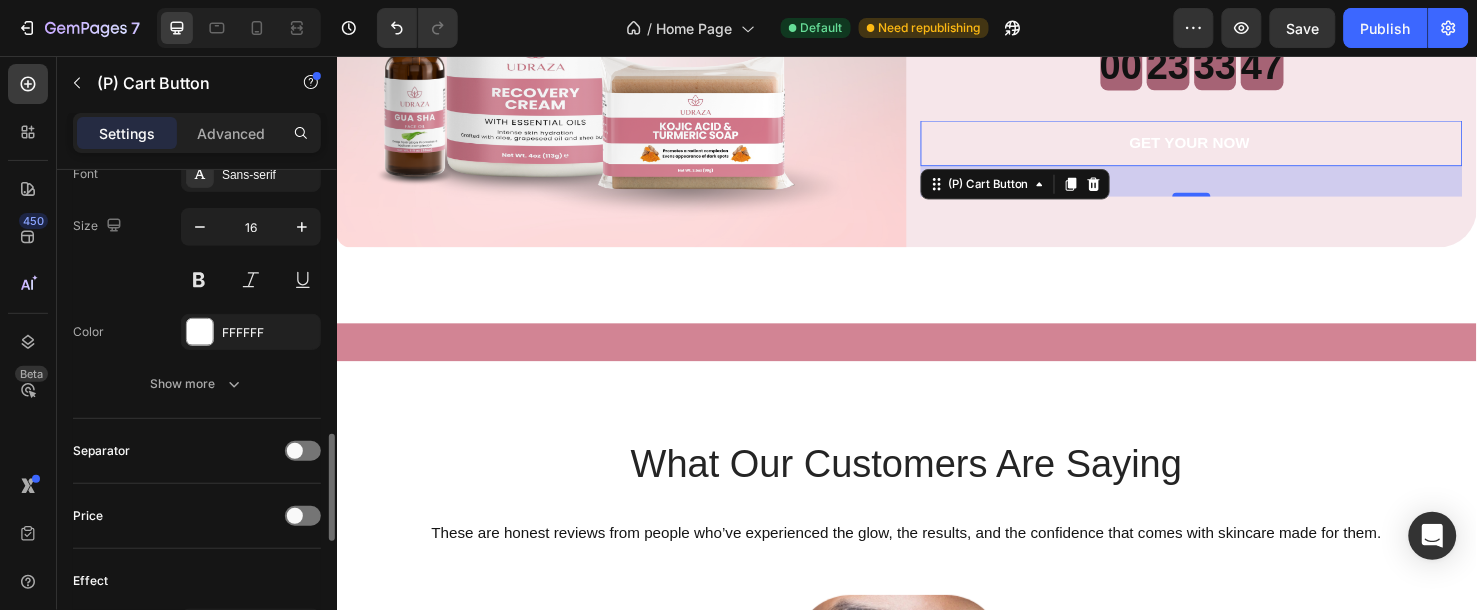 scroll, scrollTop: 1333, scrollLeft: 0, axis: vertical 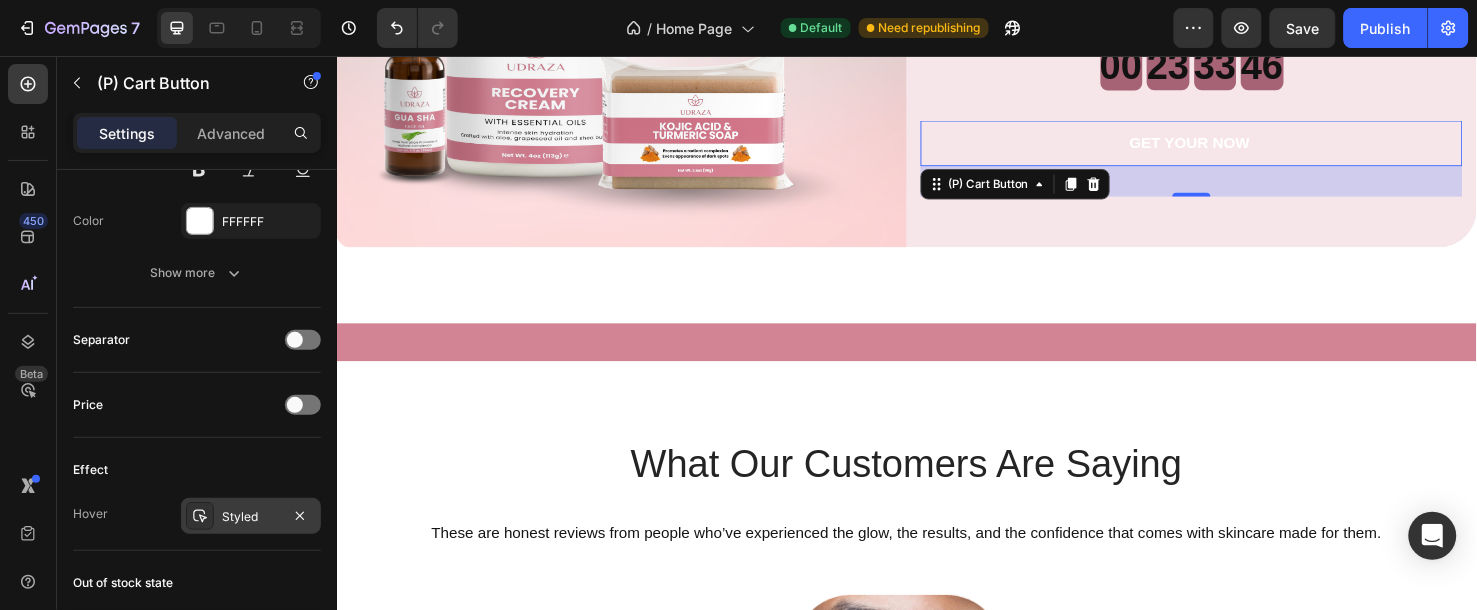 click on "Styled" at bounding box center [251, 517] 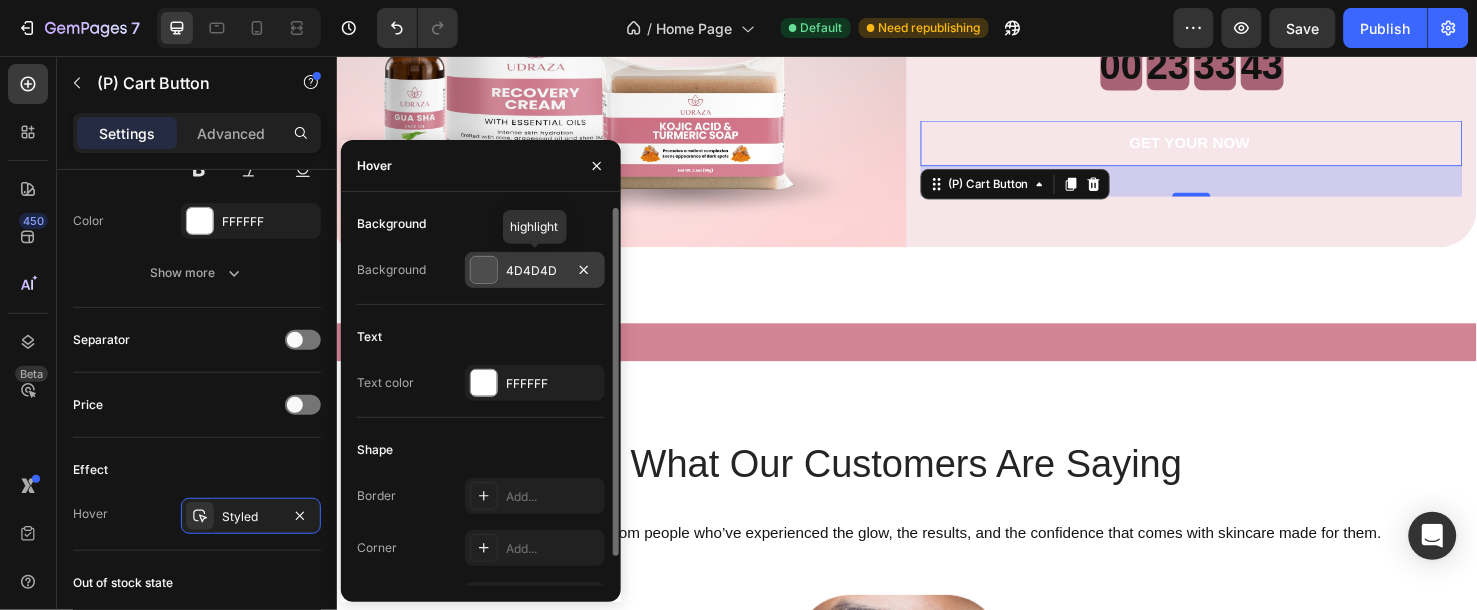 click on "4D4D4D" at bounding box center [535, 271] 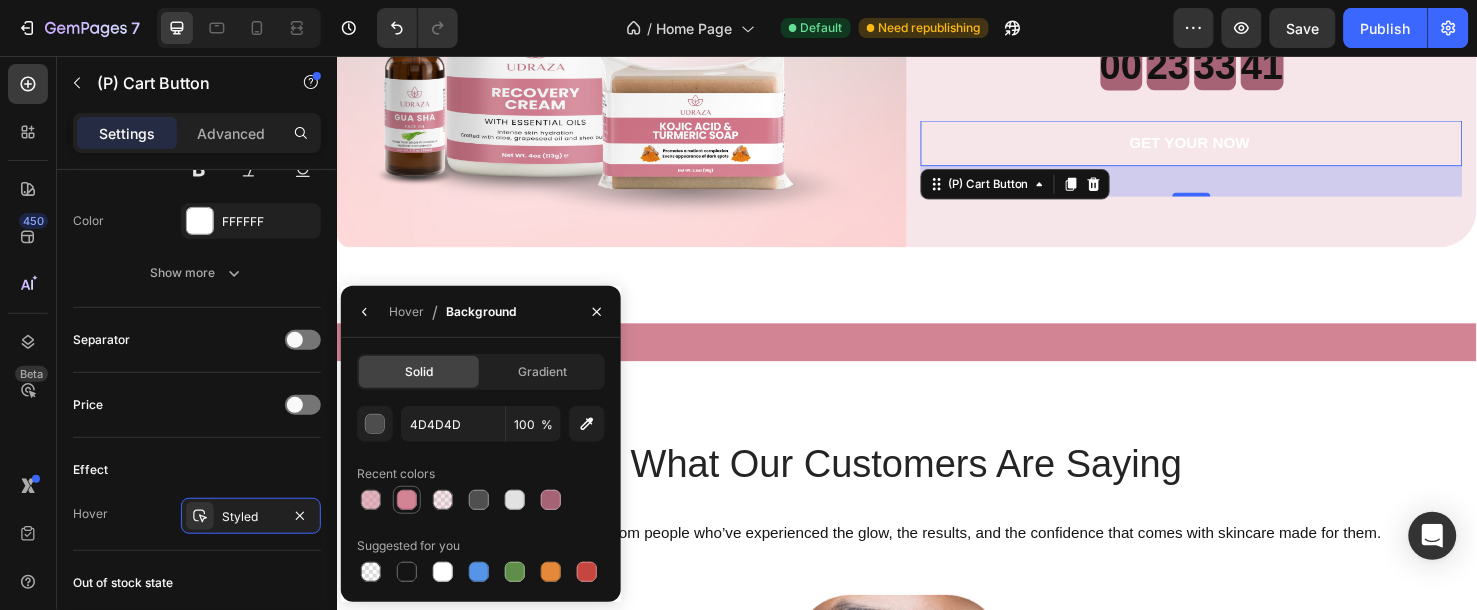 click at bounding box center (407, 500) 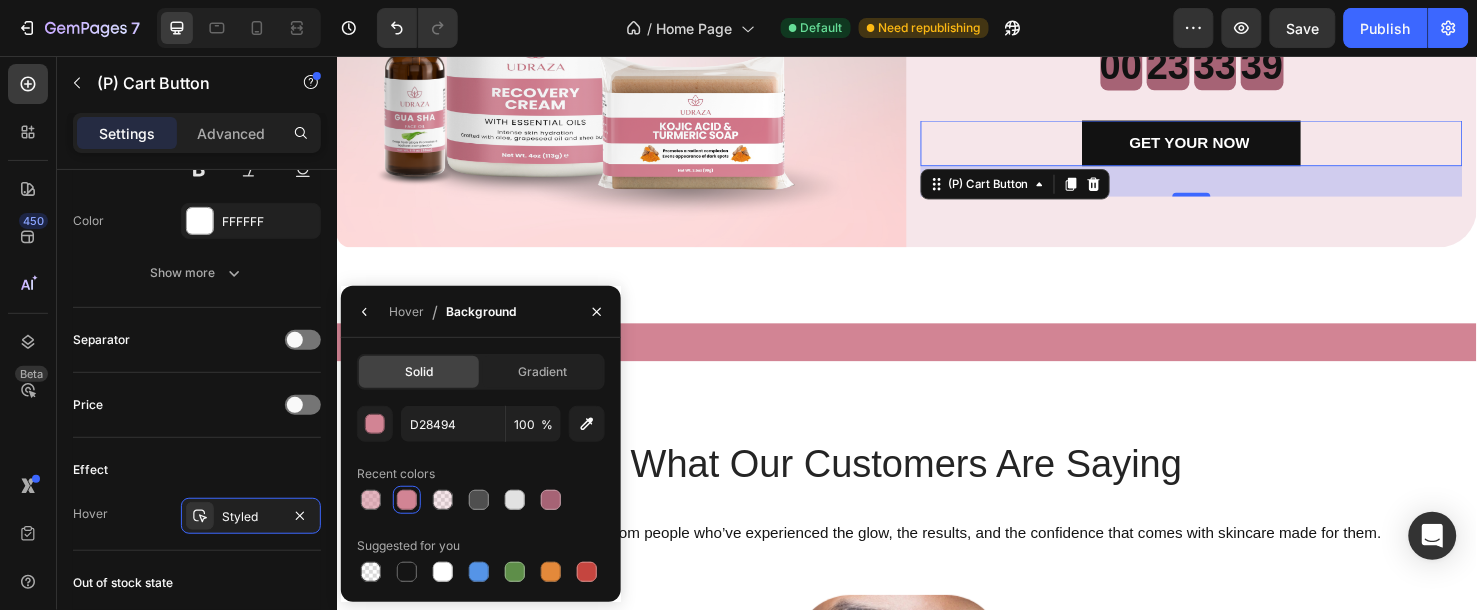 click at bounding box center [407, 500] 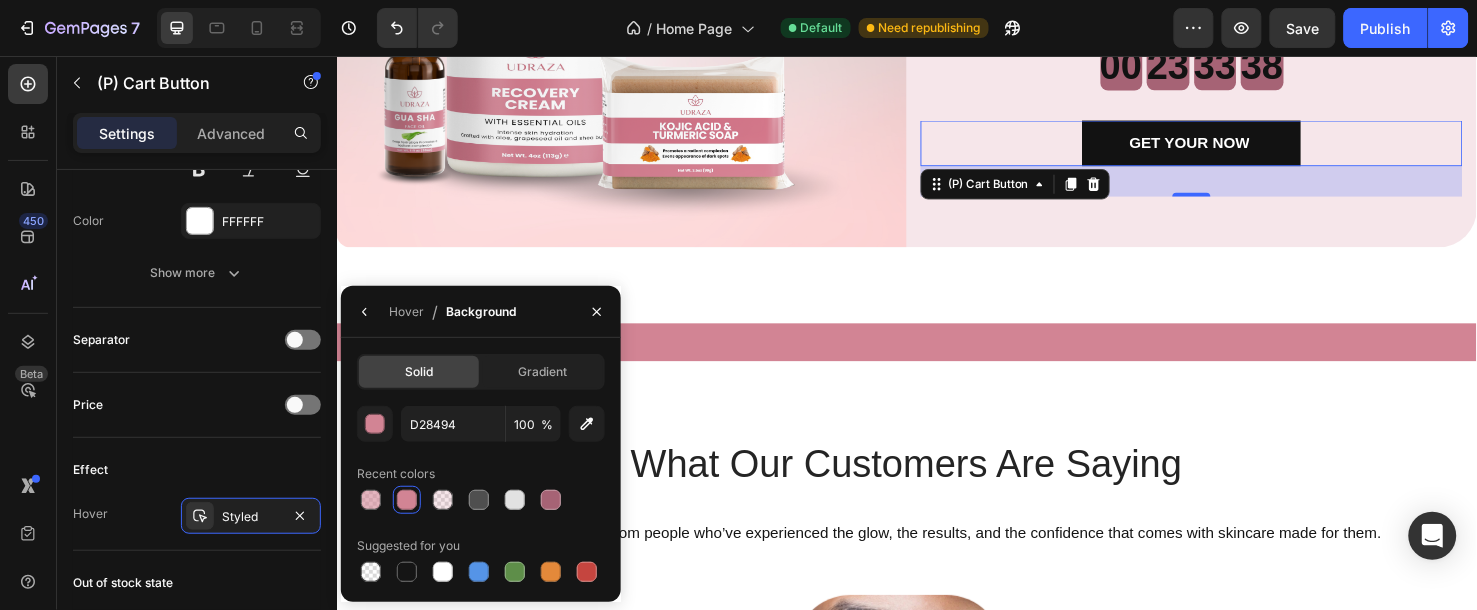 click at bounding box center (407, 500) 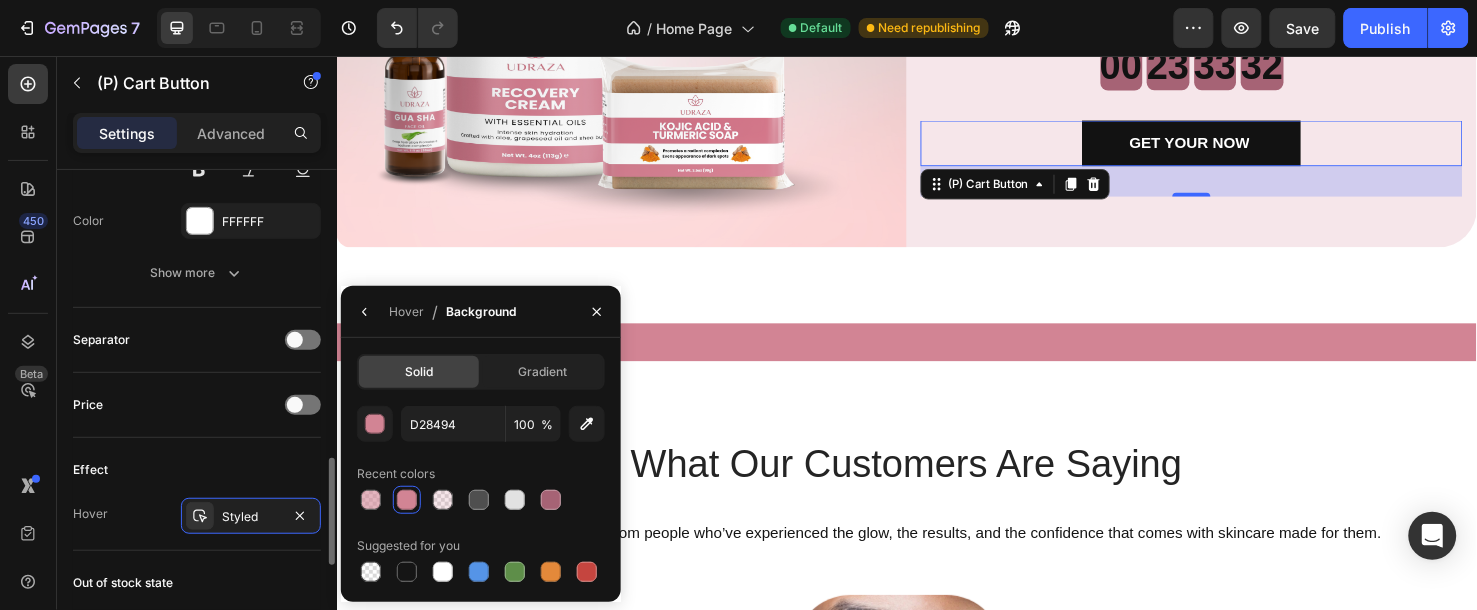 scroll, scrollTop: 1444, scrollLeft: 0, axis: vertical 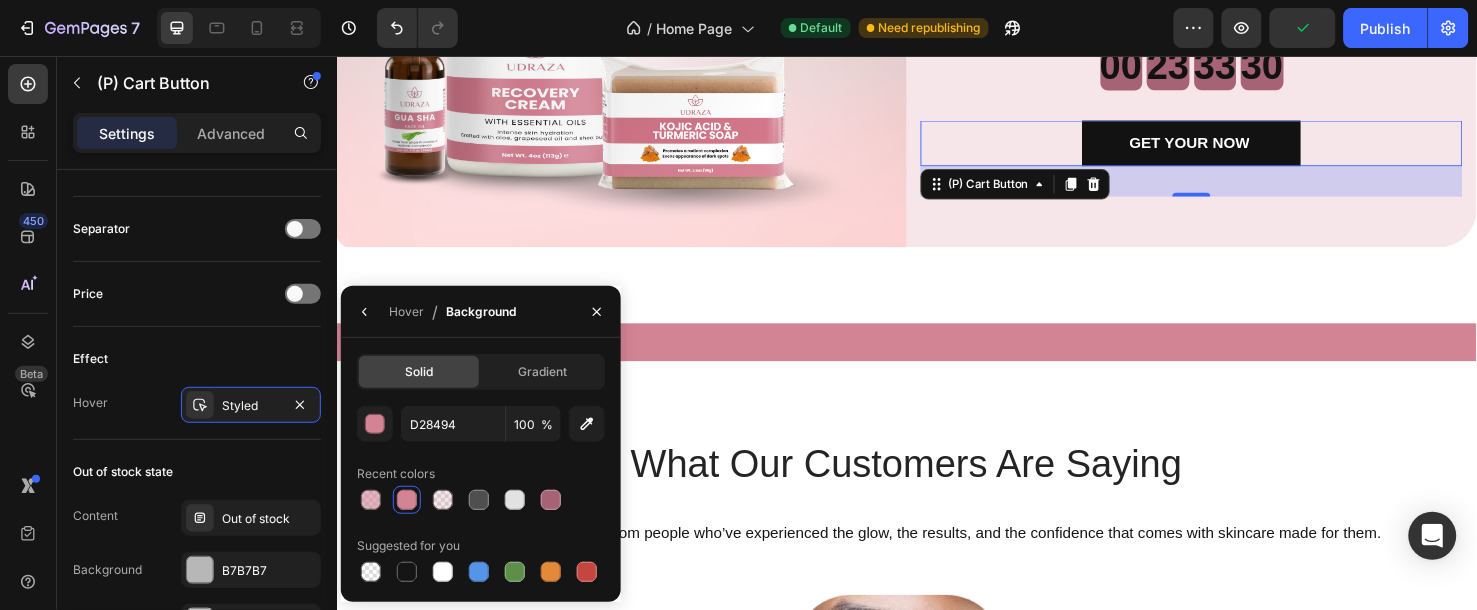 click at bounding box center (407, 500) 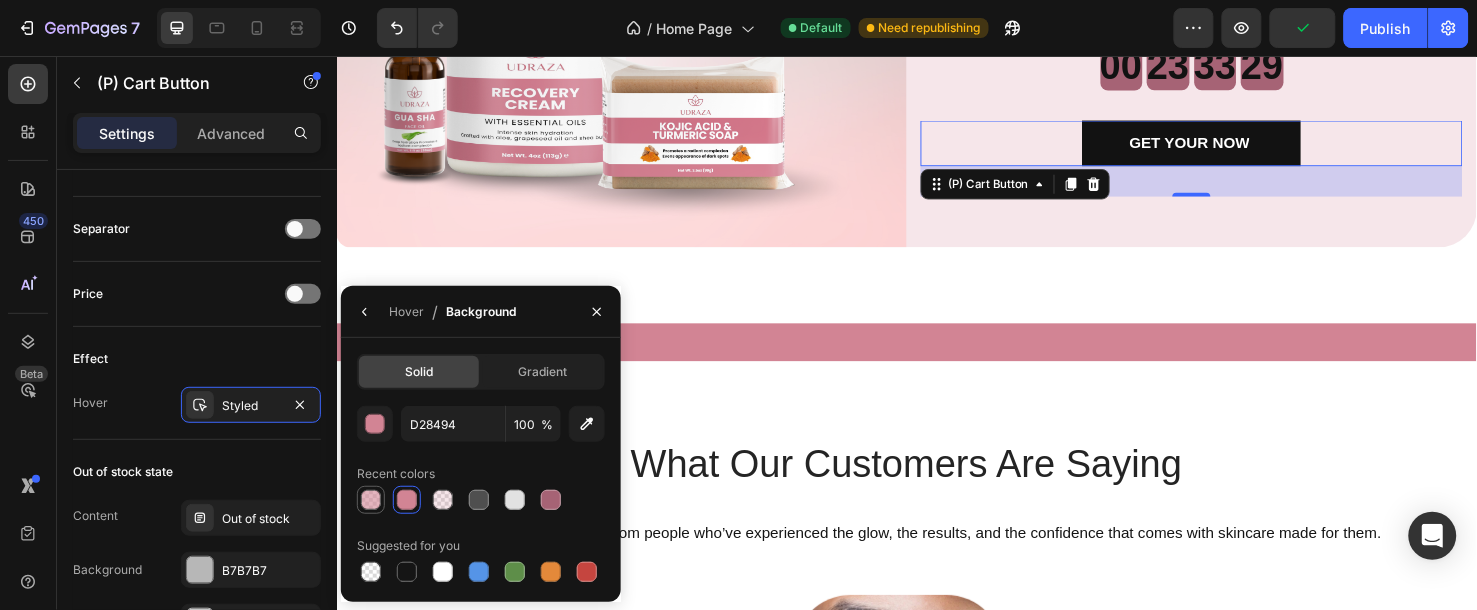 click at bounding box center [371, 500] 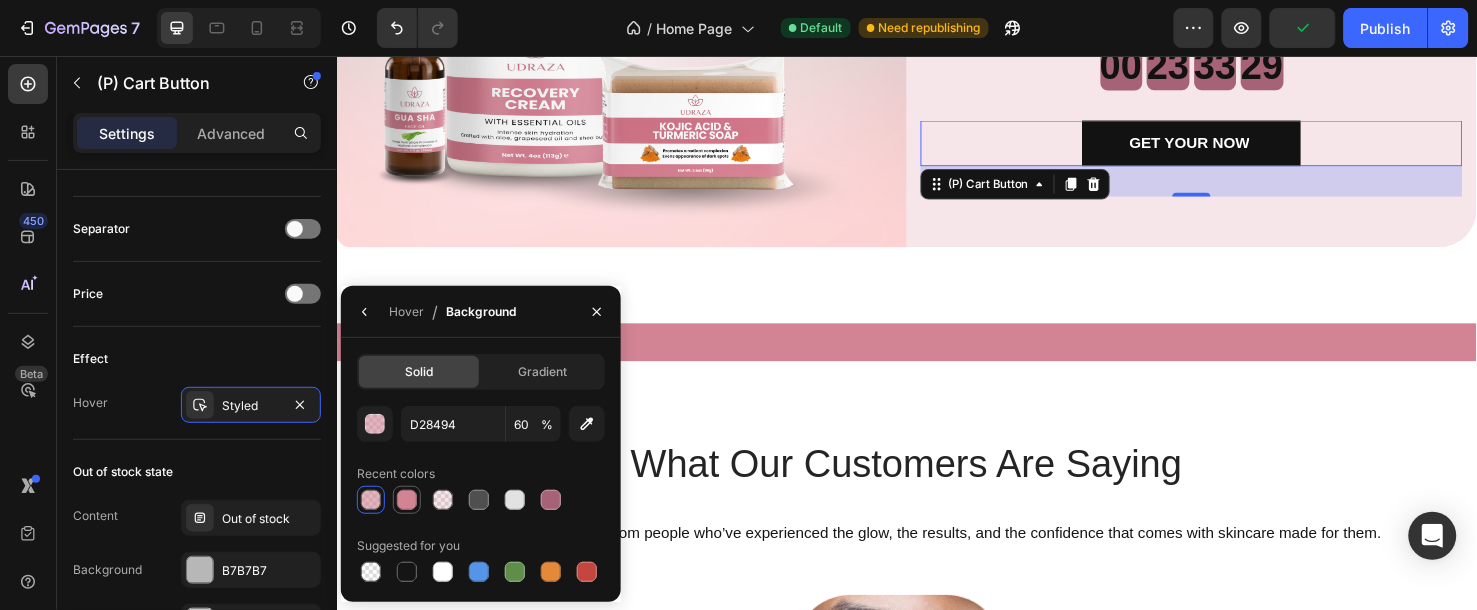 click at bounding box center [407, 500] 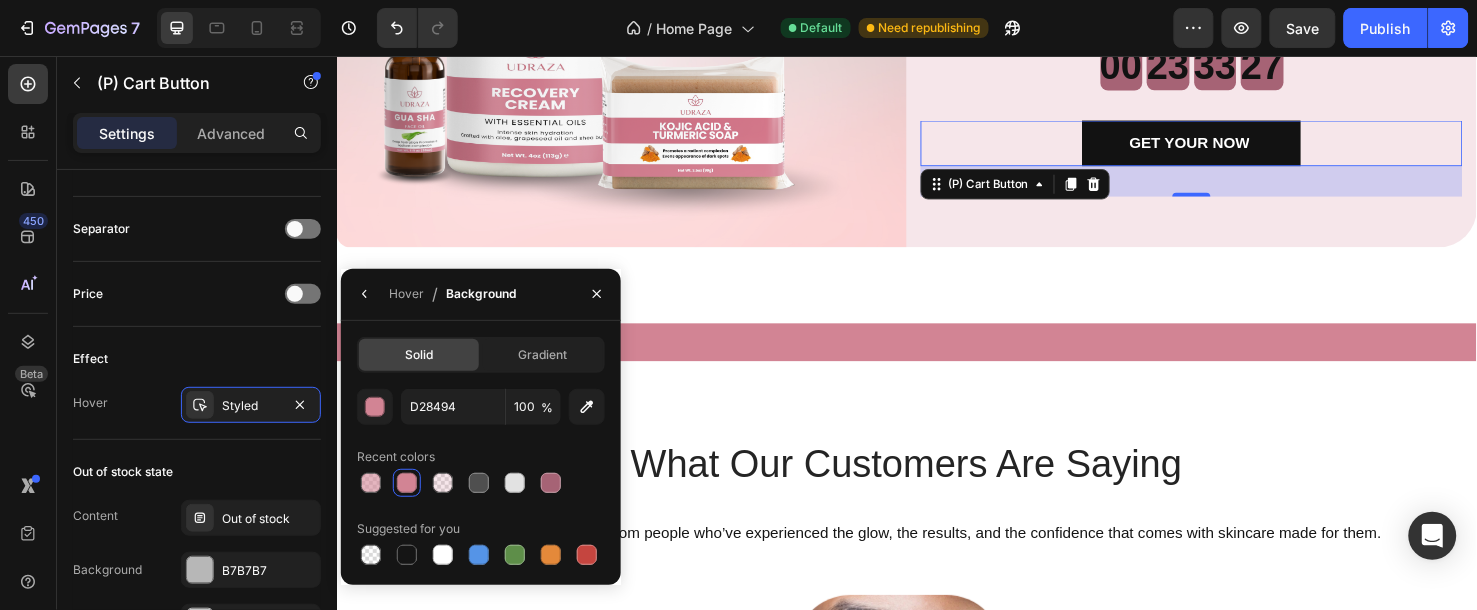 scroll, scrollTop: 1555, scrollLeft: 0, axis: vertical 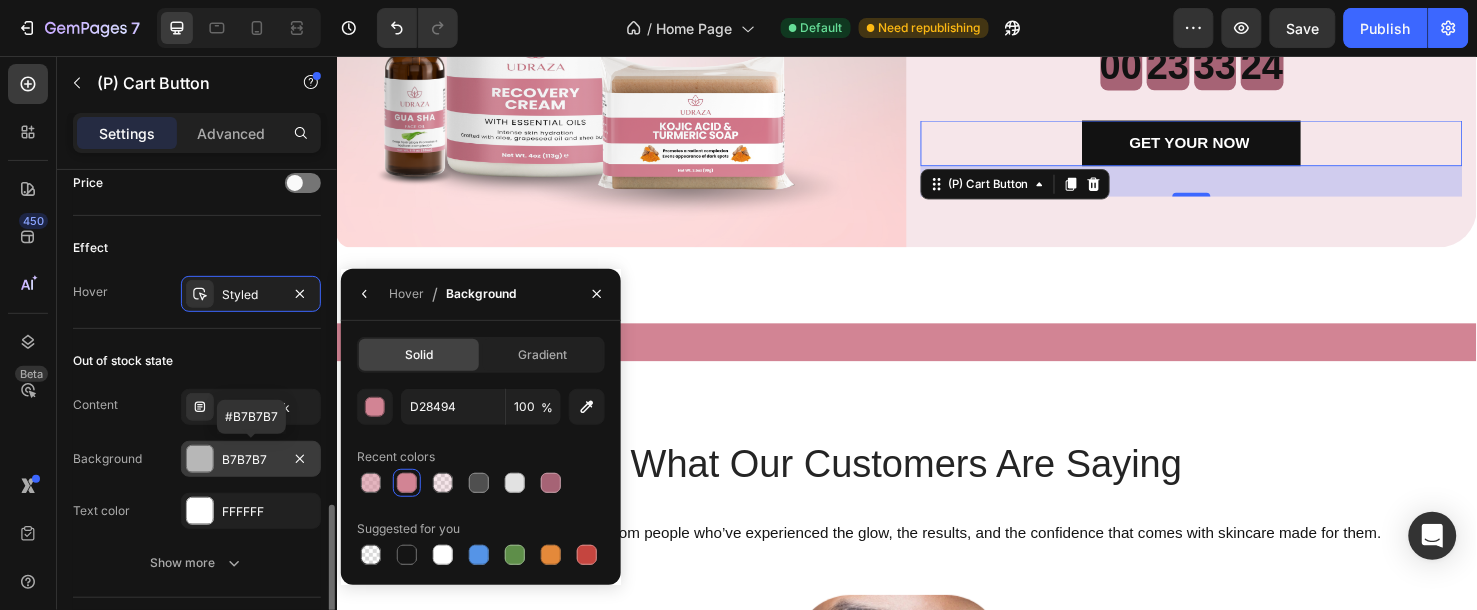 click on "B7B7B7" at bounding box center (251, 460) 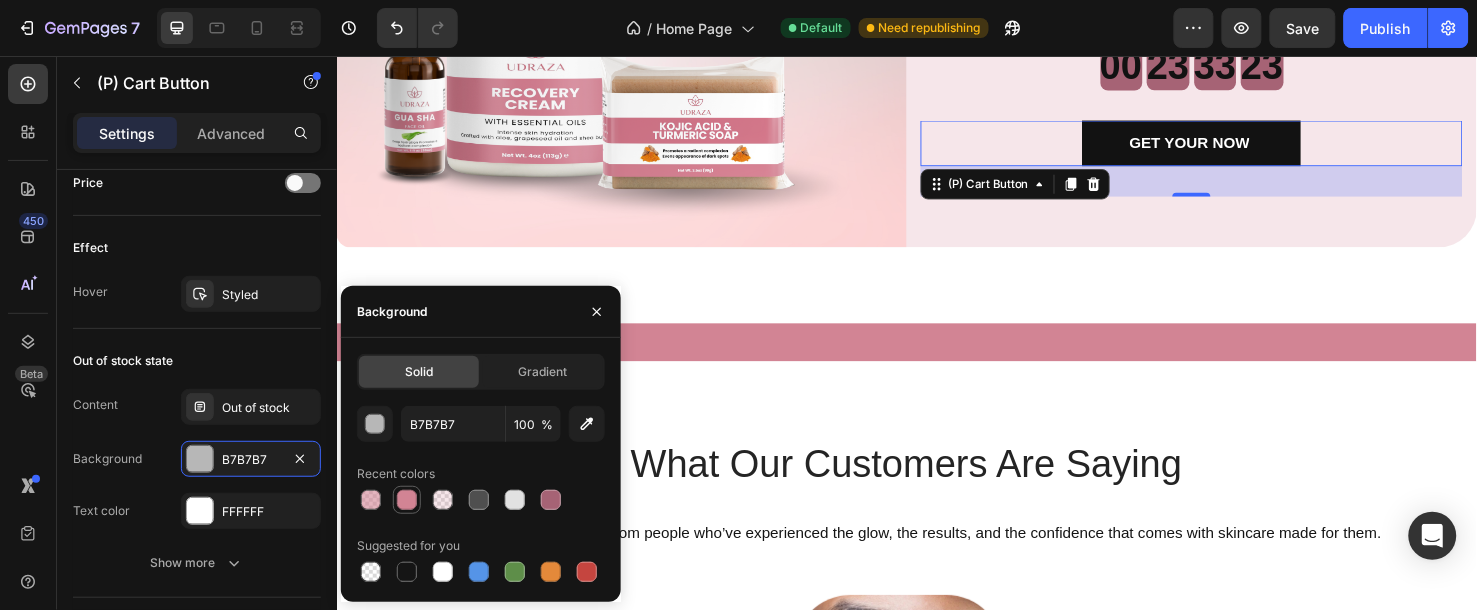 click at bounding box center [407, 500] 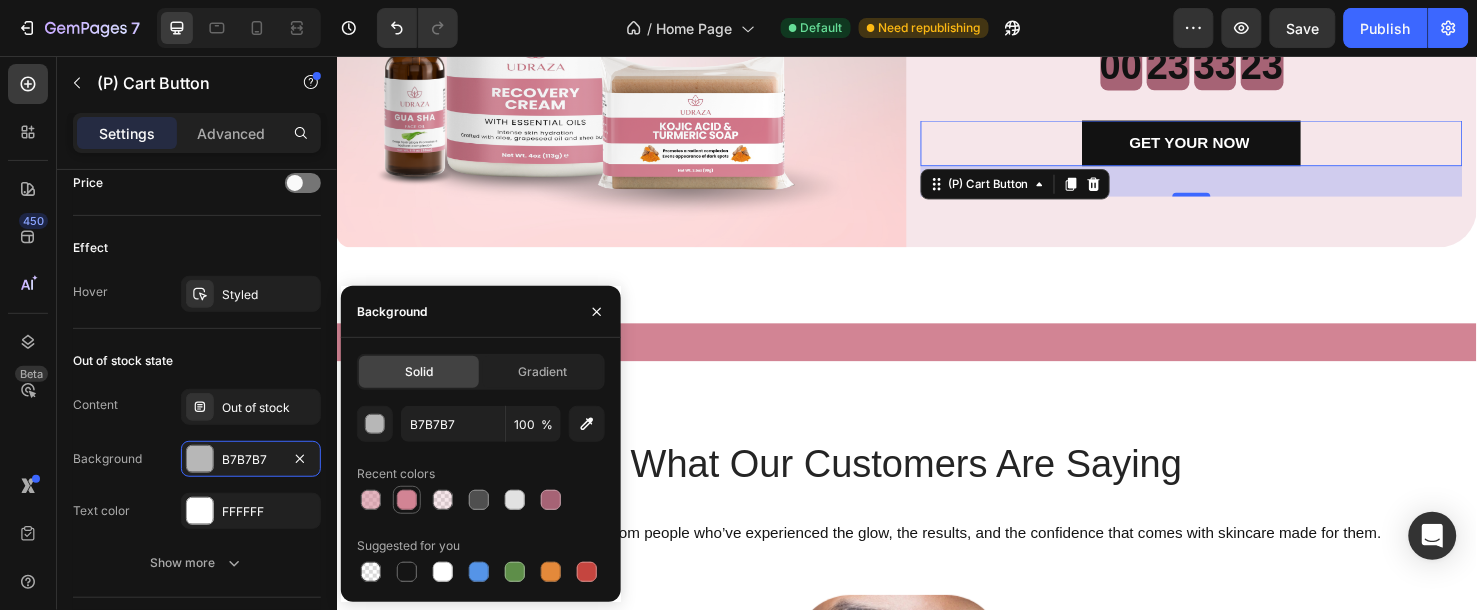 type on "D28494" 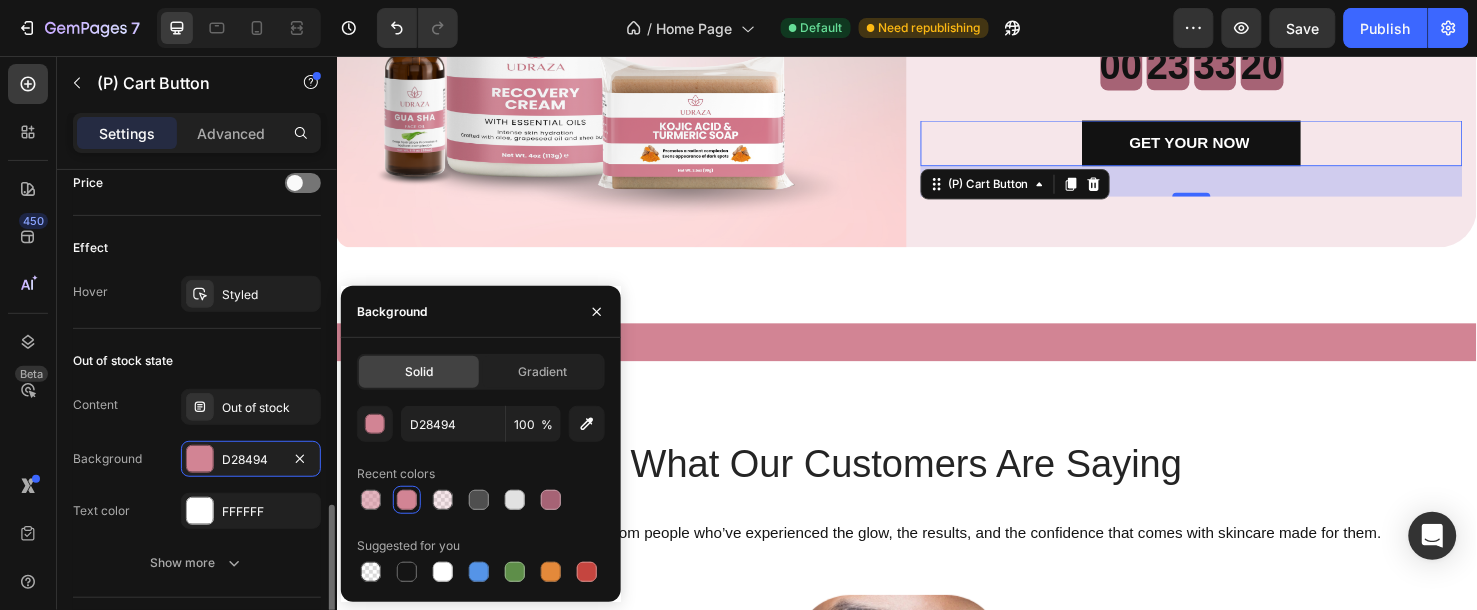 scroll, scrollTop: 1666, scrollLeft: 0, axis: vertical 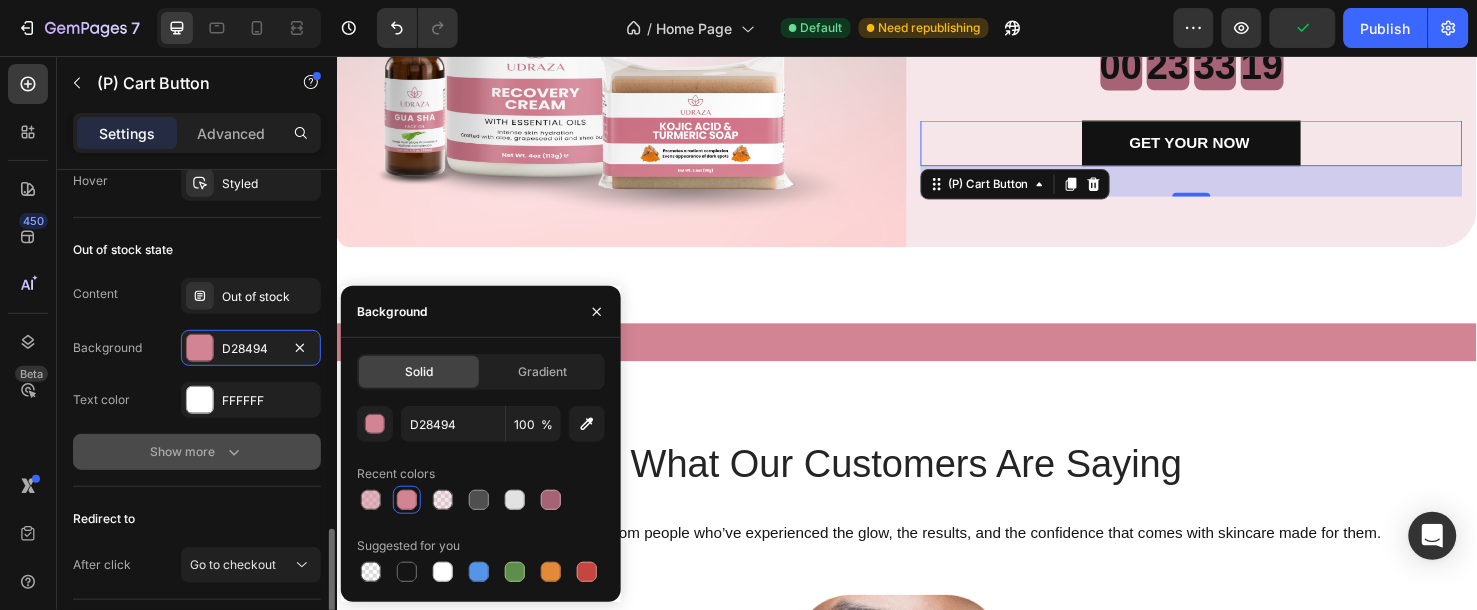 click on "Show more" at bounding box center [197, 452] 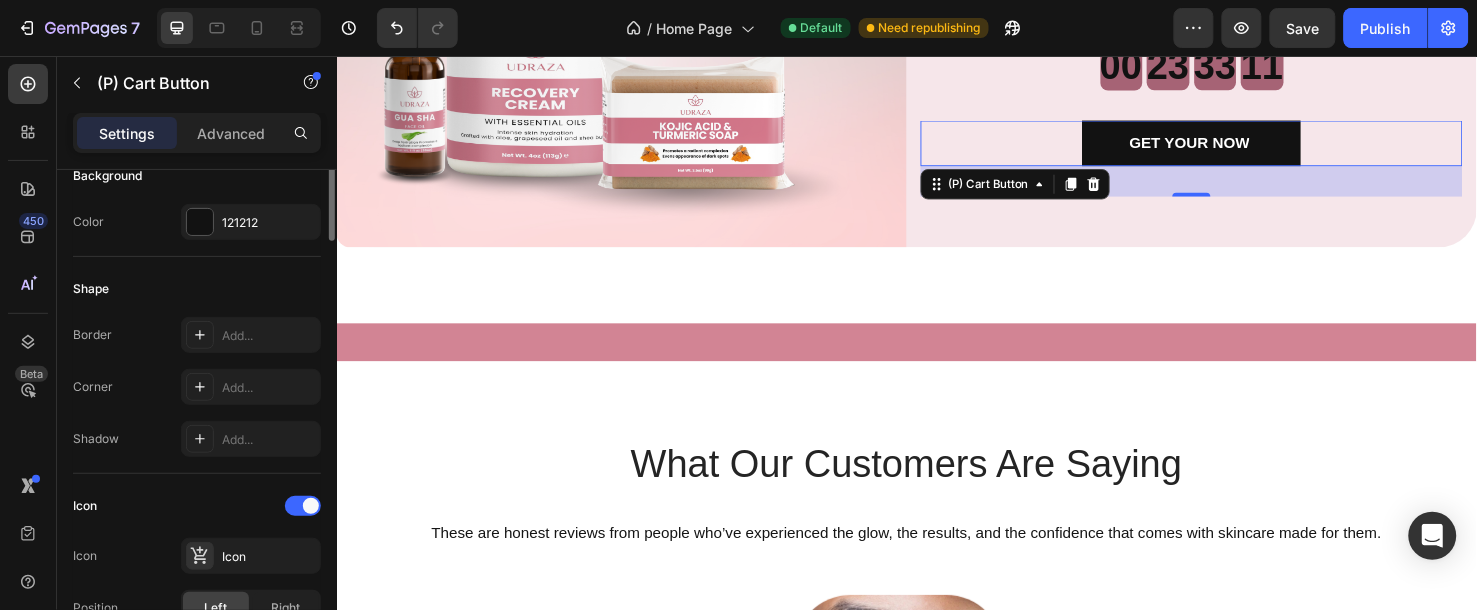 scroll, scrollTop: 406, scrollLeft: 0, axis: vertical 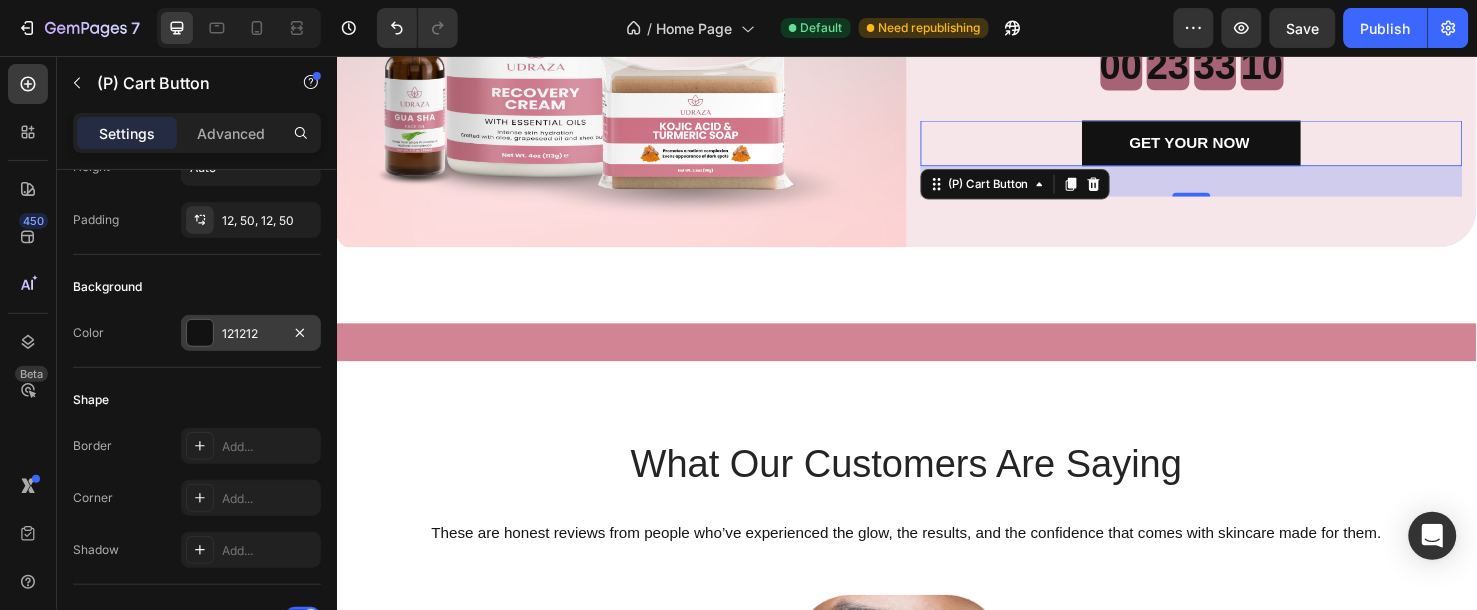 click on "121212" at bounding box center (251, 334) 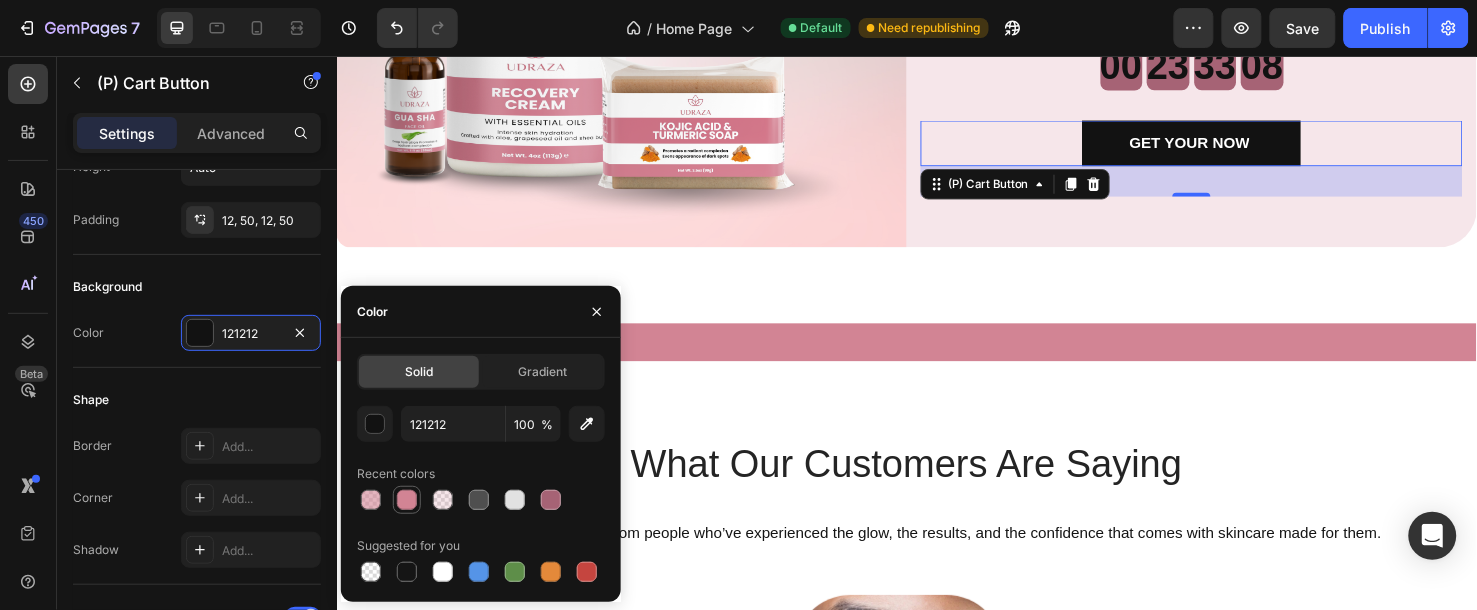click at bounding box center [407, 500] 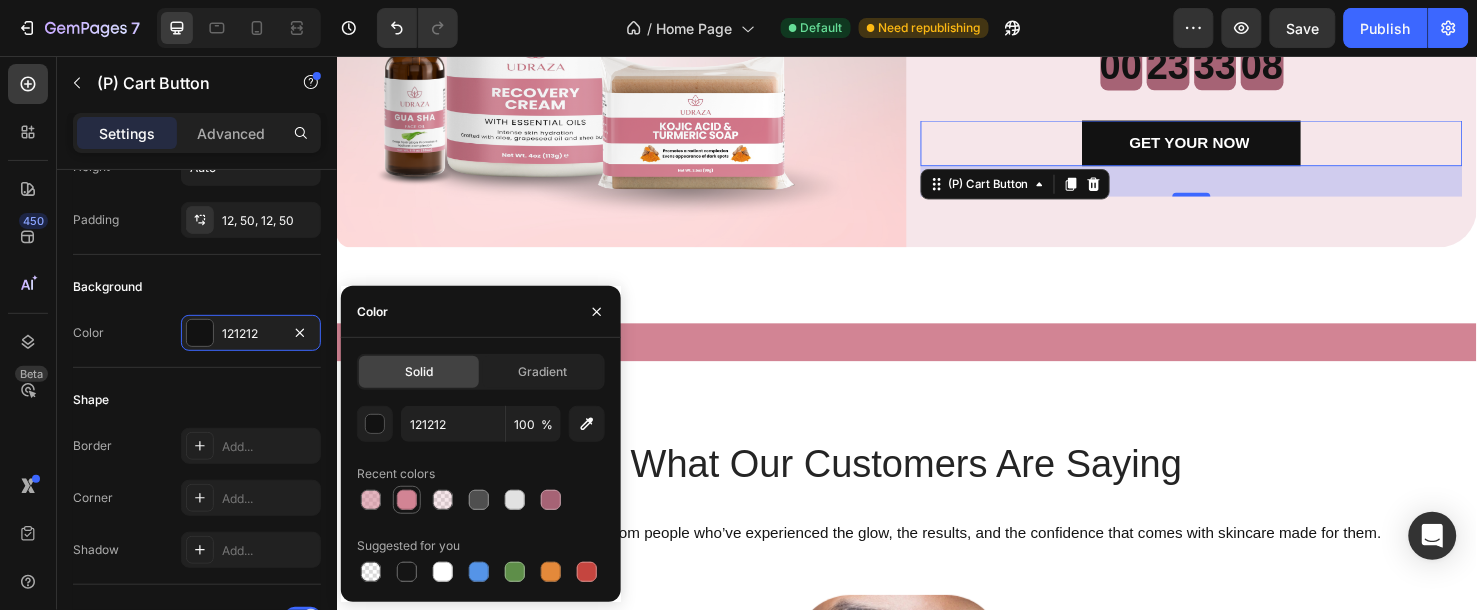 type on "D28494" 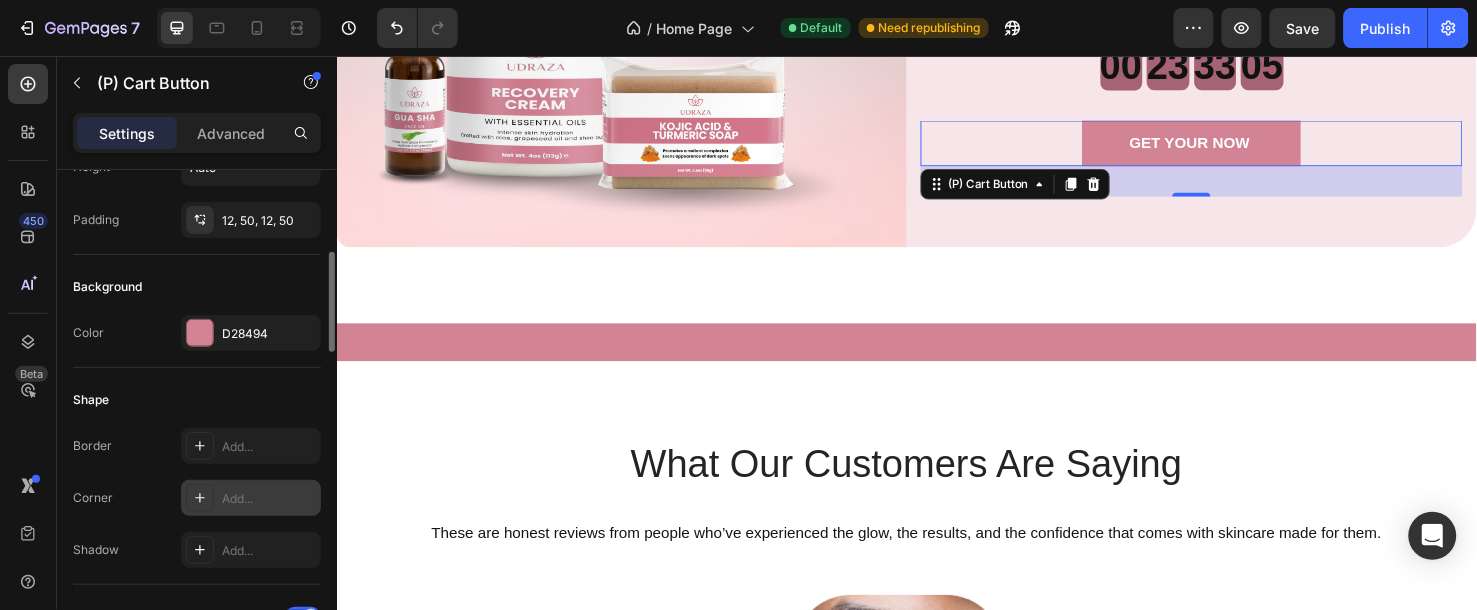 click on "Add..." at bounding box center (251, 498) 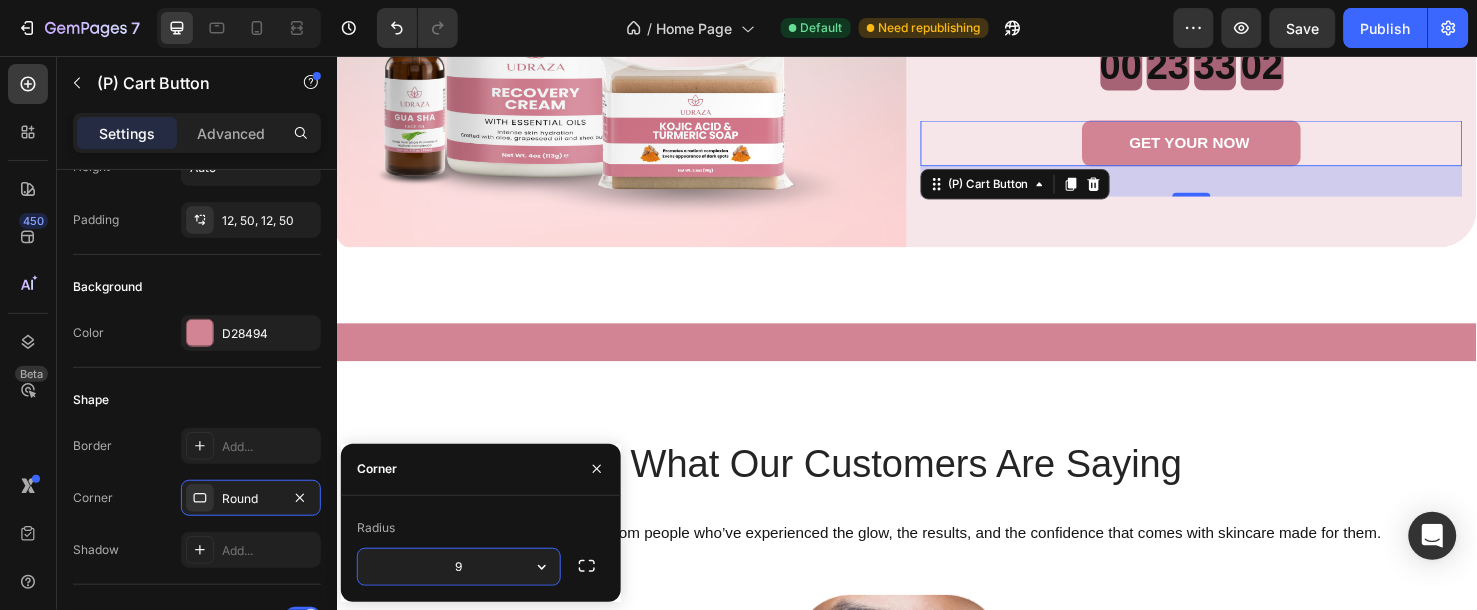 type on "90" 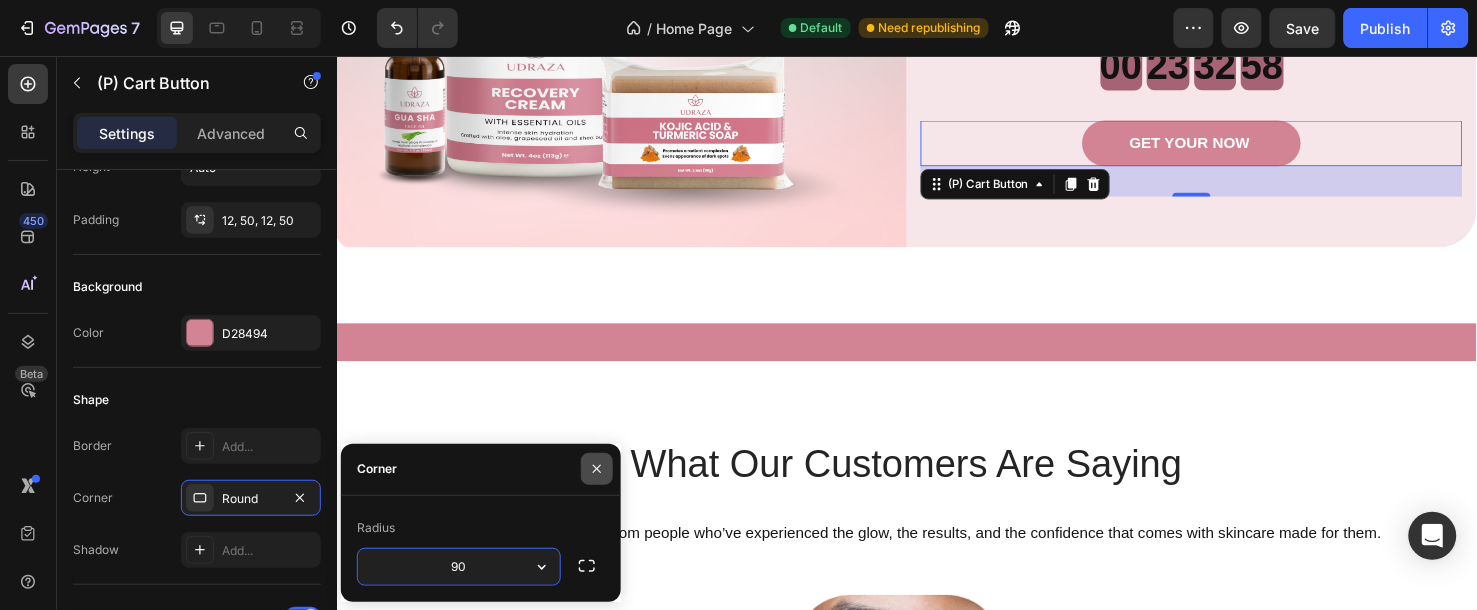 click 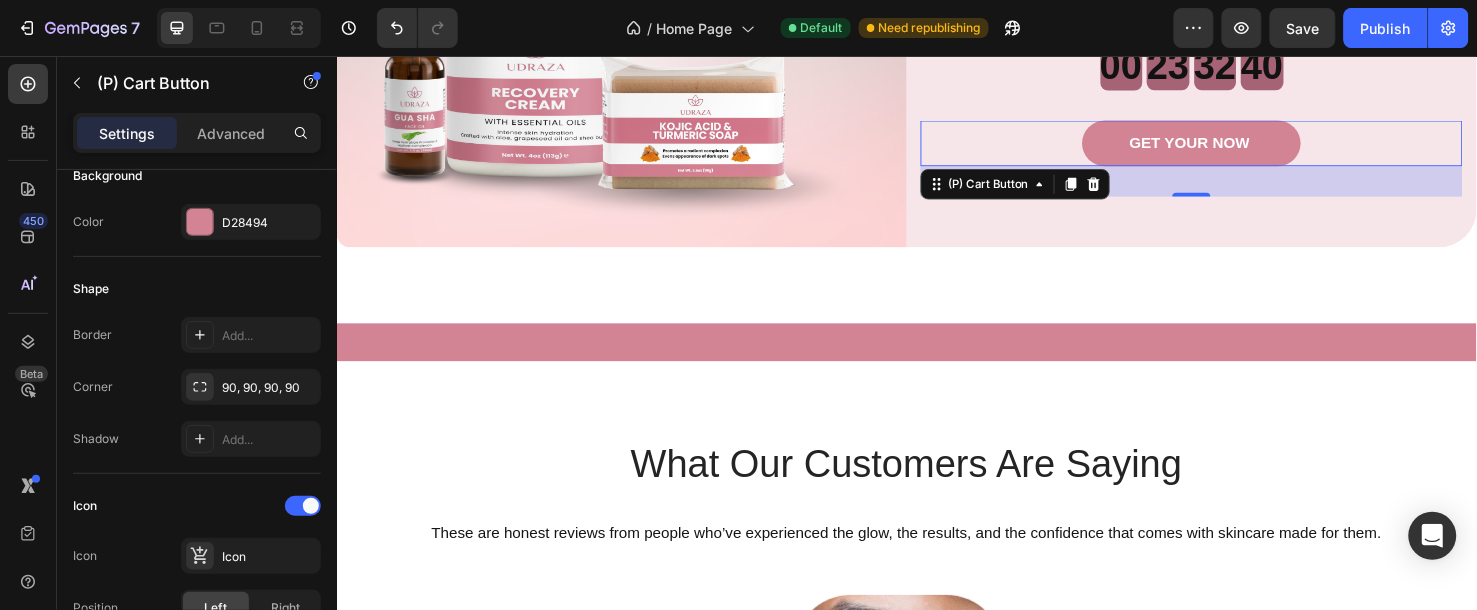 scroll, scrollTop: 73, scrollLeft: 0, axis: vertical 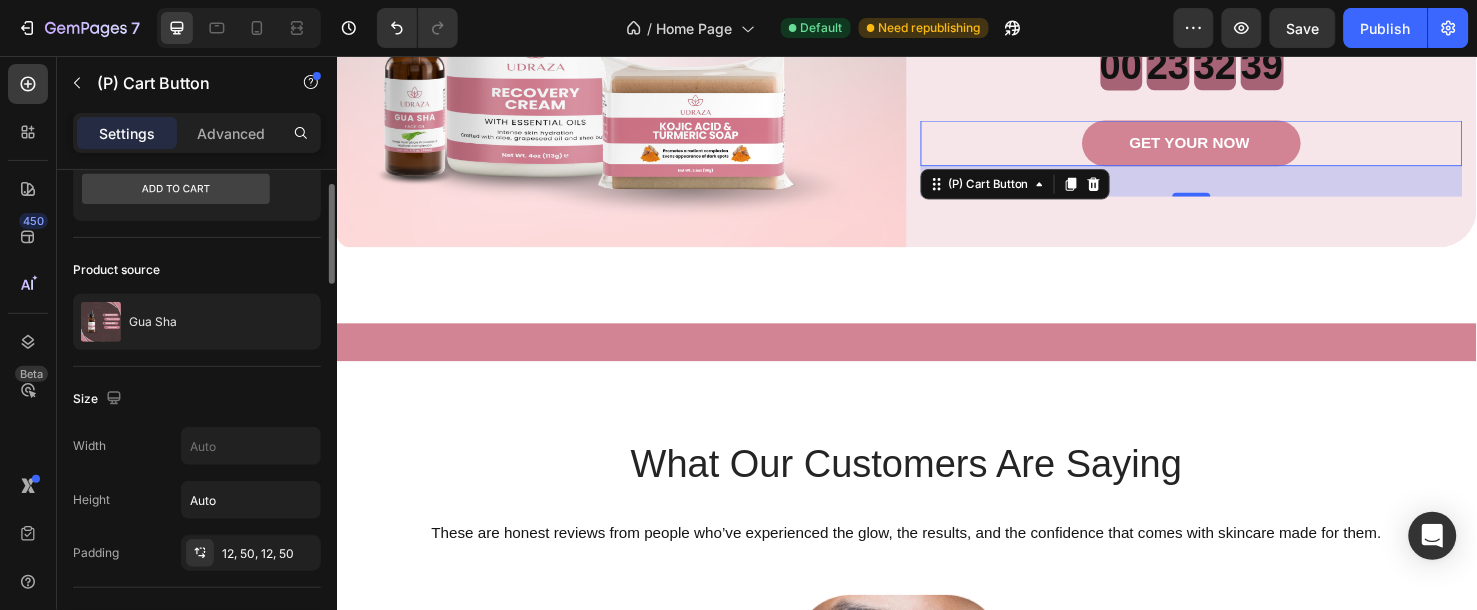 click on "GET YOUR NOW" at bounding box center [1236, 147] 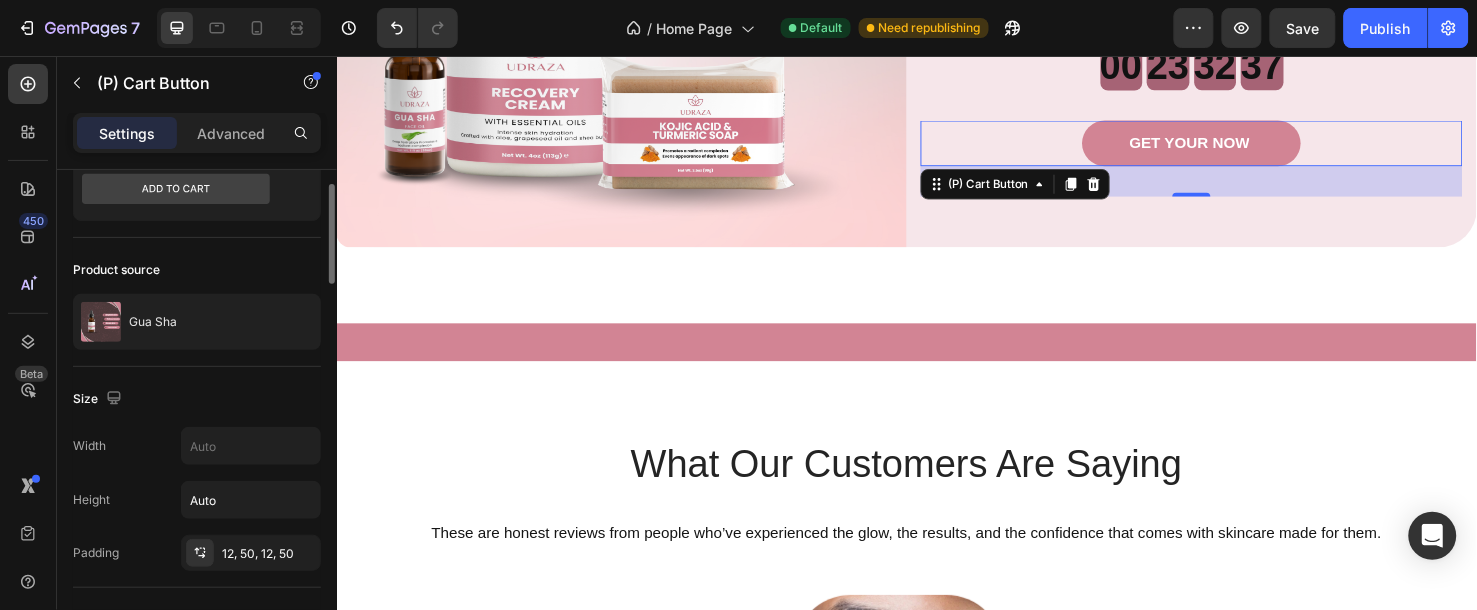 scroll, scrollTop: 0, scrollLeft: 0, axis: both 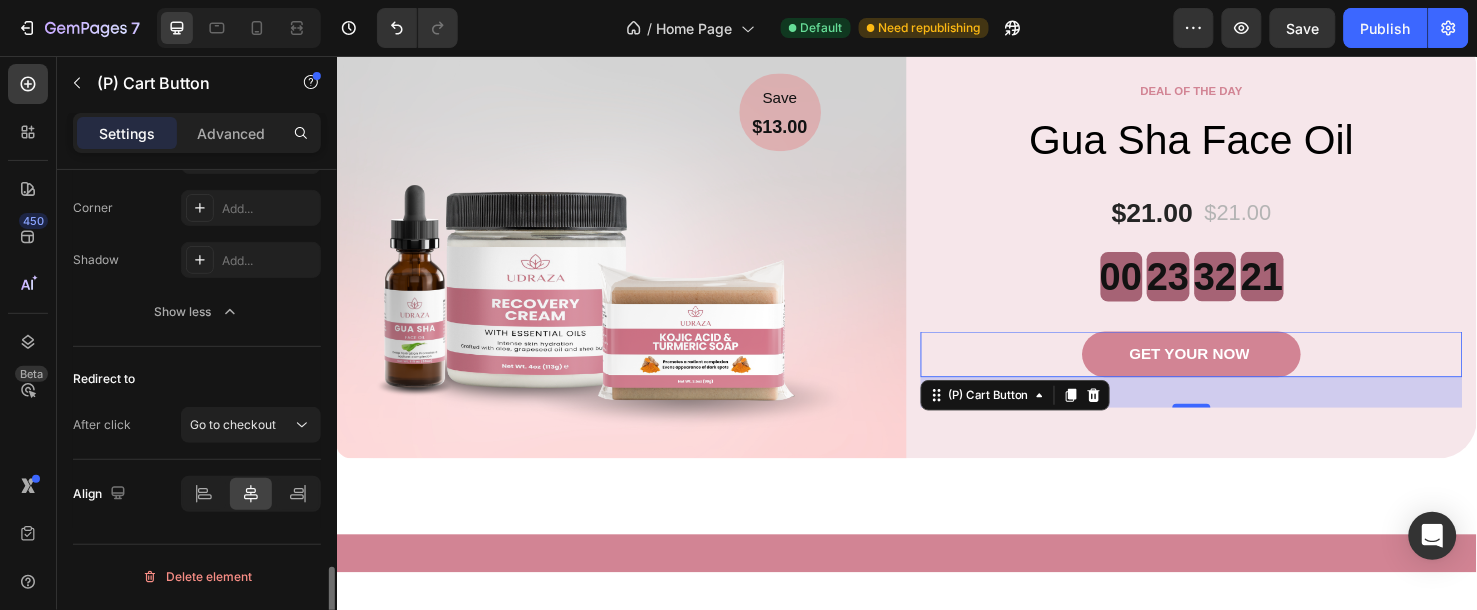 click on "Border Add... Corner Add... Shadow Add... Show less" 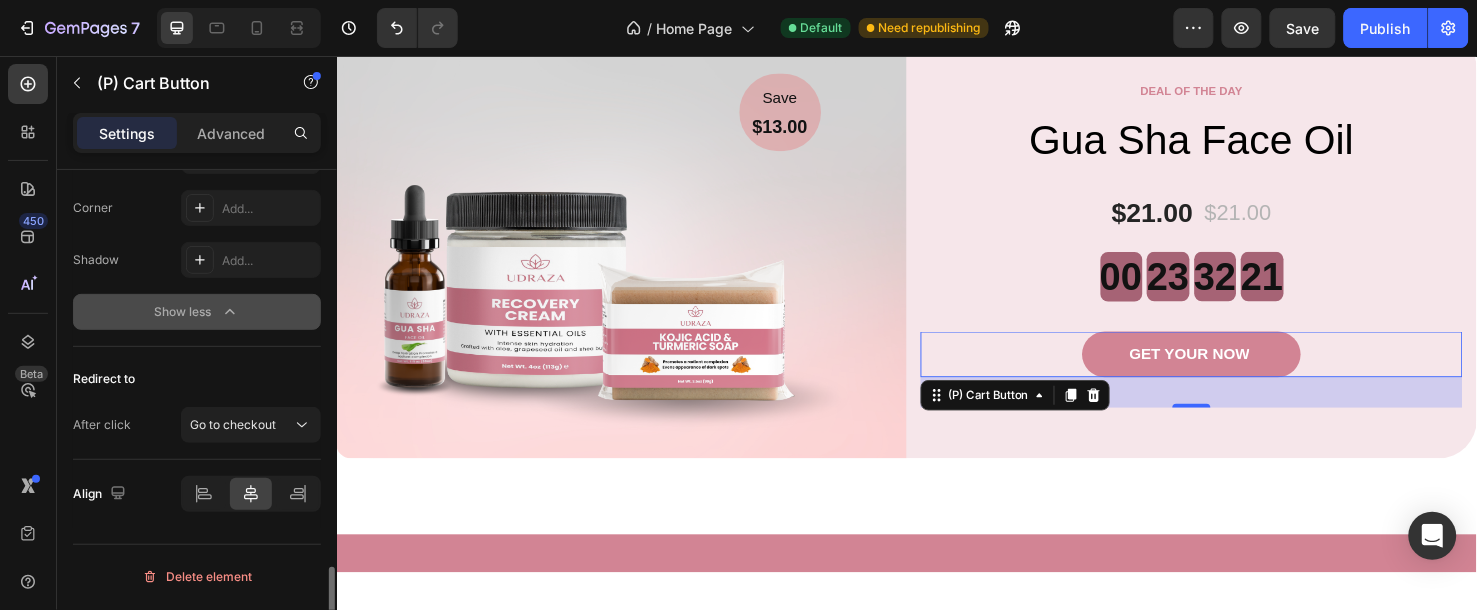 click 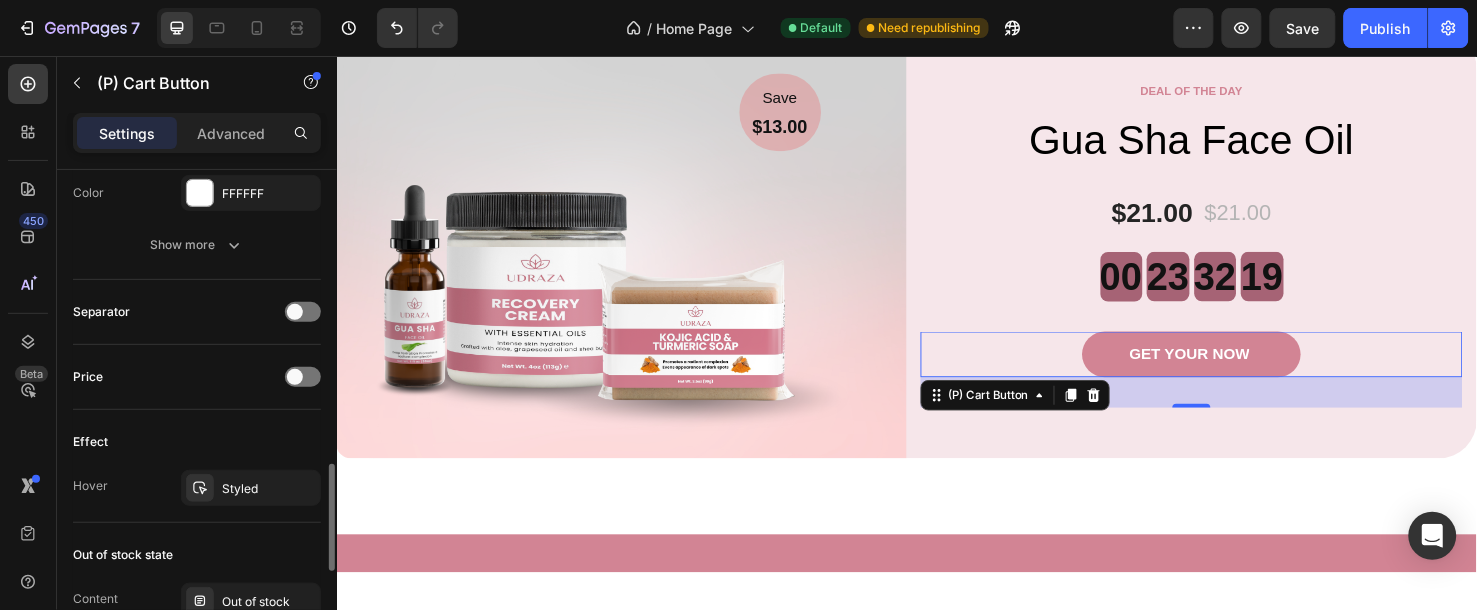scroll, scrollTop: 1250, scrollLeft: 0, axis: vertical 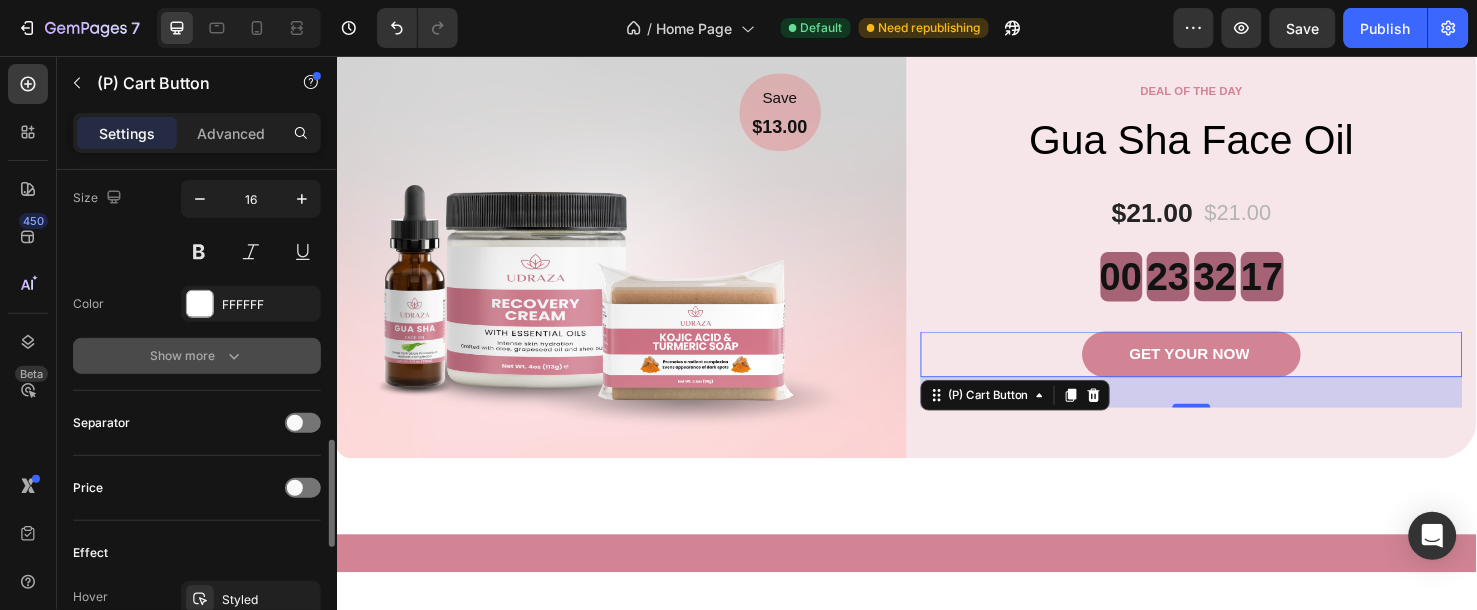 click 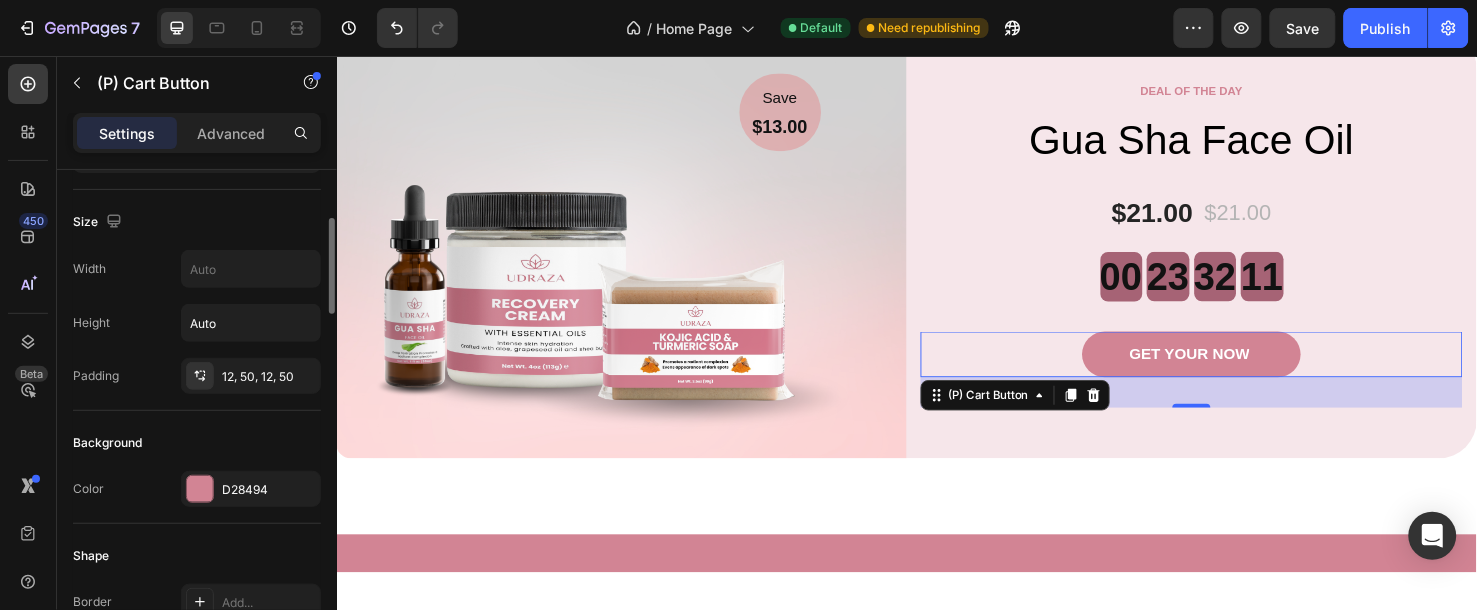 scroll, scrollTop: 0, scrollLeft: 0, axis: both 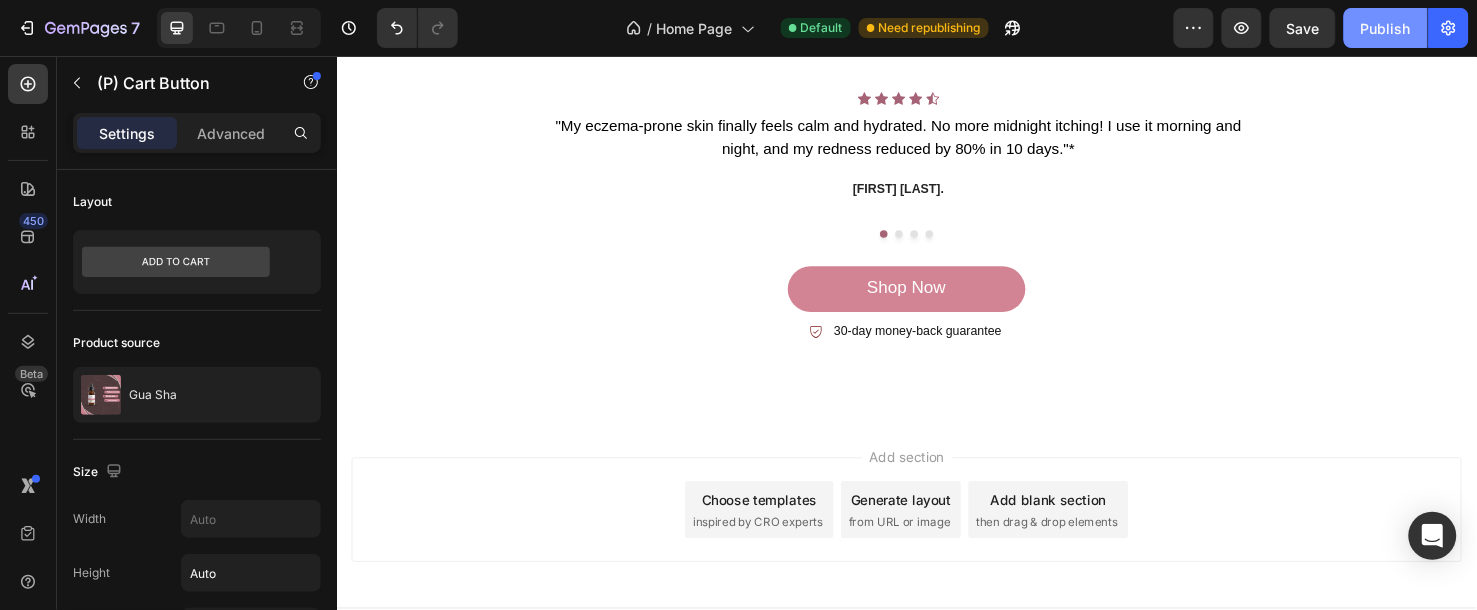 click on "Publish" at bounding box center (1386, 28) 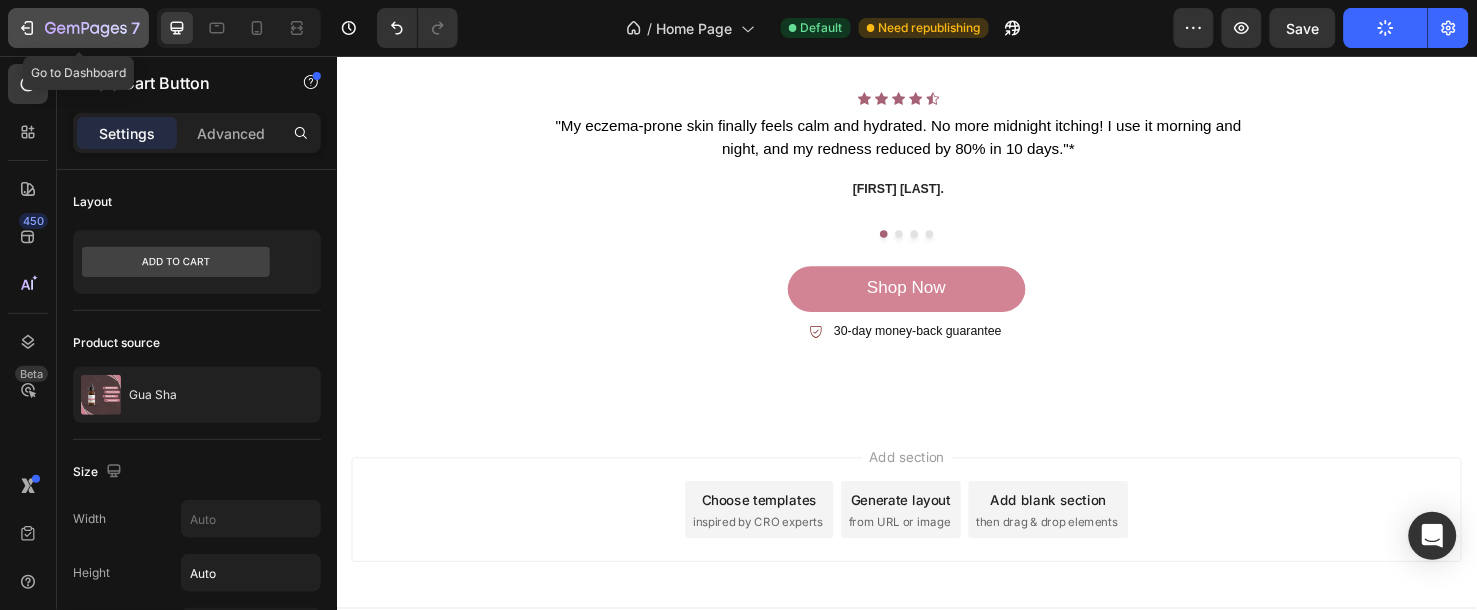 click 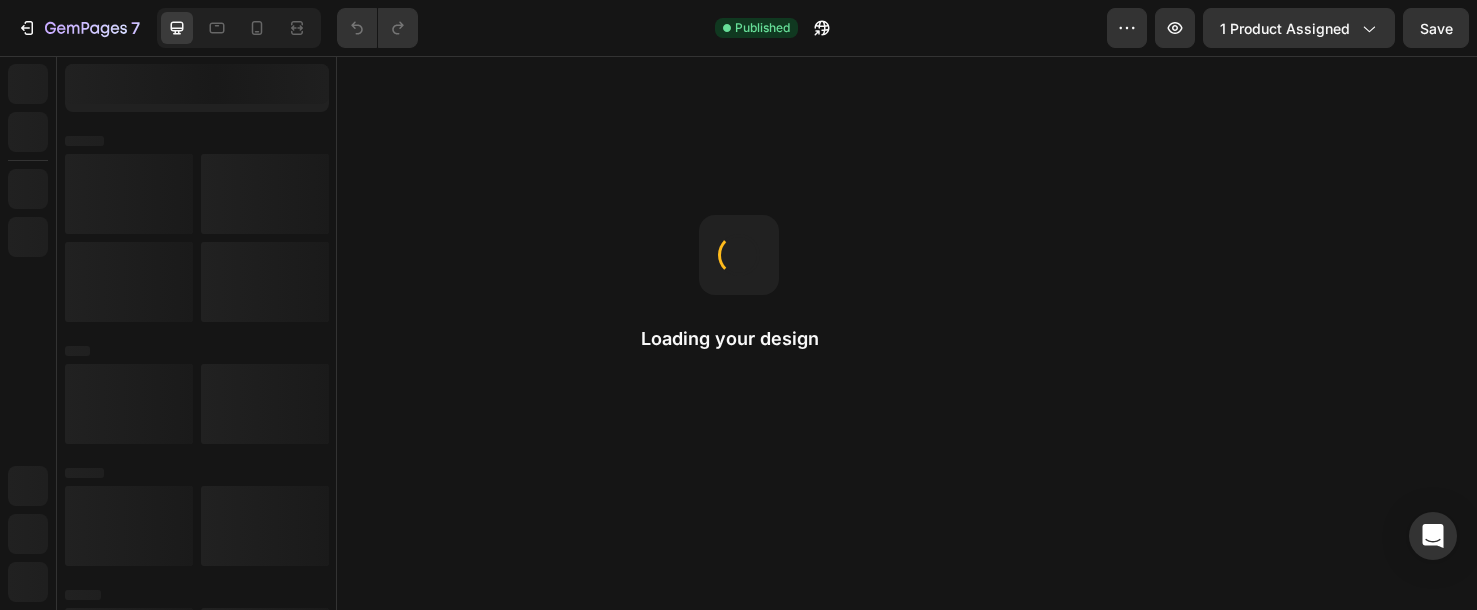scroll, scrollTop: 0, scrollLeft: 0, axis: both 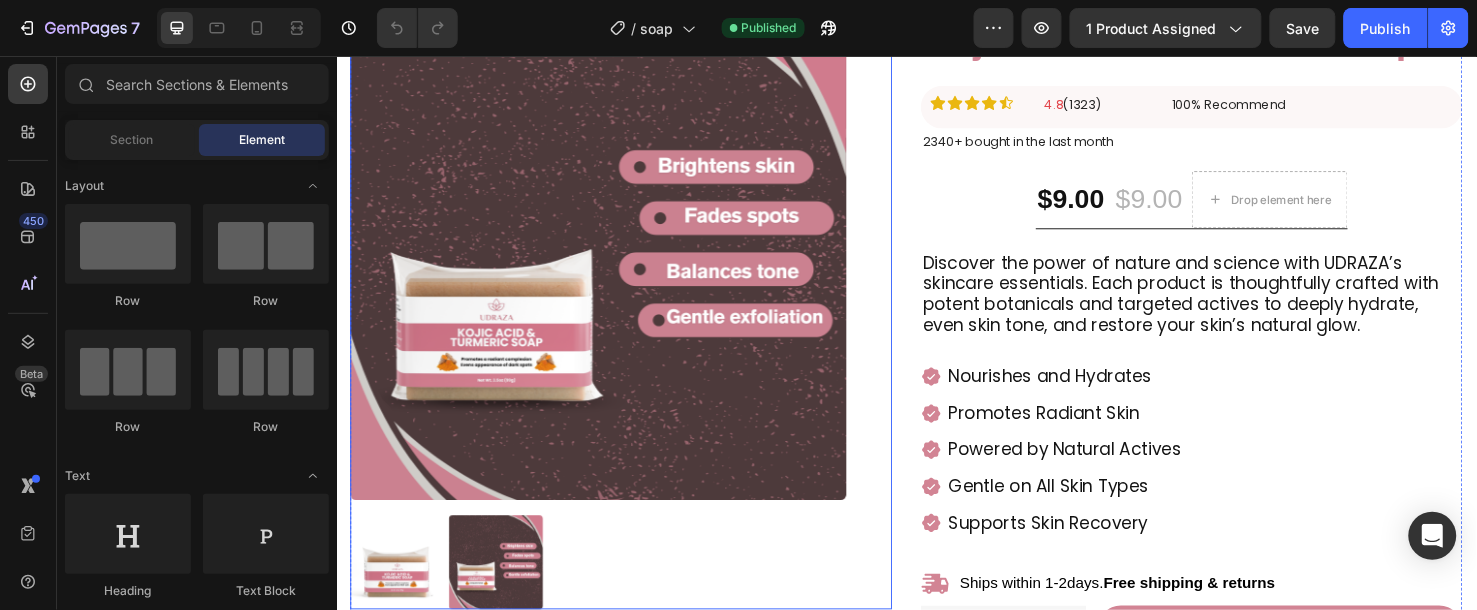 click at bounding box center [612, 261] 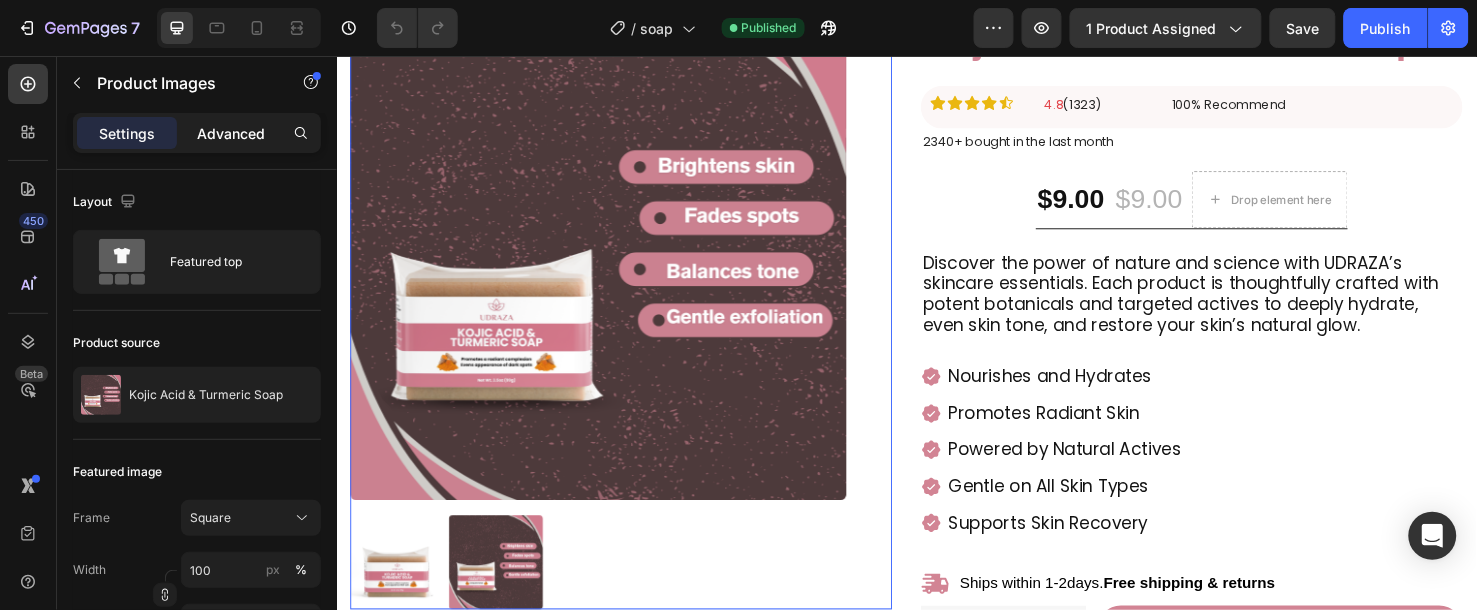 click on "Advanced" at bounding box center [231, 133] 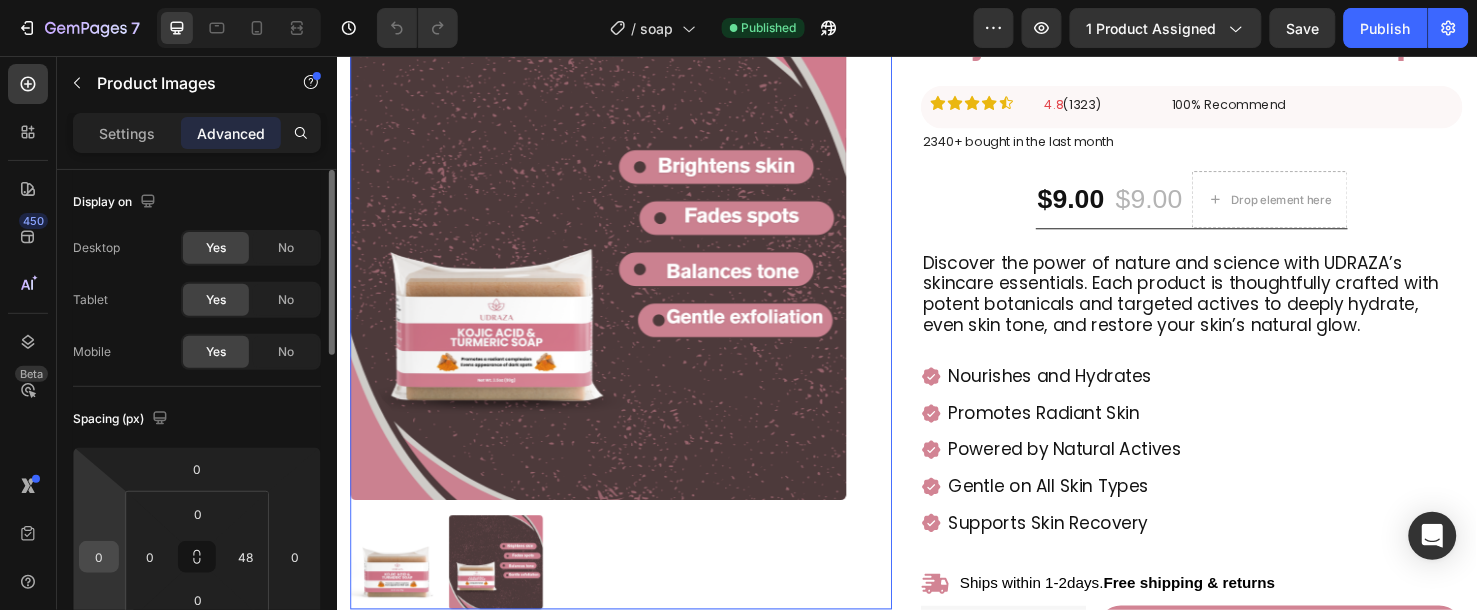 click on "0" at bounding box center [99, 557] 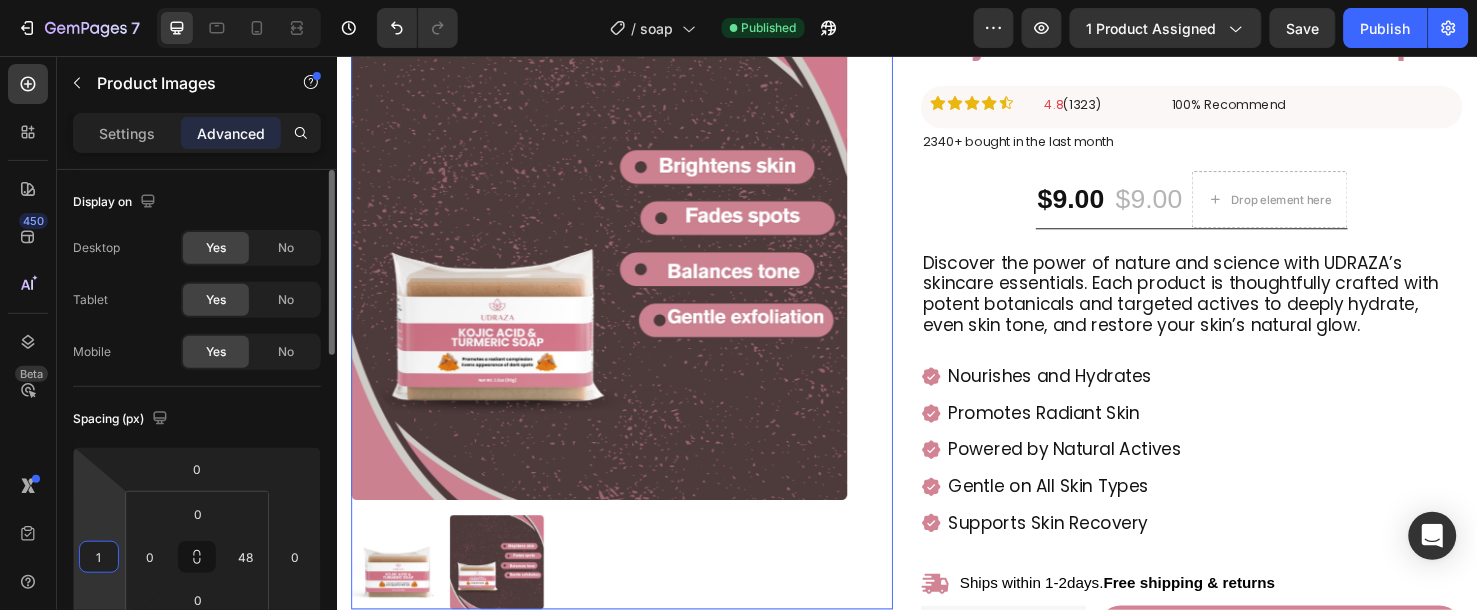 type on "10" 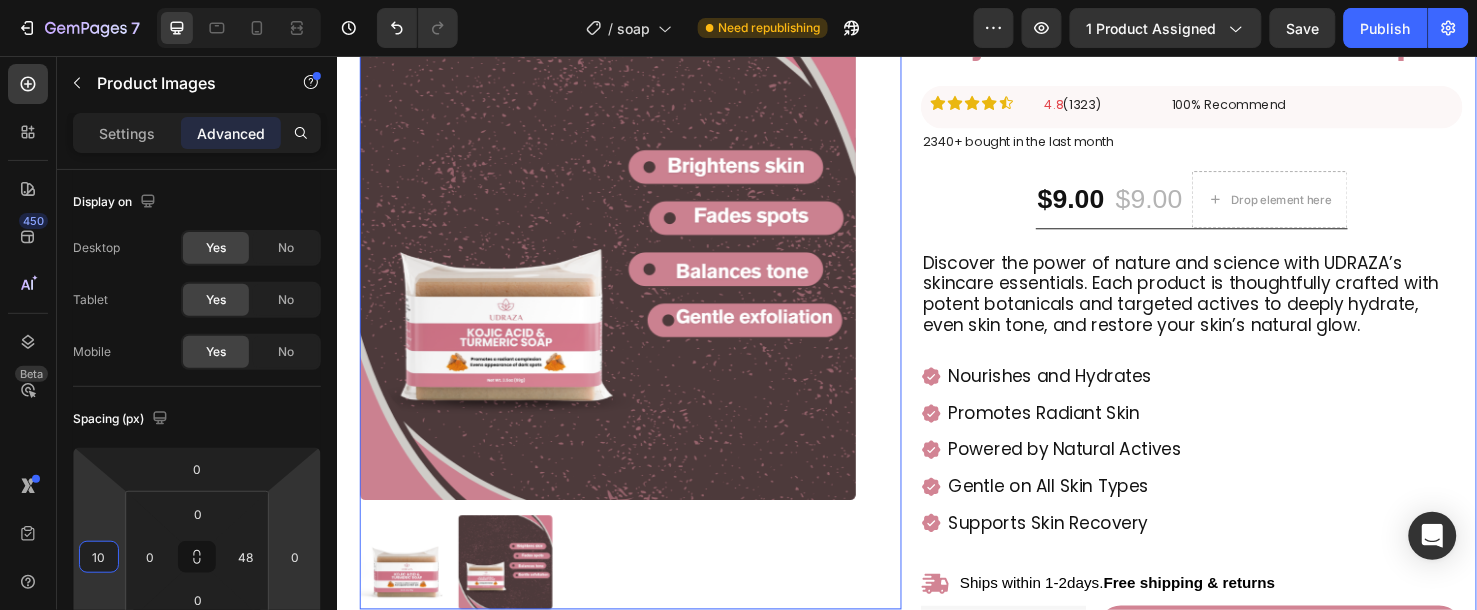 click on "Product Images   48 Kojic Acid & Turmeric Soap Product Title Icon Icon Icon Icon
Icon Icon List 4.8    (1323)  Text Block 100% Recommend Text Block Row Row 2340+ bought in the last month Text Block $9.00 Product Price Product Price $9.00 Product Price Product Price
Drop element here Row Discover the power of nature and science with UDRAZA’s skincare essentials. Each product is thoughtfully crafted with potent botanicals and targeted actives to deeply hydrate, even skin tone, and restore your skin’s natural glow.  Text Block
Nourishes and Hydrates
Promotes Radiant Skin
Powered by Natural Actives
Gentle on All Skin Types
Supports Skin Recovery Item List
Ships within 1-2days.  Free shipping & returns Item List 1 Product Quantity Row
Add to cart Add to Cart Row Row
100% Money-Back Guarantee Item List
30-Day Easy Returns and Exchanges Item List" at bounding box center [936, 468] 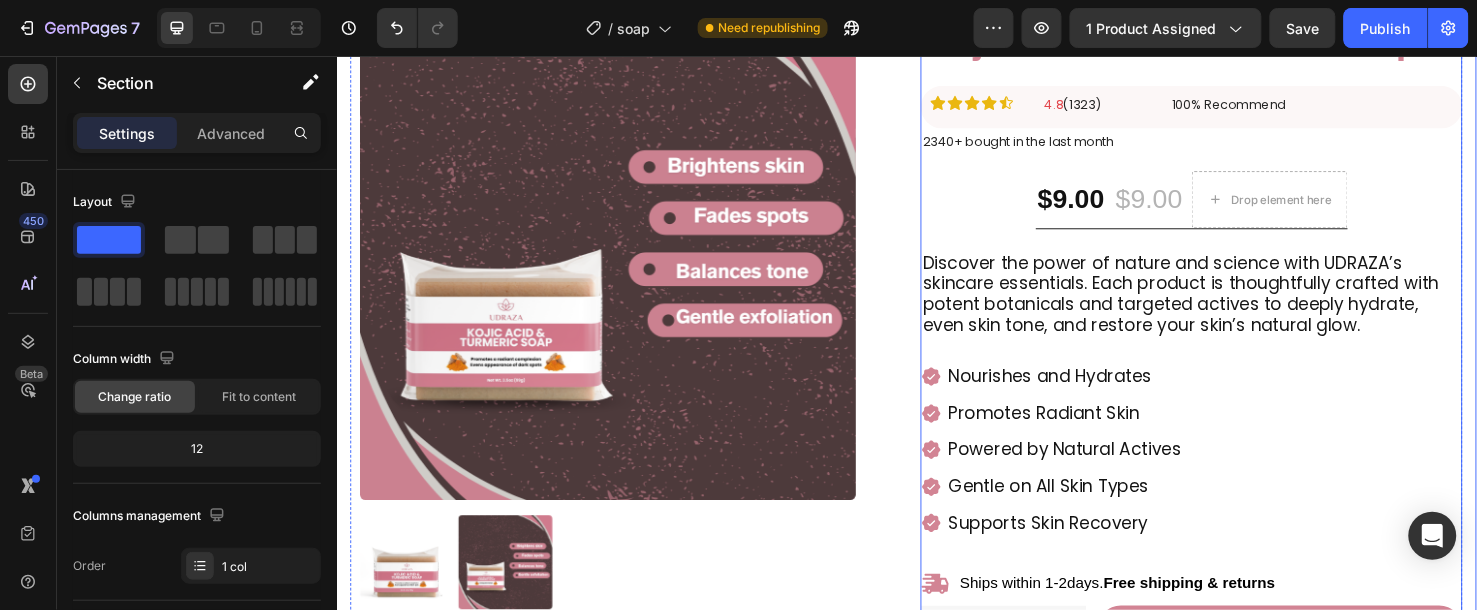 click on "Kojic Acid & Turmeric Soap Product Title Icon Icon Icon Icon
Icon Icon List 4.8    (1323)  Text Block 100% Recommend Text Block Row Row 2340+ bought in the last month Text Block $9.00 Product Price Product Price $9.00 Product Price Product Price
Drop element here Row Discover the power of nature and science with UDRAZA’s skincare essentials. Each product is thoughtfully crafted with potent botanicals and targeted actives to deeply hydrate, even skin tone, and restore your skin’s natural glow.  Text Block
Nourishes and Hydrates
Promotes Radiant Skin
Powered by Natural Actives
Gentle on All Skin Types
Supports Skin Recovery Item List
Ships within 1-2days.  Free shipping & returns Item List 1 Product Quantity Row
Add to cart Add to Cart Row" at bounding box center (1236, 347) 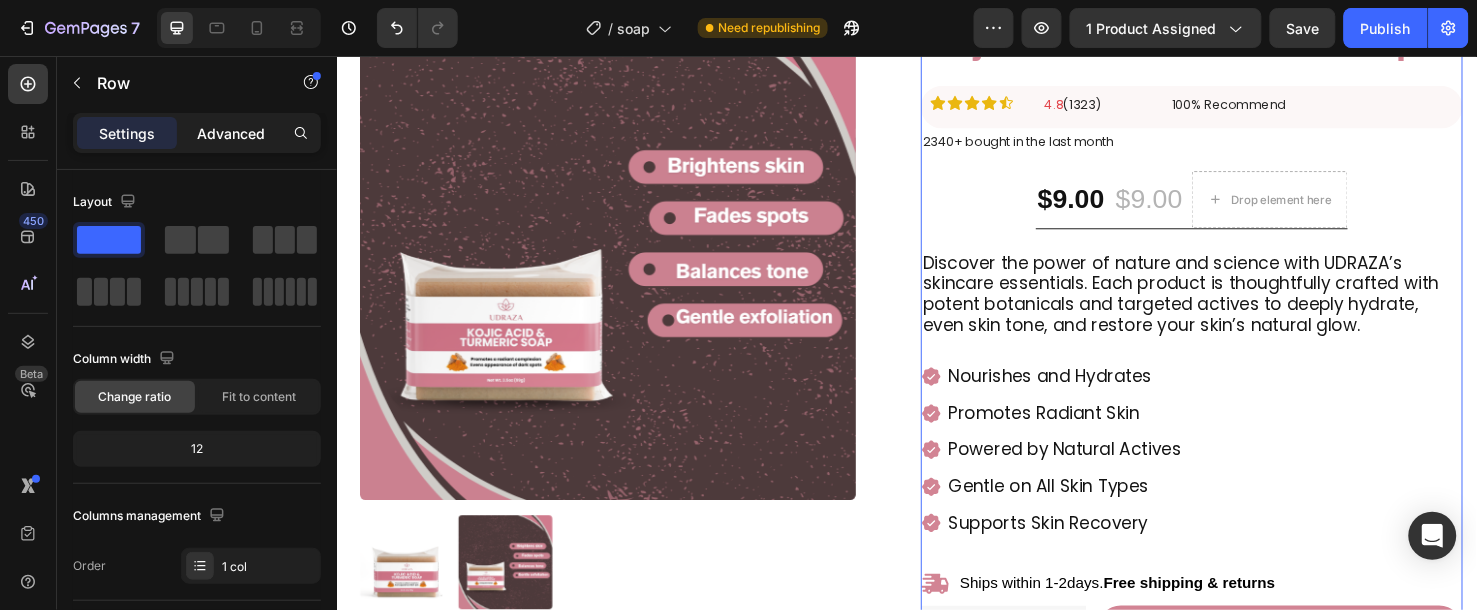 click on "Advanced" 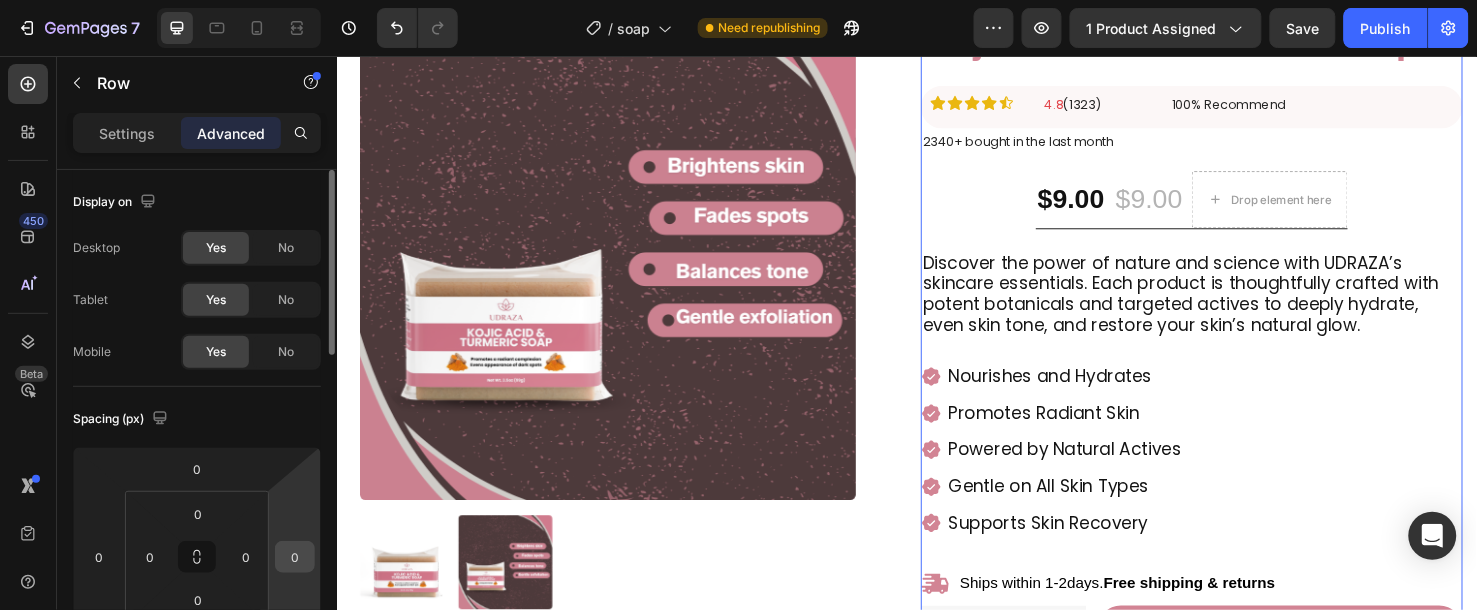 click on "0" at bounding box center [295, 557] 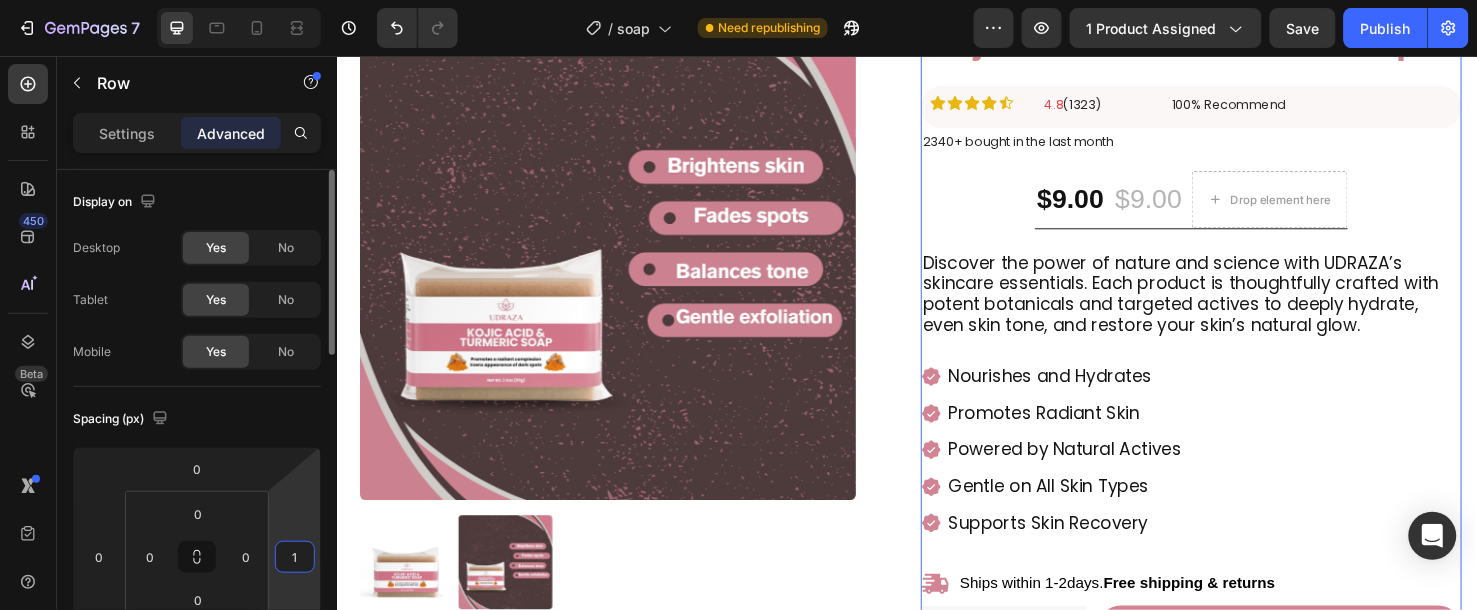 type on "10" 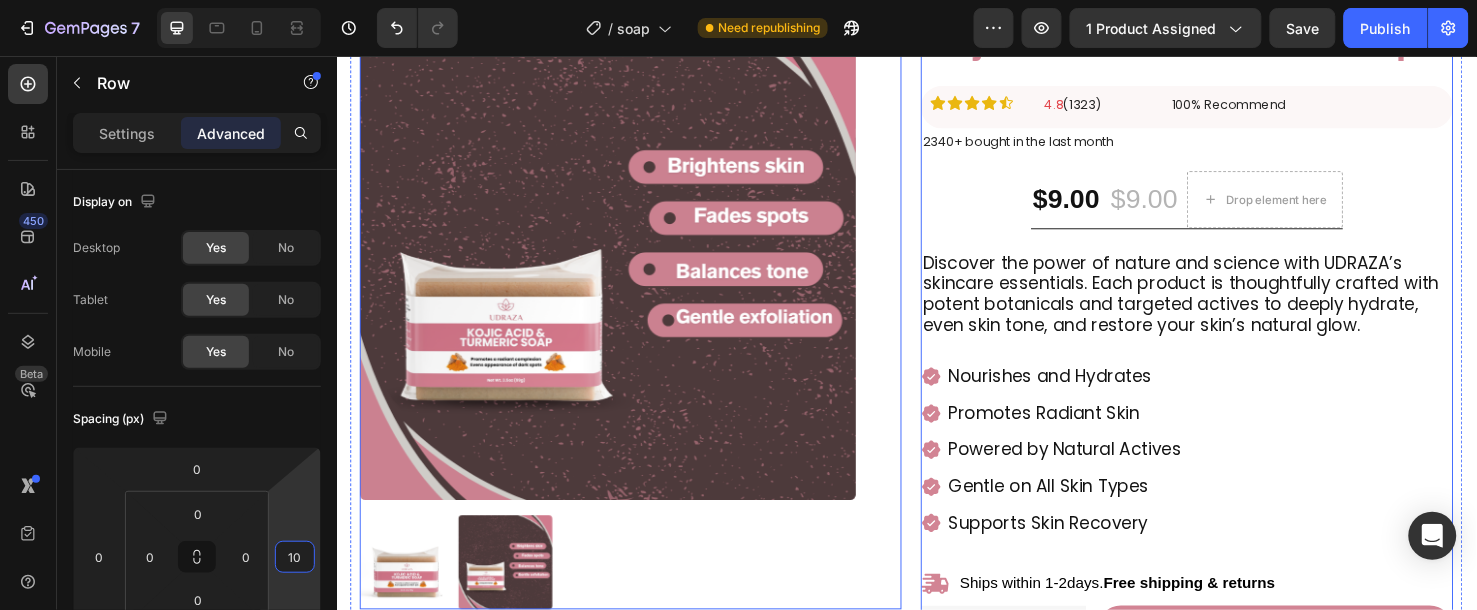 click at bounding box center [622, 261] 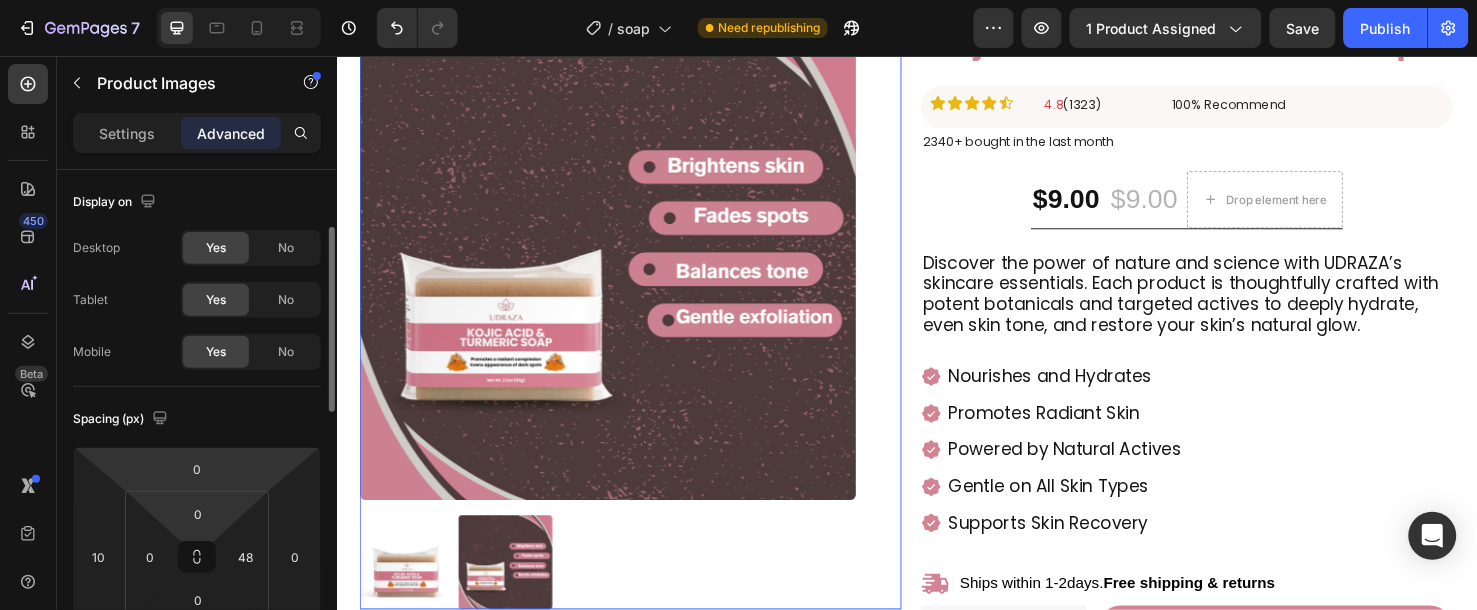 scroll, scrollTop: 42, scrollLeft: 0, axis: vertical 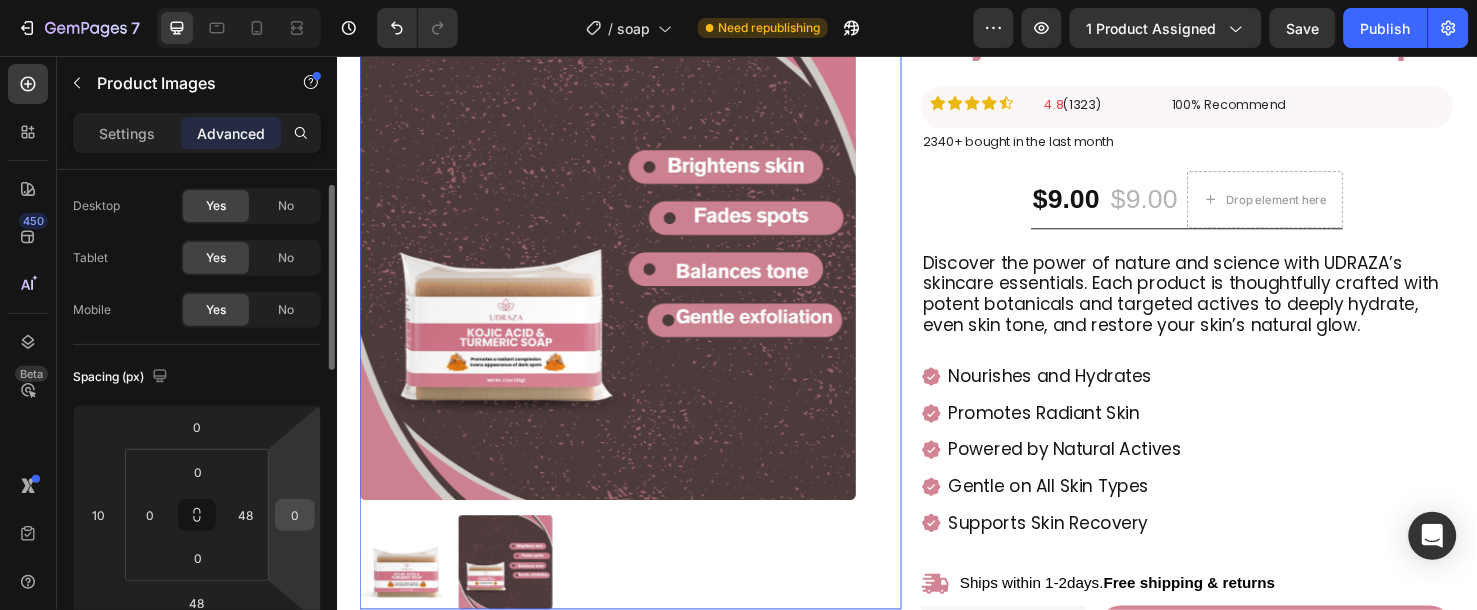 click on "0" at bounding box center [295, 515] 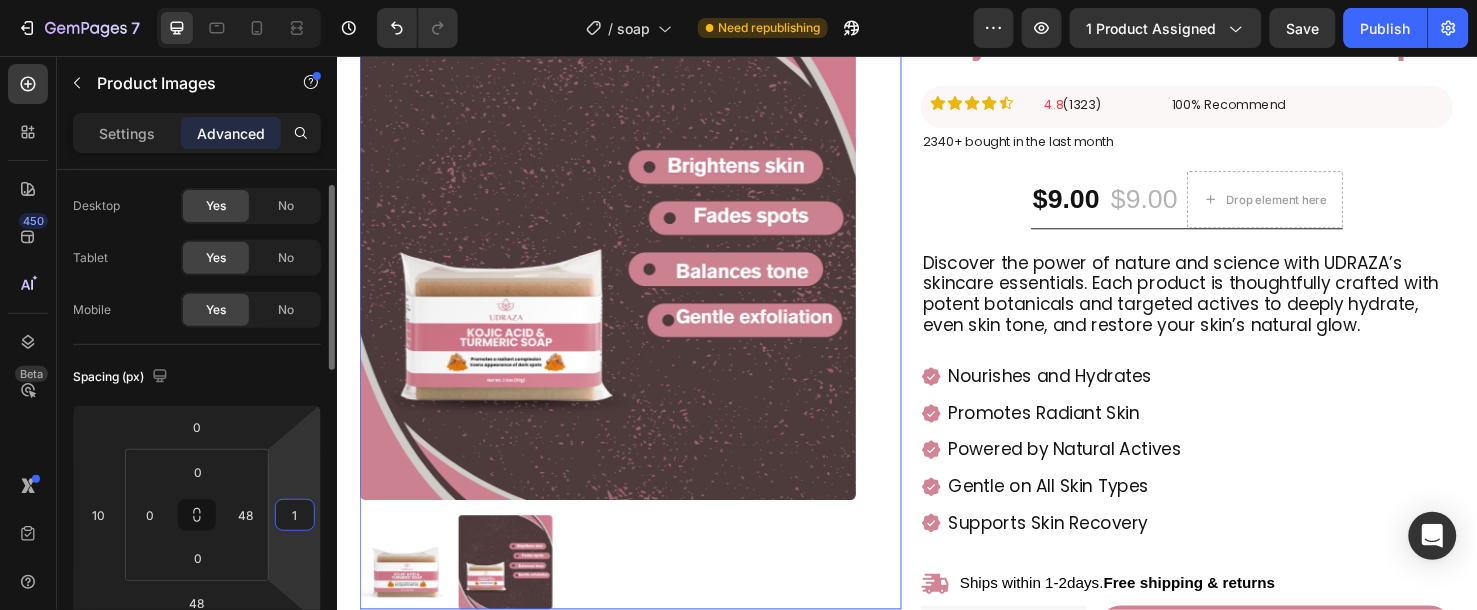 type on "10" 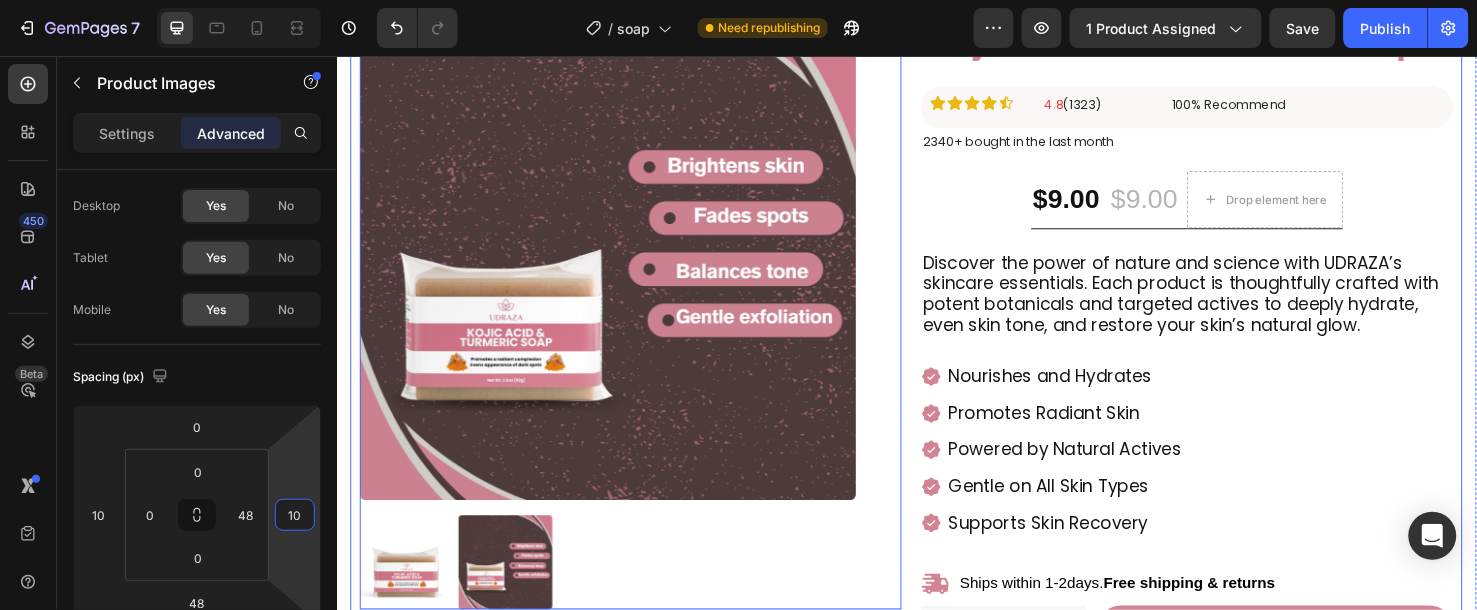 click on "Kojic Acid & Turmeric Soap Product Title Icon Icon Icon Icon
Icon Icon List 4.8    (1323)  Text Block 100% Recommend Text Block Row Row 2340+ bought in the last month Text Block $9.00 Product Price Product Price $9.00 Product Price Product Price
Drop element here Row Discover the power of nature and science with UDRAZA’s skincare essentials. Each product is thoughtfully crafted with potent botanicals and targeted actives to deeply hydrate, even skin tone, and restore your skin’s natural glow.  Text Block
Nourishes and Hydrates
Promotes Radiant Skin
Powered by Natural Actives
Gentle on All Skin Types
Supports Skin Recovery Item List
Ships within 1-2days.  Free shipping & returns Item List 1 Product Quantity Row
Add to cart Add to Cart Row Row
100% Money-Back Guarantee Item List
30-Day Easy Returns and Exchanges Item List Row" at bounding box center (1236, 436) 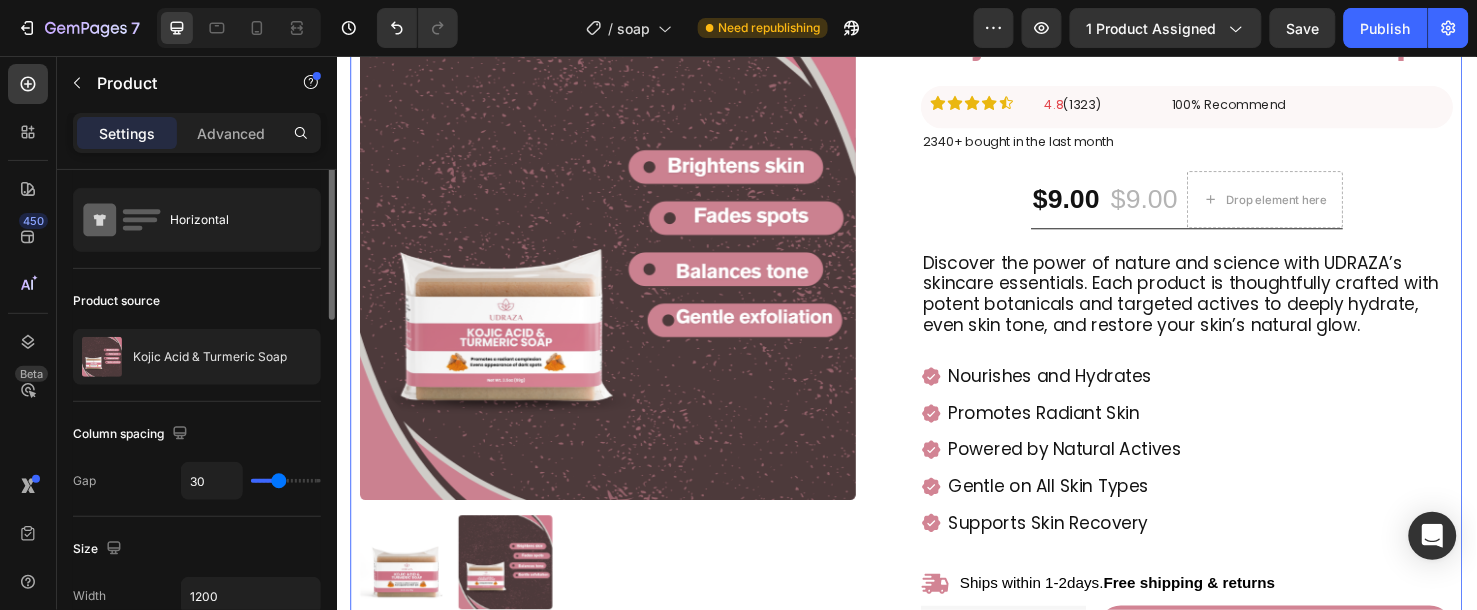 scroll, scrollTop: 0, scrollLeft: 0, axis: both 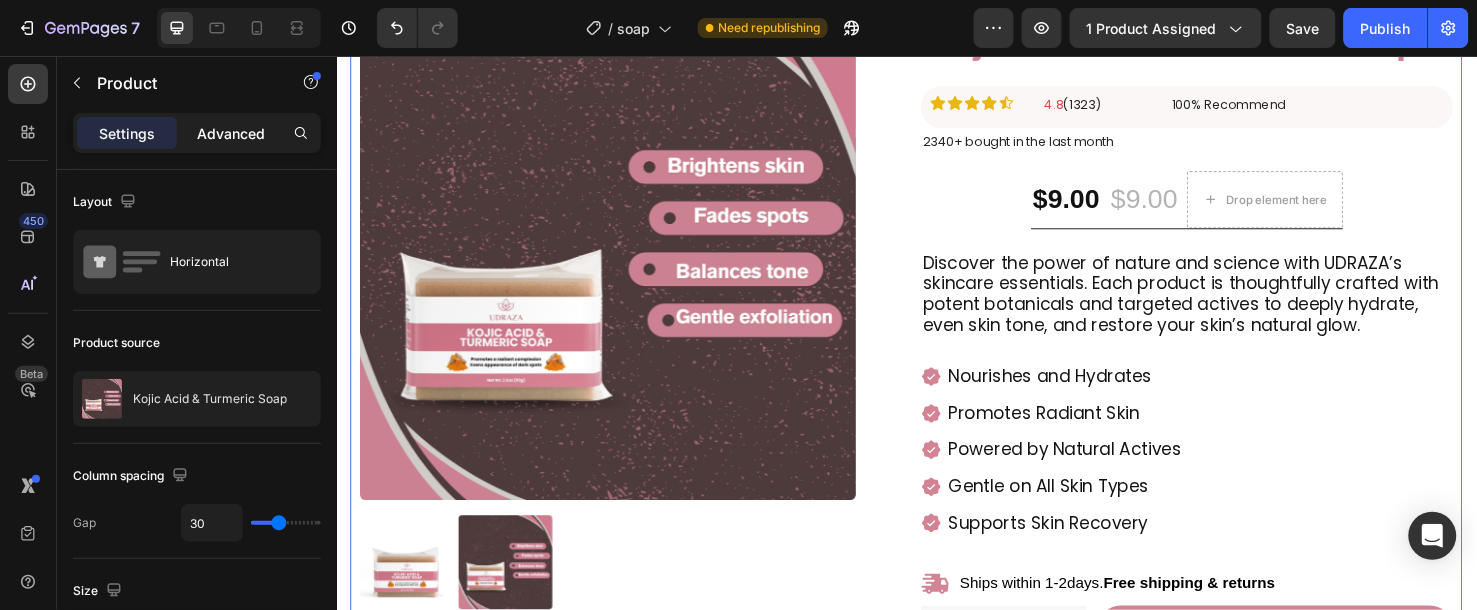 click on "Advanced" at bounding box center [231, 133] 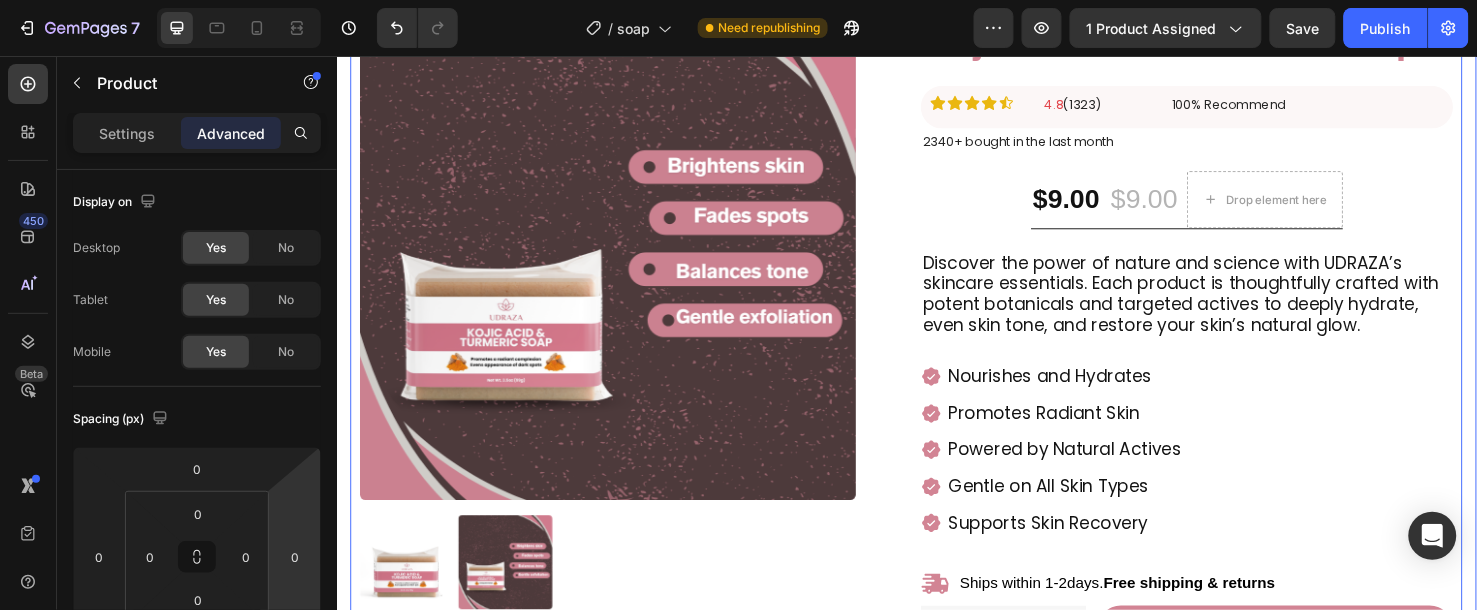 click on "Product Images Kojic Acid & Turmeric Soap Product Title Icon Icon Icon Icon
Icon Icon List 4.8    (1323)  Text Block 100% Recommend Text Block Row Row 2340+ bought in the last month Text Block $9.00 Product Price Product Price $9.00 Product Price Product Price
Drop element here Row Discover the power of nature and science with UDRAZA’s skincare essentials. Each product is thoughtfully crafted with potent botanicals and targeted actives to deeply hydrate, even skin tone, and restore your skin’s natural glow.  Text Block
Nourishes and Hydrates
Promotes Radiant Skin
Powered by Natural Actives
Gentle on All Skin Types
Supports Skin Recovery Item List
Ships within 1-2days.  Free shipping & returns Item List 1 Product Quantity Row
Add to cart Add to Cart Row Row
100% Money-Back Guarantee Item List
30-Day Easy Returns and Exchanges Item List Row" at bounding box center (936, 468) 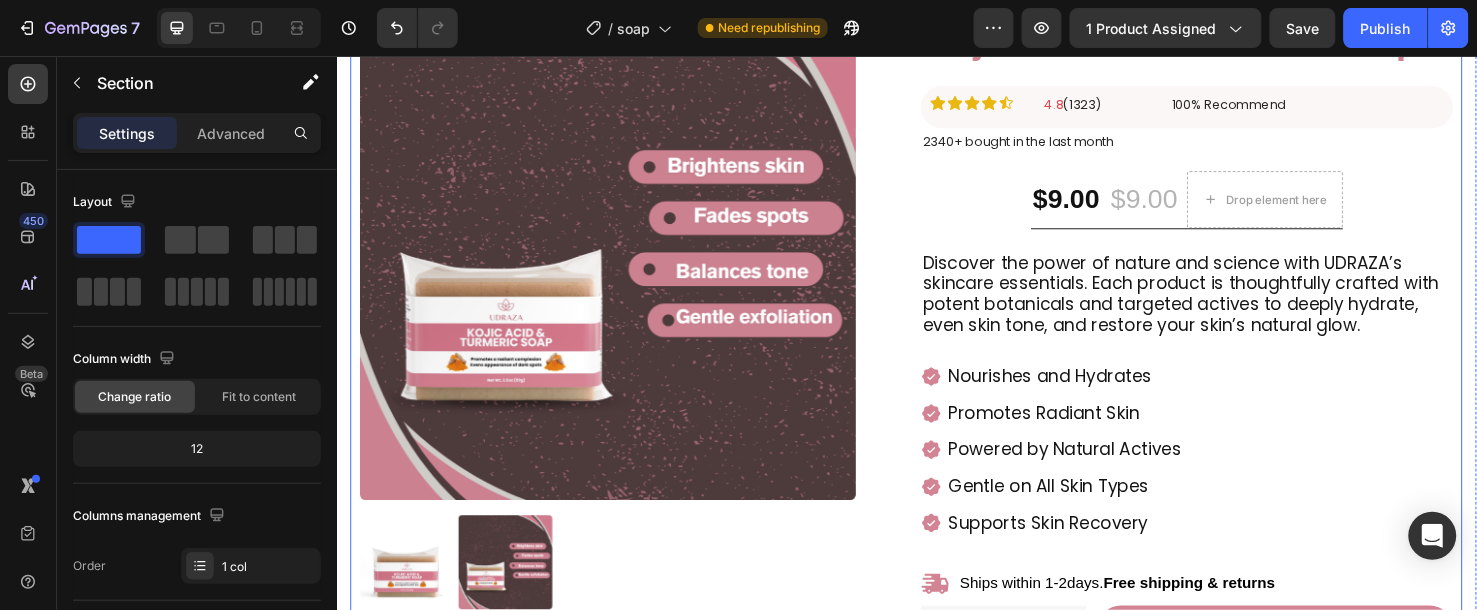 click on "Kojic Acid & Turmeric Soap Product Title Icon Icon Icon Icon
Icon Icon List 4.8    (1323)  Text Block 100% Recommend Text Block Row Row 2340+ bought in the last month Text Block $9.00 Product Price Product Price $9.00 Product Price Product Price
Drop element here Row Discover the power of nature and science with UDRAZA’s skincare essentials. Each product is thoughtfully crafted with potent botanicals and targeted actives to deeply hydrate, even skin tone, and restore your skin’s natural glow.  Text Block
Nourishes and Hydrates
Promotes Radiant Skin
Powered by Natural Actives
Gentle on All Skin Types
Supports Skin Recovery Item List
Ships within 1-2days.  Free shipping & returns Item List 1 Product Quantity Row
Add to cart Add to Cart Row Row
100% Money-Back Guarantee Item List
30-Day Easy Returns and Exchanges Item List Row" at bounding box center (1236, 436) 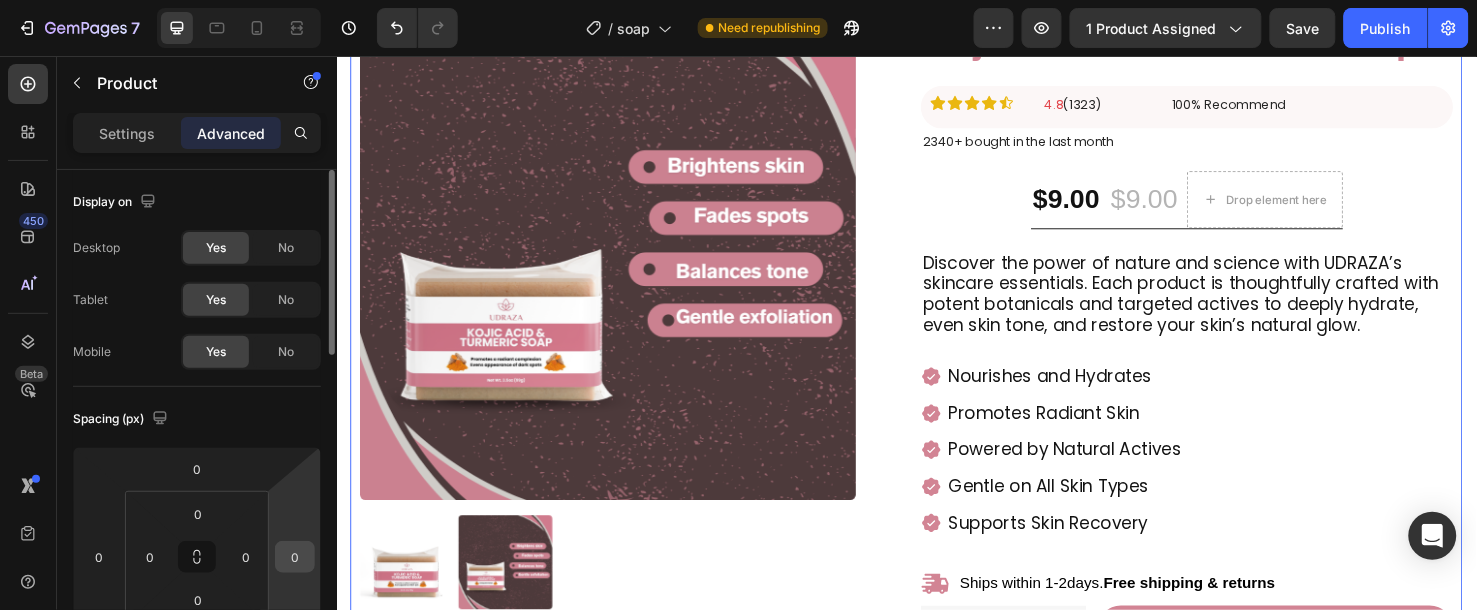 click on "0" at bounding box center [295, 557] 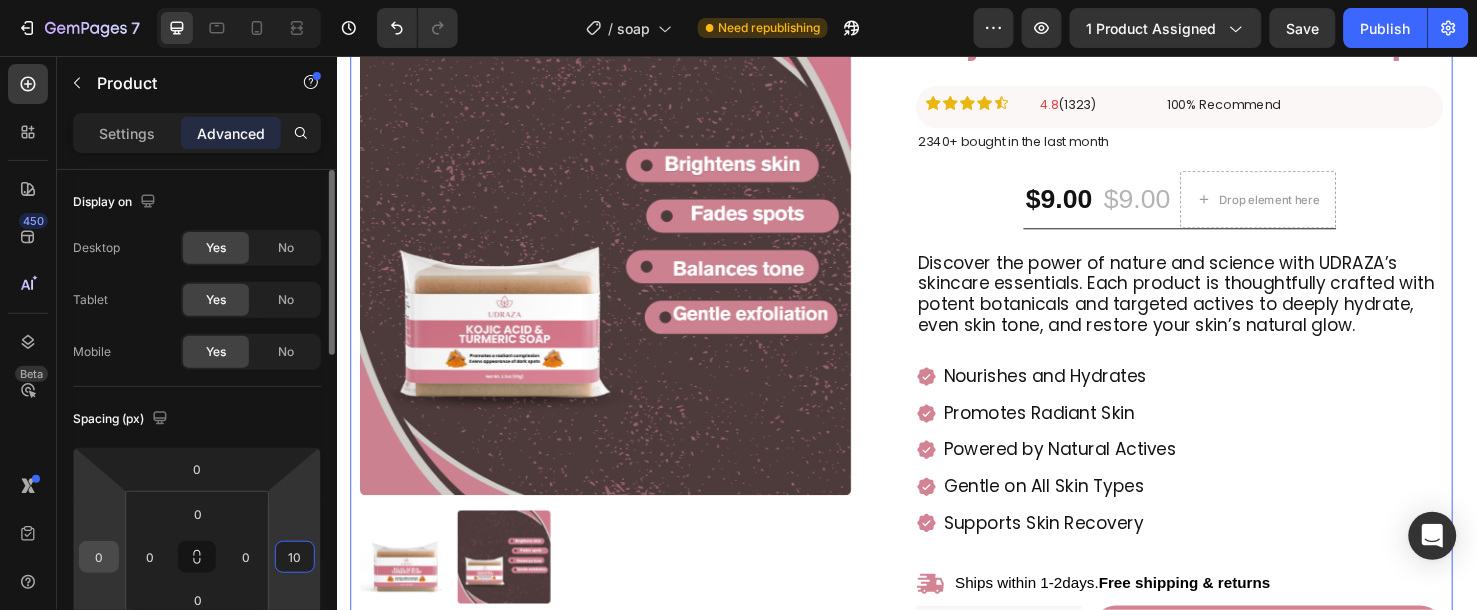 type on "10" 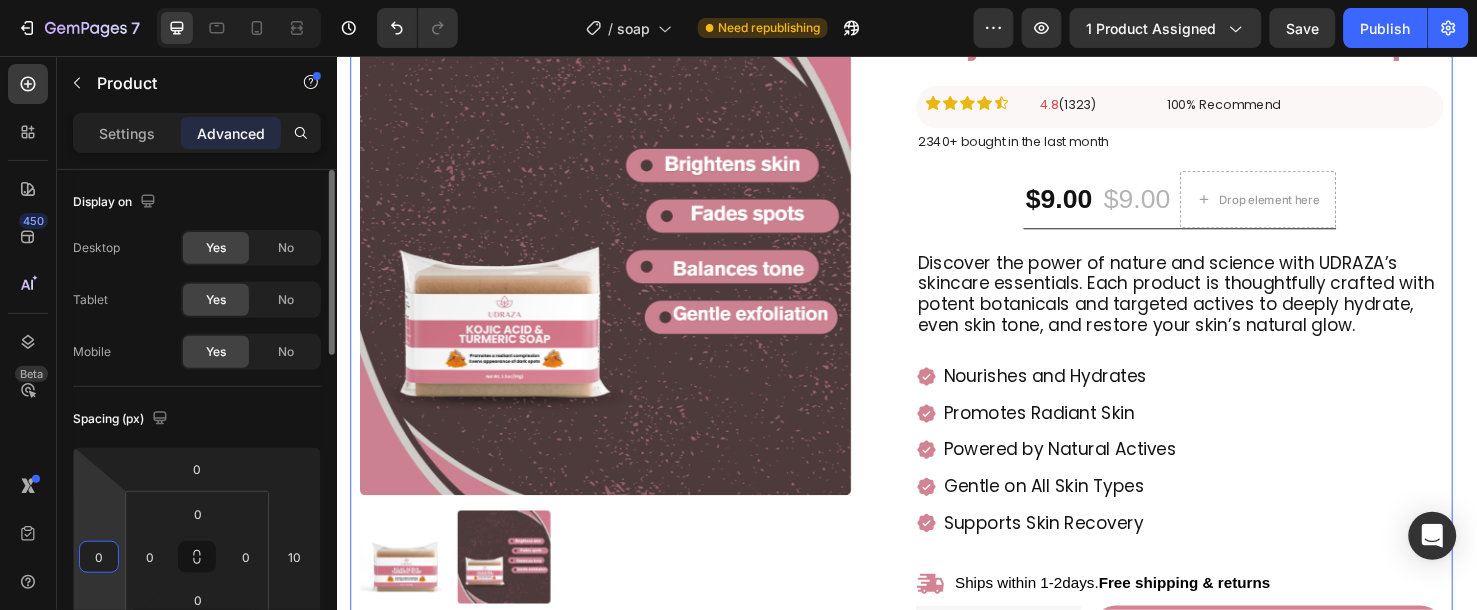 click on "0" at bounding box center [99, 557] 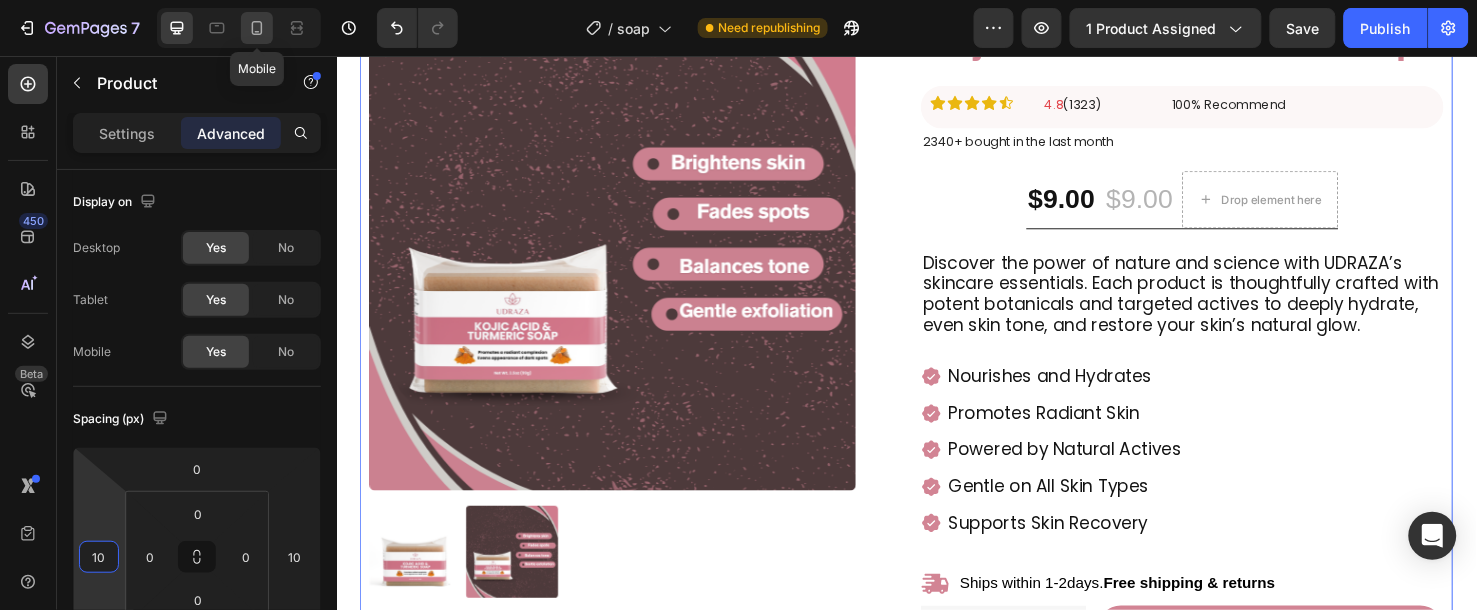click 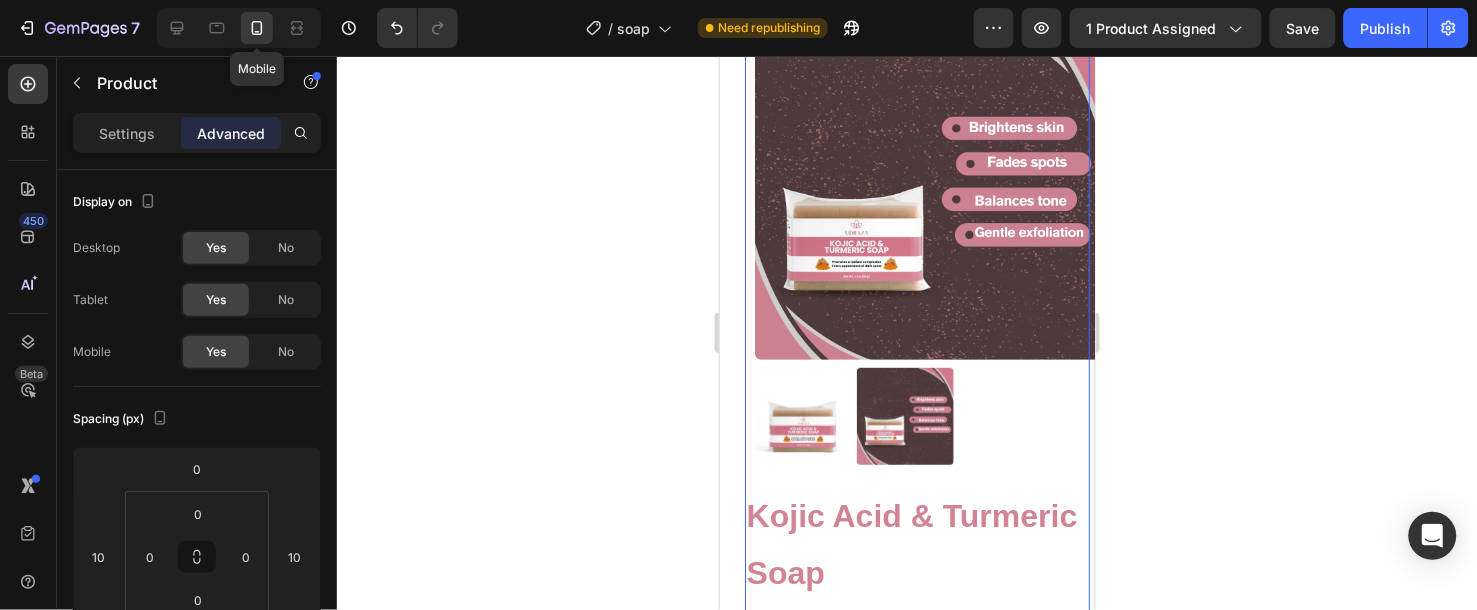 type on "0" 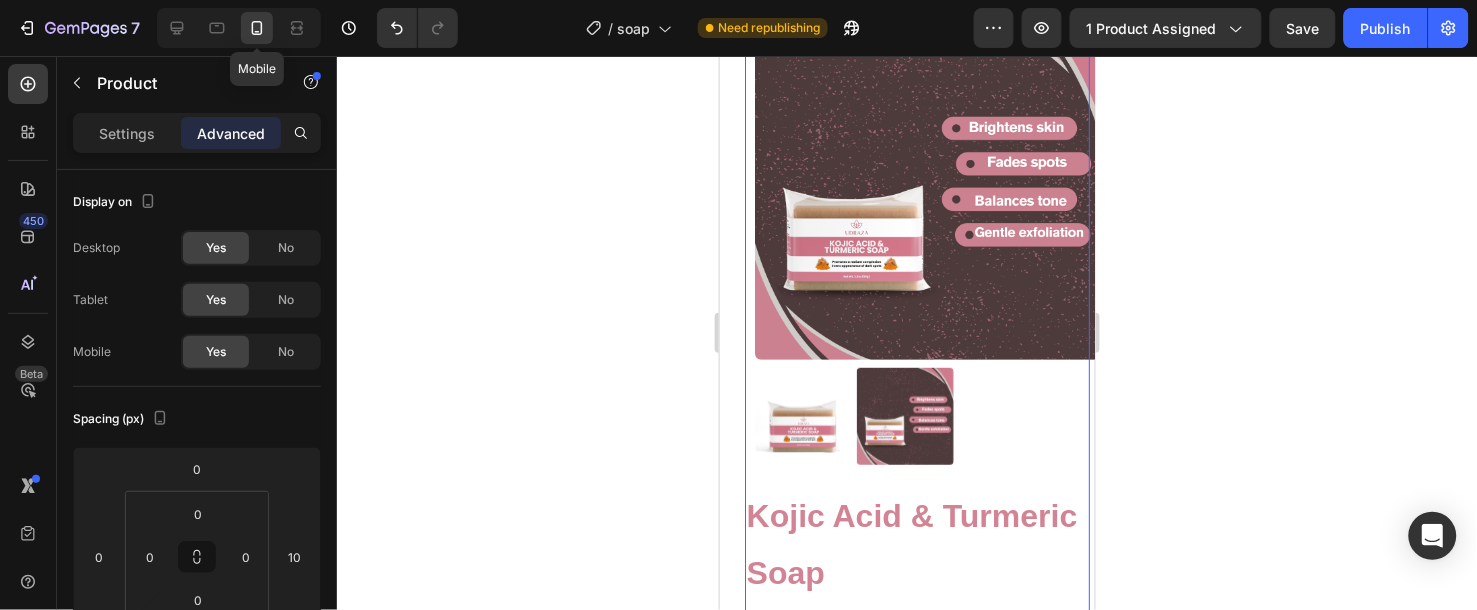 type on "14" 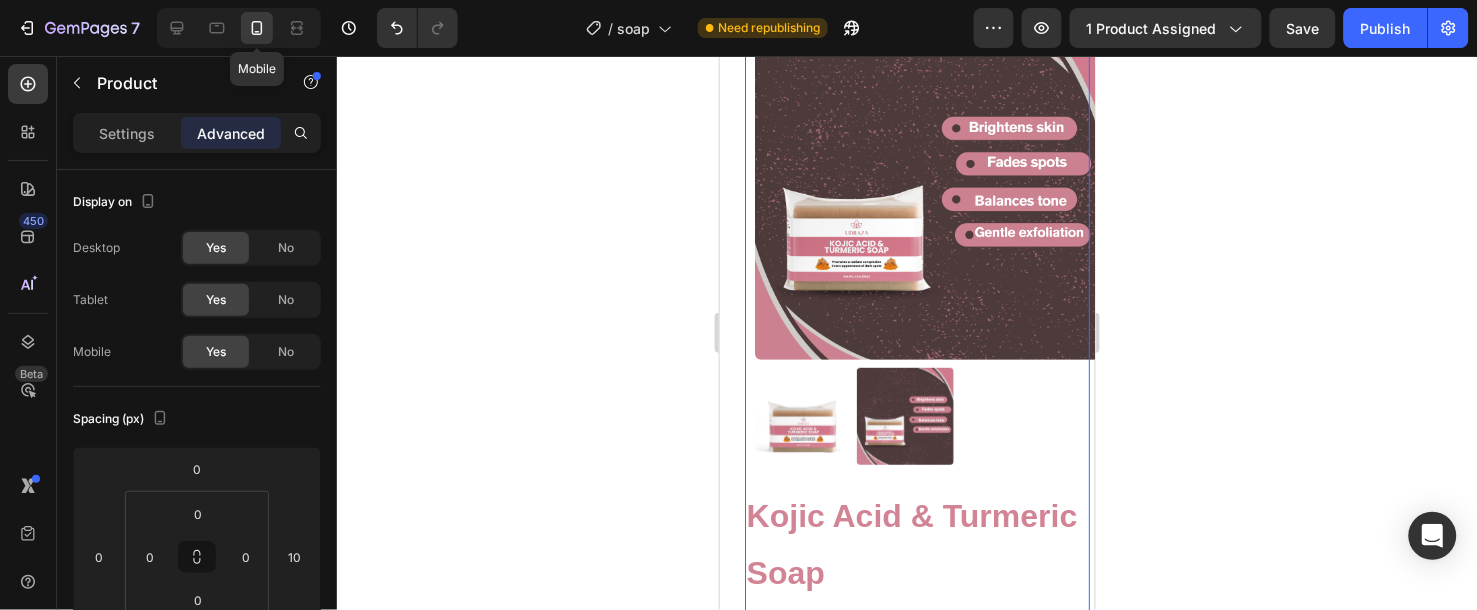 type on "0" 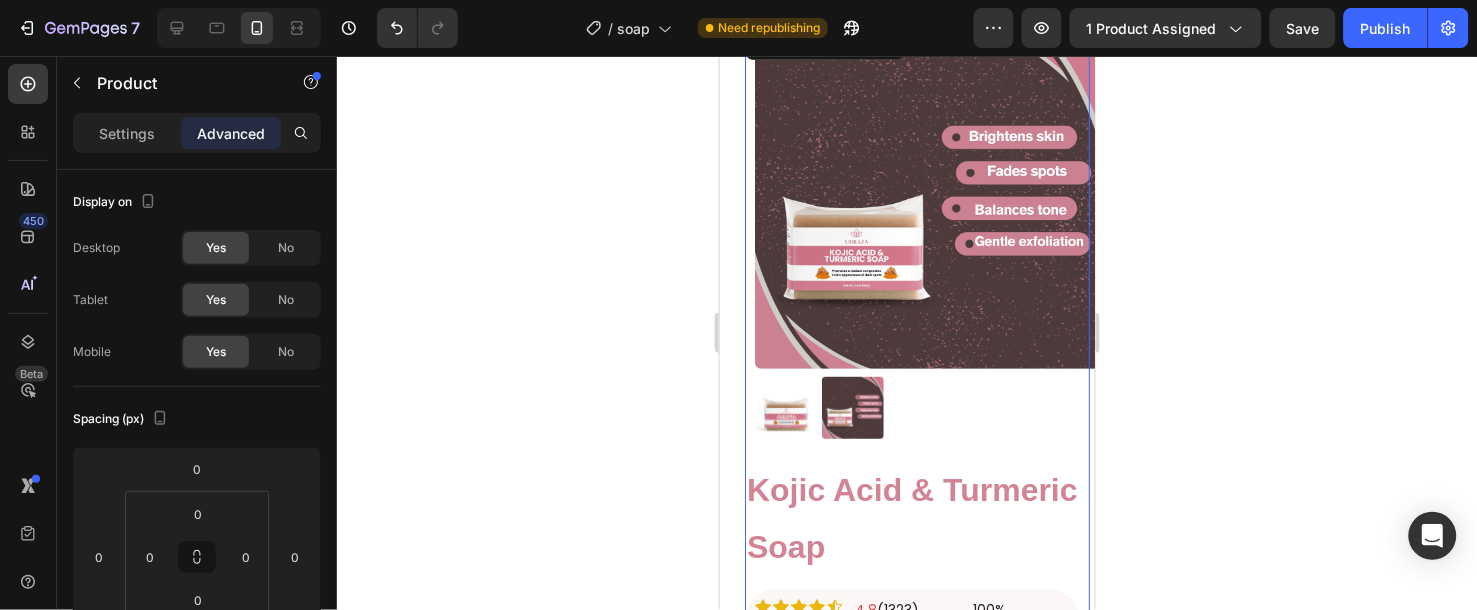 scroll, scrollTop: 0, scrollLeft: 0, axis: both 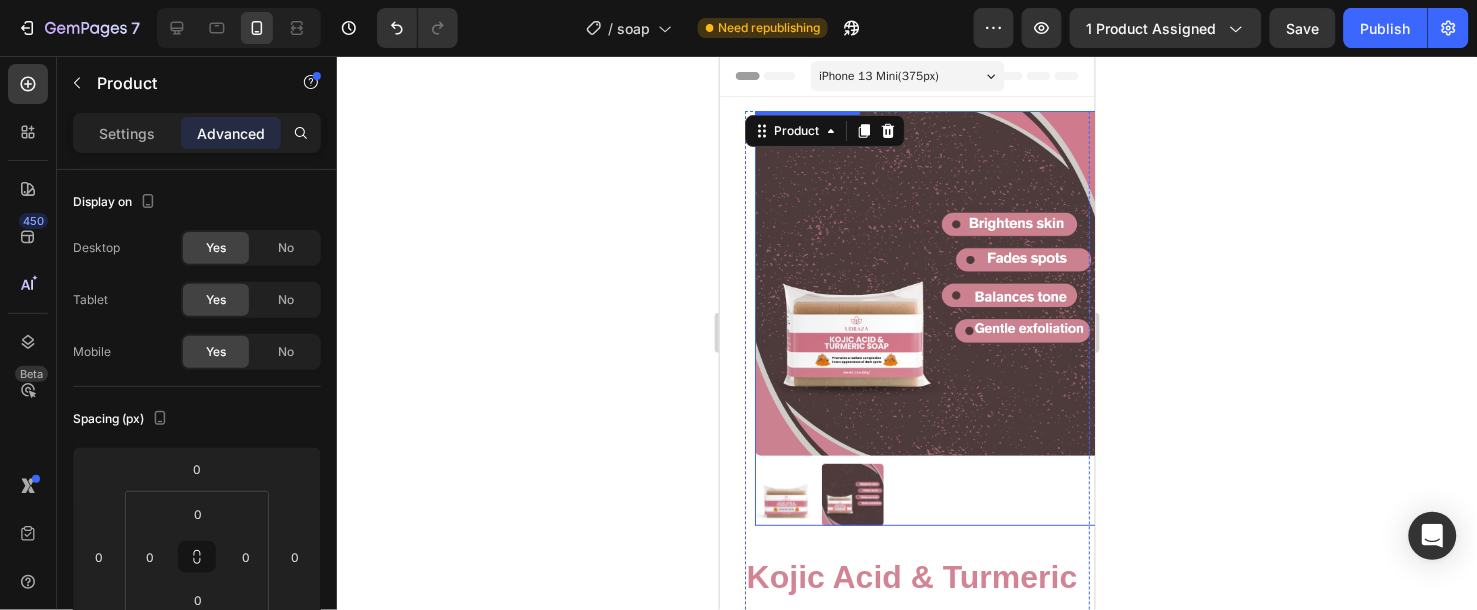 click at bounding box center [926, 282] 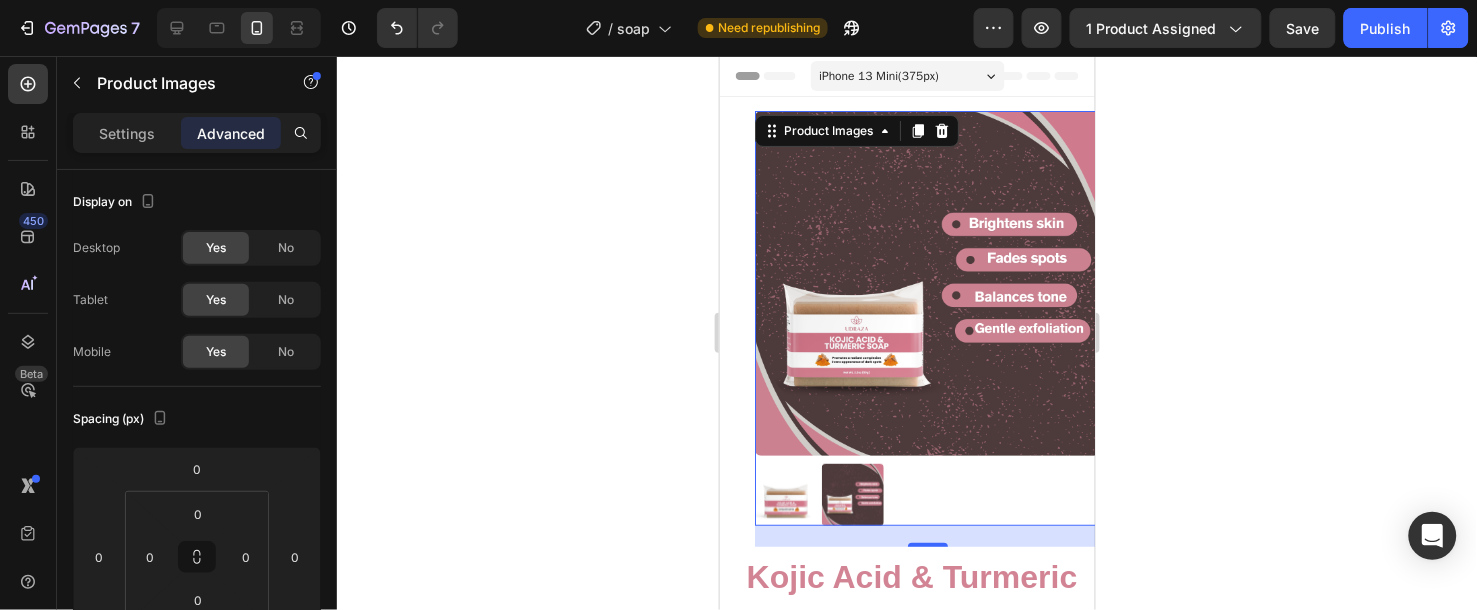 click at bounding box center [926, 282] 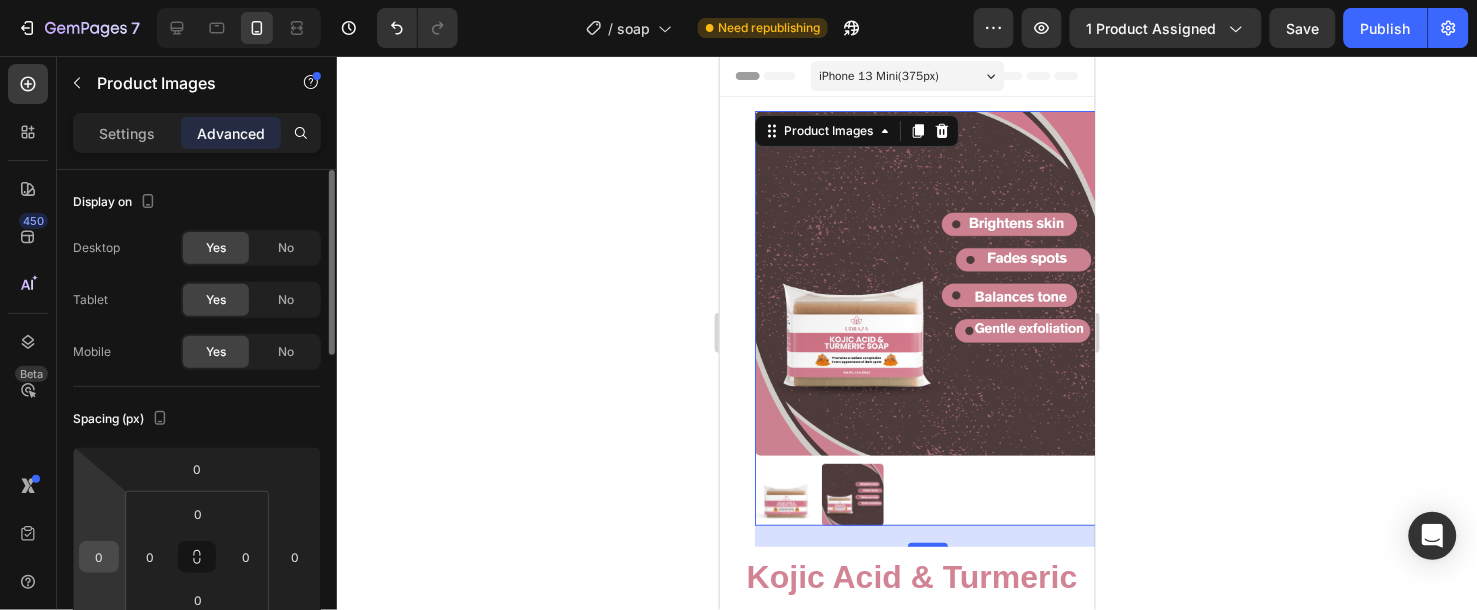 click on "0" at bounding box center [99, 557] 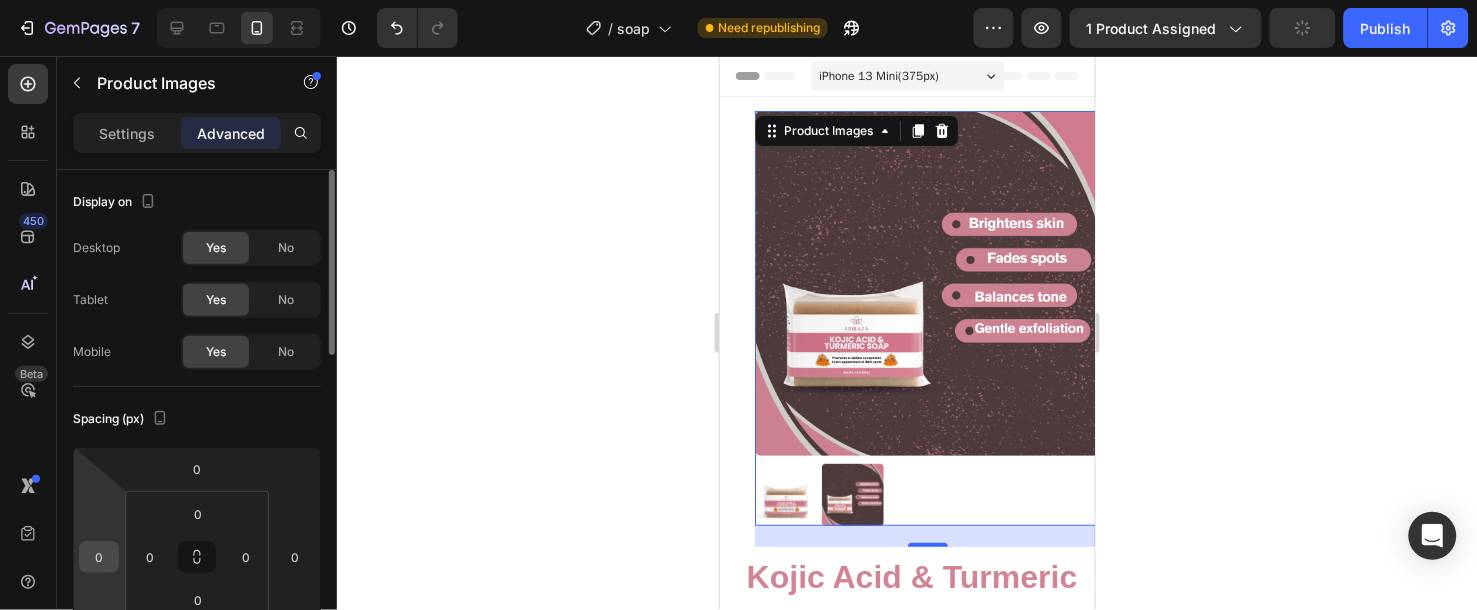 click on "0" at bounding box center [99, 557] 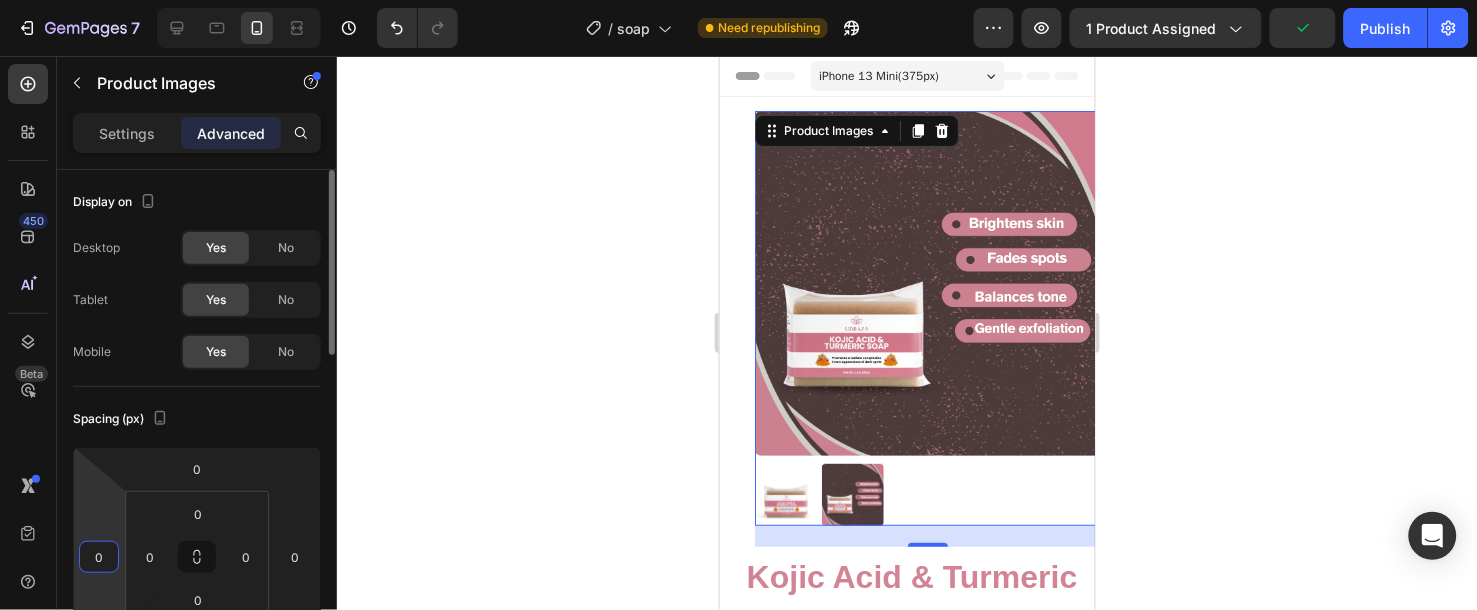 click on "0" at bounding box center [99, 557] 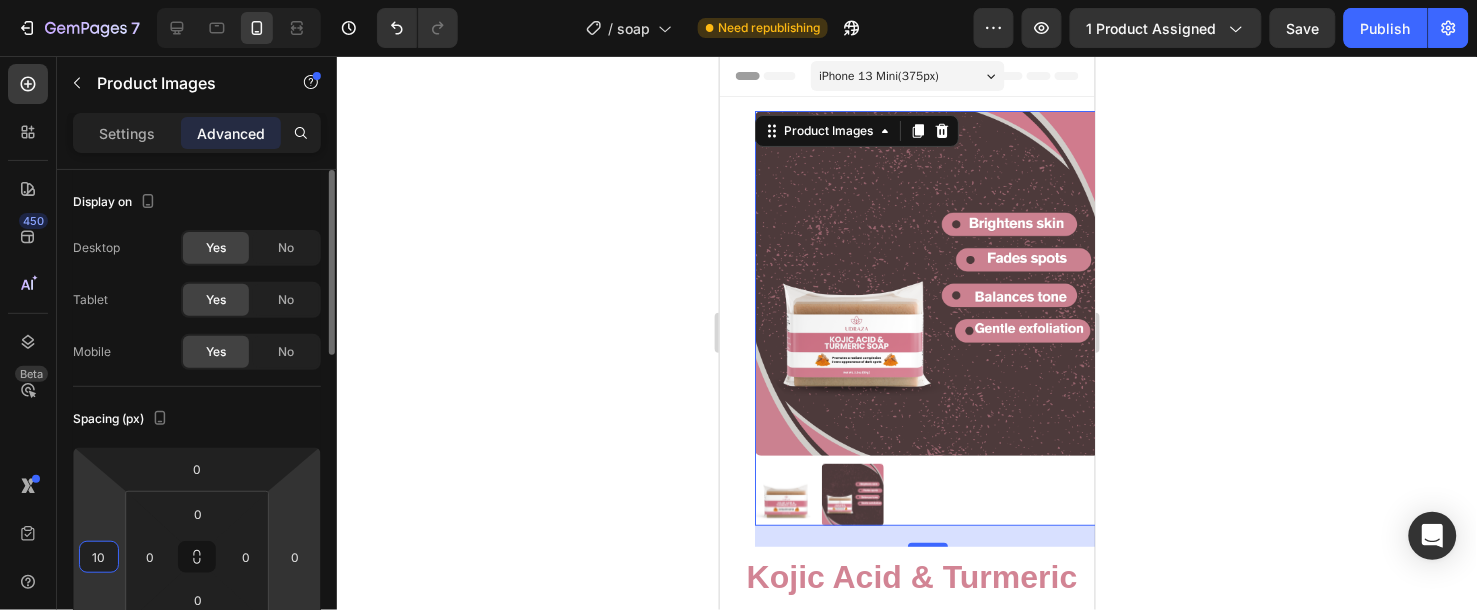 type on "10" 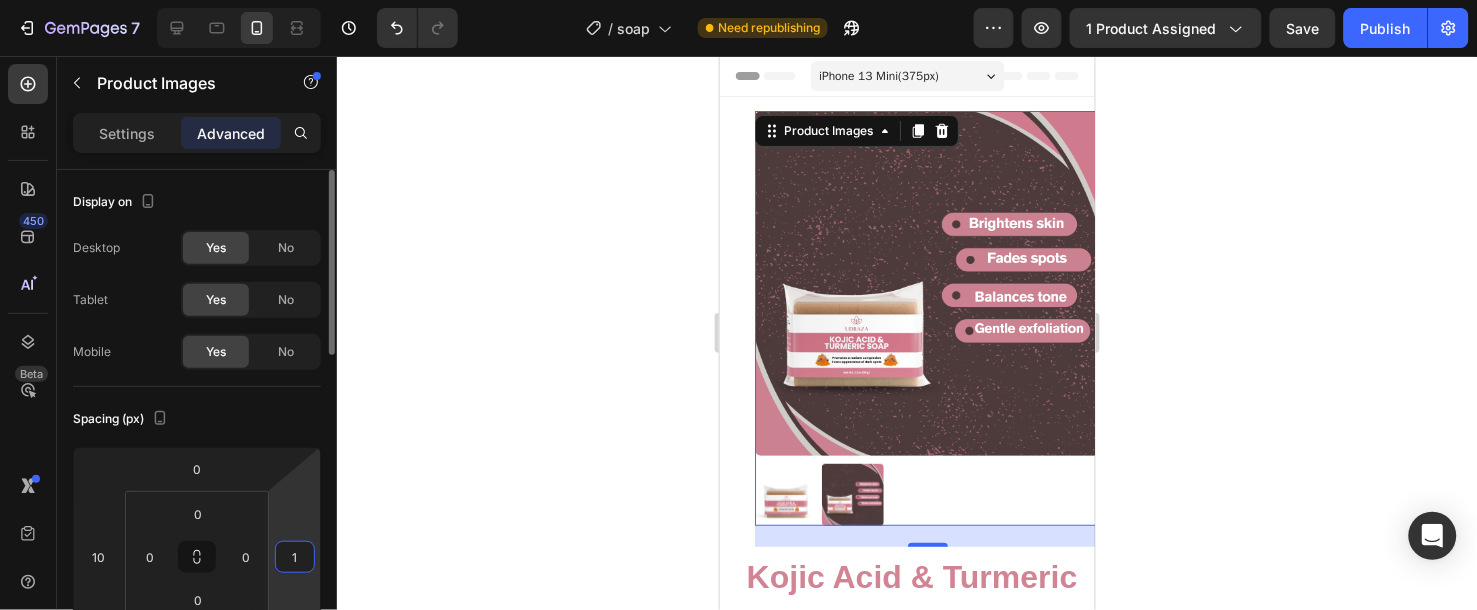 type on "10" 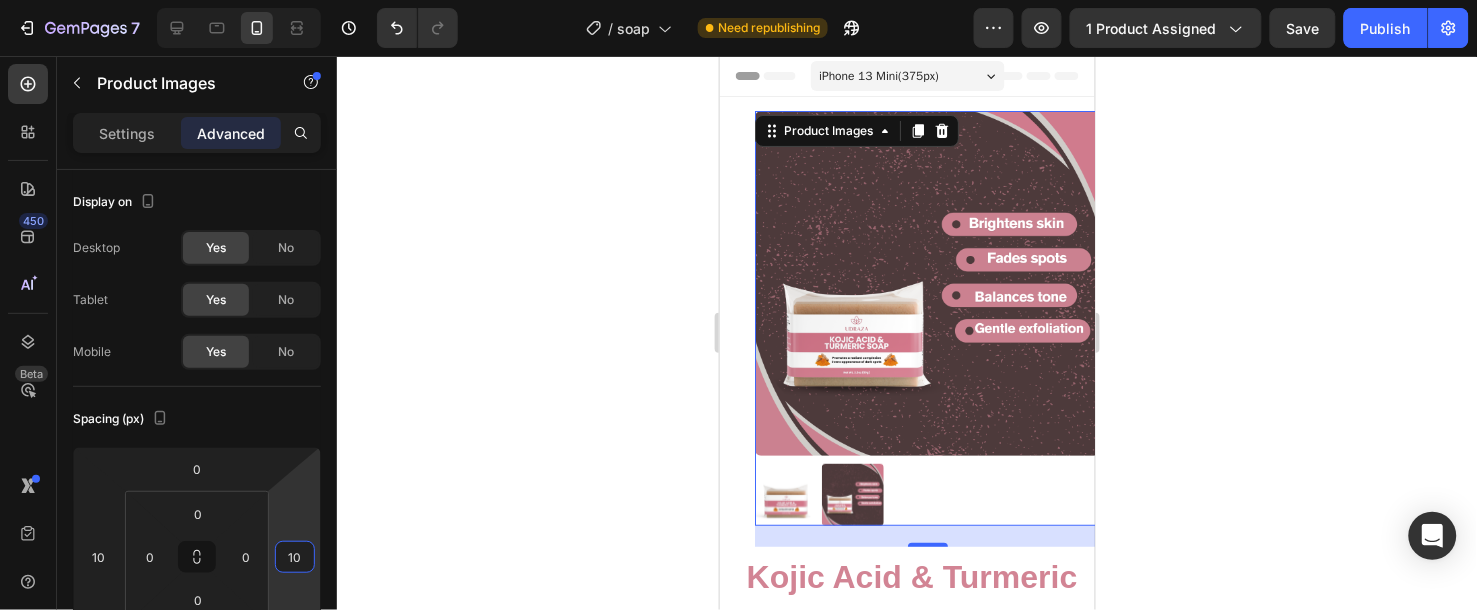 click 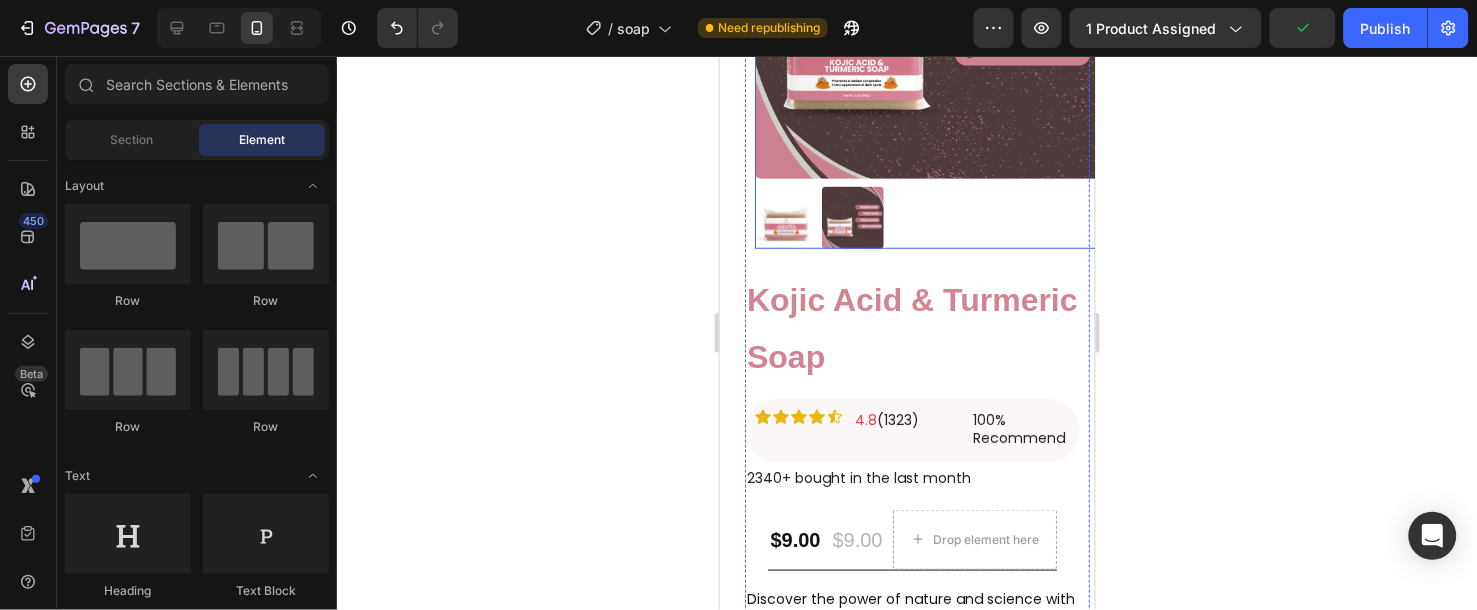 scroll, scrollTop: 288, scrollLeft: 0, axis: vertical 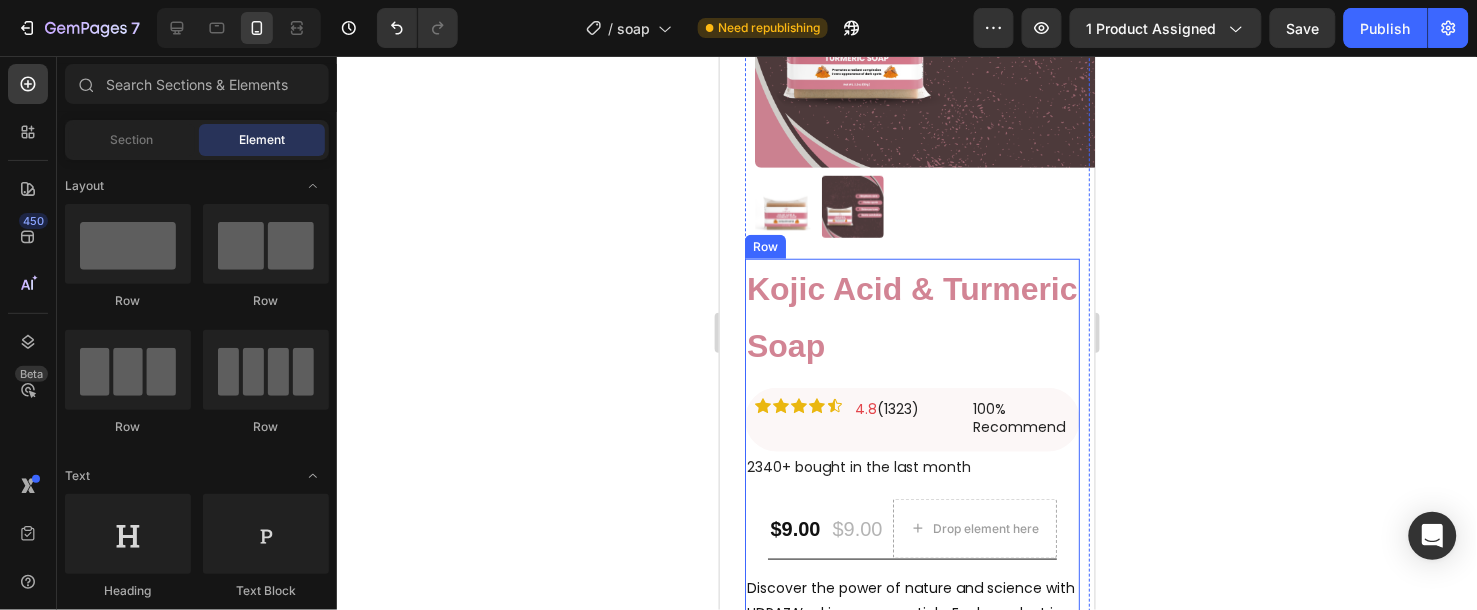 click on "Kojic Acid & Turmeric Soap Product Title Icon Icon Icon Icon
Icon Icon List 4.8    (1323)  Text Block 100% Recommend Text Block Row Row 2340+ bought in the last month Text Block $9.00 Product Price Product Price $9.00 Product Price Product Price
Drop element here Row Discover the power of nature and science with UDRAZA’s skincare essentials. Each product is thoughtfully crafted with potent botanicals and targeted actives to deeply hydrate, even skin tone, and restore your skin’s natural glow.  Text Block
Nourishes and Hydrates
Promotes Radiant Skin
Powered by Natural Actives
Gentle on All Skin Types
Supports Skin Recovery Item List
Ships within 1-2days.  Free shipping & returns Item List 1 Product Quantity Row
Add to cart Add to Cart Row" at bounding box center [911, 632] 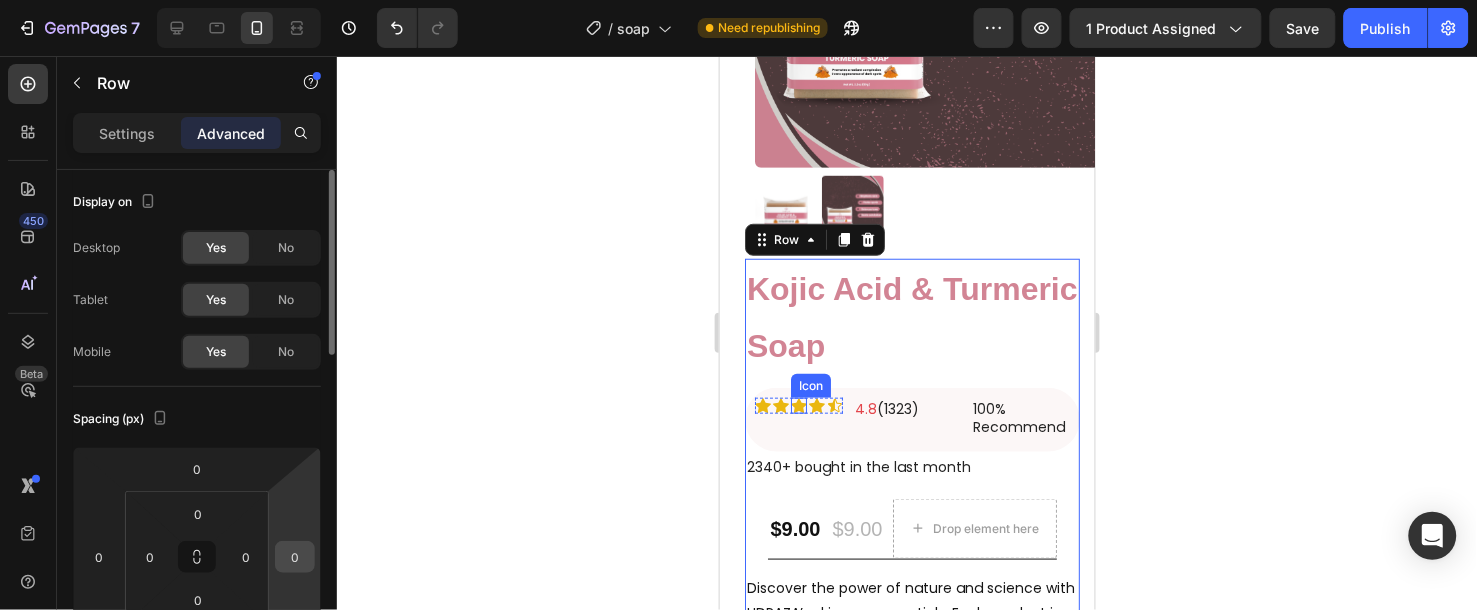 click on "0" at bounding box center (295, 557) 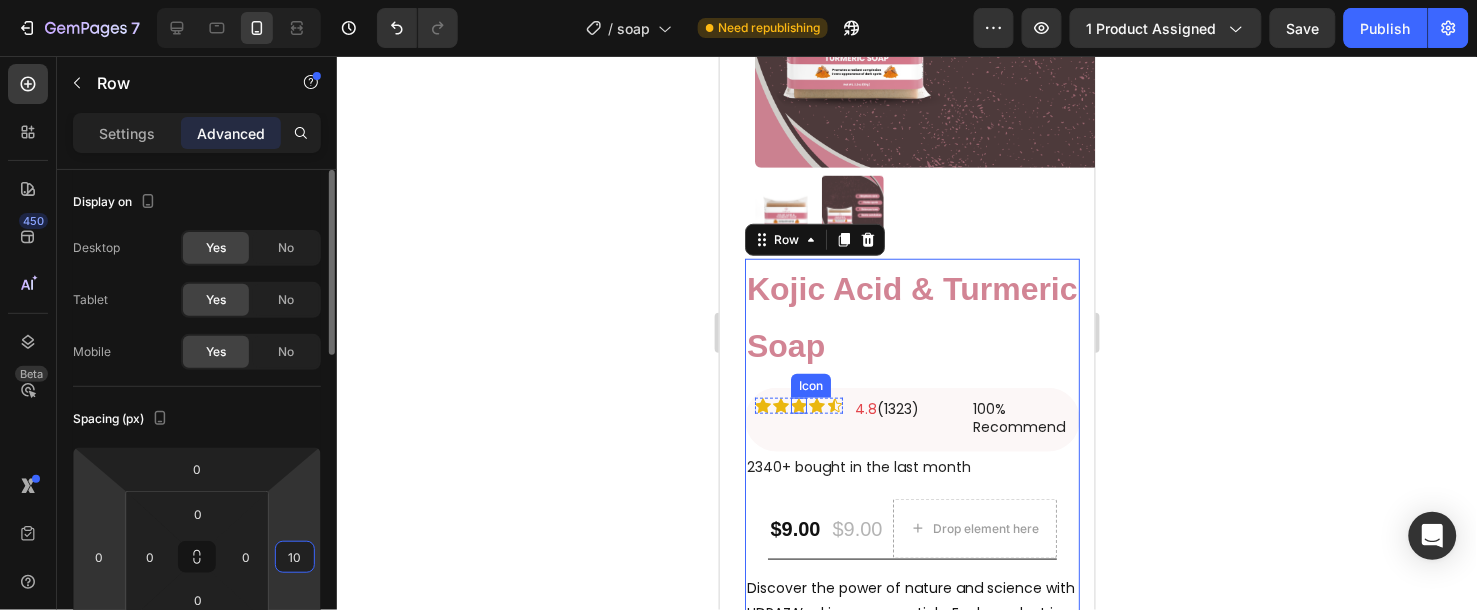 type on "10" 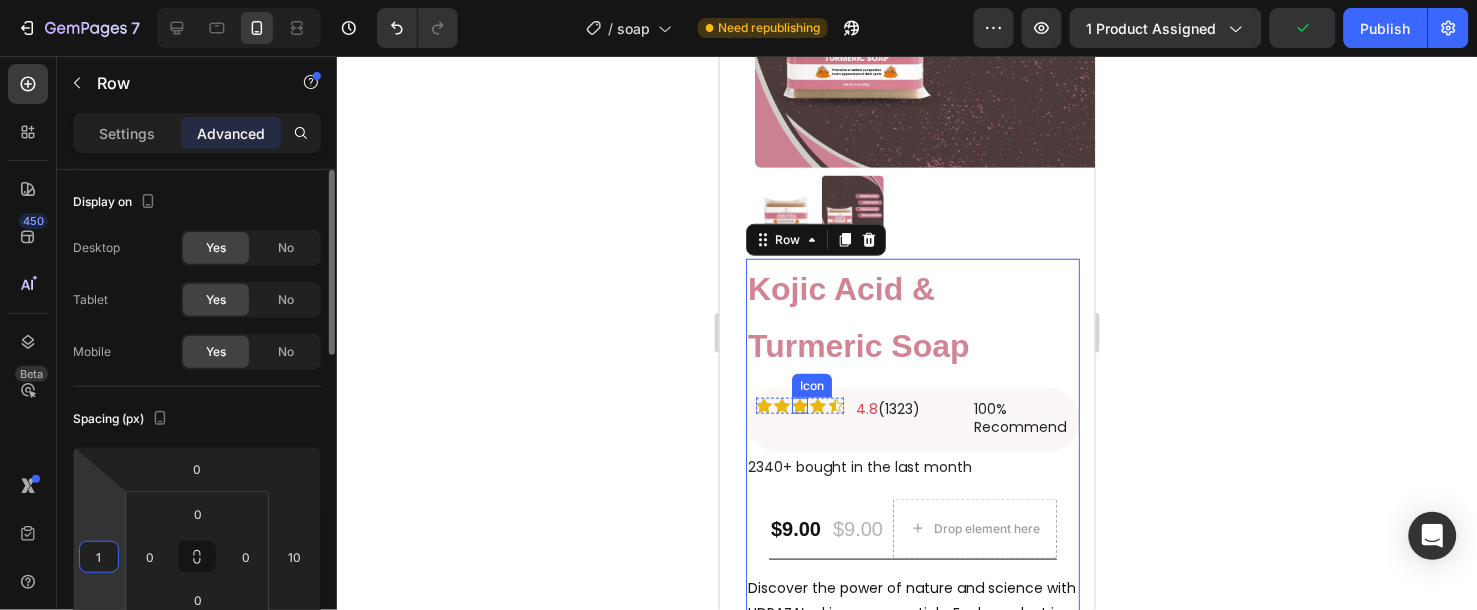 type on "10" 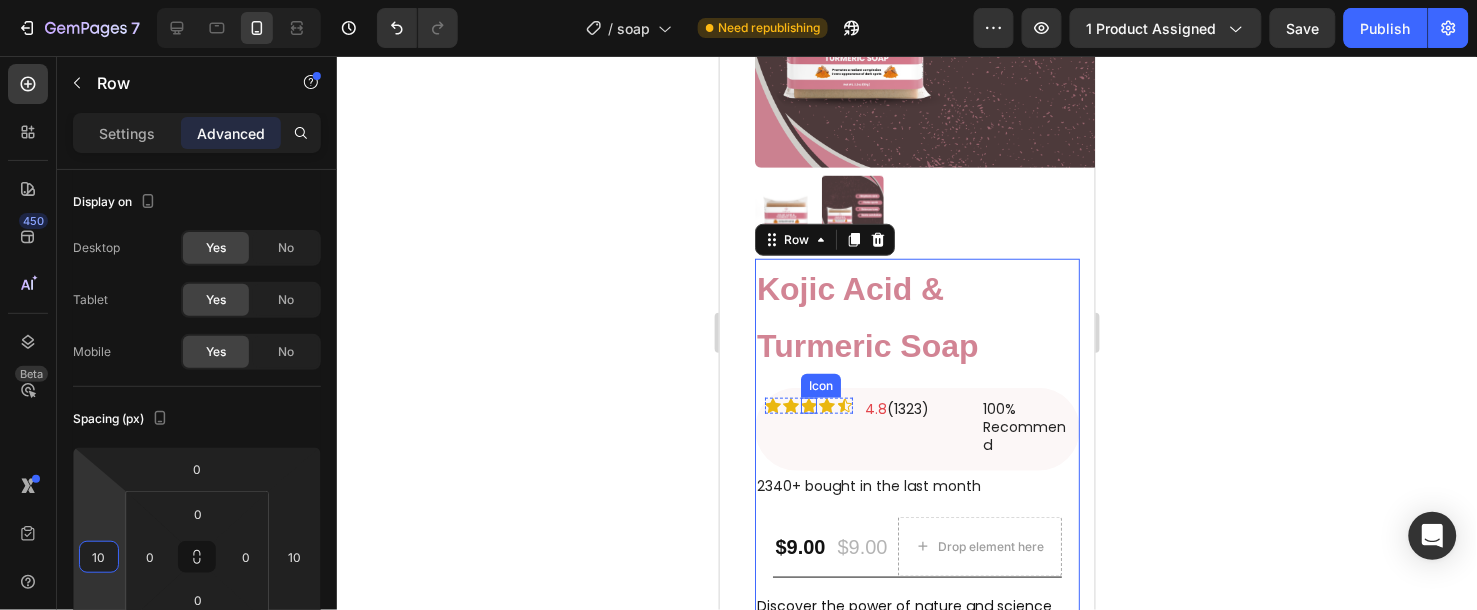 click 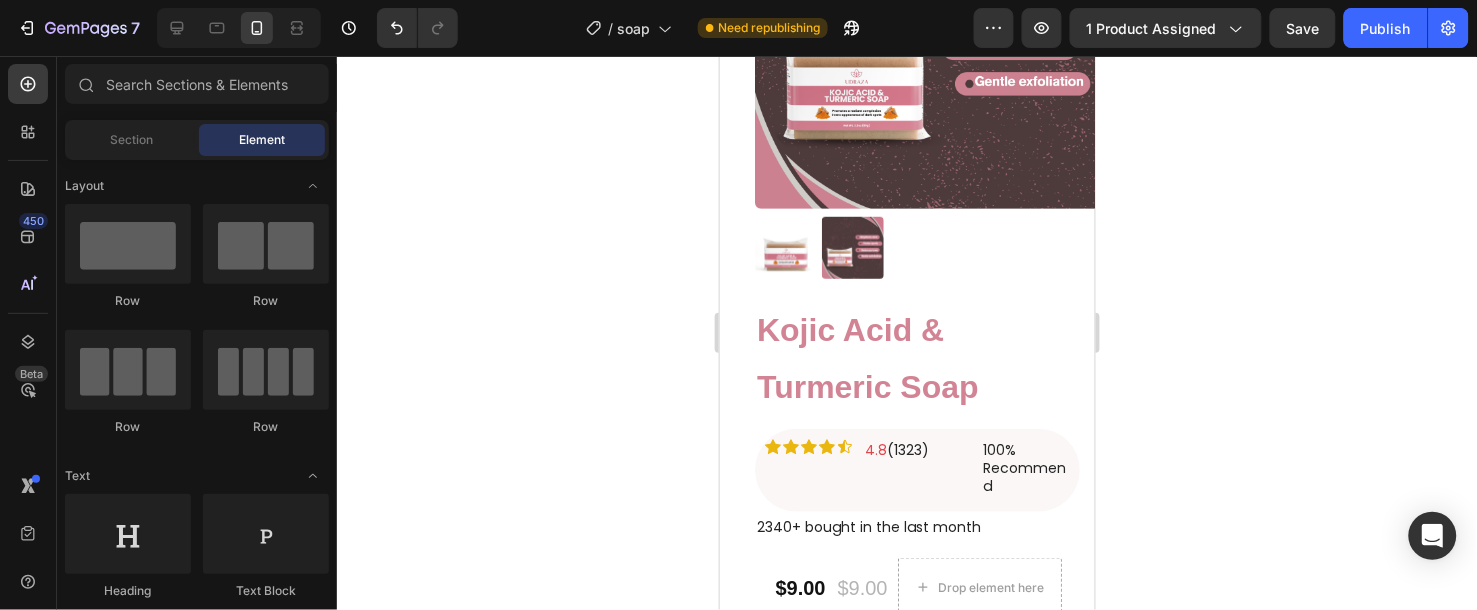 scroll, scrollTop: 236, scrollLeft: 0, axis: vertical 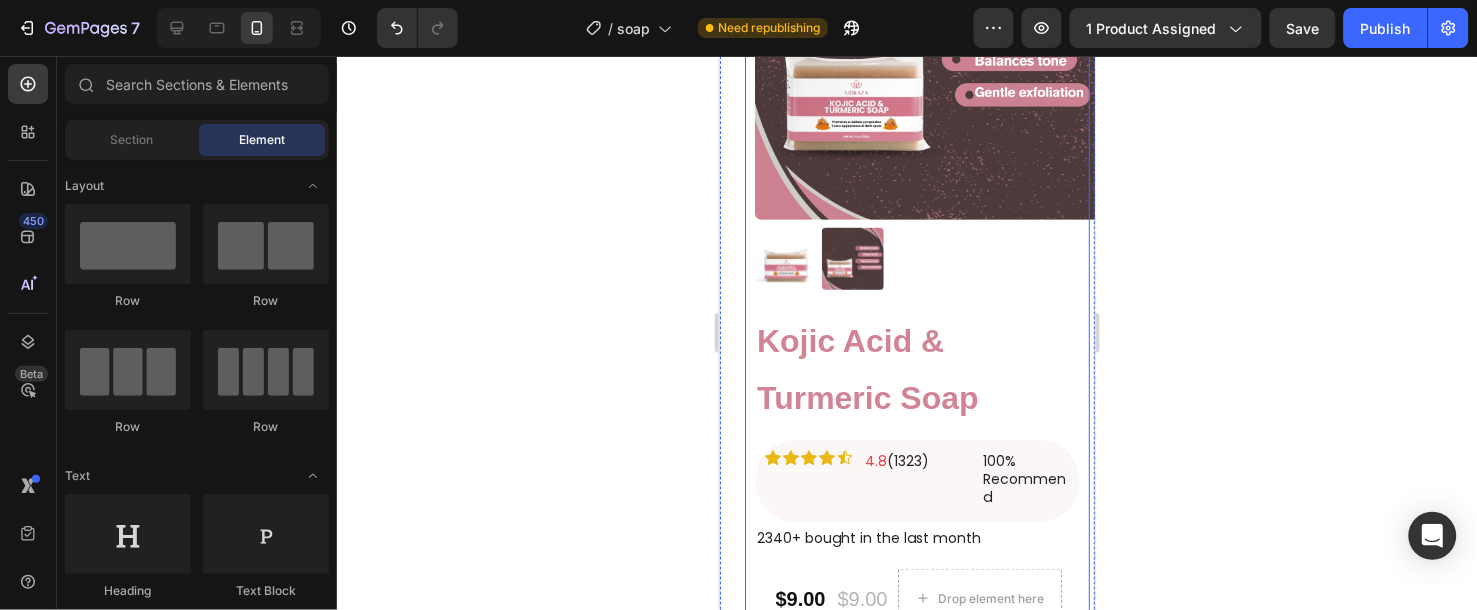 click on "Kojic Acid & Turmeric Soap Product Title Icon Icon Icon Icon
Icon Icon List 4.8    (1323)  Text Block 100% Recommend Text Block Row Row 2340+ bought in the last month Text Block $9.00 Product Price Product Price $9.00 Product Price Product Price
Drop element here Row Discover the power of nature and science with UDRAZA’s skincare essentials. Each product is thoughtfully crafted with potent botanicals and targeted actives to deeply hydrate, even skin tone, and restore your skin’s natural glow.  Text Block
Nourishes and Hydrates
Promotes Radiant Skin
Powered by Natural Actives
Gentle on All Skin Types
Supports Skin Recovery Item List
Ships within 1-2days.  Free shipping & returns Item List 1 Product Quantity Row
Add to cart Add to Cart Row Row
100% Money-Back Guarantee Item List
30-Day Easy Returns and Exchanges Item List Row" at bounding box center (916, 811) 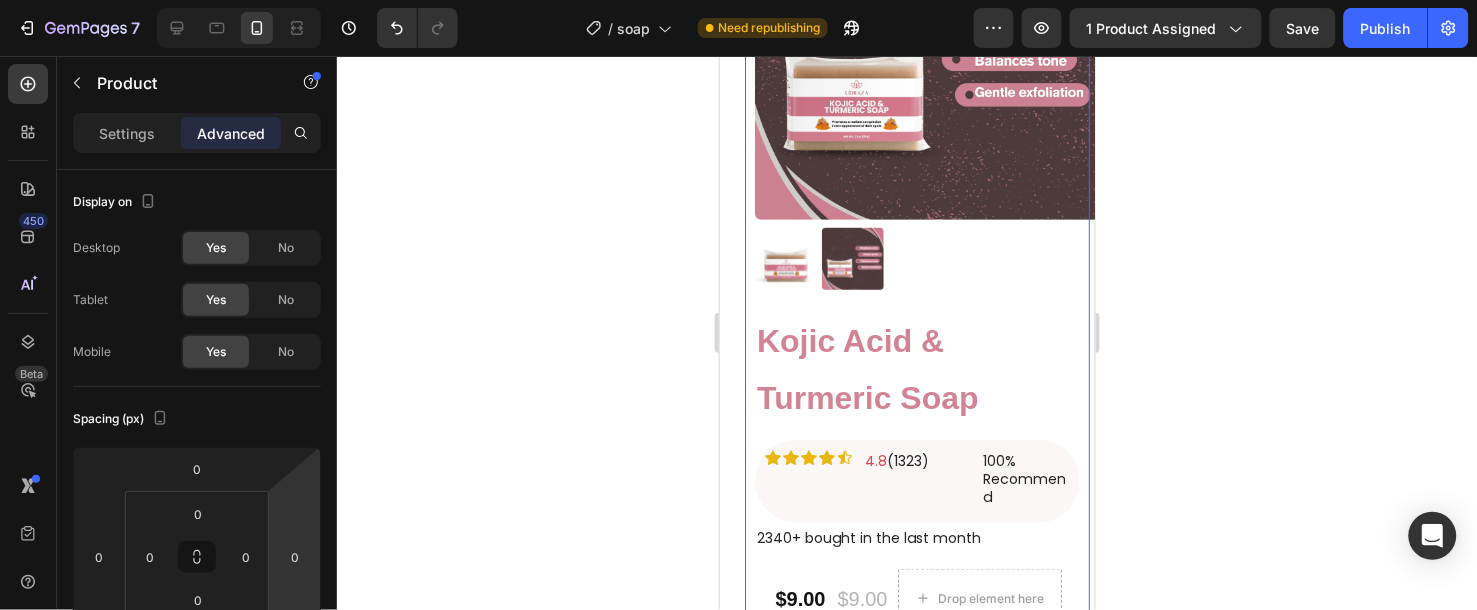 click on "Kojic Acid & Turmeric Soap Product Title Icon Icon Icon Icon
Icon Icon List 4.8    (1323)  Text Block 100% Recommend Text Block Row Row 2340+ bought in the last month Text Block $9.00 Product Price Product Price $9.00 Product Price Product Price
Drop element here Row Discover the power of nature and science with UDRAZA’s skincare essentials. Each product is thoughtfully crafted with potent botanicals and targeted actives to deeply hydrate, even skin tone, and restore your skin’s natural glow.  Text Block
Nourishes and Hydrates
Promotes Radiant Skin
Powered by Natural Actives
Gentle on All Skin Types
Supports Skin Recovery Item List
Ships within 1-2days.  Free shipping & returns Item List 1 Product Quantity Row
Add to cart Add to Cart Row Row
100% Money-Back Guarantee Item List
30-Day Easy Returns and Exchanges Item List Row" at bounding box center (916, 811) 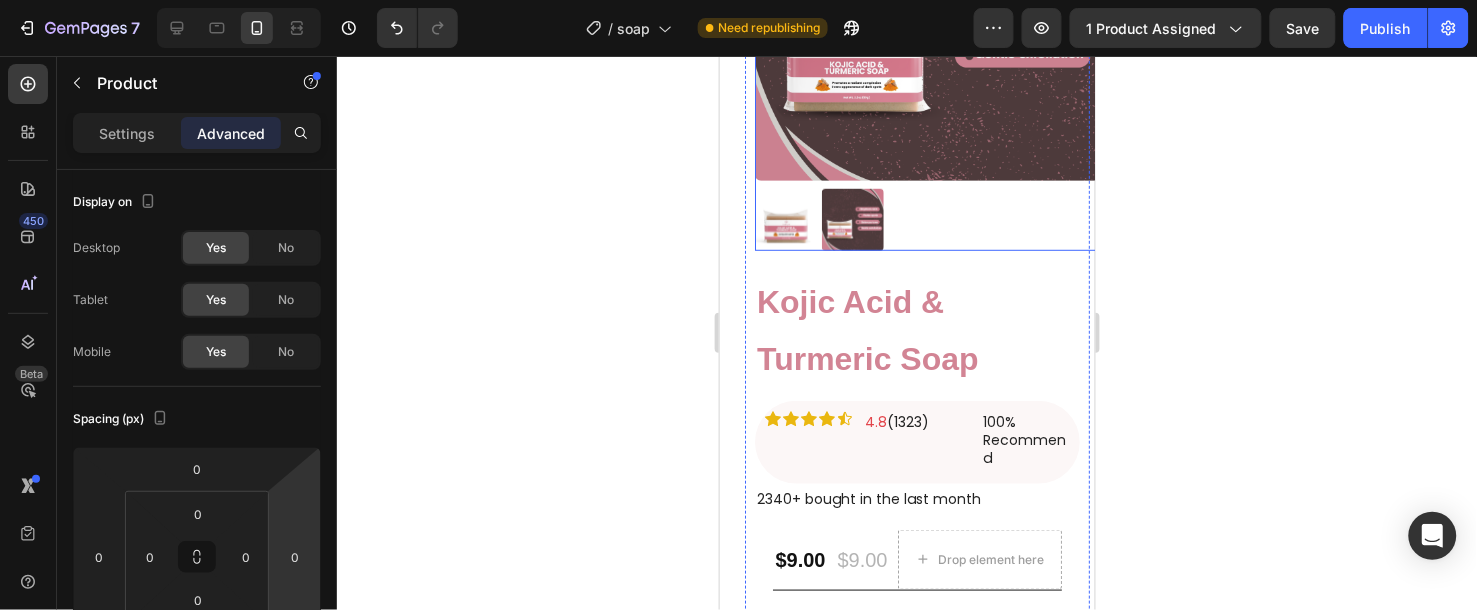 scroll, scrollTop: 311, scrollLeft: 0, axis: vertical 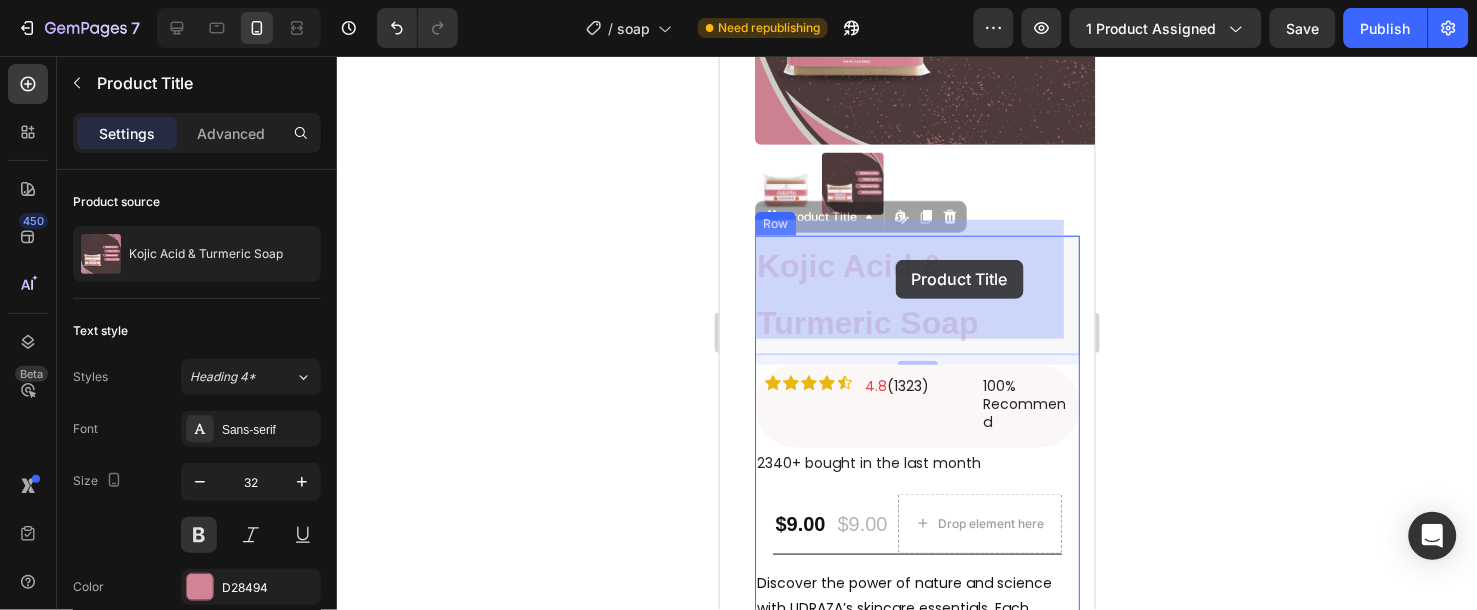 drag, startPoint x: 1028, startPoint y: 217, endPoint x: 895, endPoint y: 259, distance: 139.47401 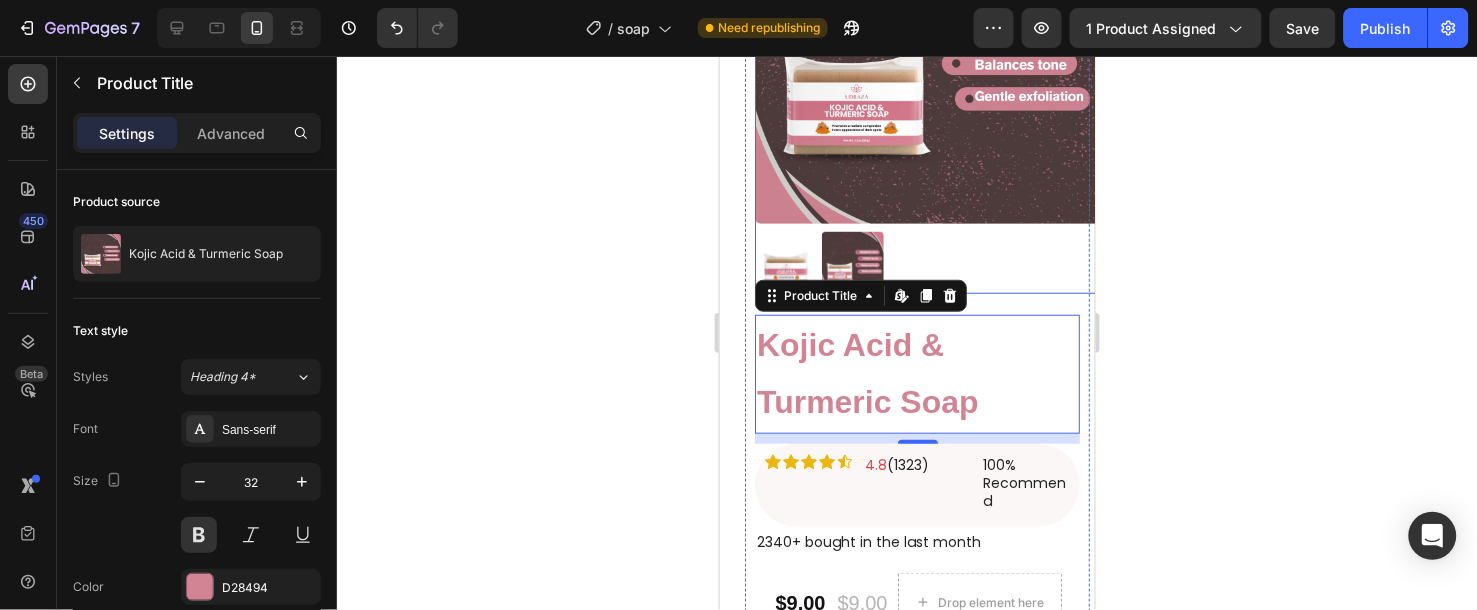 scroll, scrollTop: 236, scrollLeft: 0, axis: vertical 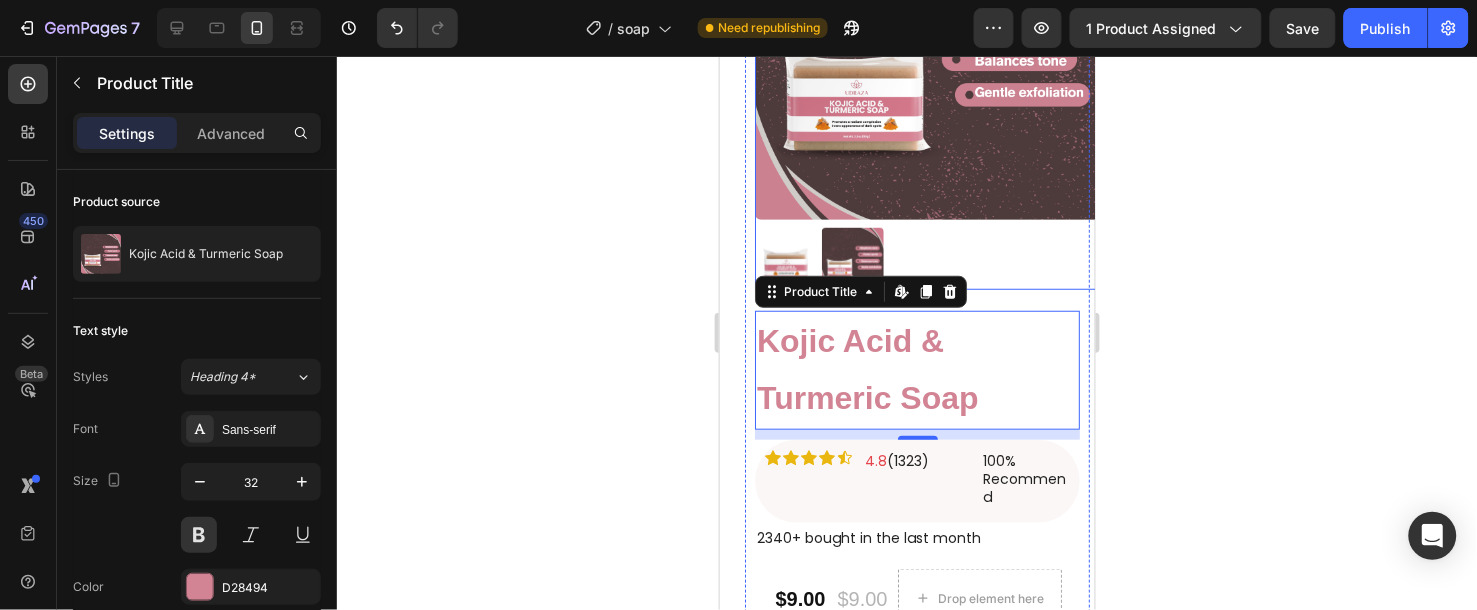 click at bounding box center [926, 46] 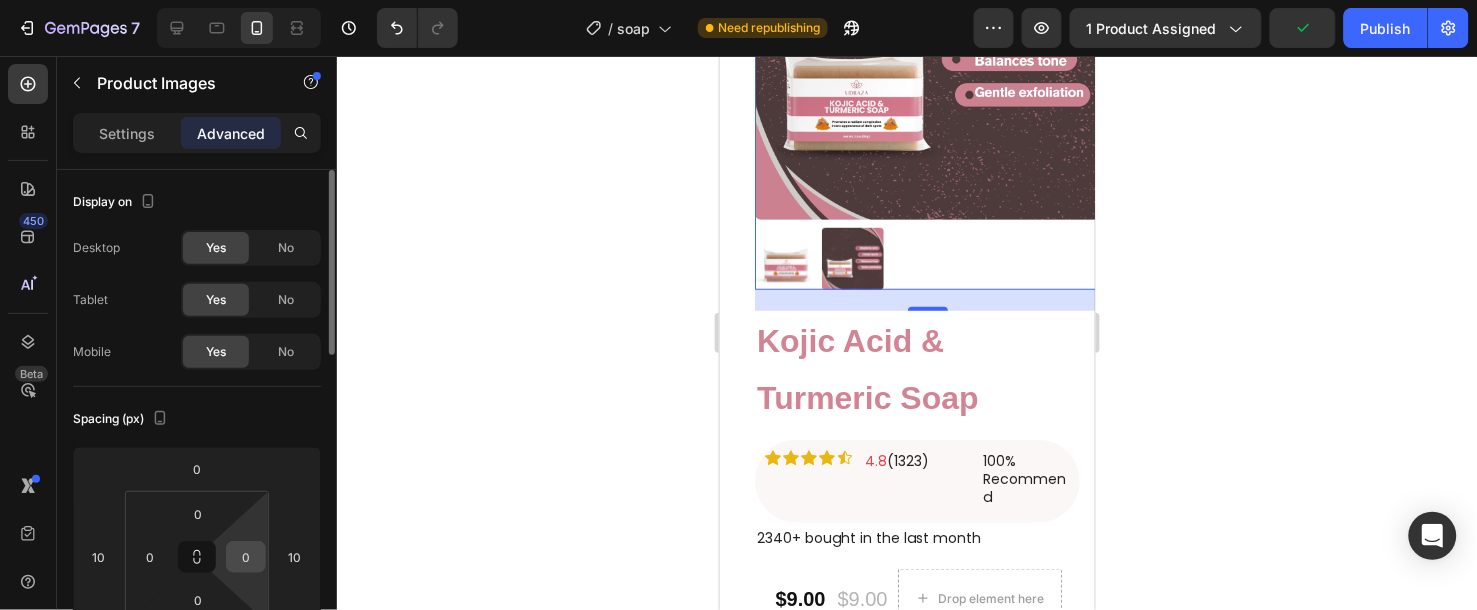 click on "0" at bounding box center (246, 557) 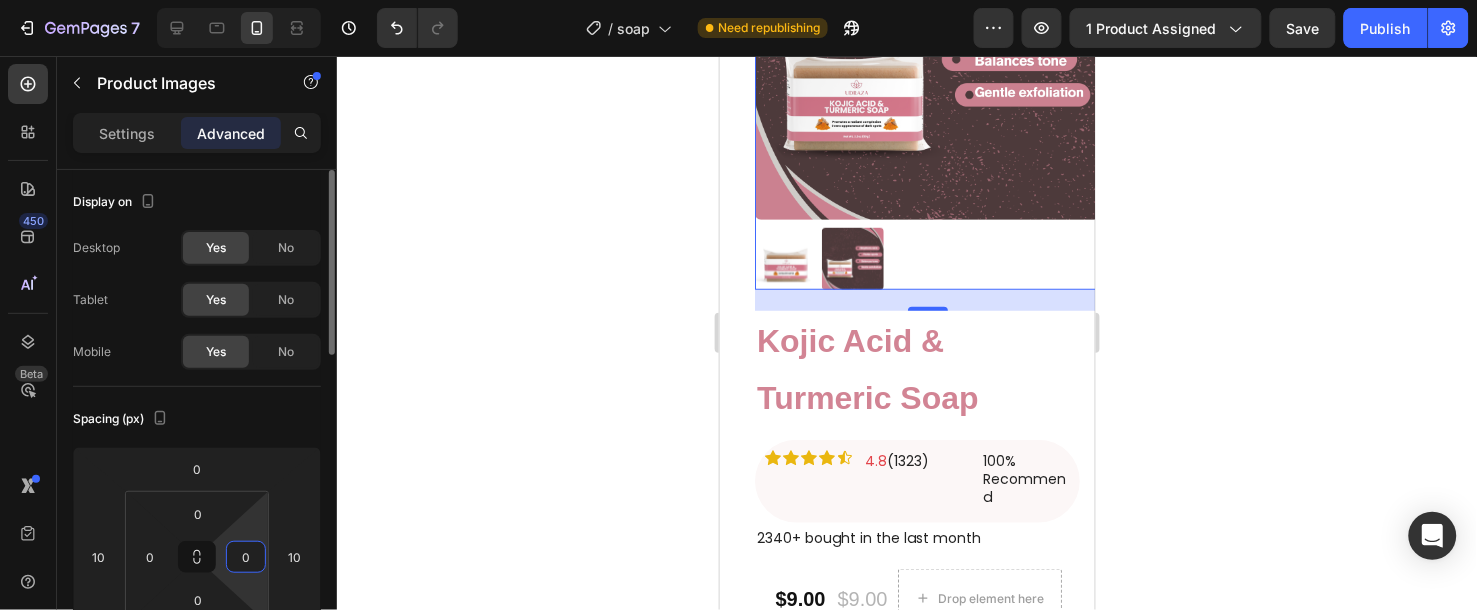 click on "0" at bounding box center [246, 557] 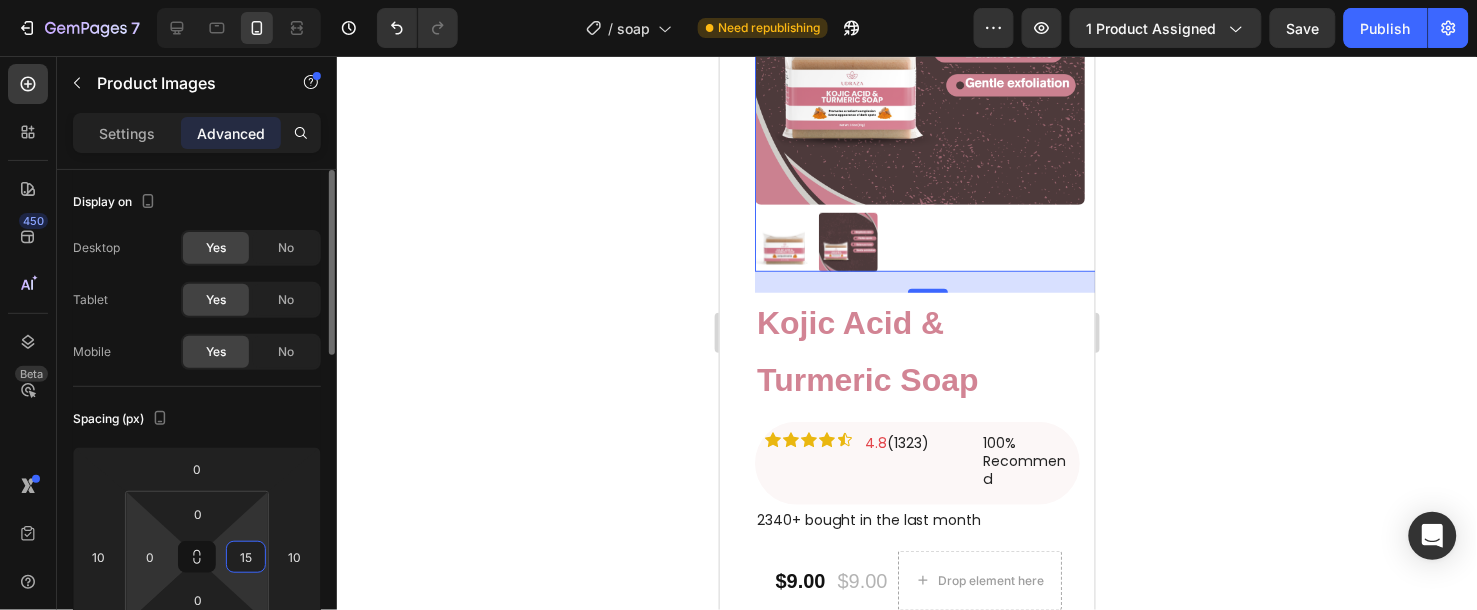 type on "15" 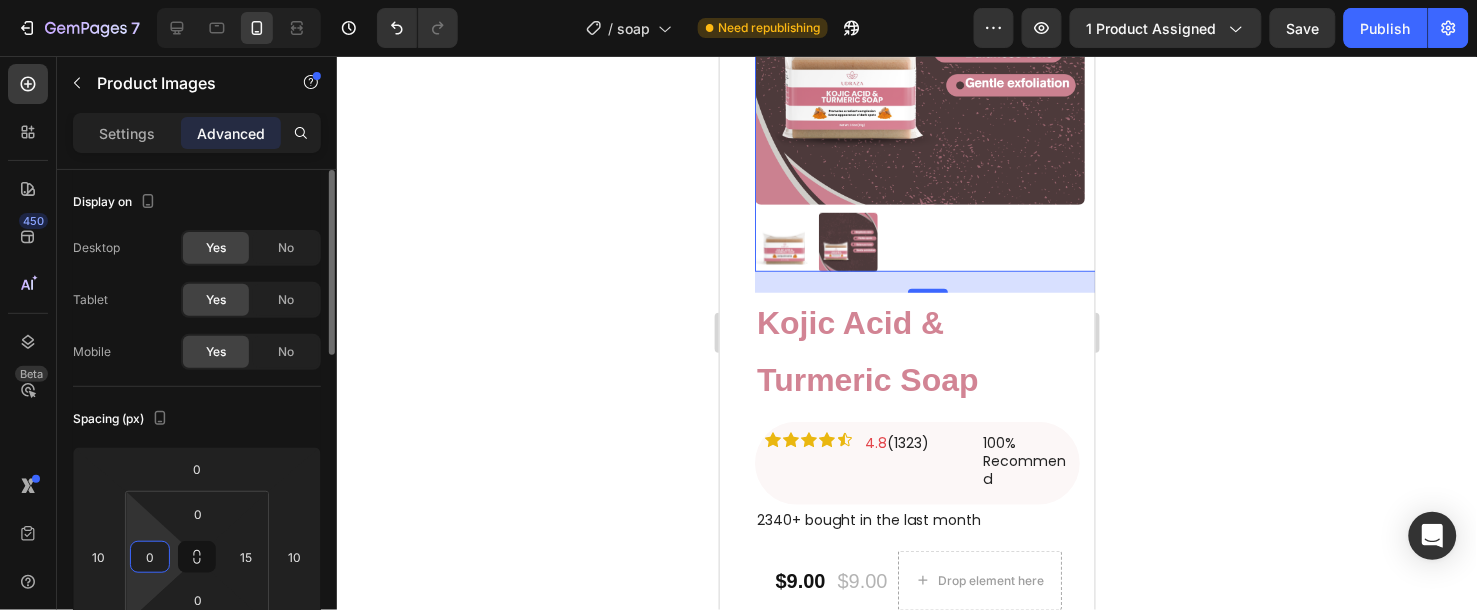 click on "0" at bounding box center [150, 557] 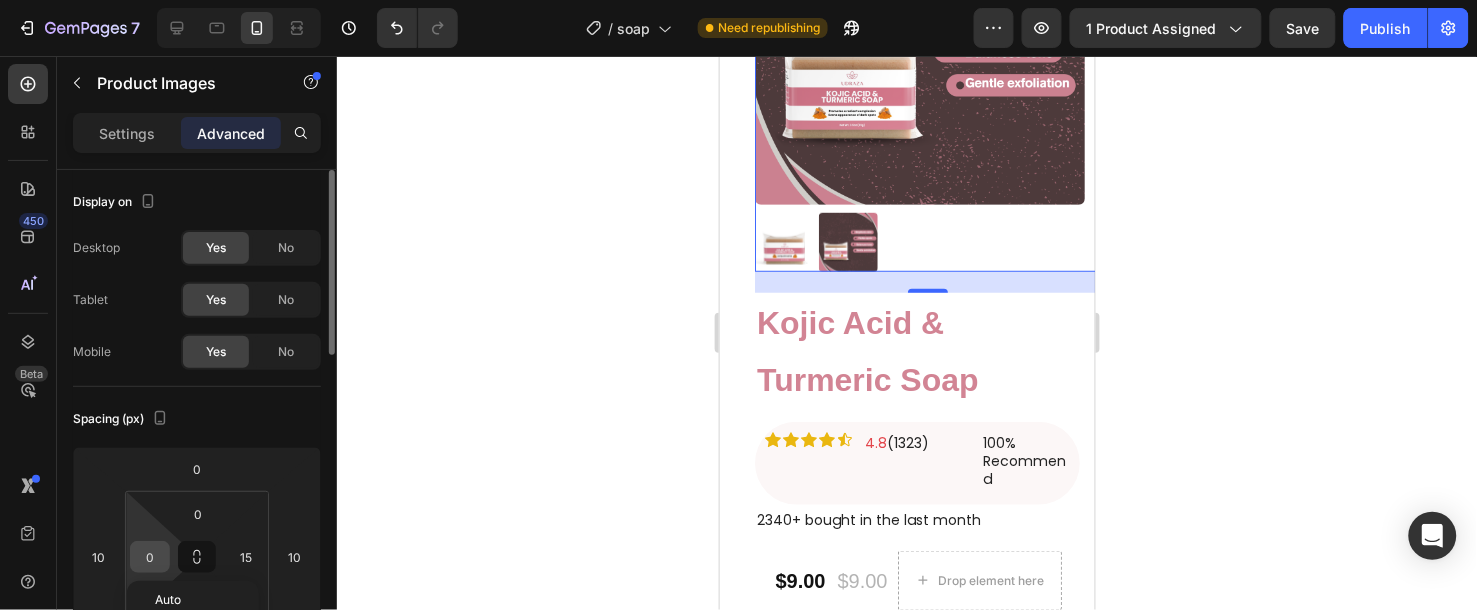 click on "0" at bounding box center (150, 557) 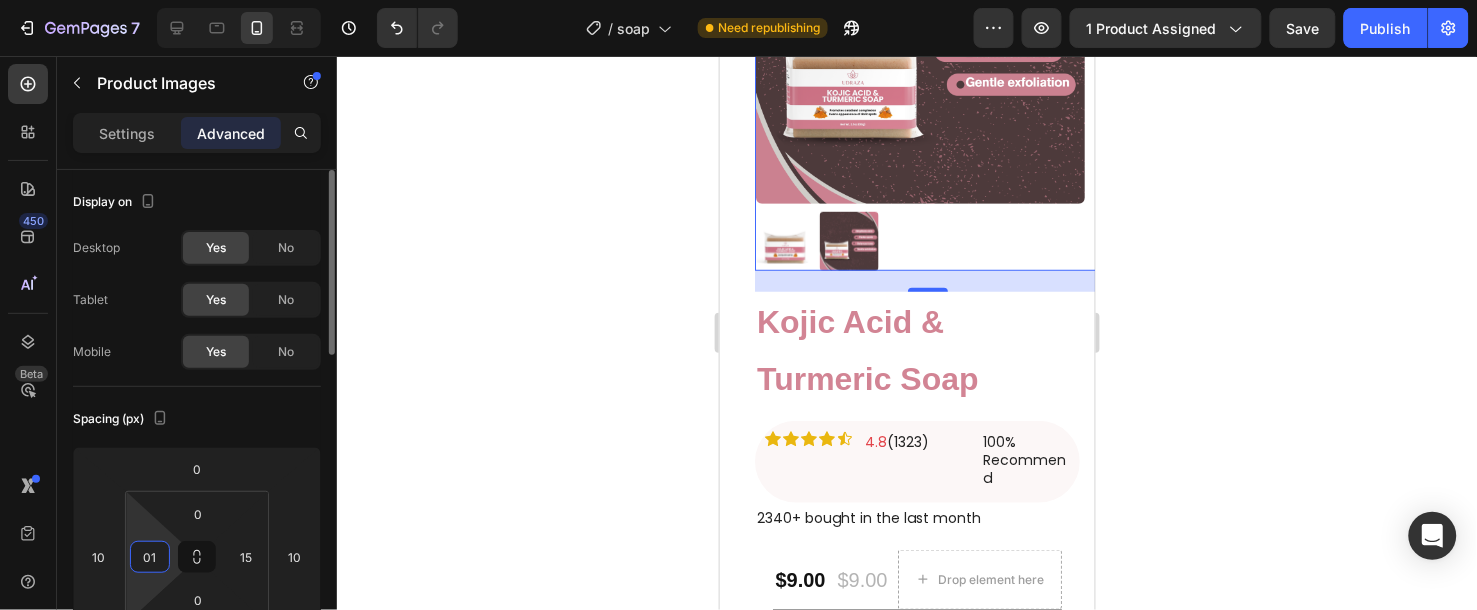 type on "0" 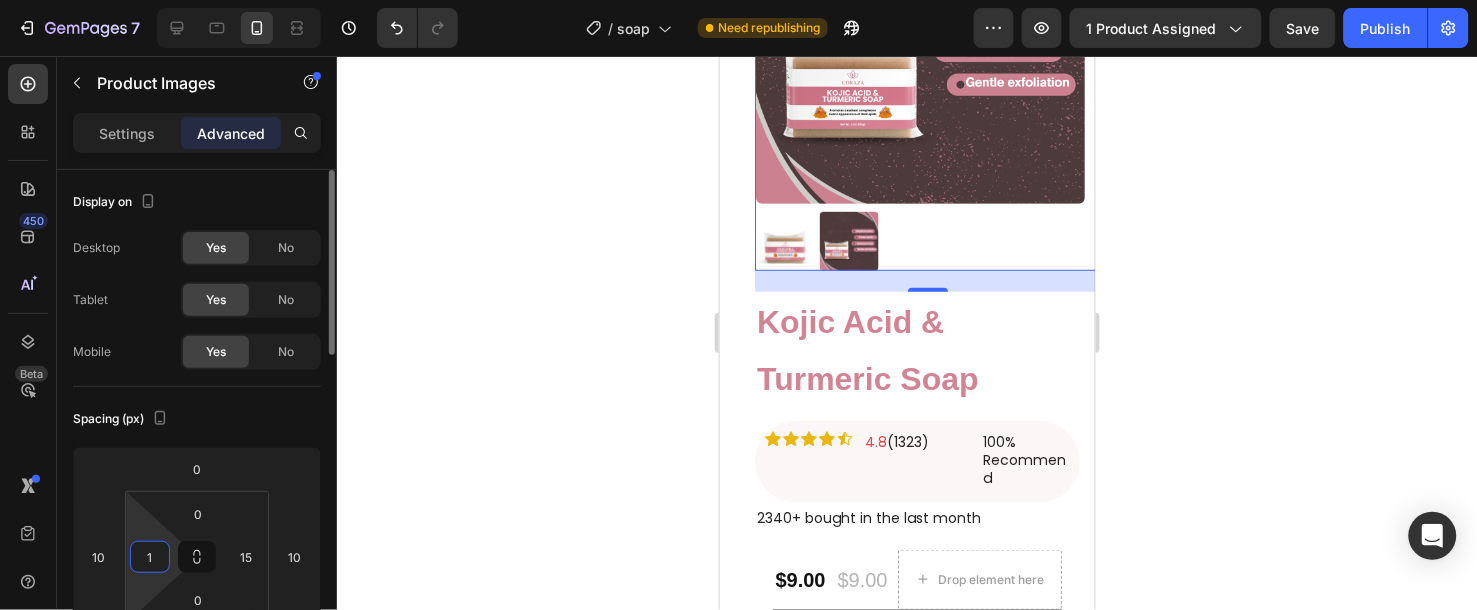 type on "15" 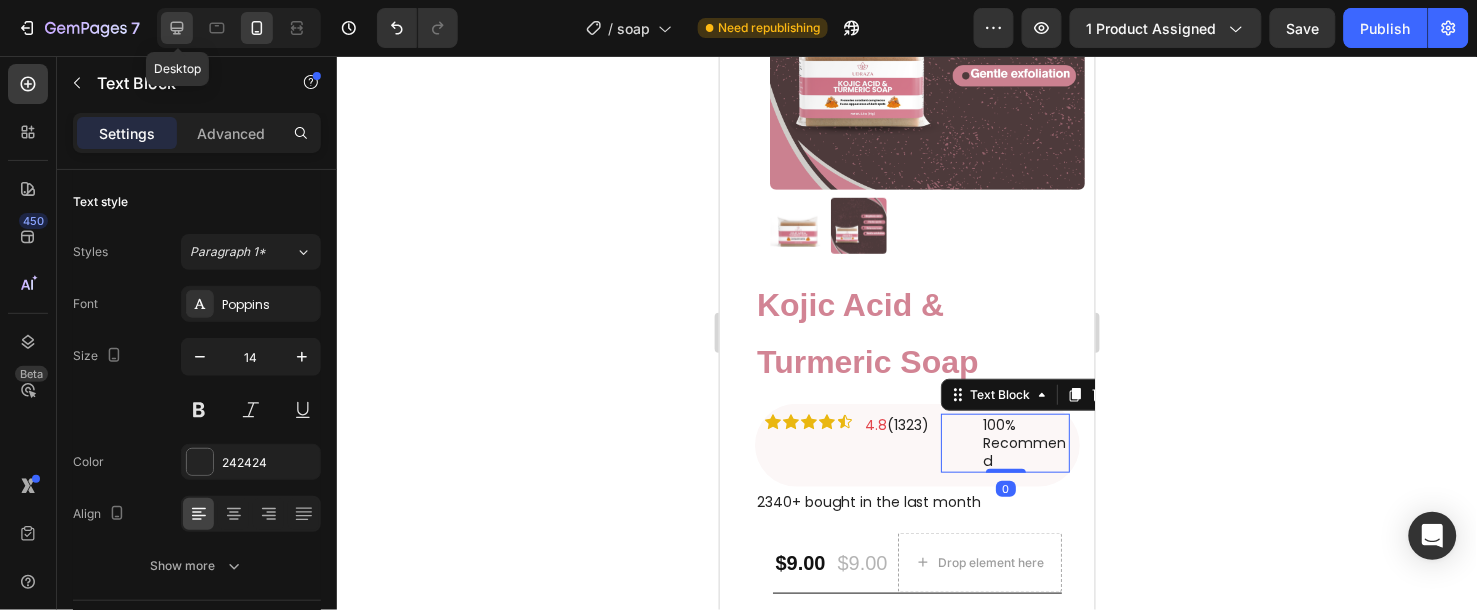 click 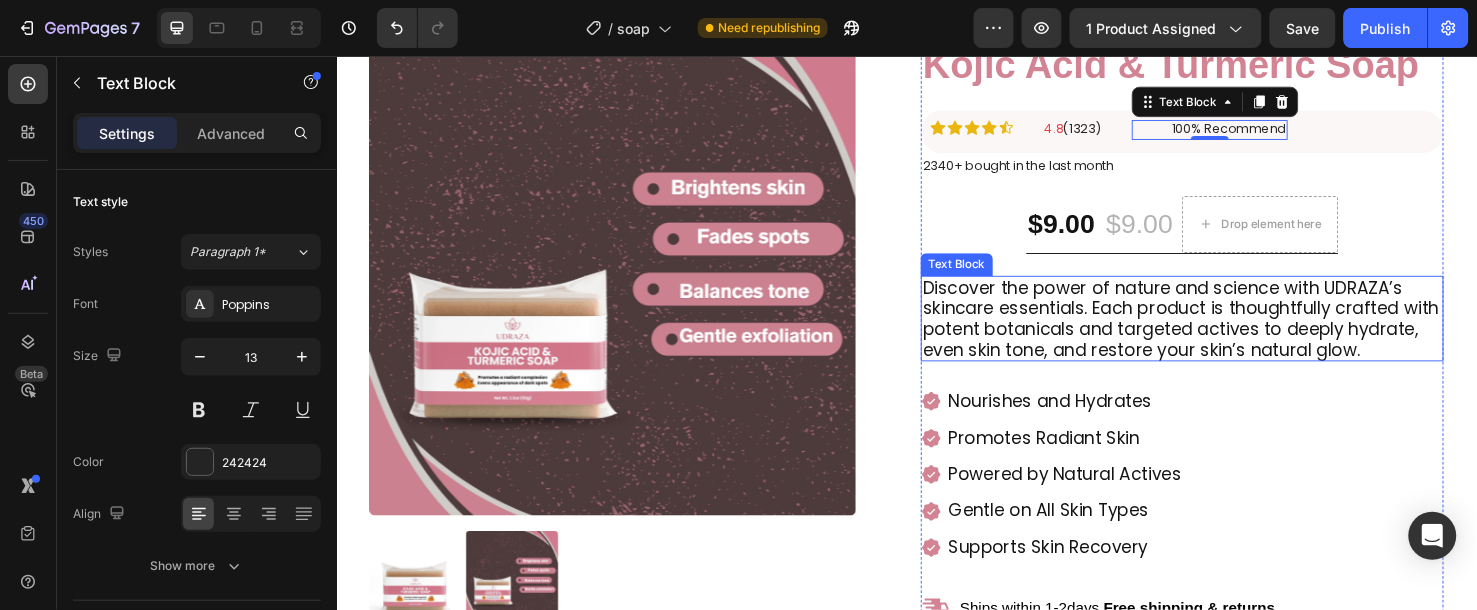 scroll, scrollTop: 92, scrollLeft: 0, axis: vertical 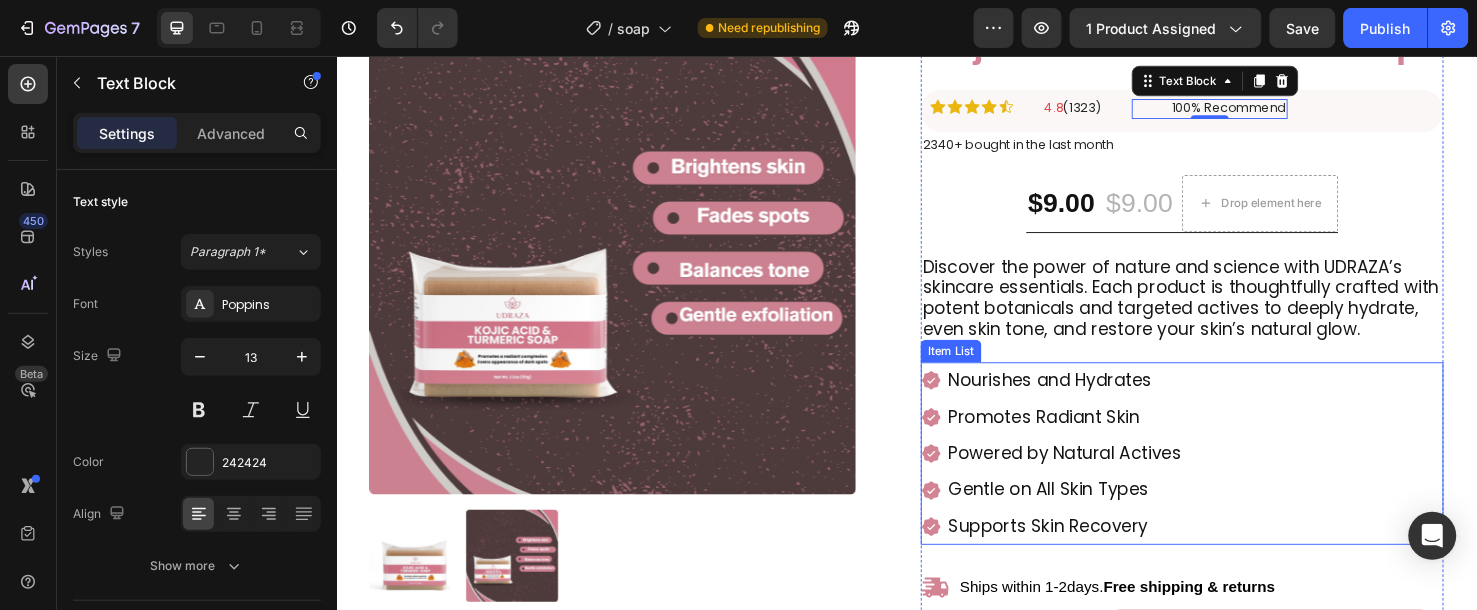 click on "Nourishes and Hydrates
Promotes Radiant Skin
Powered by Natural Actives
Gentle on All Skin Types
Supports Skin Recovery" at bounding box center (1226, 473) 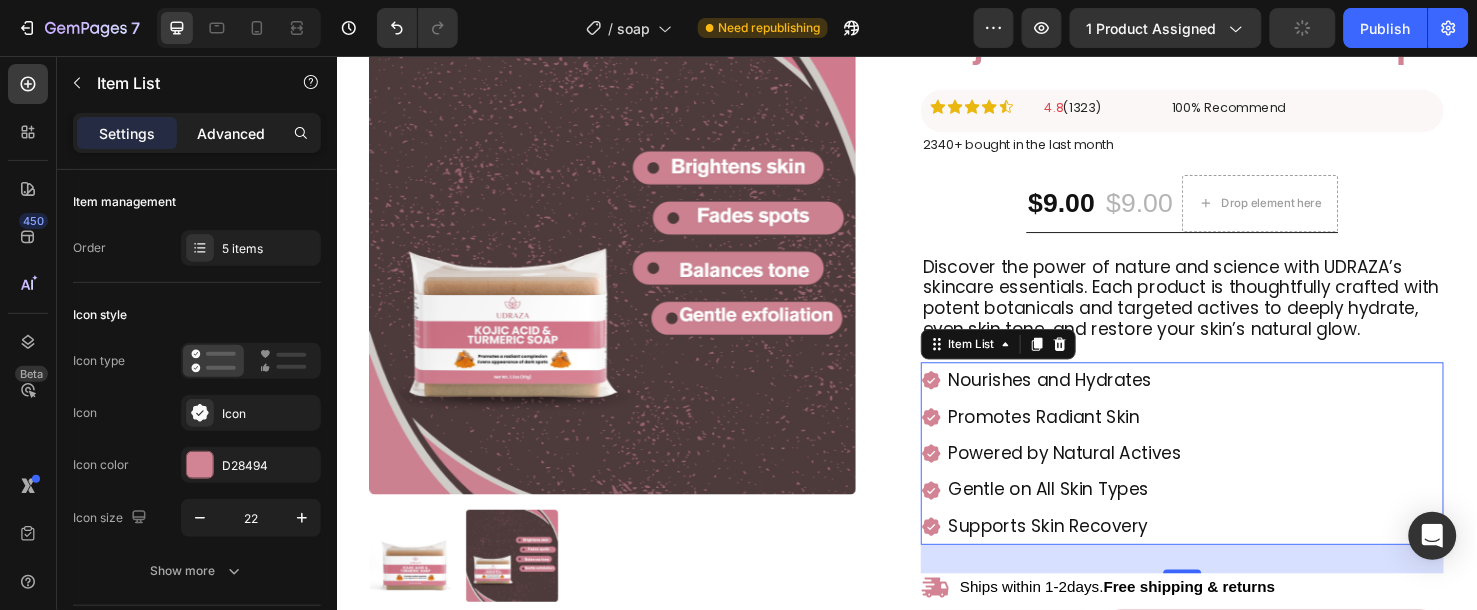 click on "Advanced" at bounding box center (231, 133) 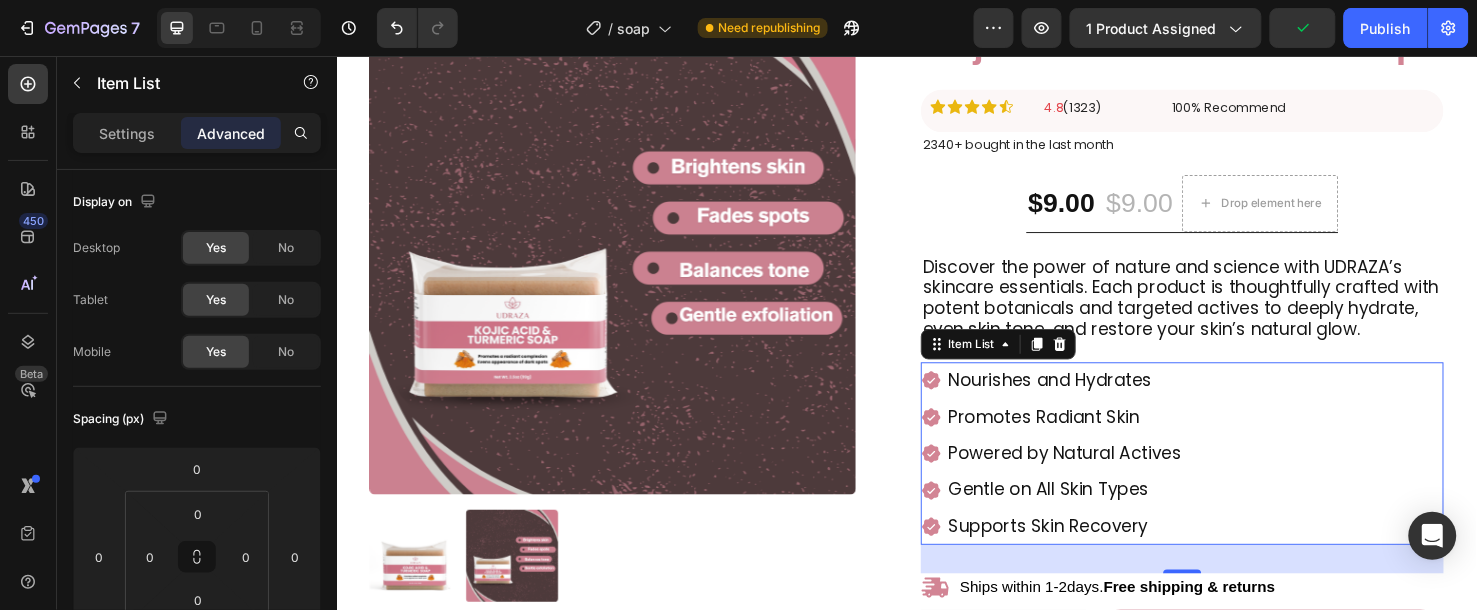 type on "100%" 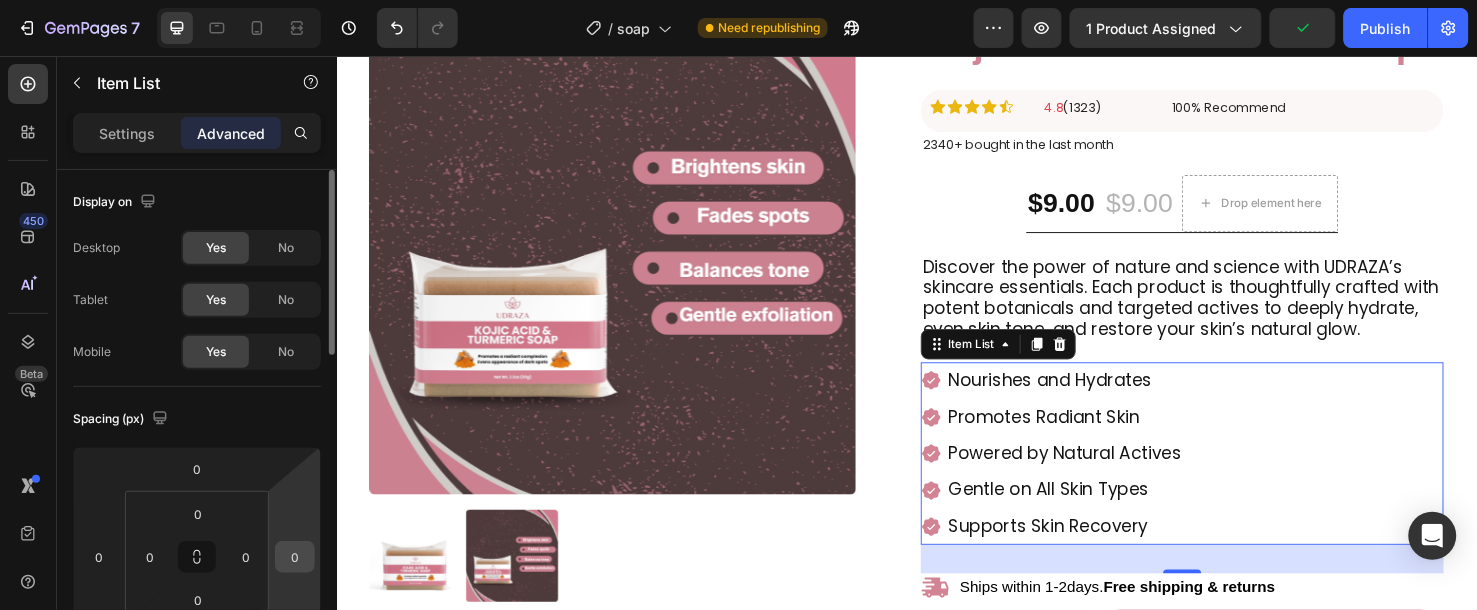 click on "0" at bounding box center (295, 557) 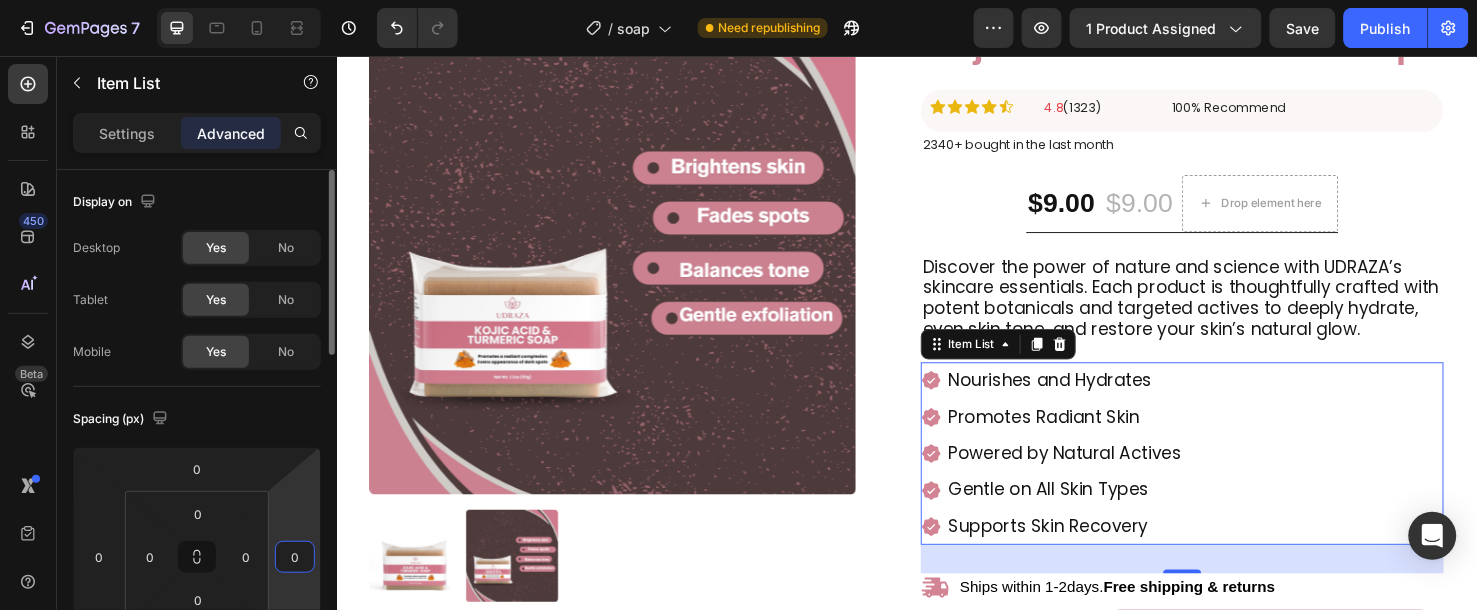 click on "0" at bounding box center (295, 557) 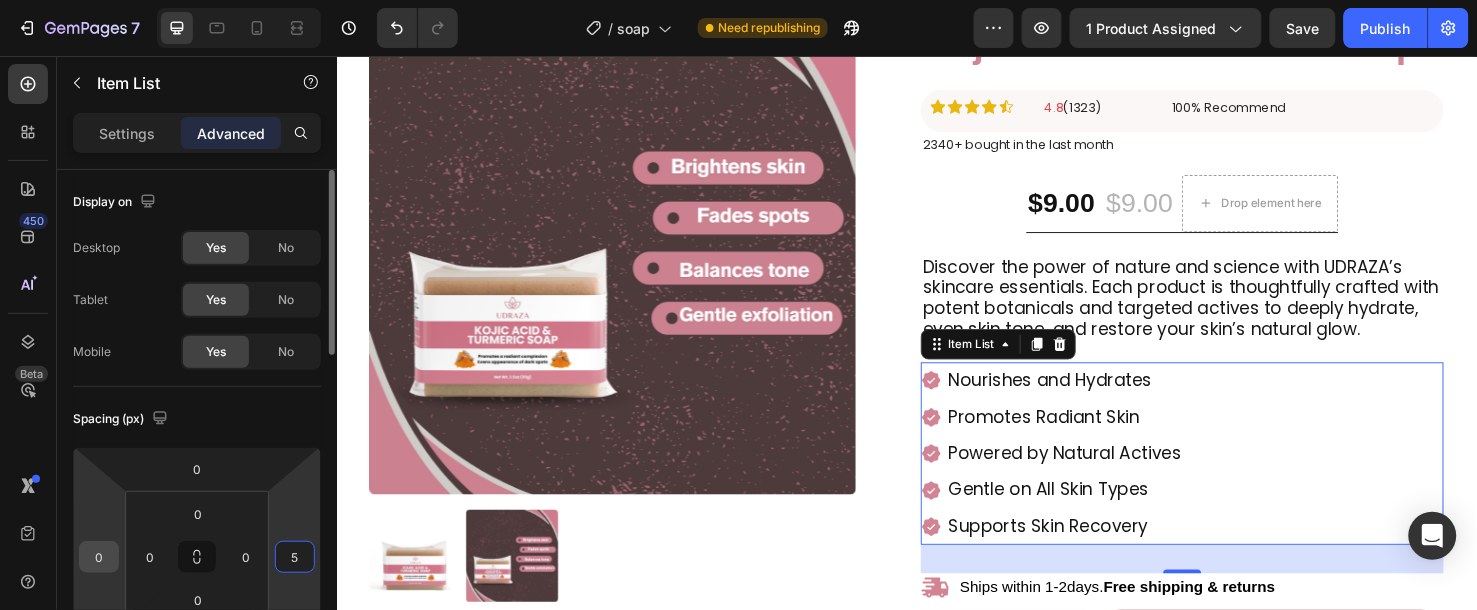 type on "5" 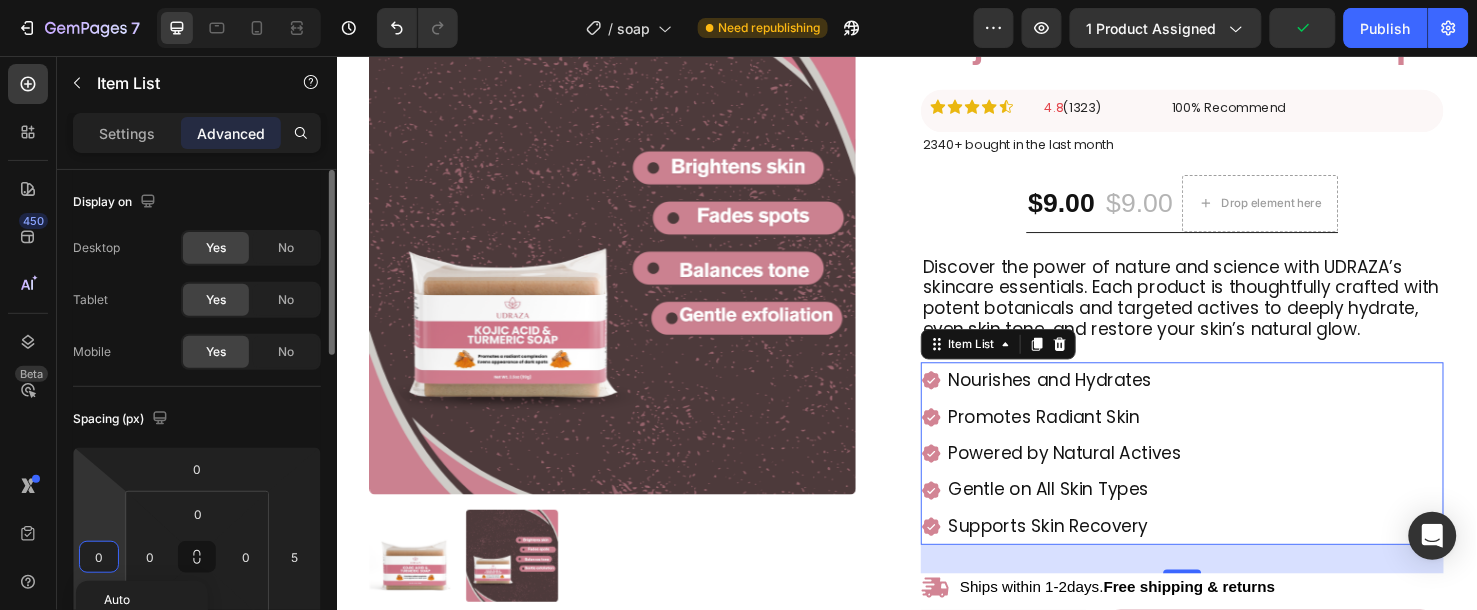 type on "5" 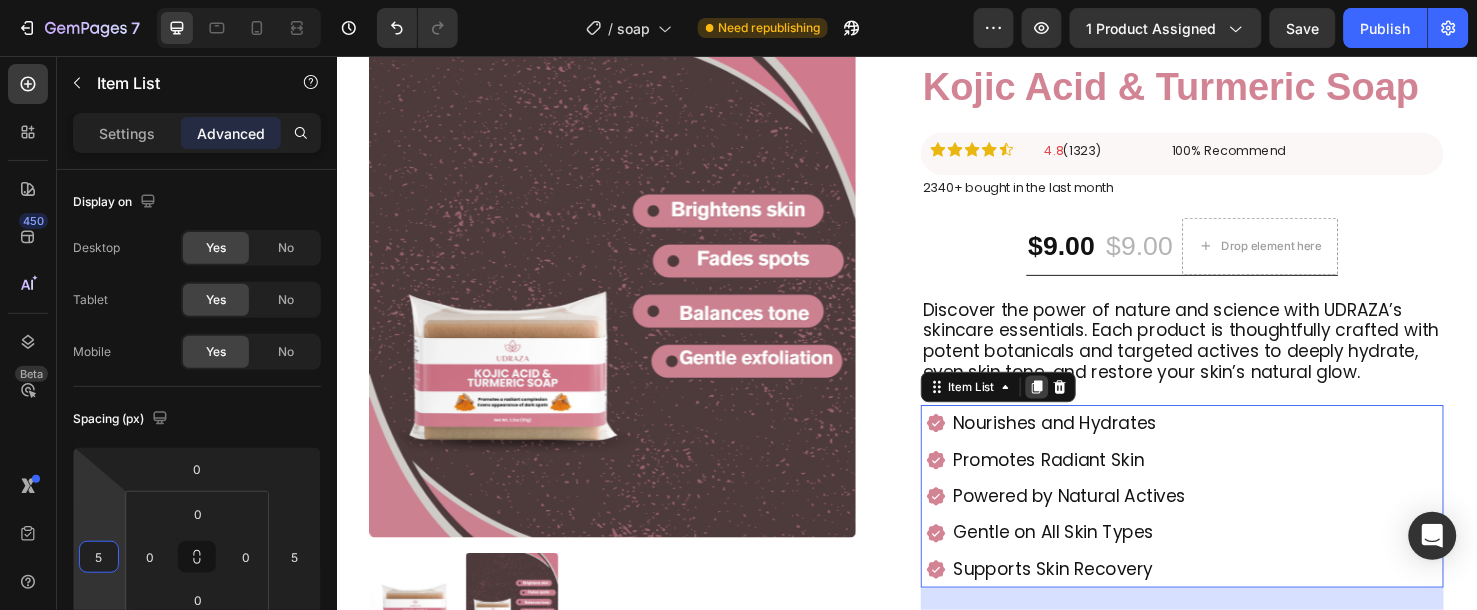 scroll, scrollTop: 0, scrollLeft: 0, axis: both 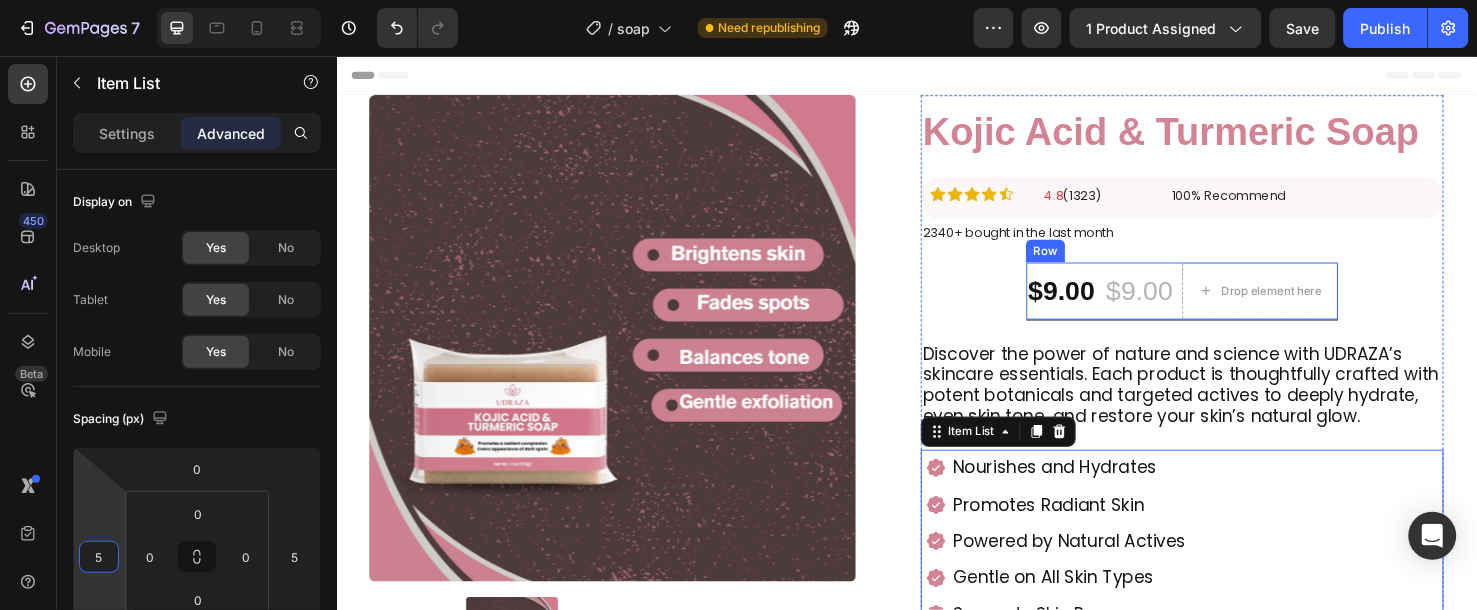click on "$9.00 Product Price Product Price" at bounding box center (1181, 302) 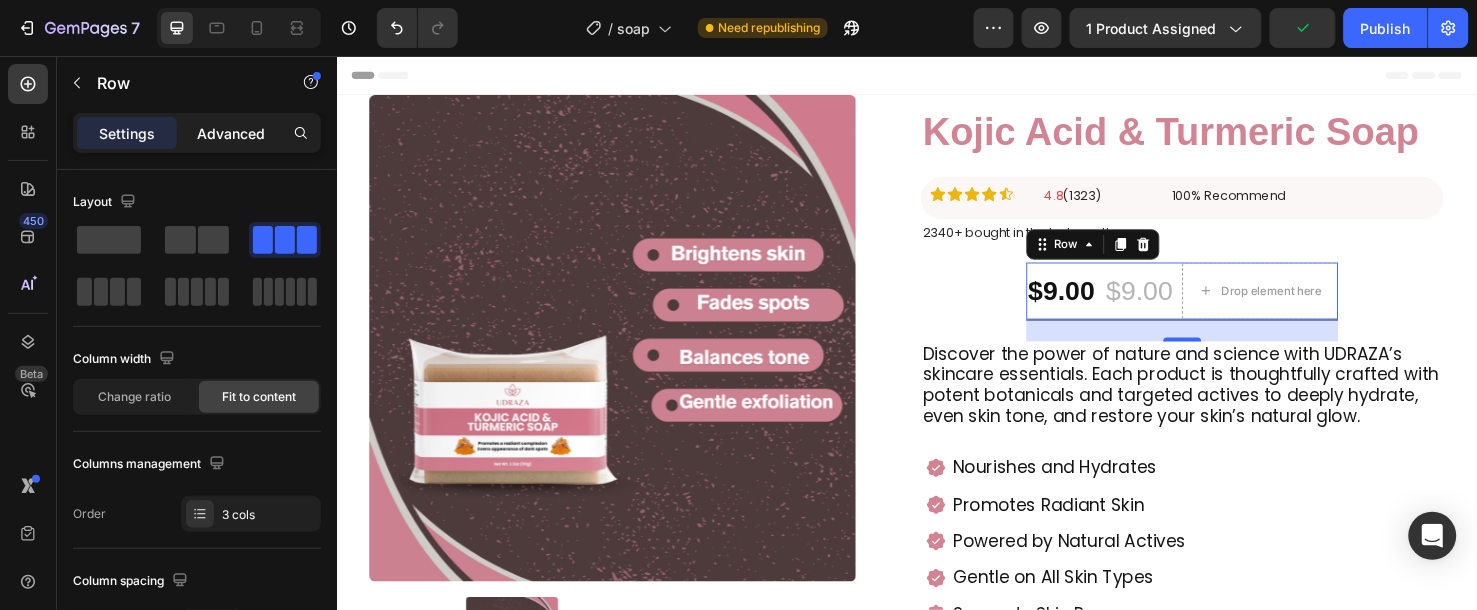 click on "Advanced" at bounding box center [231, 133] 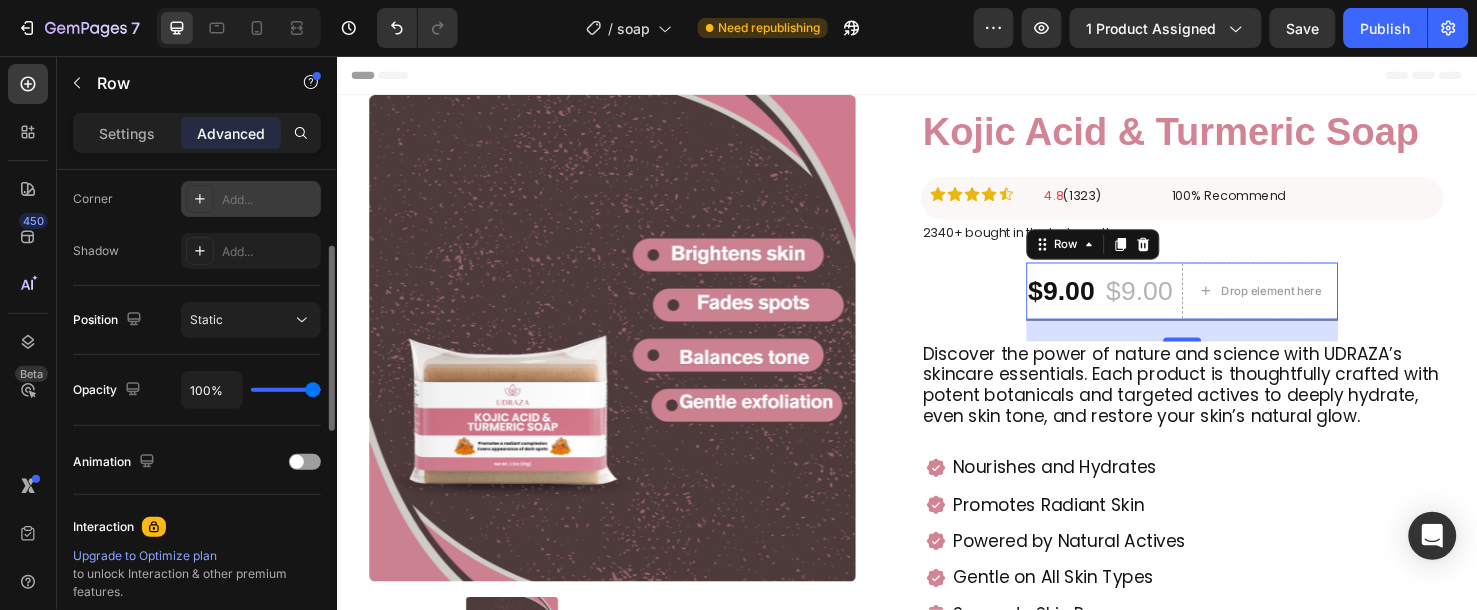 scroll, scrollTop: 504, scrollLeft: 0, axis: vertical 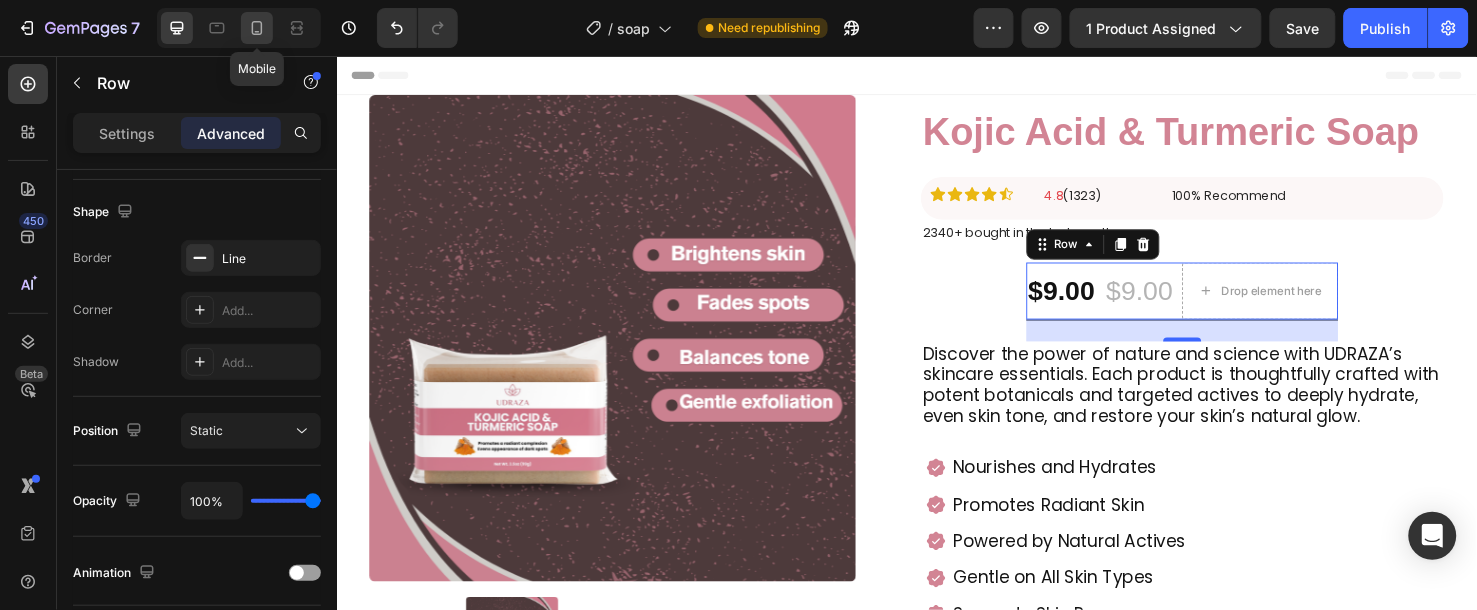 click 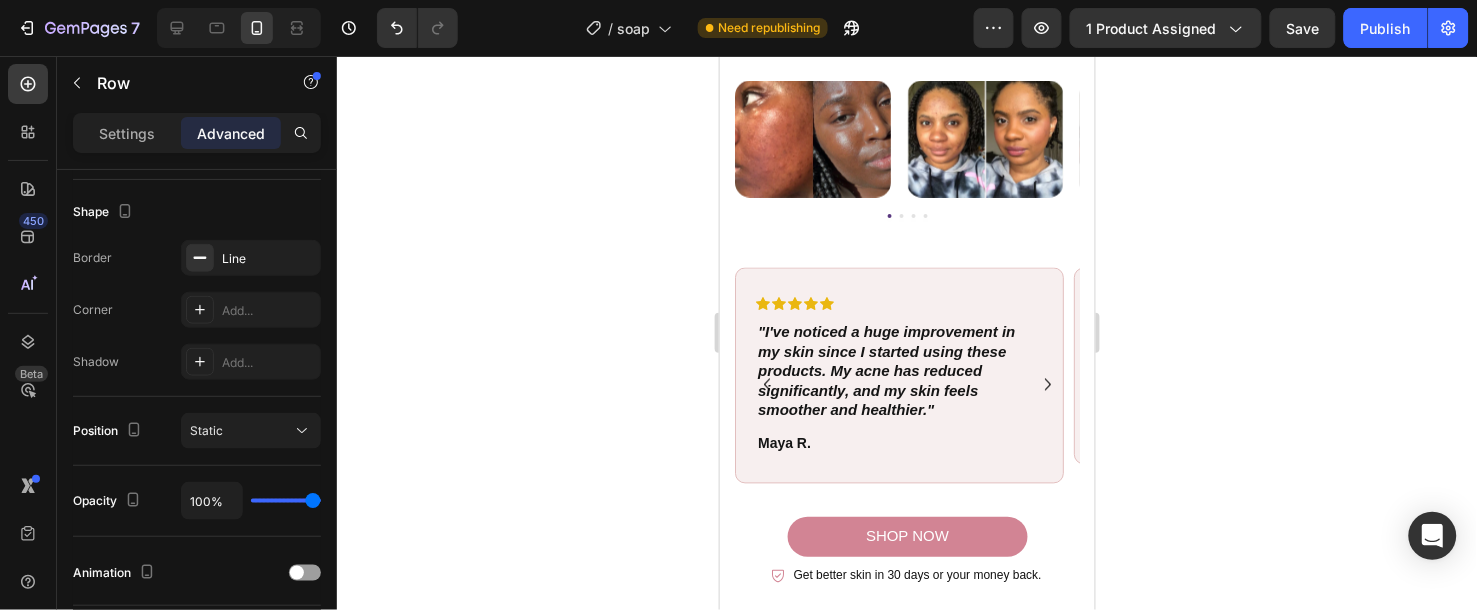 scroll, scrollTop: 4293, scrollLeft: 0, axis: vertical 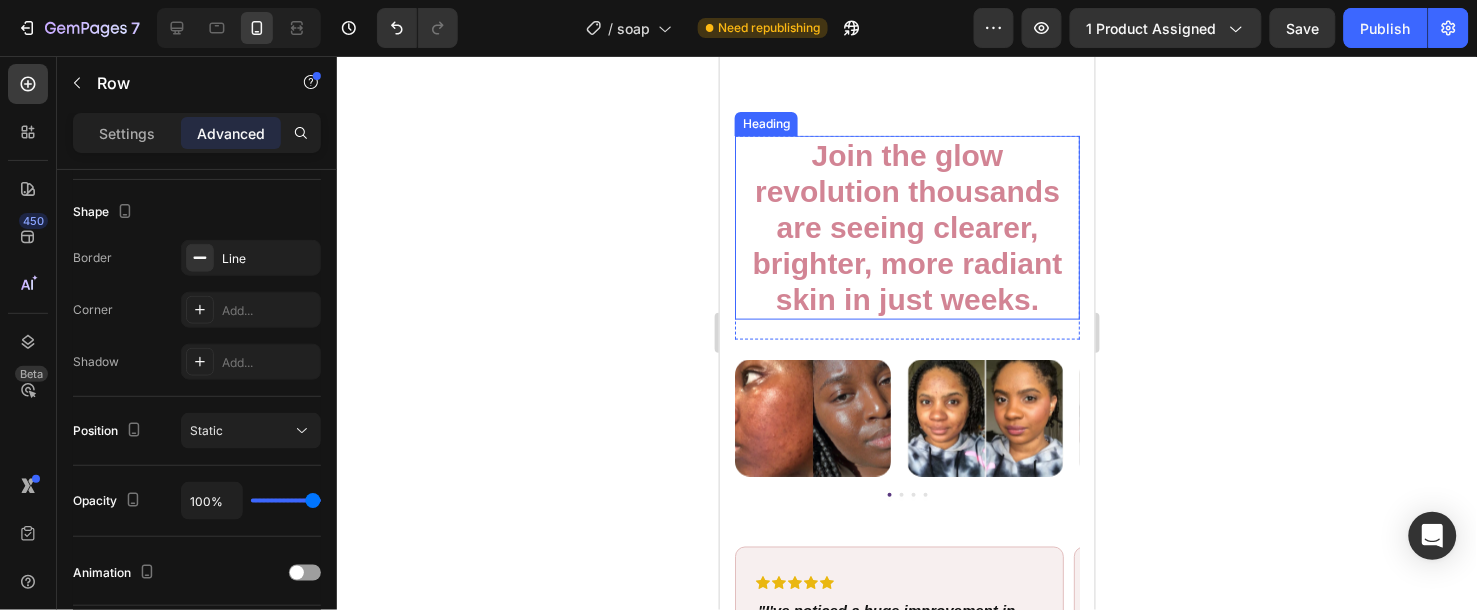 click on "Join the glow revolution thousands are seeing clearer, brighter, more radiant skin in just weeks. Heading" at bounding box center (906, 227) 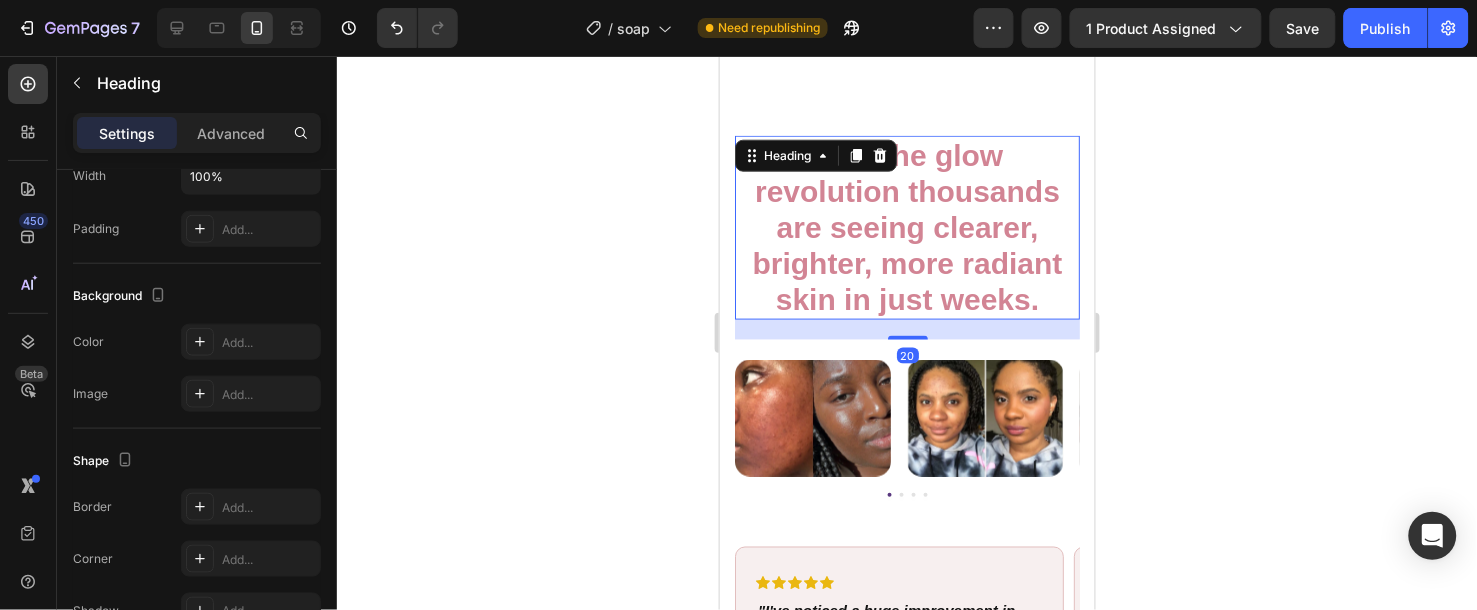 scroll, scrollTop: 0, scrollLeft: 0, axis: both 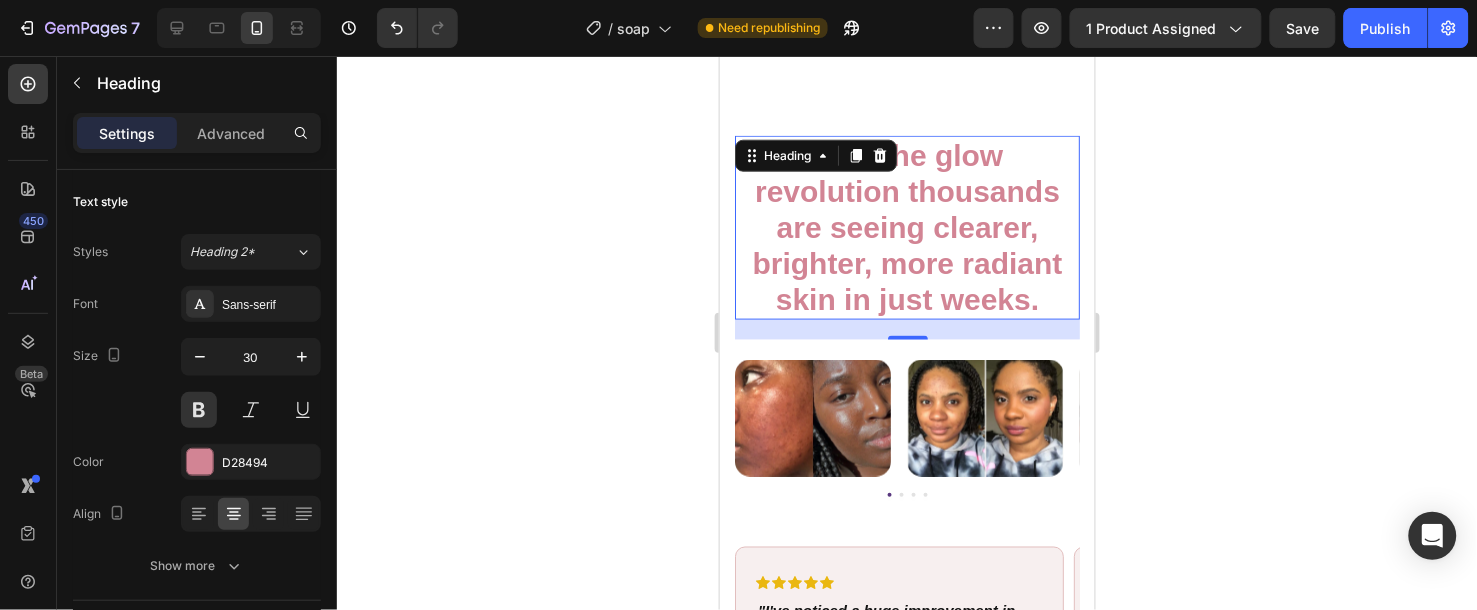 click on "Join the glow revolution thousands are seeing clearer, brighter, more radiant skin in just weeks." at bounding box center [906, 227] 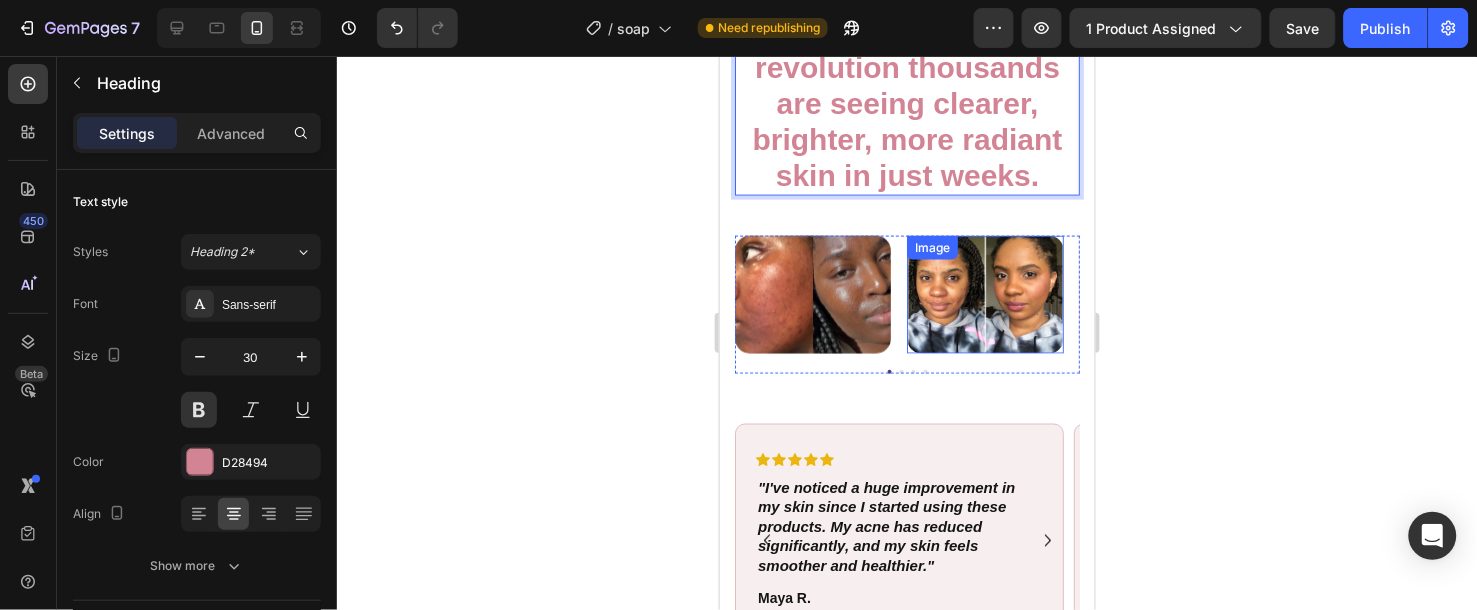 scroll, scrollTop: 4293, scrollLeft: 0, axis: vertical 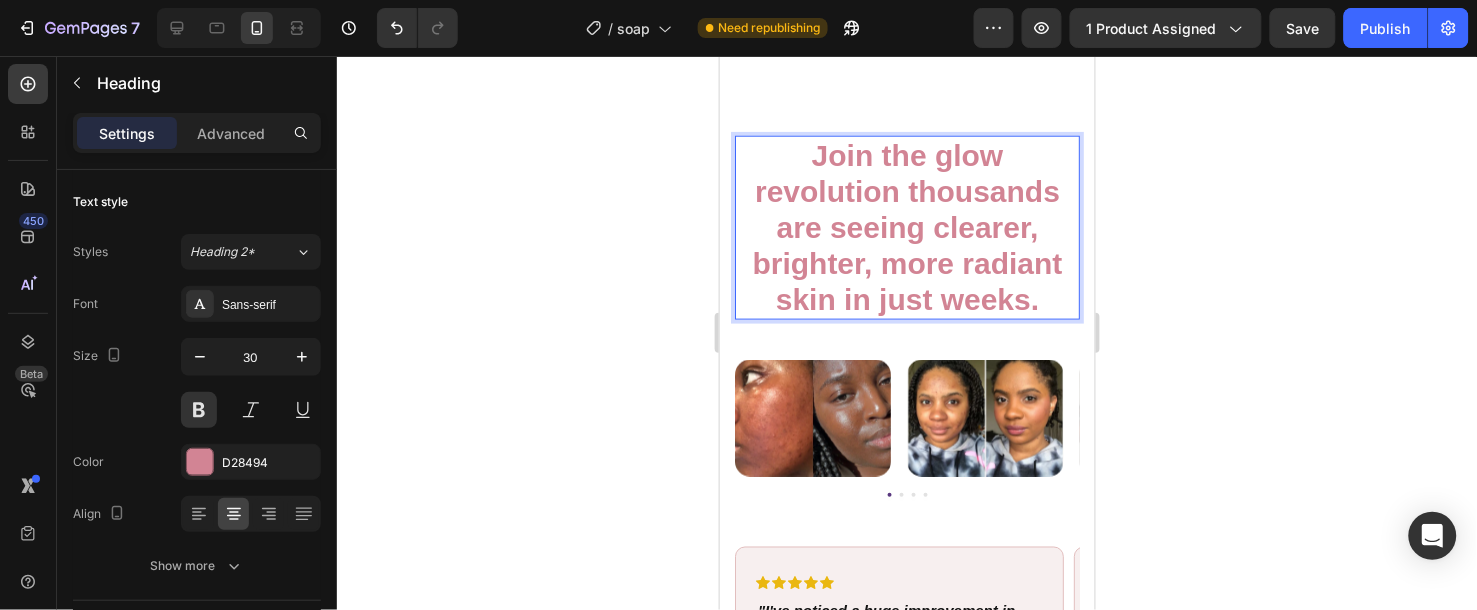 click on "Join the glow revolution thousands are seeing clearer, brighter, more radiant skin in just weeks." at bounding box center [906, 227] 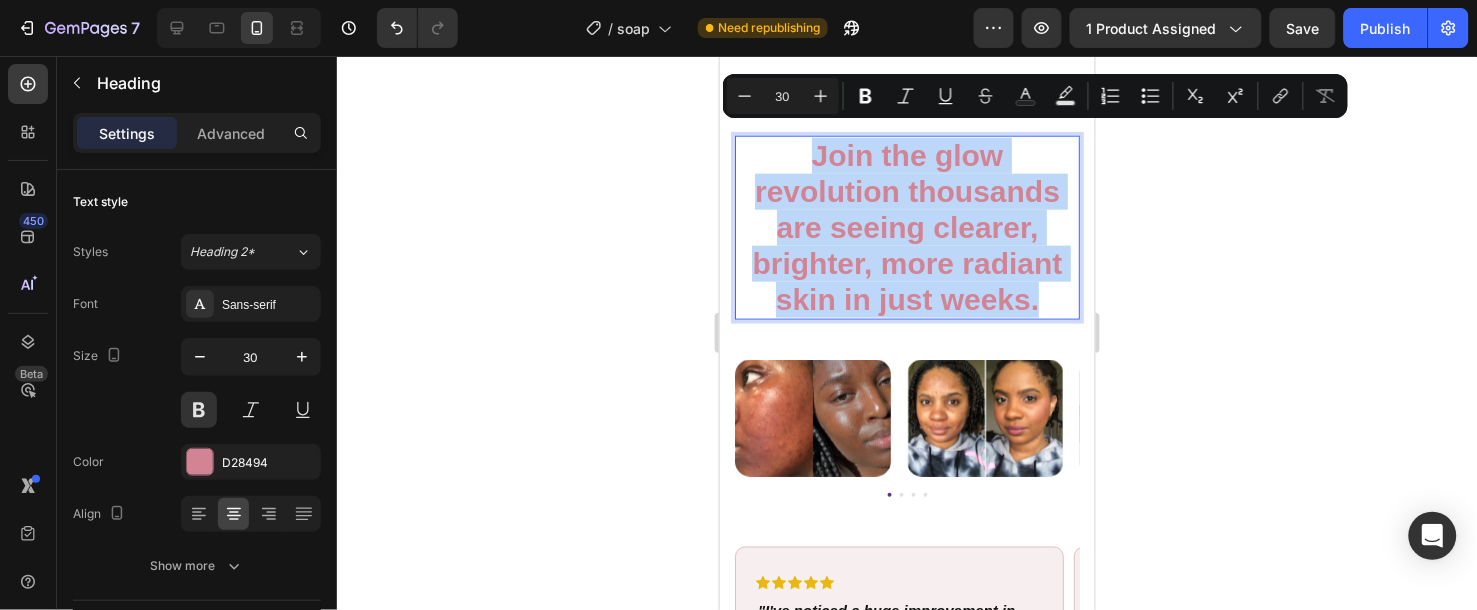 drag, startPoint x: 1026, startPoint y: 289, endPoint x: 810, endPoint y: 141, distance: 261.83966 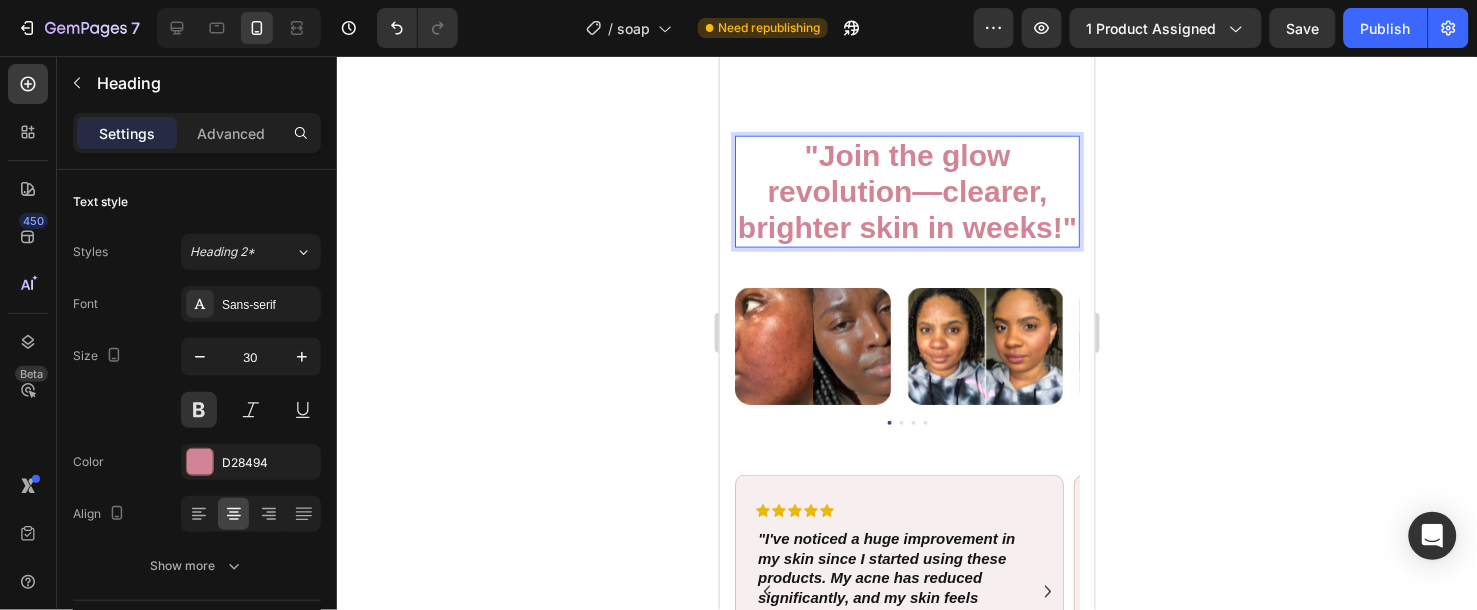 click on ""Join the glow revolution—clearer, brighter skin in weeks!"" at bounding box center (906, 191) 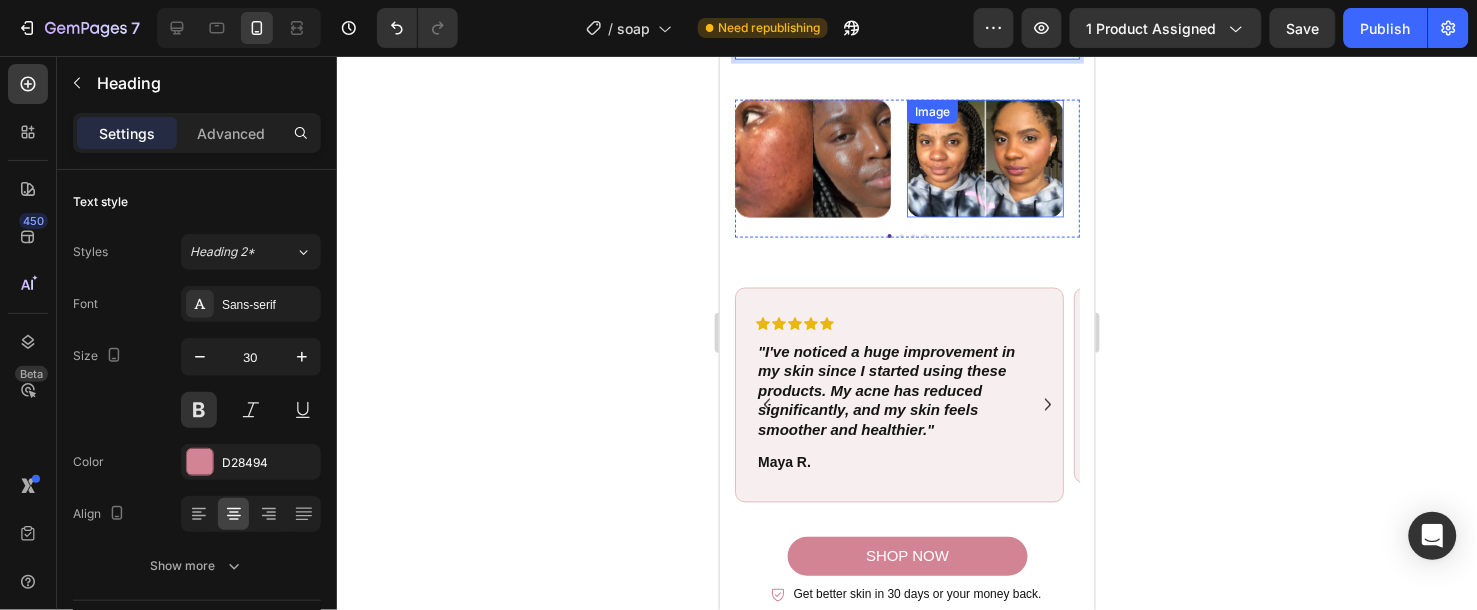 scroll, scrollTop: 4515, scrollLeft: 0, axis: vertical 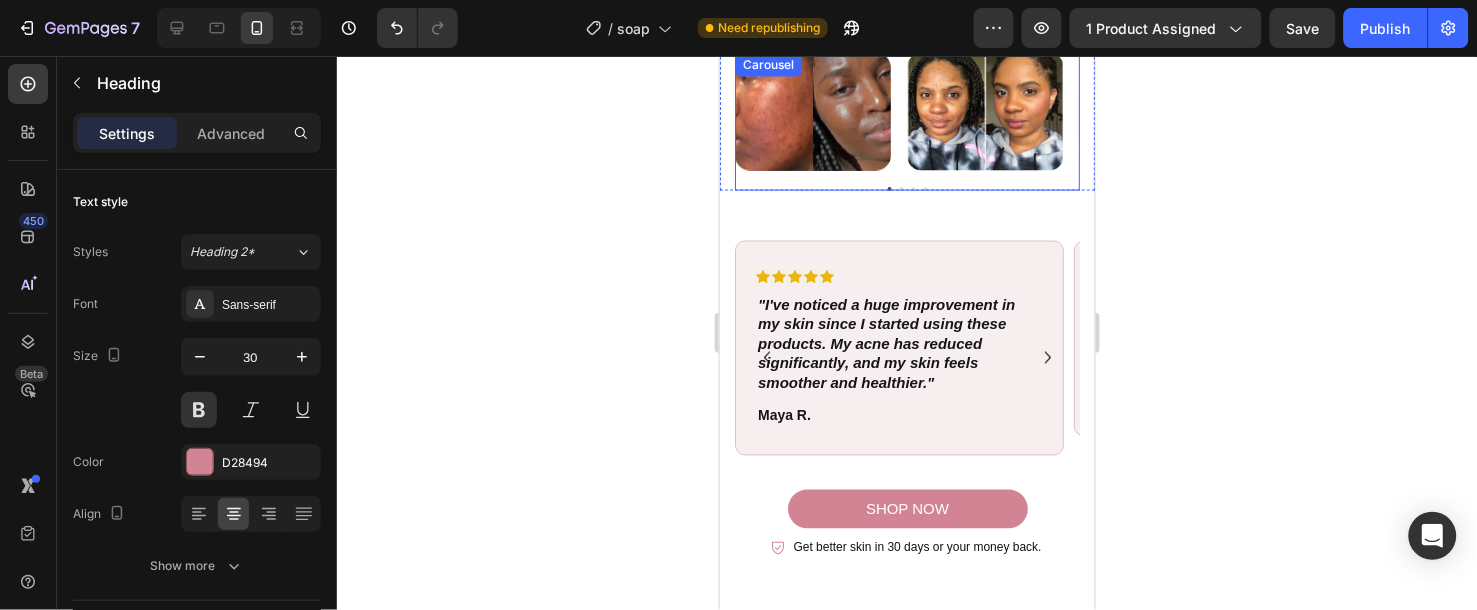 click at bounding box center [913, 188] 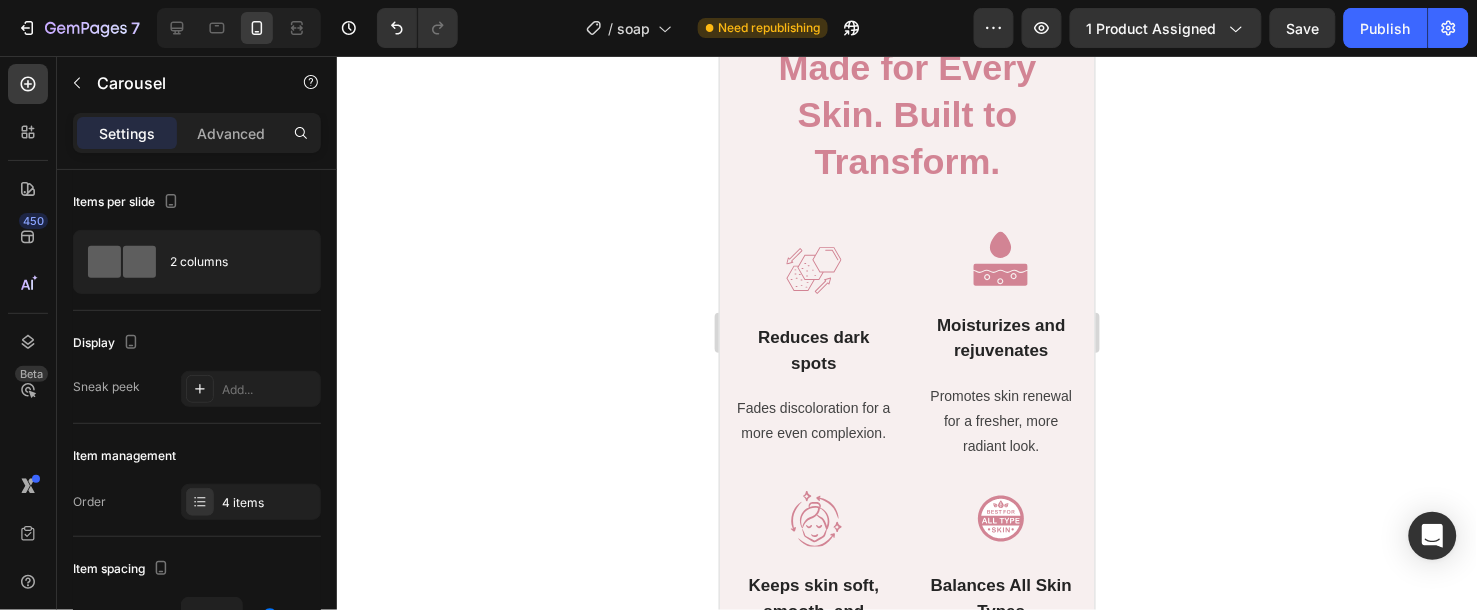 scroll, scrollTop: 2182, scrollLeft: 0, axis: vertical 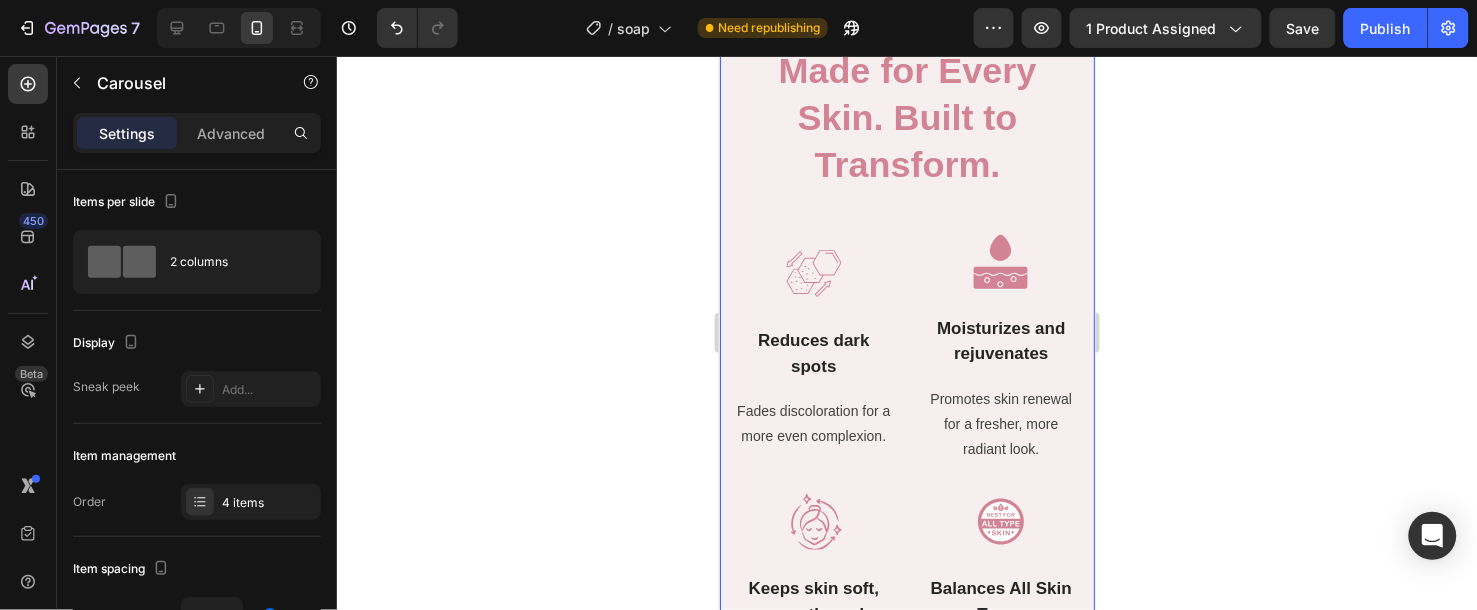 click on "Image Carousel Made for Every Skin. Built to Transform. Heading Image Reduces dark spots Text Block Fades discoloration for a more even complexion. Text block Image Moisturizes and rejuvenates Text Block Promotes skin renewal for a fresher, more radiant look. Text block Row Image Keeps skin soft, smooth, and refreshed. Text Block Improves texture while deeply moisturizing and softening the skin. Text block Image Balances All Skin Types Text Block Formulated to work gently and effectively on sensitive, dry, oily, or combination skin. Text block Row Row Section 4" at bounding box center [906, 406] 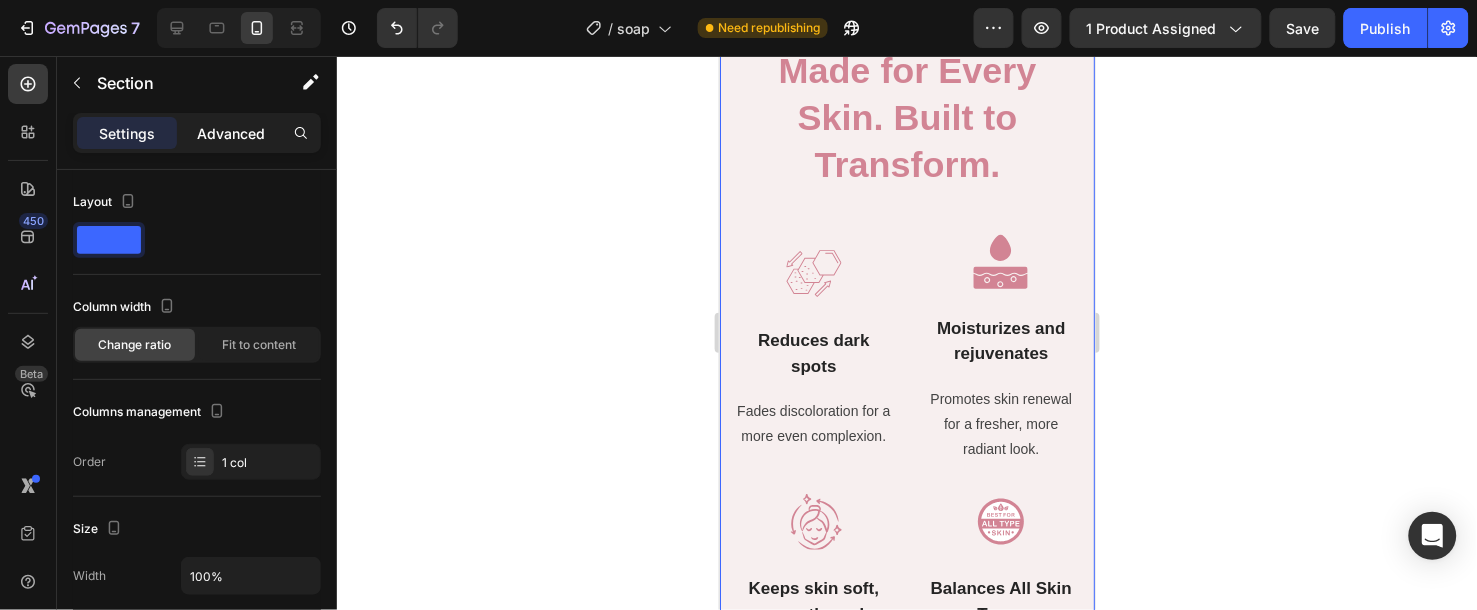 click on "Advanced" at bounding box center [231, 133] 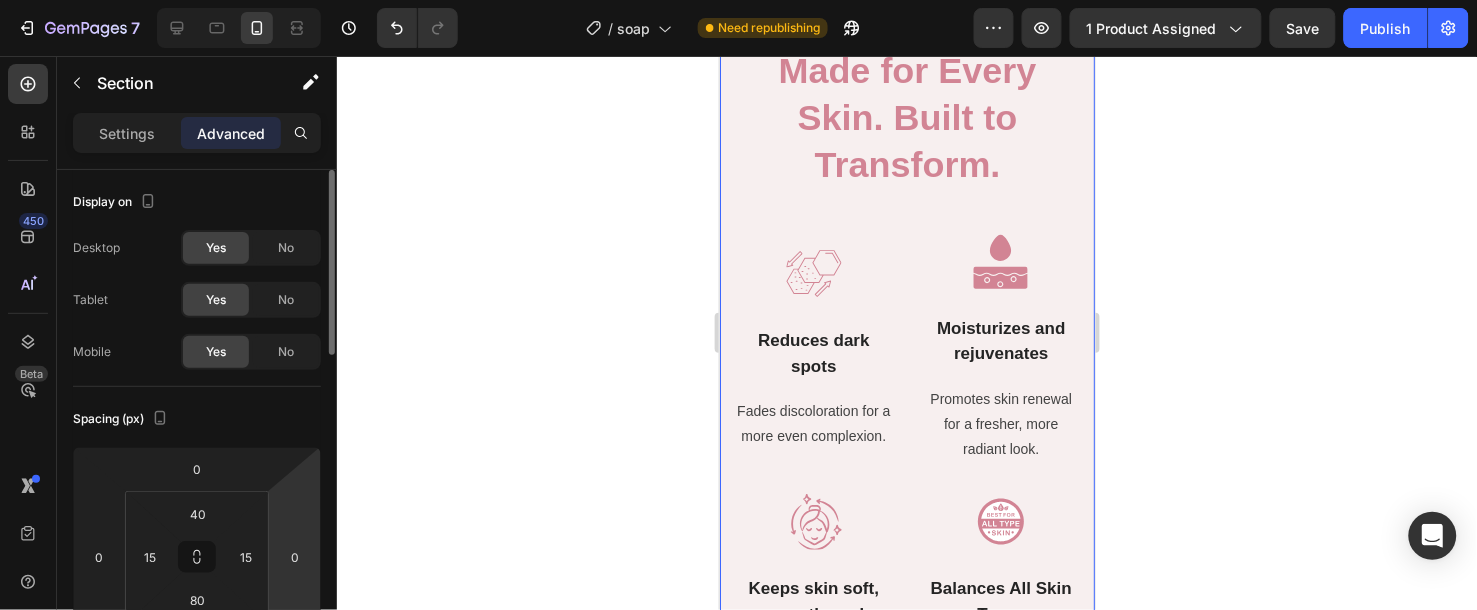 click on "7  Version history  /  soap Need republishing Preview 1 product assigned  Save   Publish  450 Beta Sections(18) Elements(84) Section Element Hero Section Product Detail Brands Trusted Badges Guarantee Product Breakdown How to use Testimonials Compare Bundle FAQs Social Proof Brand Story Product List Collection Blog List Contact Sticky Add to Cart Custom Footer Browse Library 450 Layout
Row
Row
Row
Row Text
Heading
Text Block Button
Button
Button Media
Image
Image
Video" at bounding box center [738, 0] 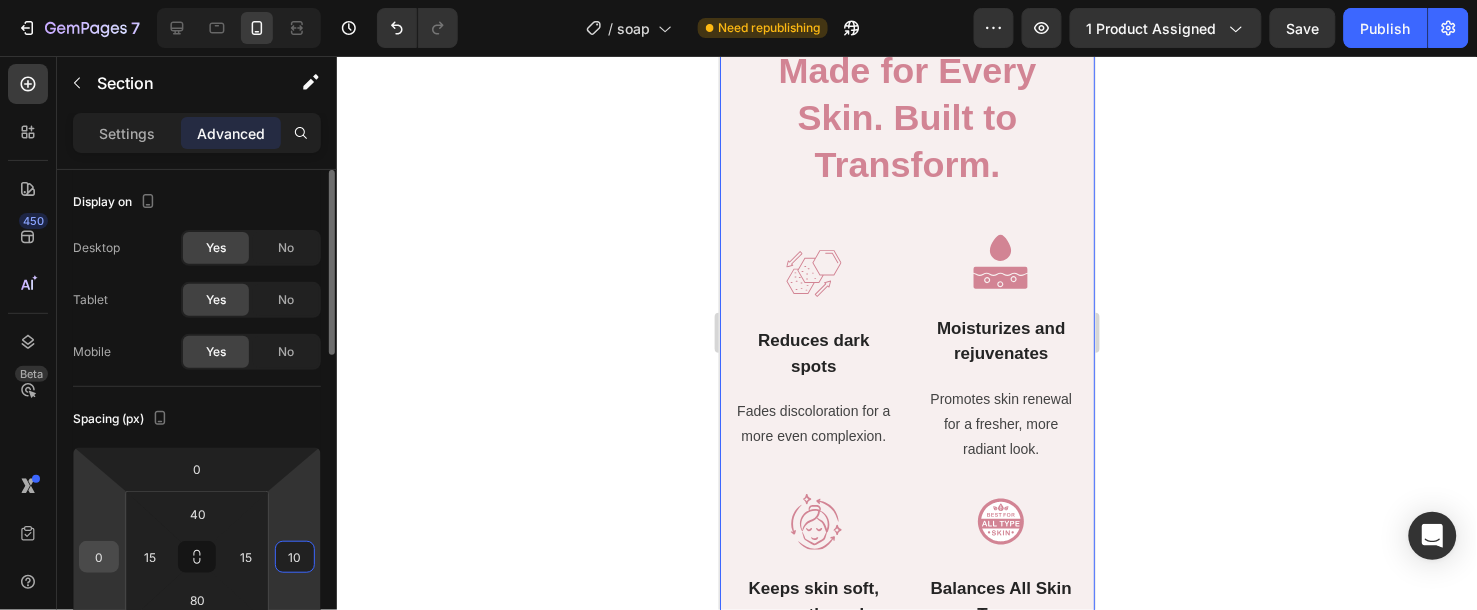 type on "10" 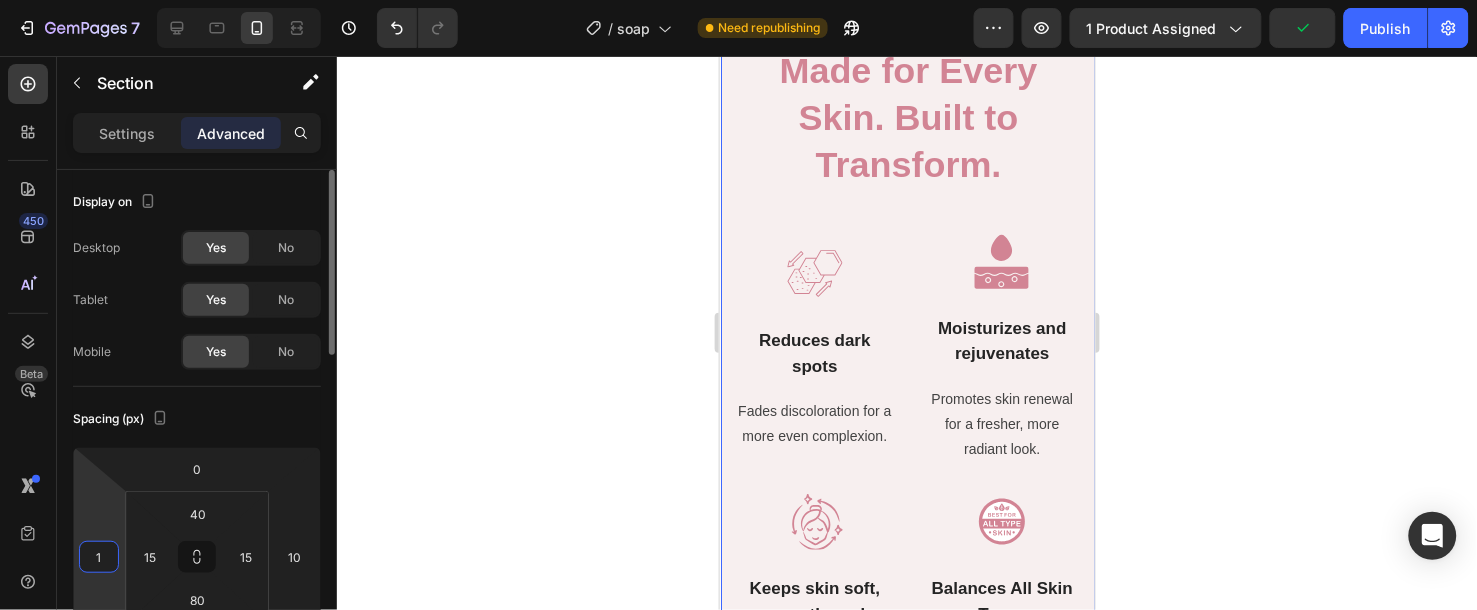type on "10" 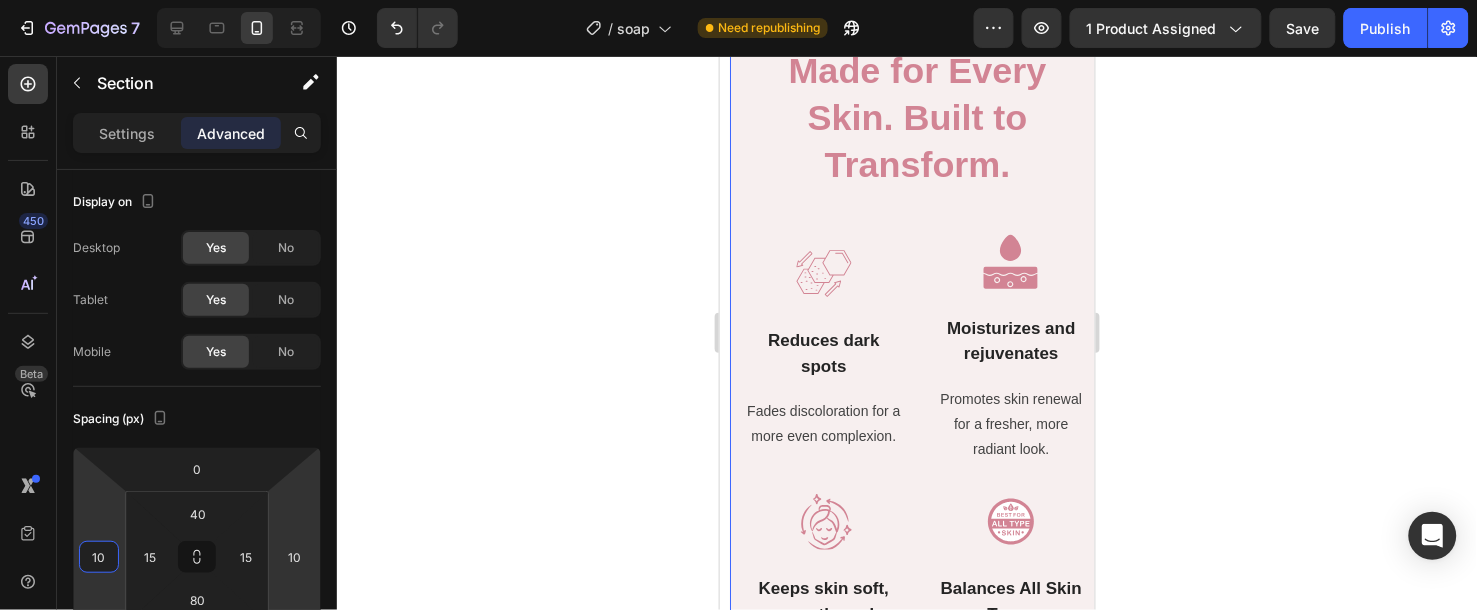 click 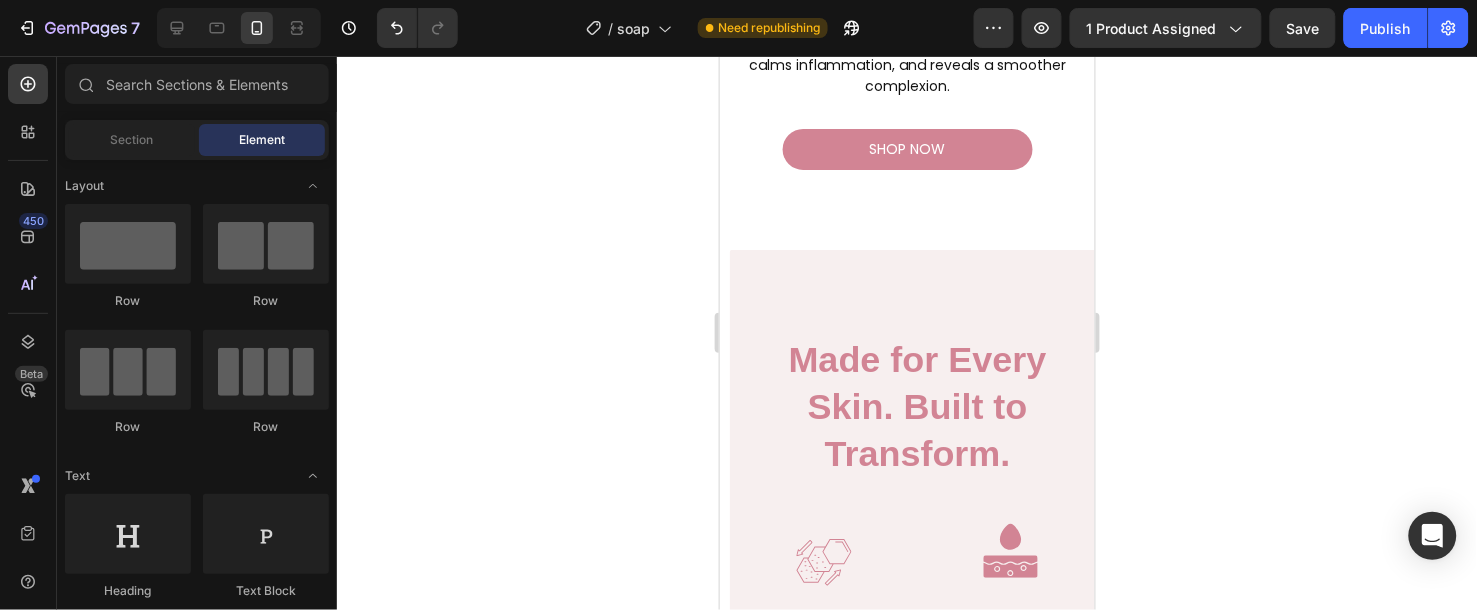 scroll, scrollTop: 1784, scrollLeft: 0, axis: vertical 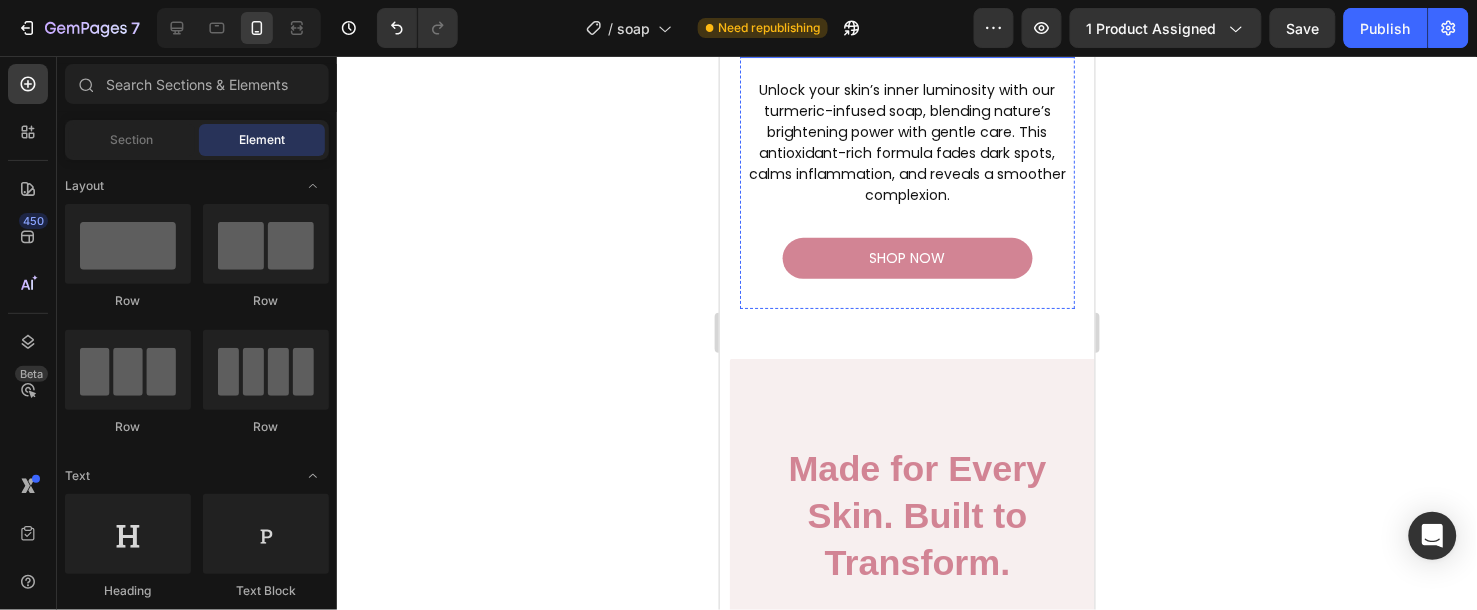 click on "Glow Golden – Your Skin’s Natural Radiance, Unleashed!" at bounding box center [906, -35] 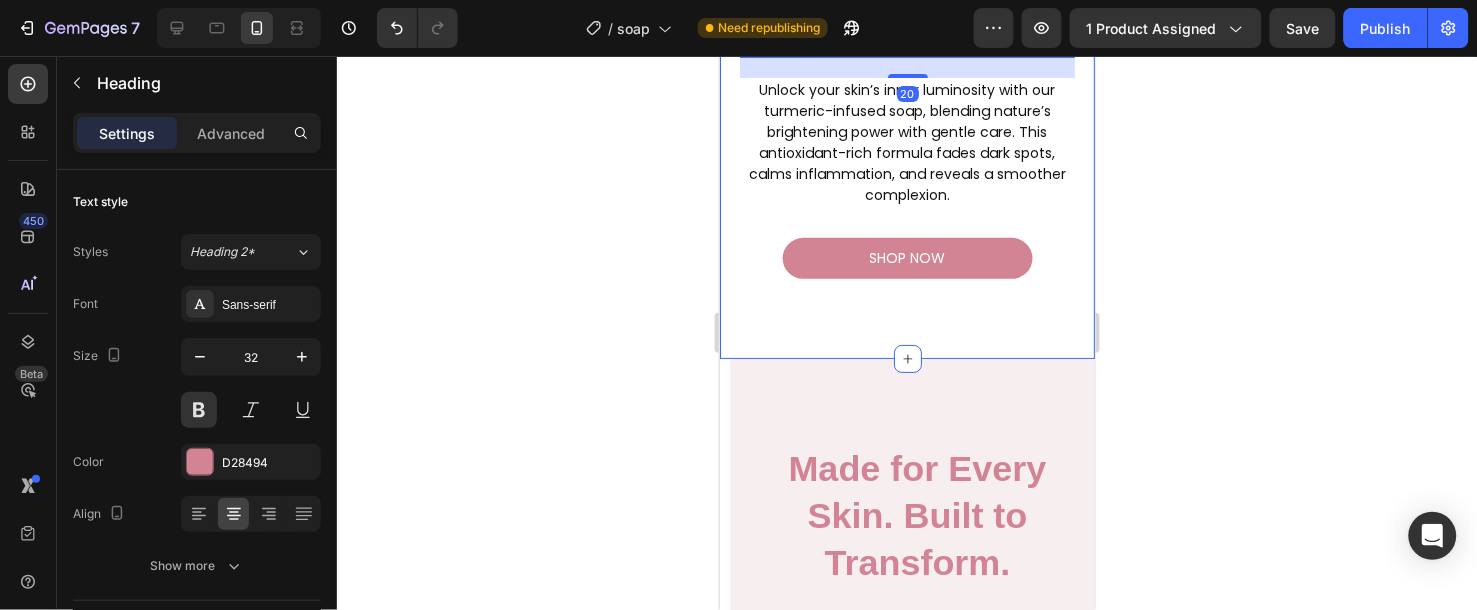 click on "Image Glow Golden – Your Skin’s Natural Radiance, Unleashed! Heading   20 Unlock your skin’s inner luminosity with our turmeric-infused soap, blending nature’s brightening power with gentle care. This antioxidant-rich formula fades dark spots, calms inflammation, and reveals a smoother complexion. Text Block shop now Button Image Row Section 3" at bounding box center (906, 81) 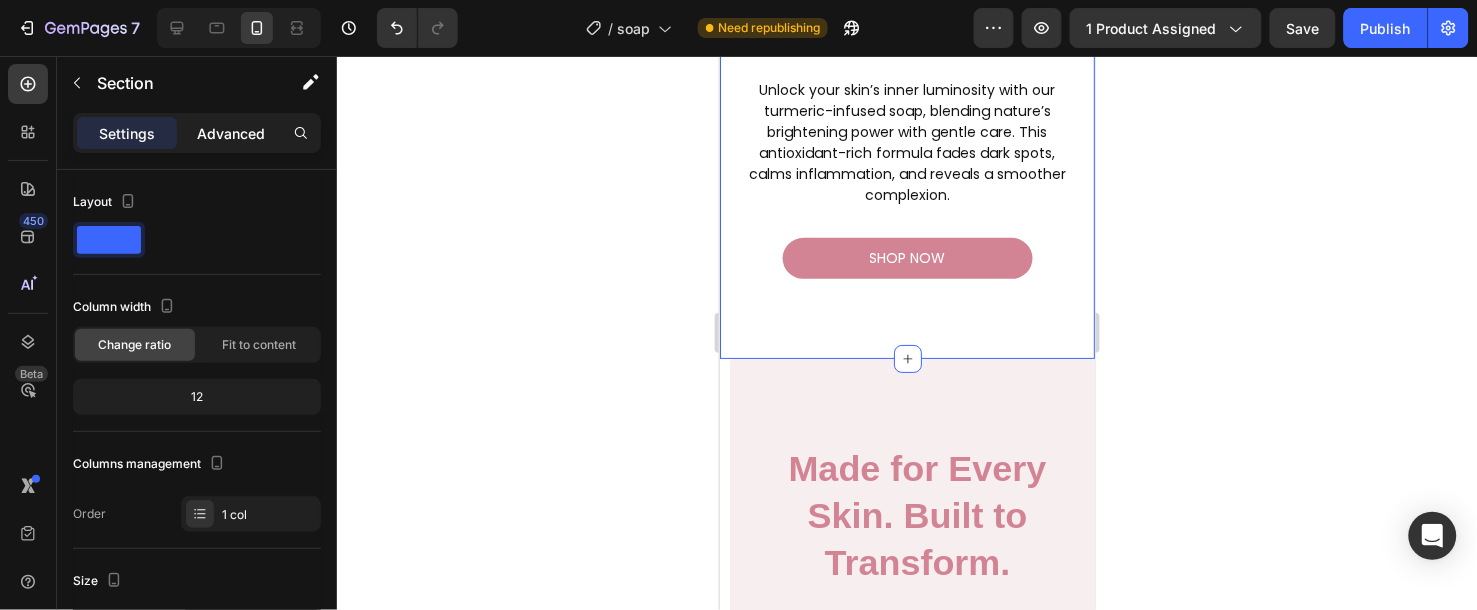 click on "Advanced" 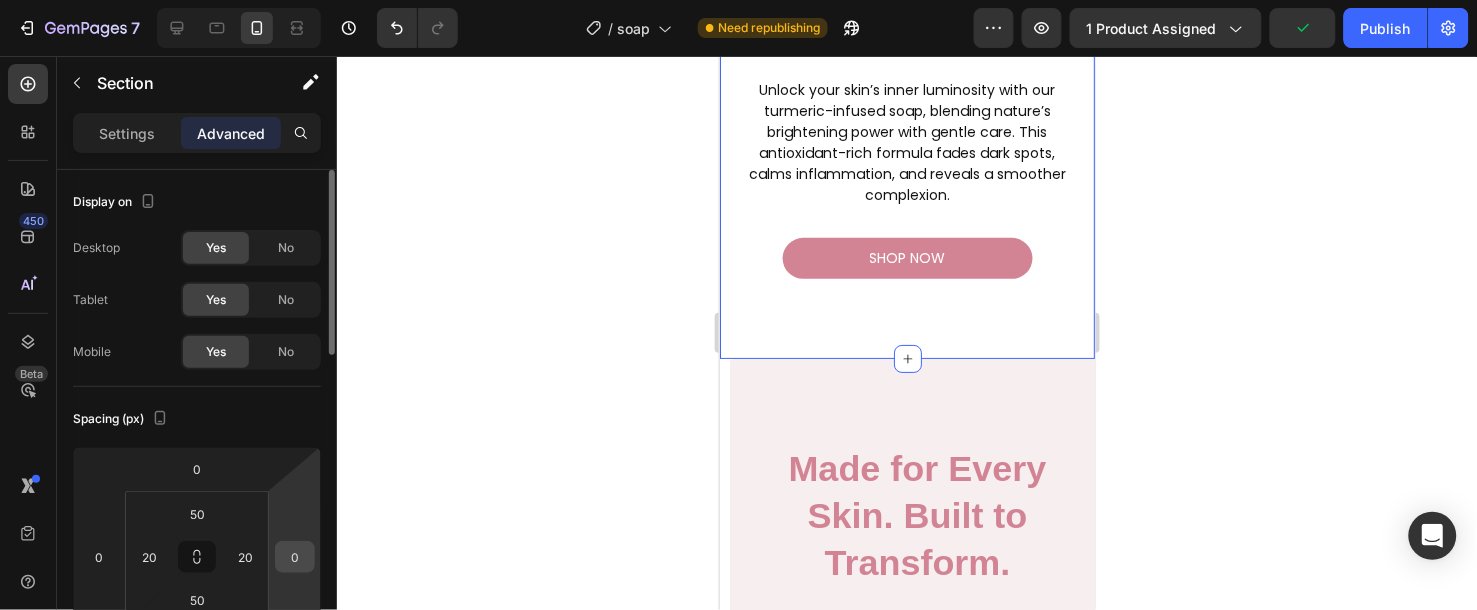 click on "0" at bounding box center (295, 557) 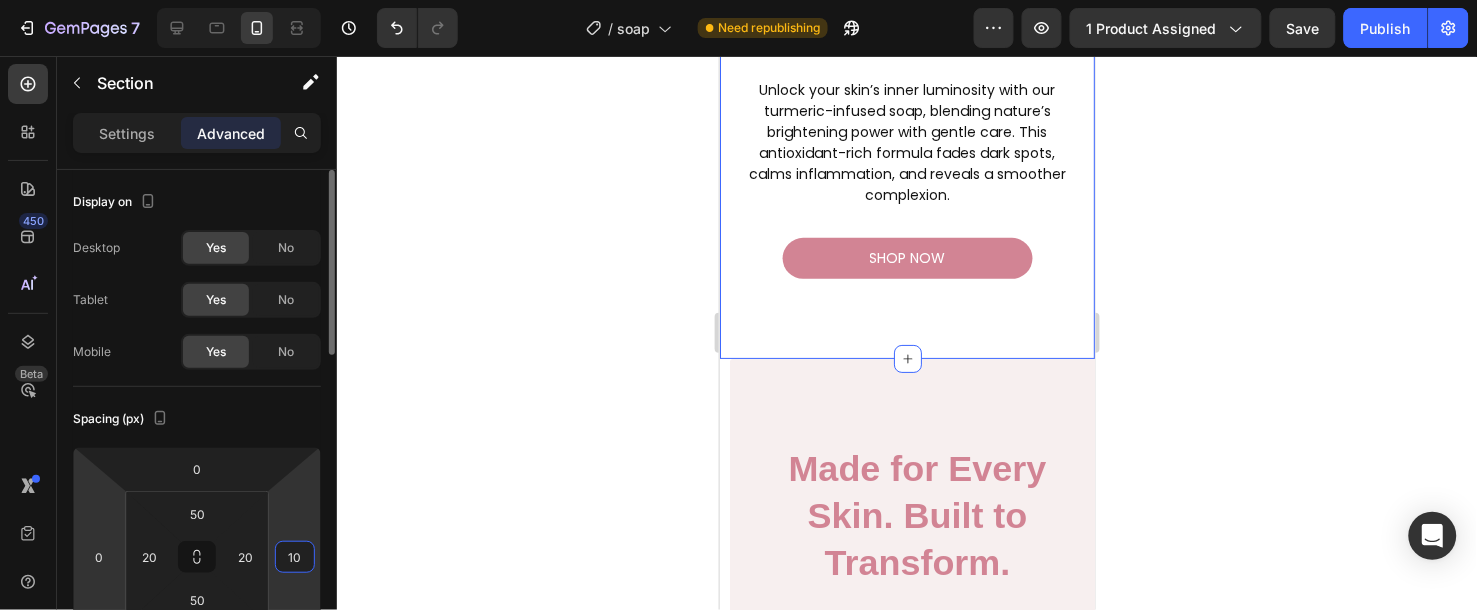 type on "10" 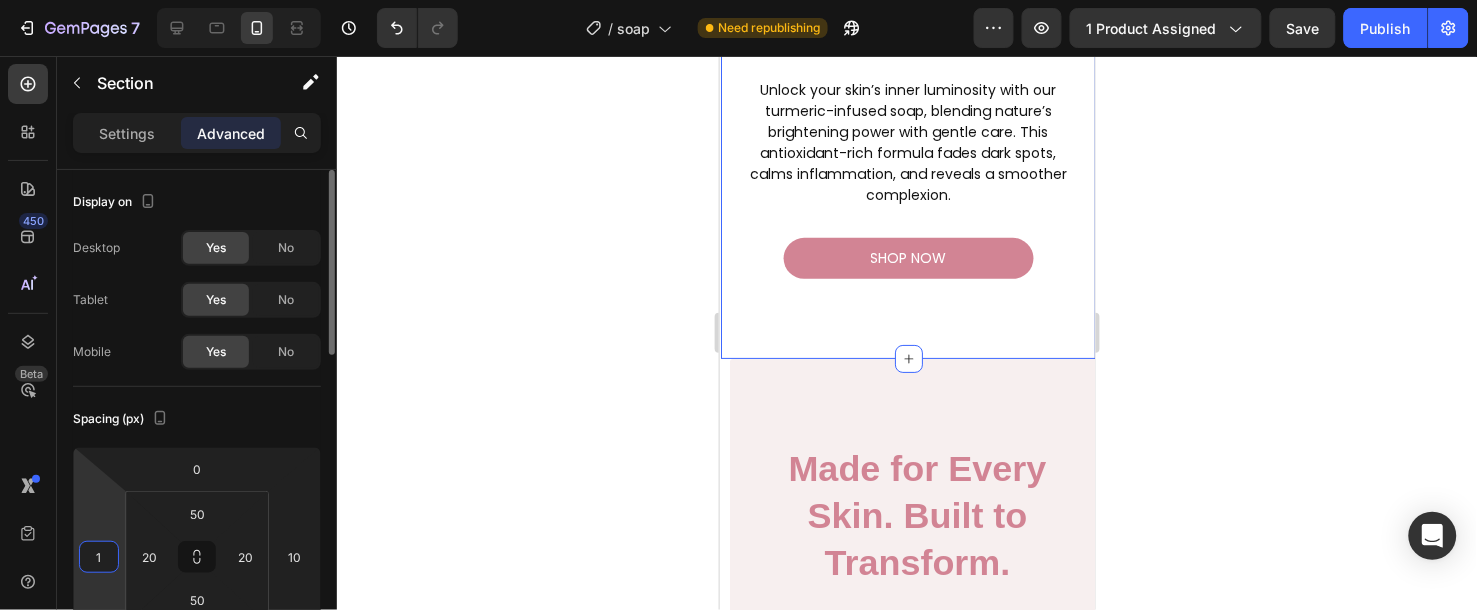 type on "10" 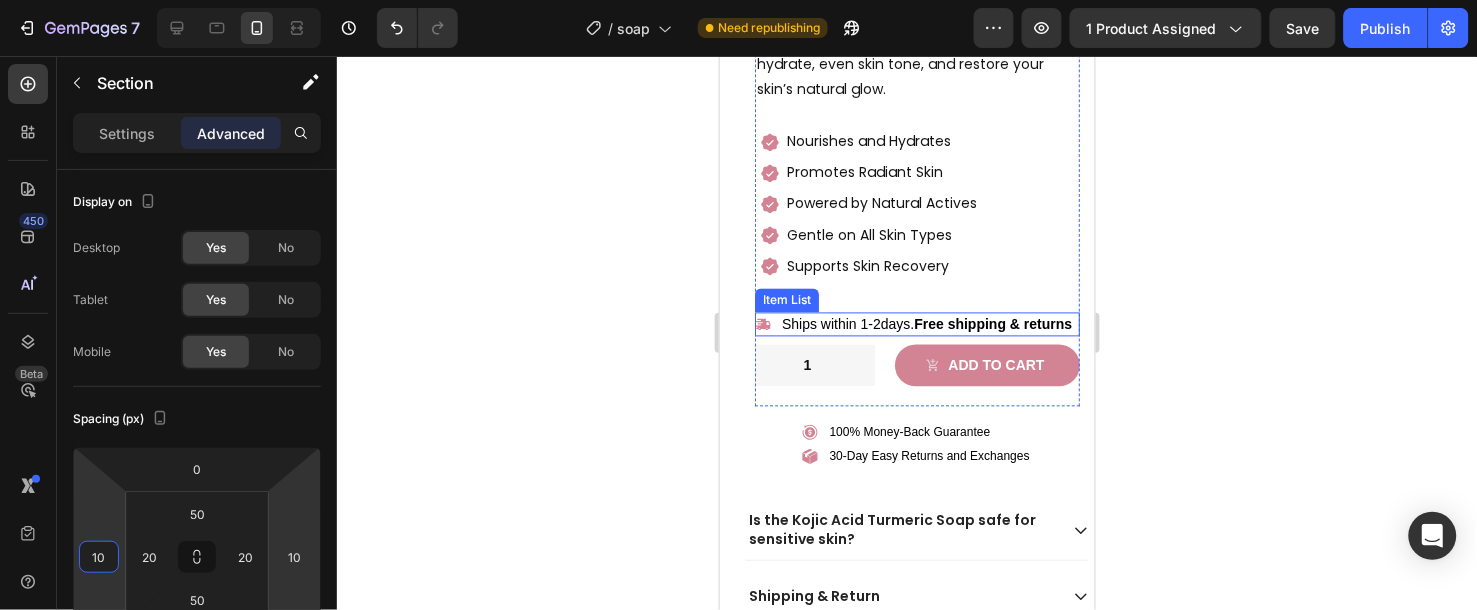 scroll, scrollTop: 784, scrollLeft: 0, axis: vertical 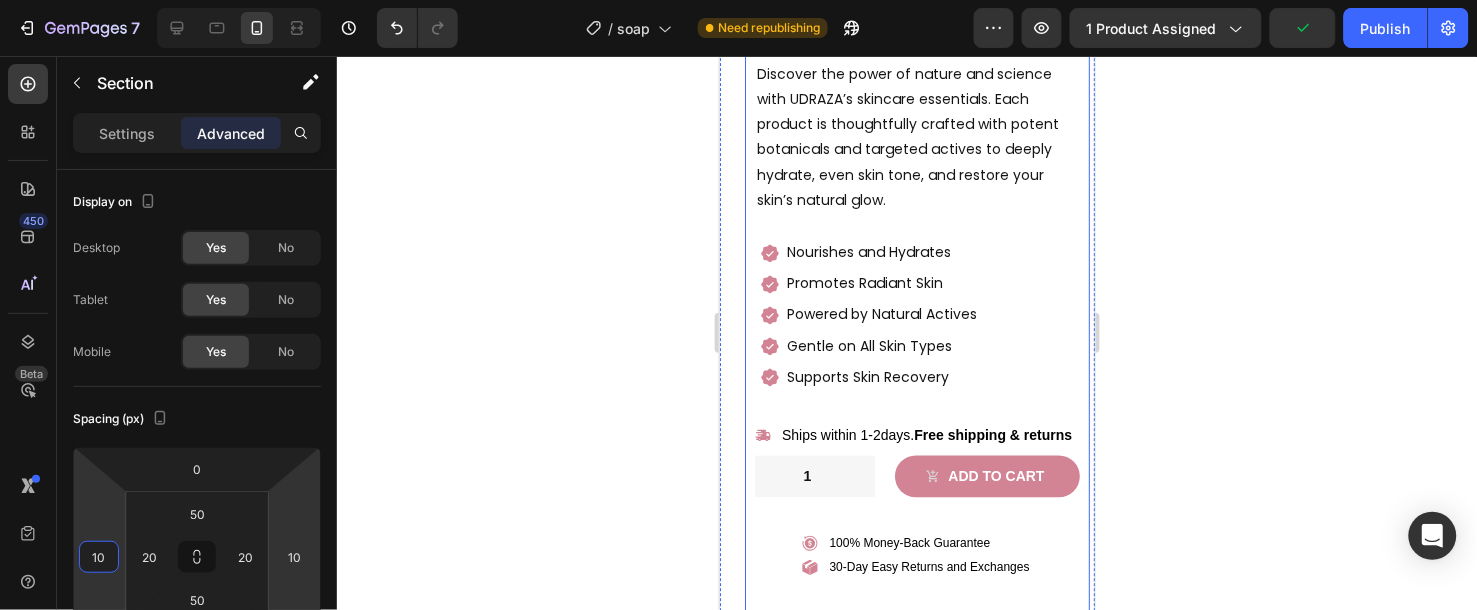 click on "Kojic Acid & Turmeric Soap Product Title Icon Icon Icon Icon
Icon Icon List 4.8    (1323)  Text Block 100% Recommend Text Block Row Row 2340+ bought in the last month Text Block $9.00 Product Price Product Price $9.00 Product Price Product Price
Drop element here Row Discover the power of nature and science with UDRAZA’s skincare essentials. Each product is thoughtfully crafted with potent botanicals and targeted actives to deeply hydrate, even skin tone, and restore your skin’s natural glow.  Text Block
Nourishes and Hydrates
Promotes Radiant Skin
Powered by Natural Actives
Gentle on All Skin Types
Supports Skin Recovery Item List
Ships within 1-2days.  Free shipping & returns Item List 1 Product Quantity Row
Add to cart Add to Cart Row Row
100% Money-Back Guarantee Item List
30-Day Easy Returns and Exchanges Item List Row" at bounding box center [916, 227] 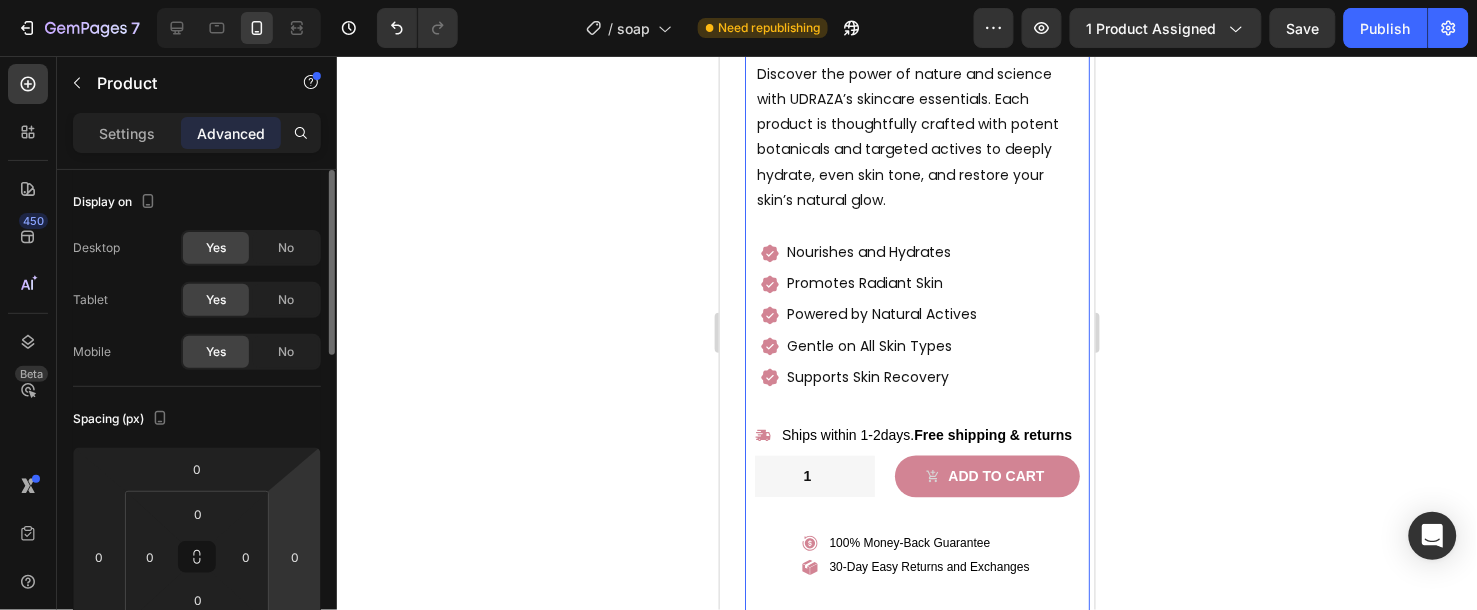 click on "7  Version history  /  soap Need republishing Preview 1 product assigned  Save   Publish  450 Beta Sections(18) Elements(84) Section Element Hero Section Product Detail Brands Trusted Badges Guarantee Product Breakdown How to use Testimonials Compare Bundle FAQs Social Proof Brand Story Product List Collection Blog List Contact Sticky Add to Cart Custom Footer Browse Library 450 Layout
Row
Row
Row
Row Text
Heading
Text Block Button
Button
Button Media
Image
Image
Video" at bounding box center [738, 0] 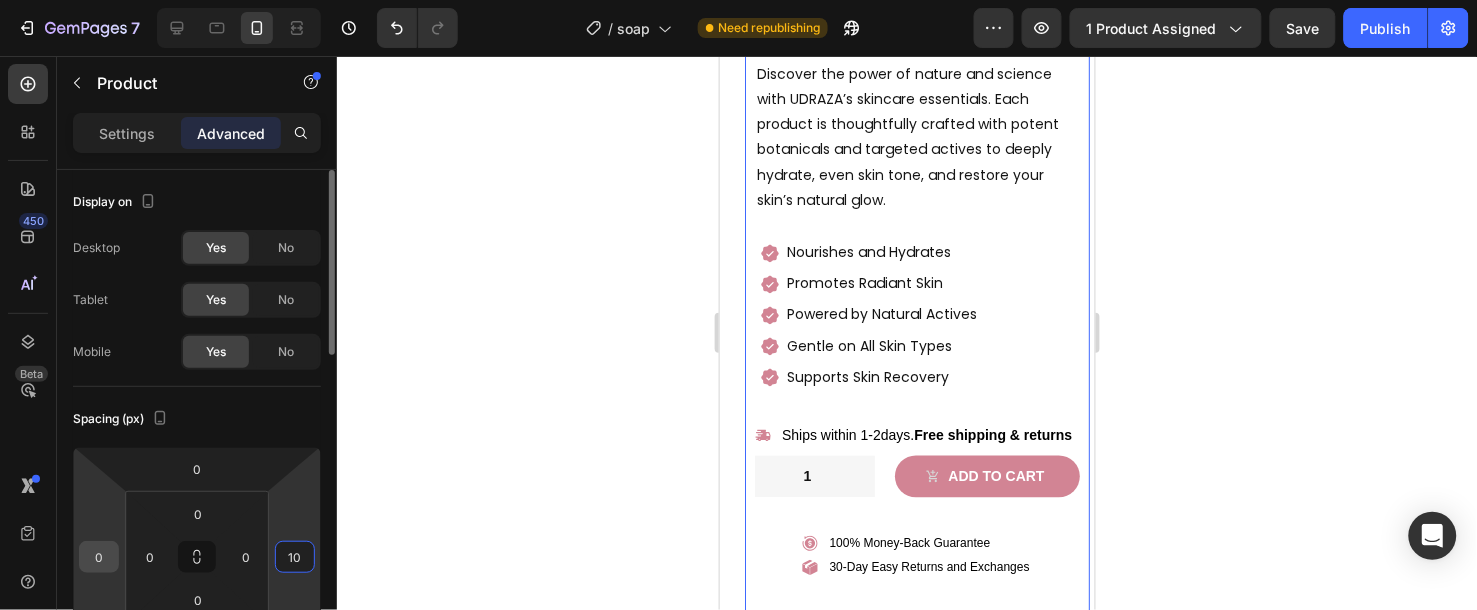 type on "10" 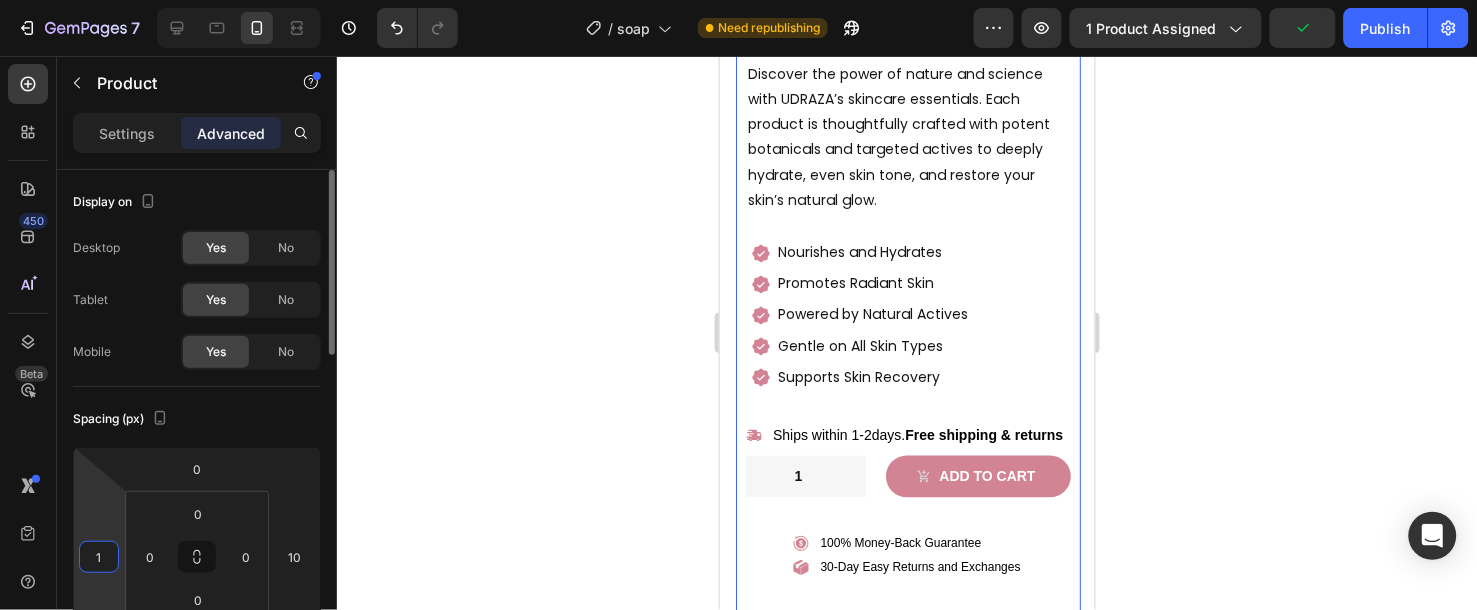 type on "10" 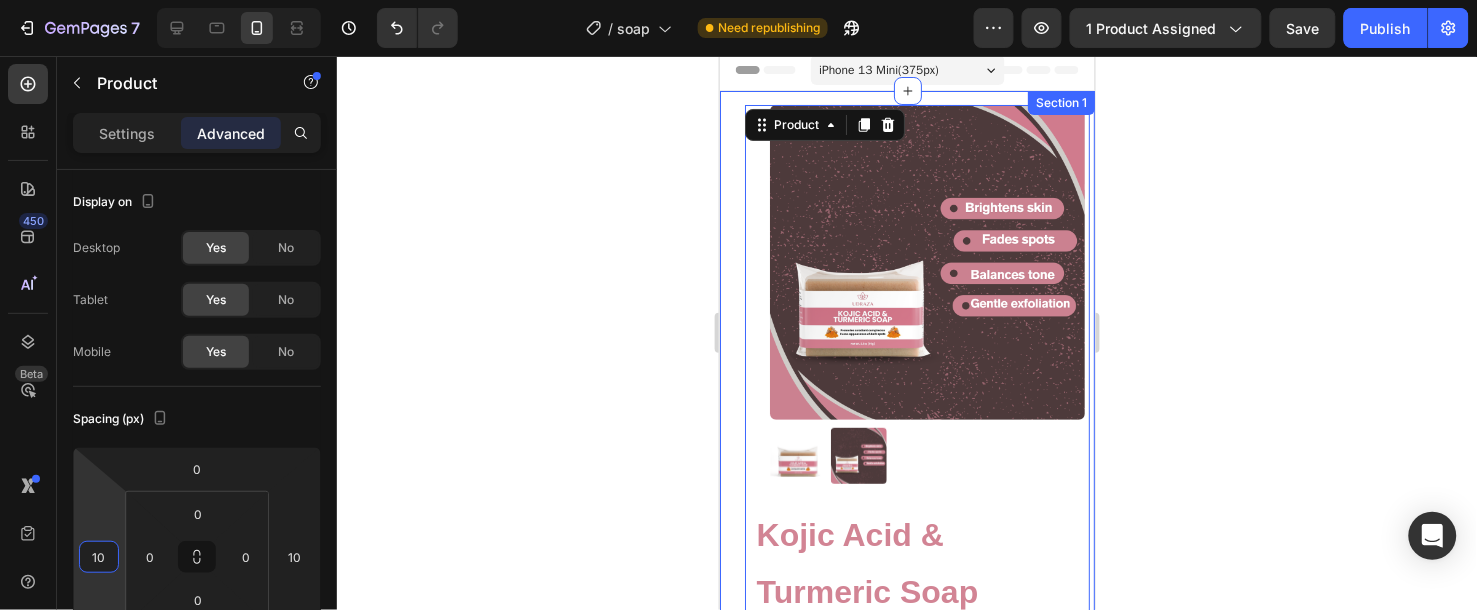 scroll, scrollTop: 0, scrollLeft: 0, axis: both 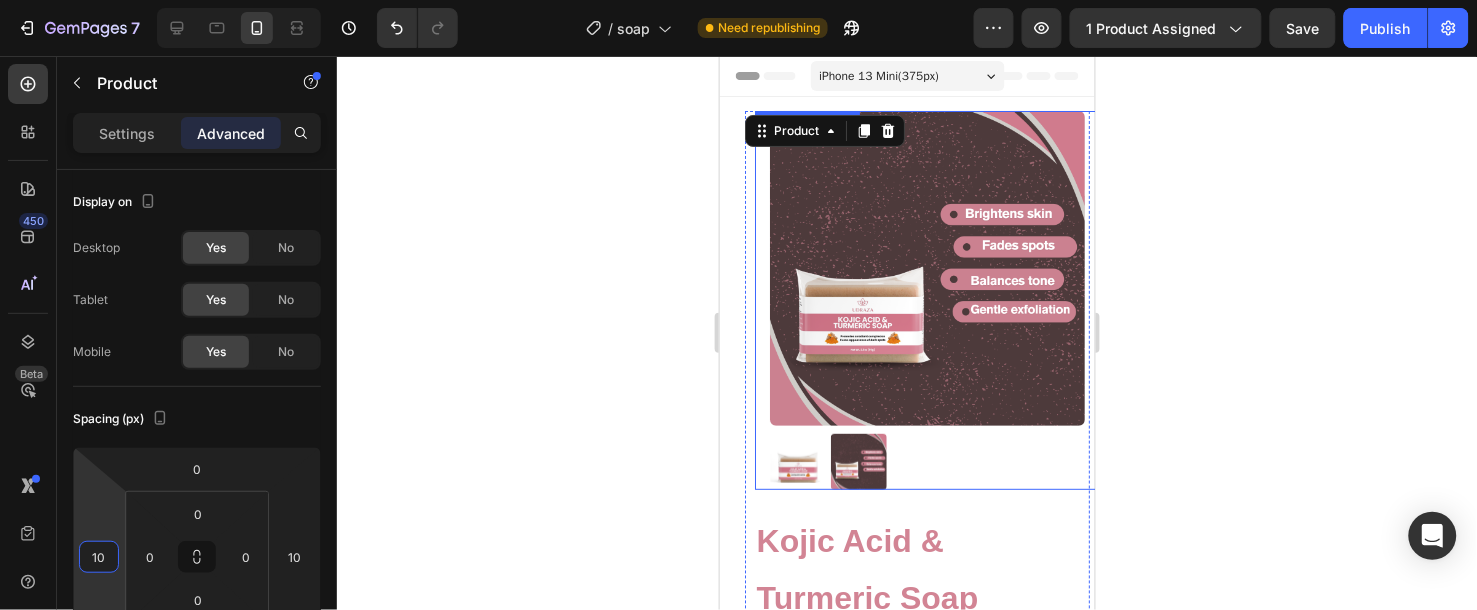 click at bounding box center [926, 267] 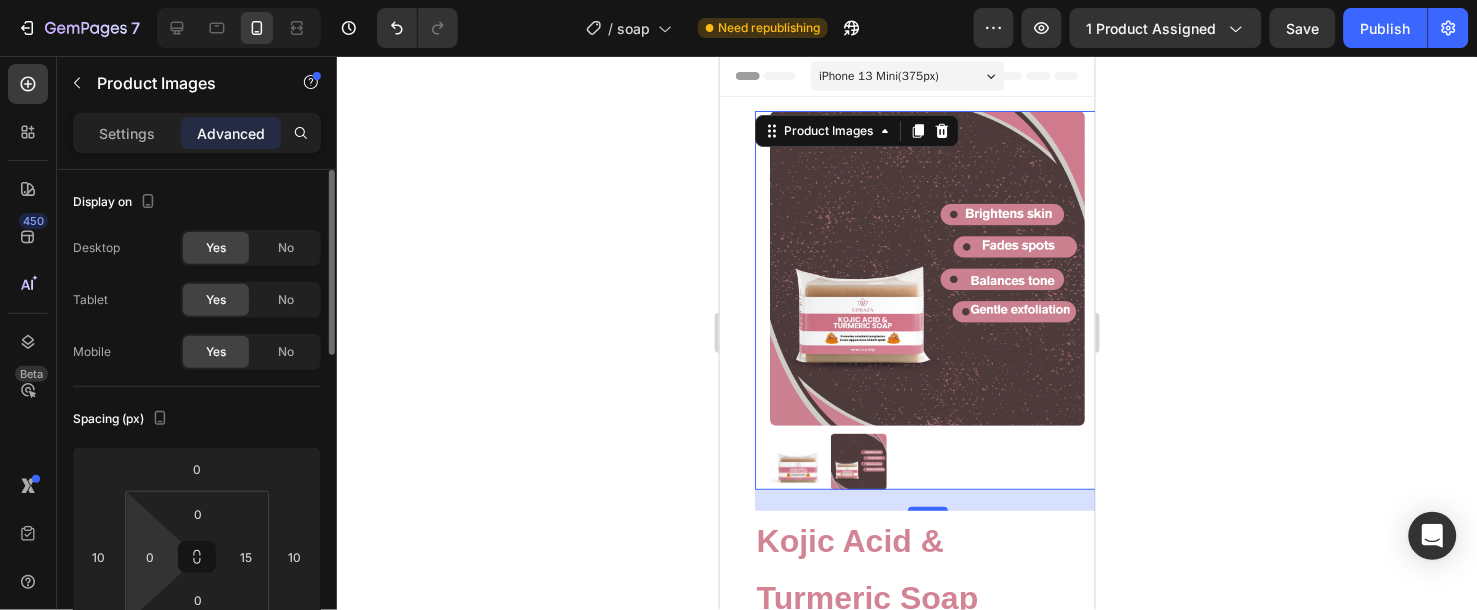 click on "0" at bounding box center (150, 557) 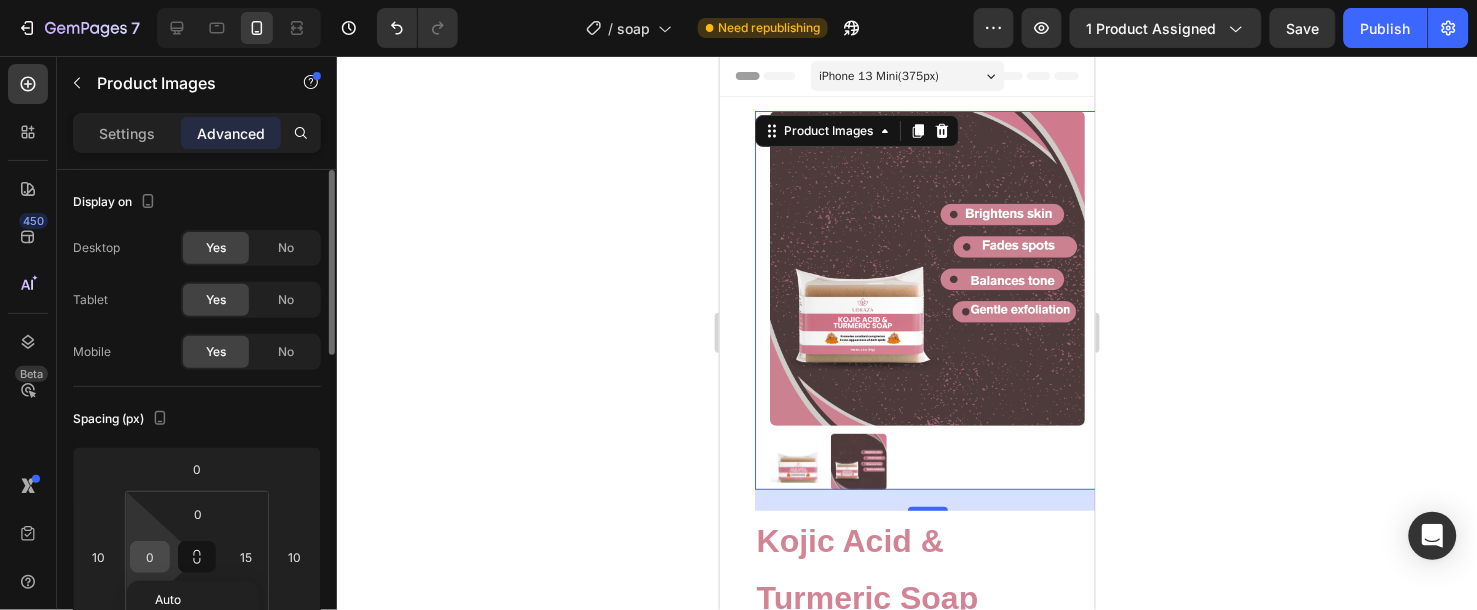 click on "0" at bounding box center [150, 557] 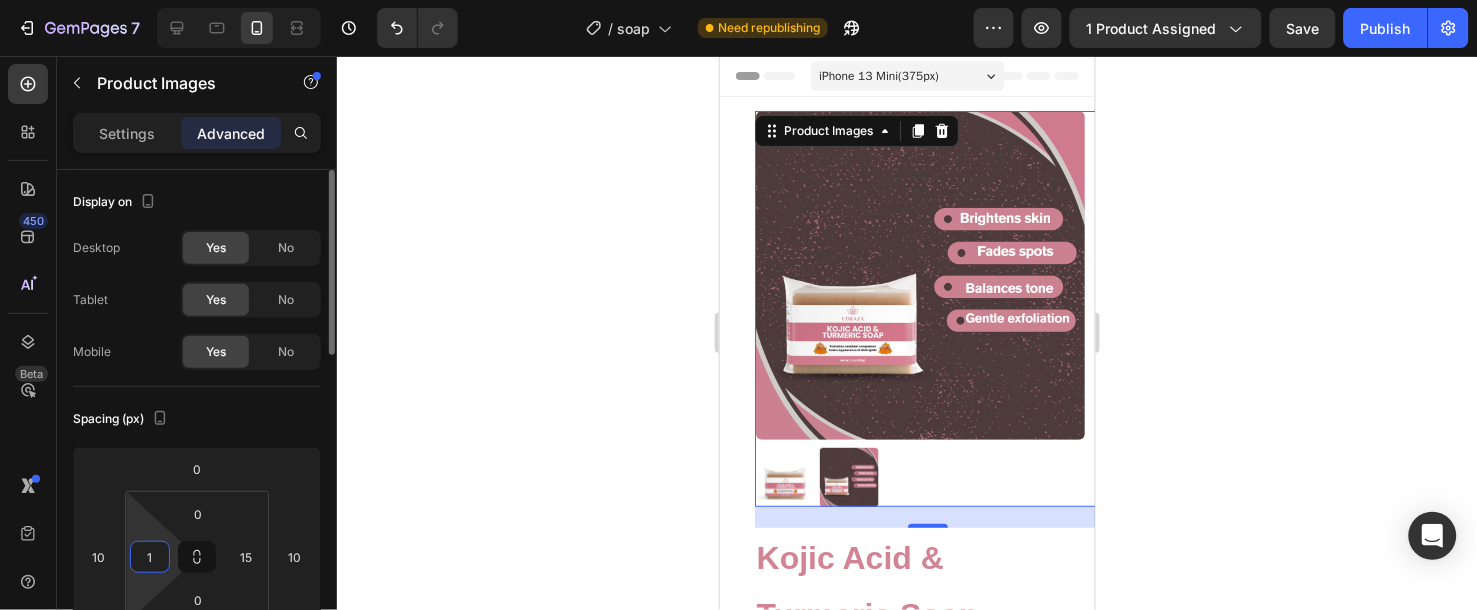 type on "15" 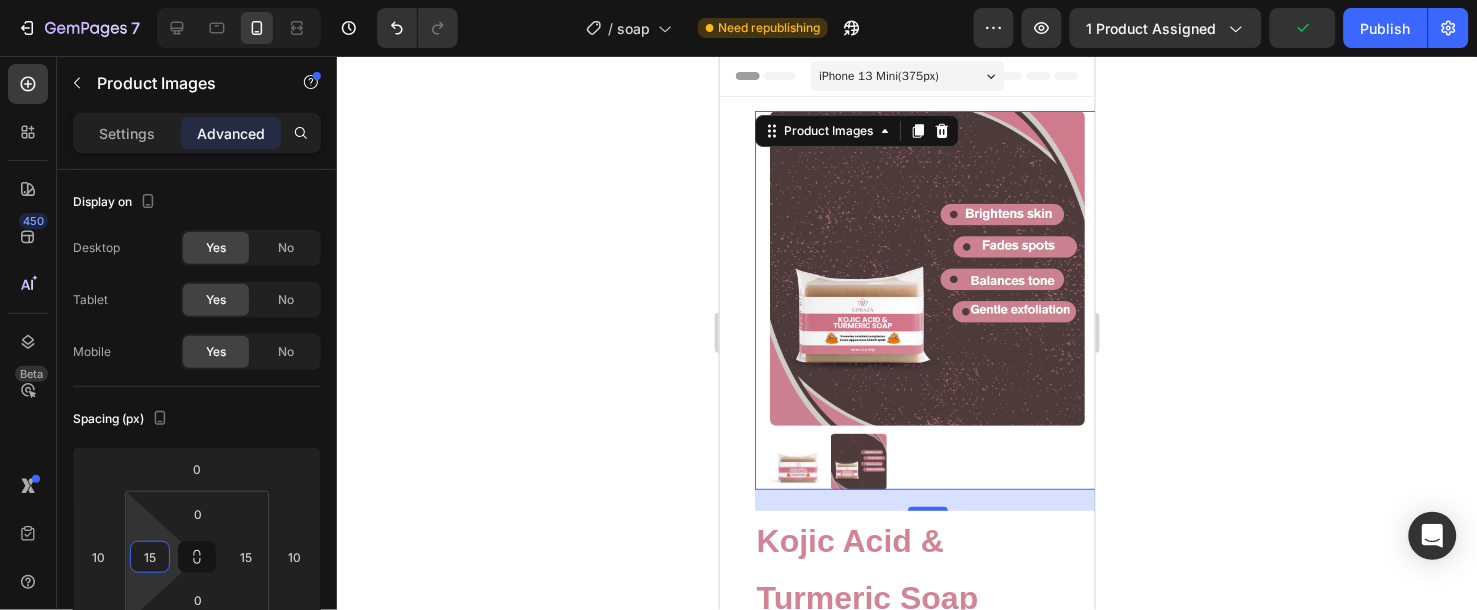 click 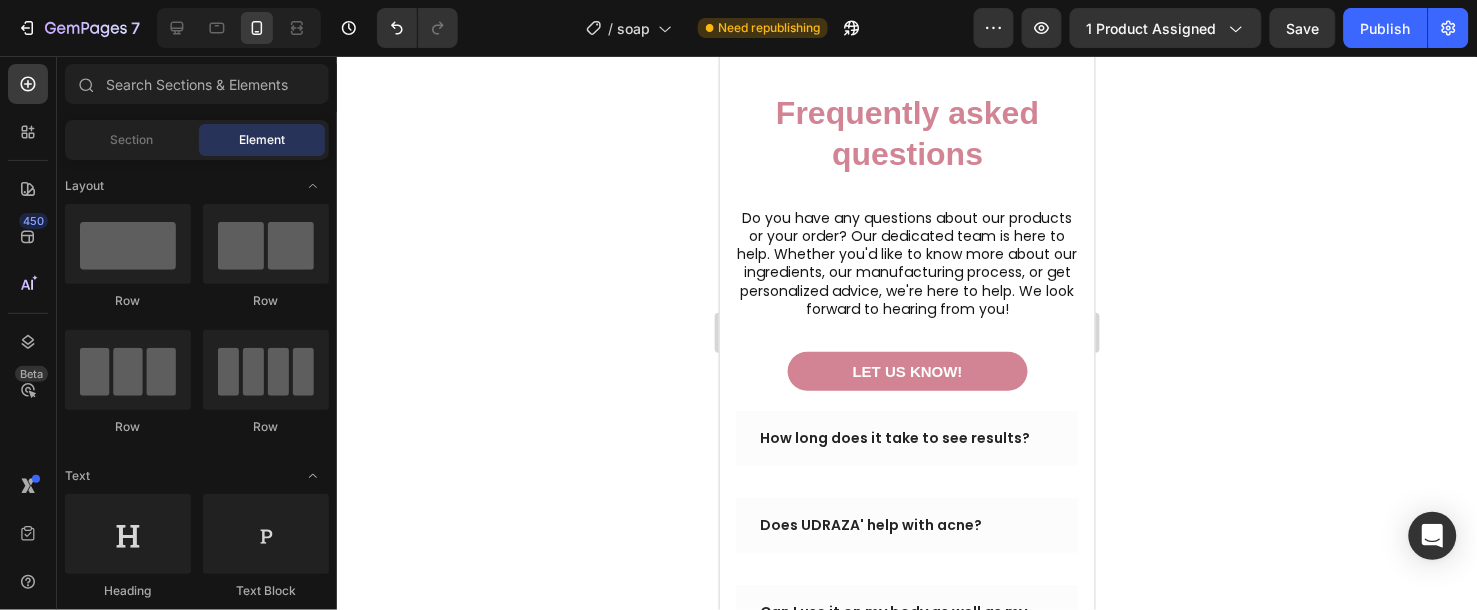 scroll, scrollTop: 7364, scrollLeft: 0, axis: vertical 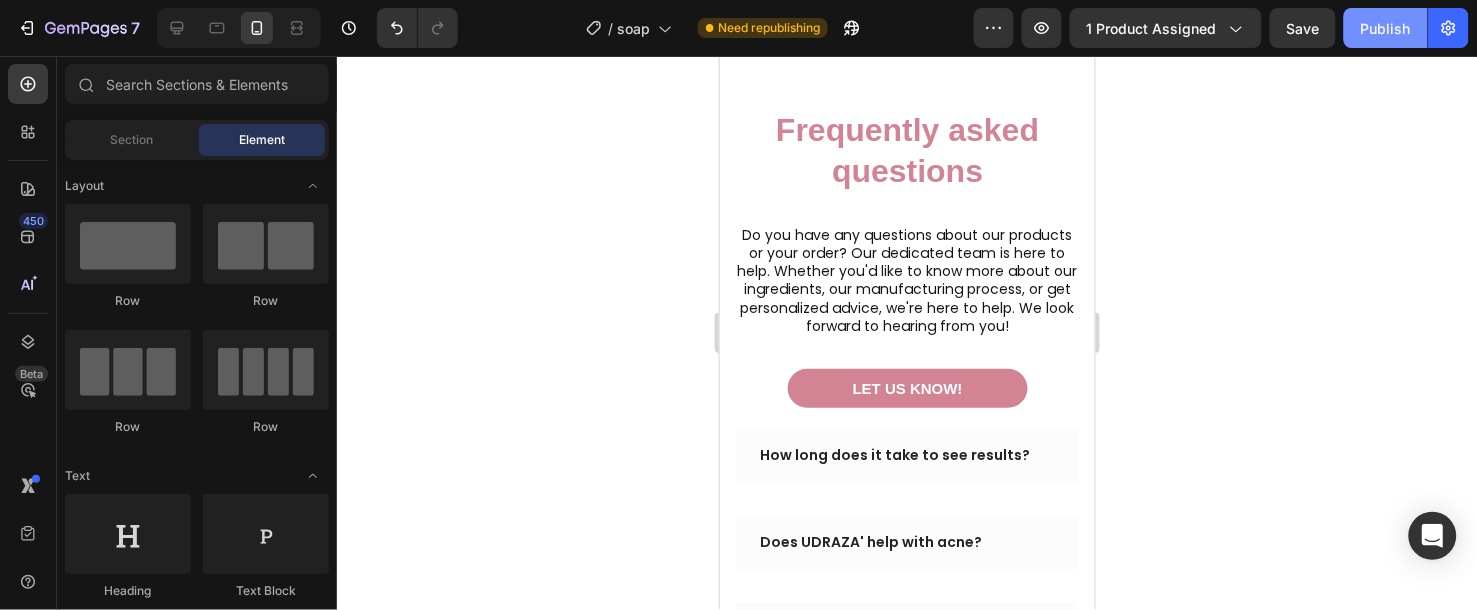 click on "Publish" 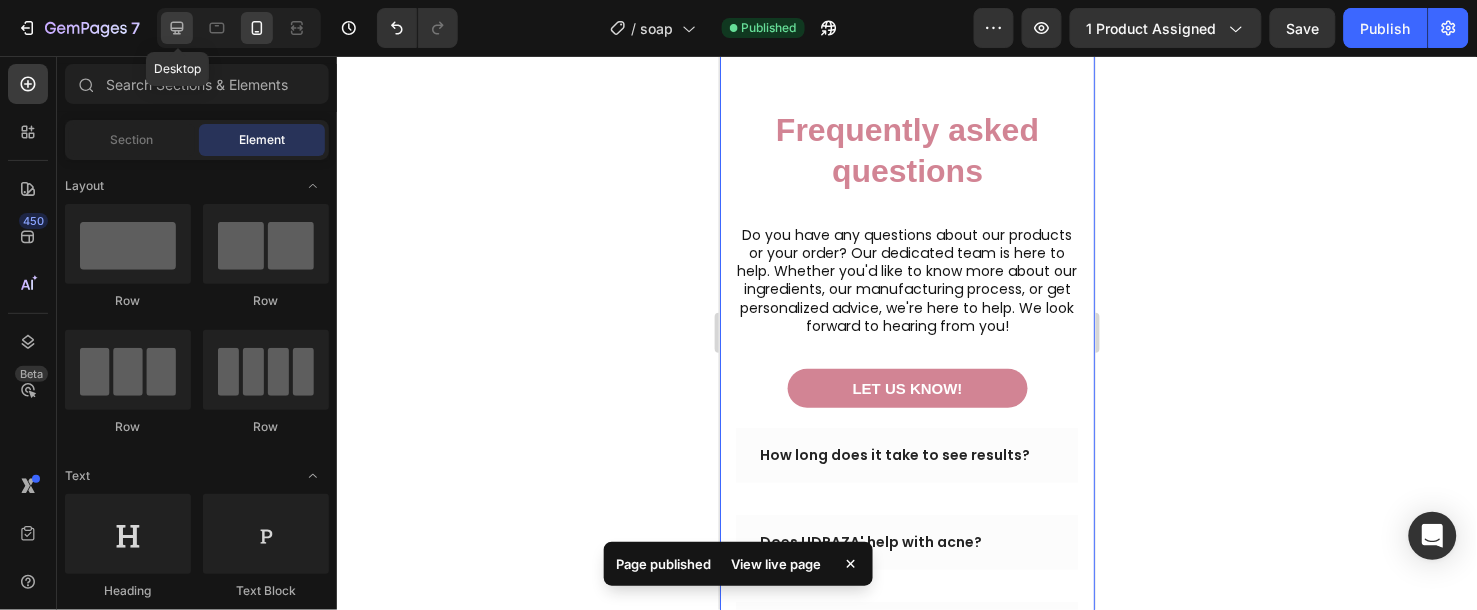 click 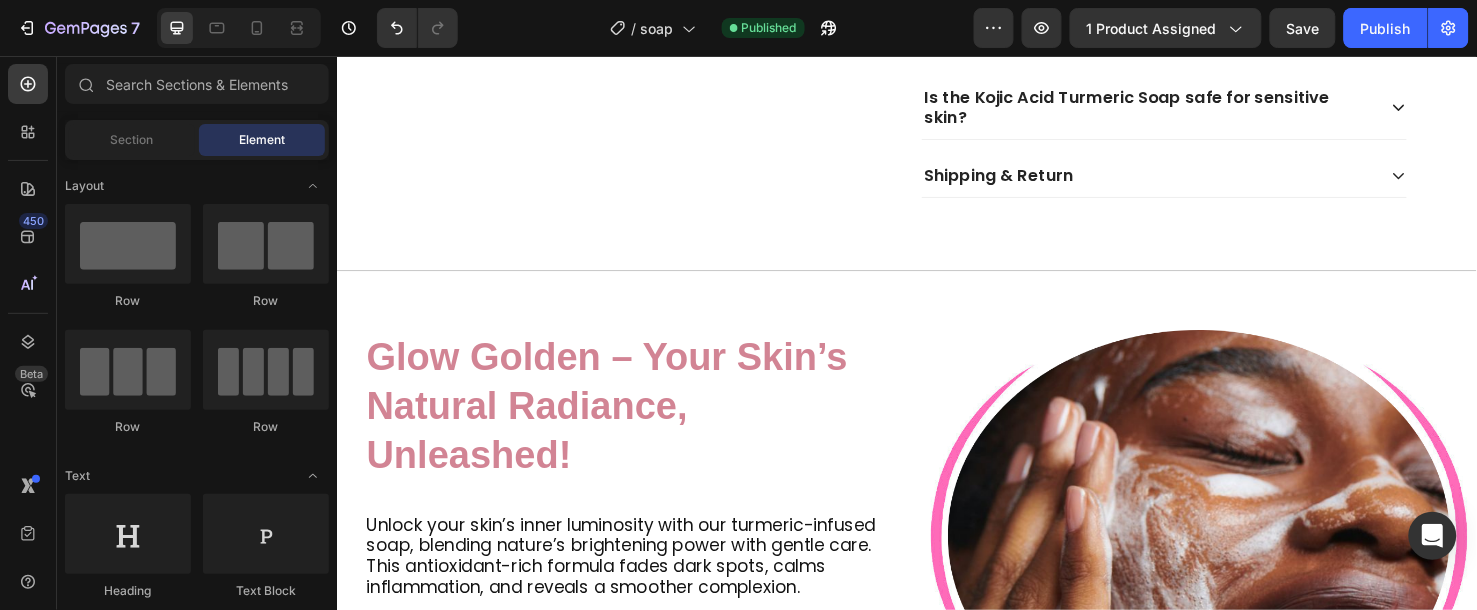scroll, scrollTop: 777, scrollLeft: 0, axis: vertical 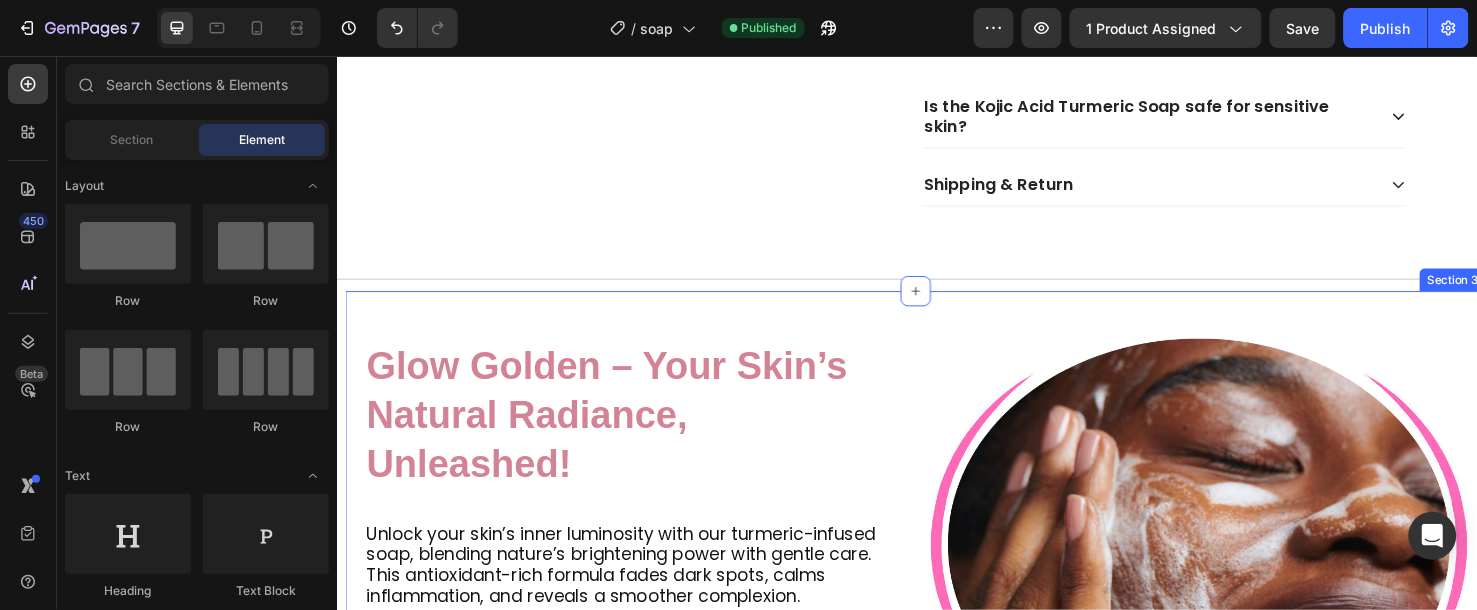 click on "Image Glow Golden – Your Skin’s Natural Radiance, Unleashed! Heading Unlock your skin’s inner luminosity with our turmeric-infused soap, blending nature’s brightening power with gentle care. This antioxidant-rich formula fades dark spots, calms inflammation, and reveals a smoother complexion. Text Block shop now Button Image Row Section 3" at bounding box center (946, 568) 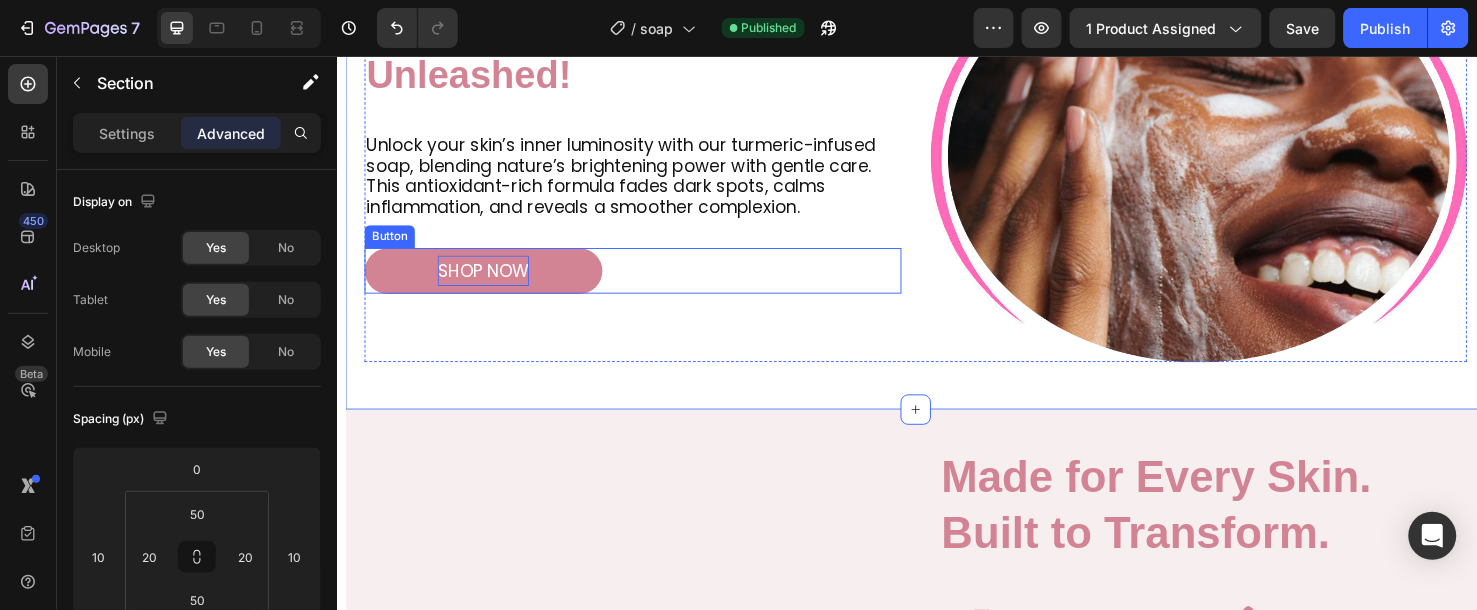 scroll, scrollTop: 1333, scrollLeft: 0, axis: vertical 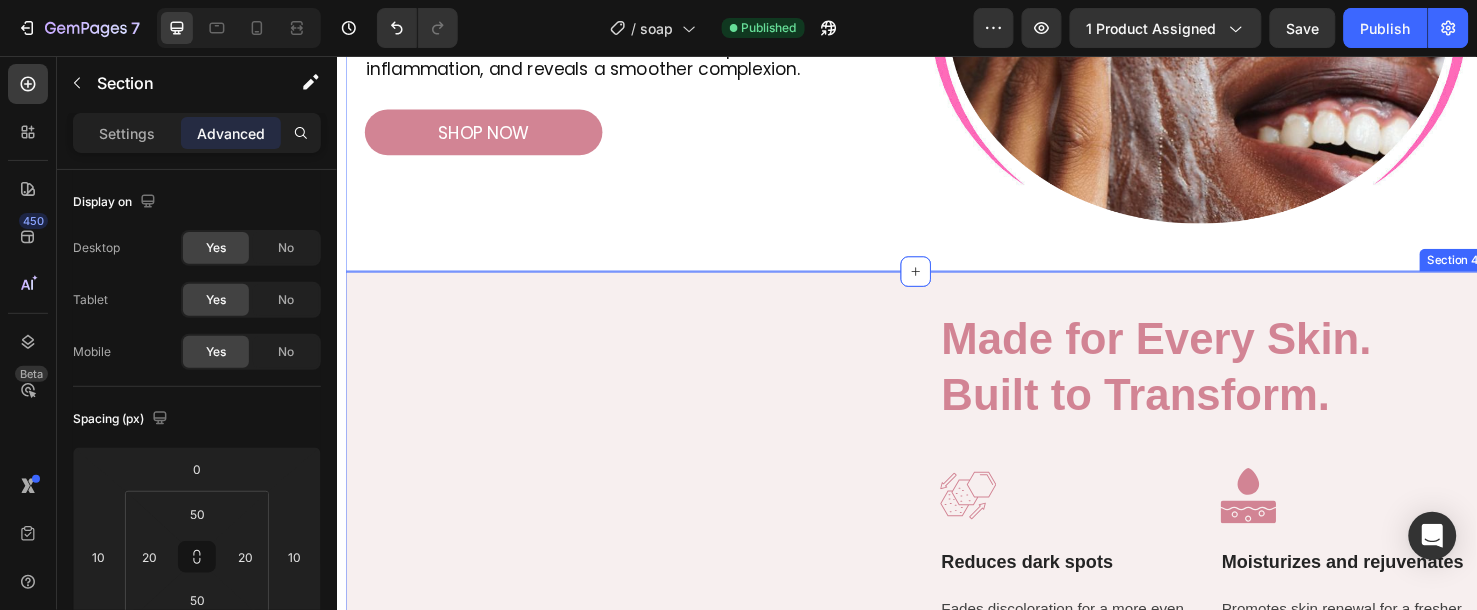 click on "Image Carousel Made for Every Skin. Built to Transform. Heading Image Reduces dark spots Text Block Fades discoloration for a more even complexion. Text block Image Moisturizes and rejuvenates Text Block Promotes skin renewal for a fresher, more radiant look. Text block Row Image Keeps skin soft, smooth, and refreshed. Text Block Improves texture while deeply moisturizing and softening the skin. Text block Image Balances All Skin Types Text Block Formulated to work gently and effectively on sensitive, dry, oily, or combination skin. Text block Row Row Section 4" at bounding box center (946, 627) 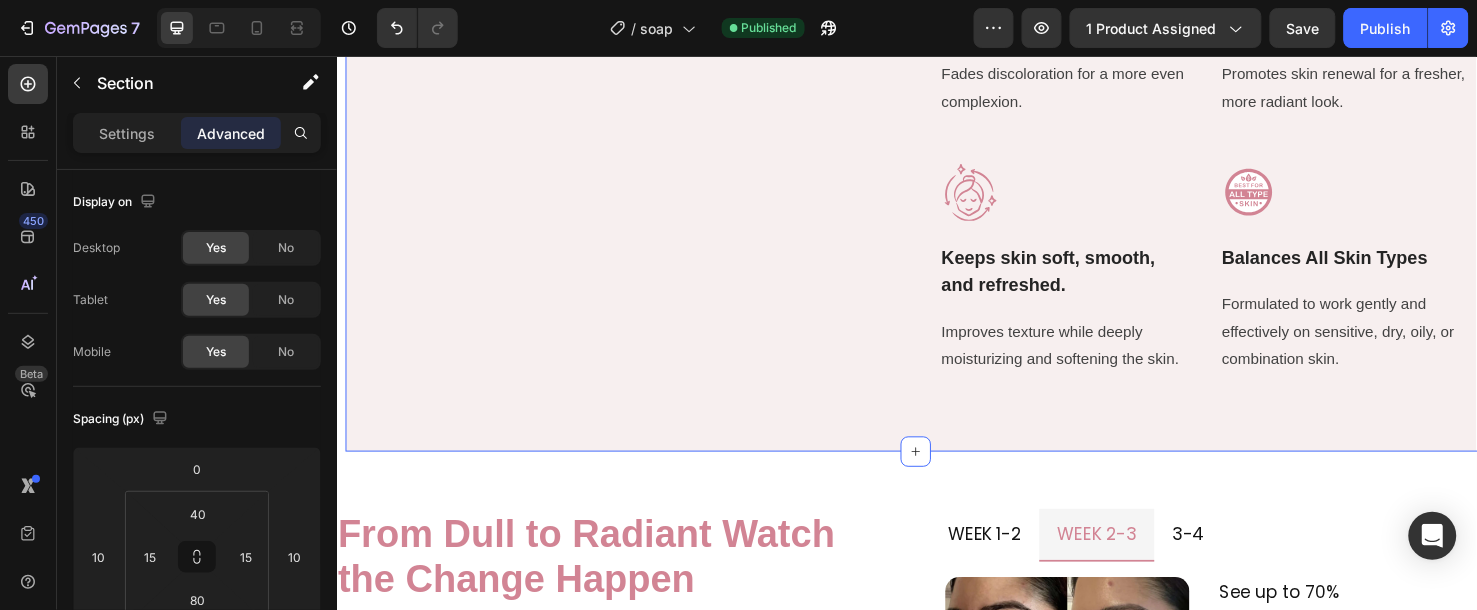 scroll, scrollTop: 2111, scrollLeft: 0, axis: vertical 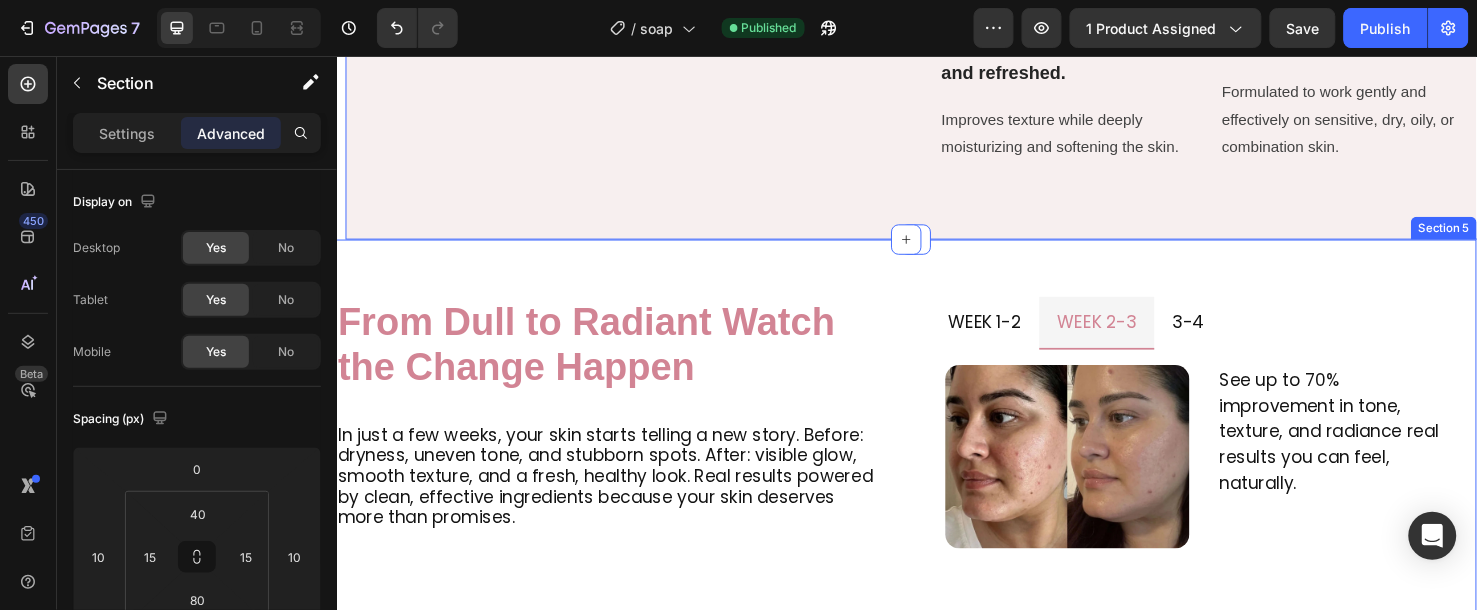 click on "From Dull to Radiant Watch the Change Happen Heading In just a few weeks, your skin starts telling a new story. Before: dryness, uneven tone, and stubborn spots. After: visible glow, smooth texture, and a fresh, healthy look. Real results powered by clean, effective ingredients because your skin deserves more than promises.   Text Block week 1-2  week 2-3 3-4 Image After just one week, notice a visible reduction in imperfections, with up to 50% improvement in your complexion. Text Block Row Image See up to 70% improvement in tone, texture, and radiance real results you can feel, naturally. Text Block Row Image By the 4th week, expect up to 96% reduction in imperfections. Please note that results may vary according to skin type. Text Block Row Tab Row Section 5" at bounding box center (936, 456) 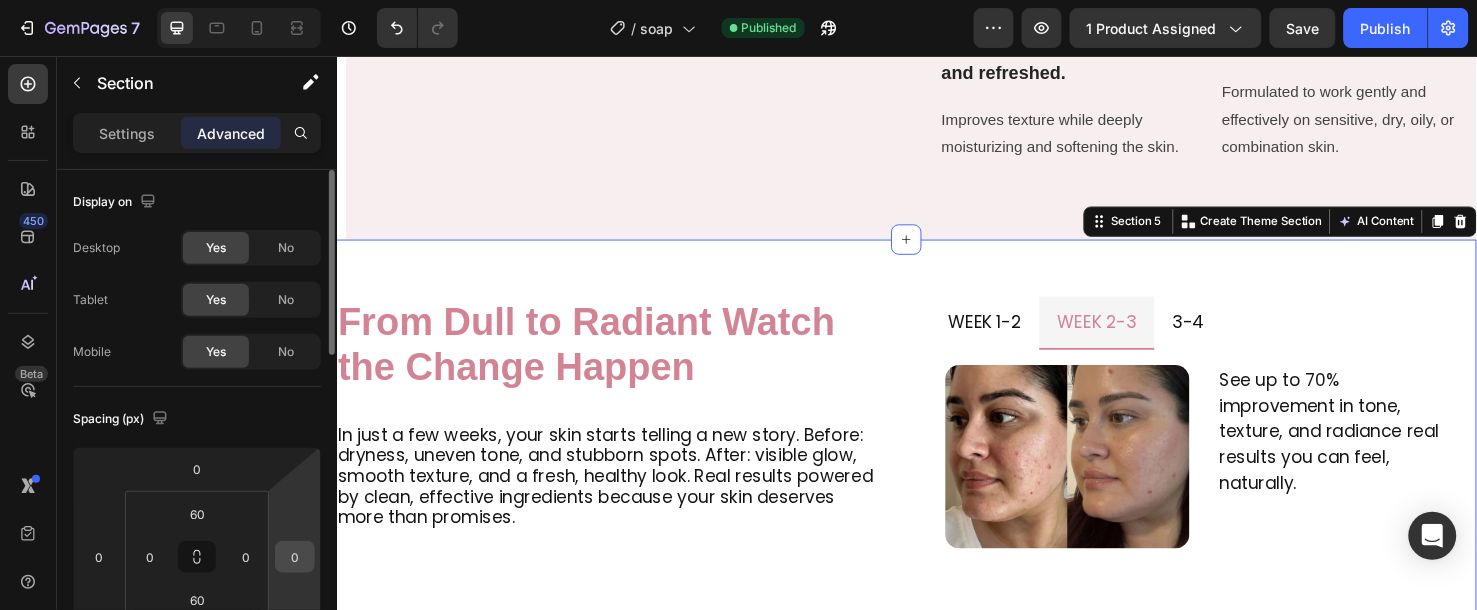click on "0" at bounding box center [295, 557] 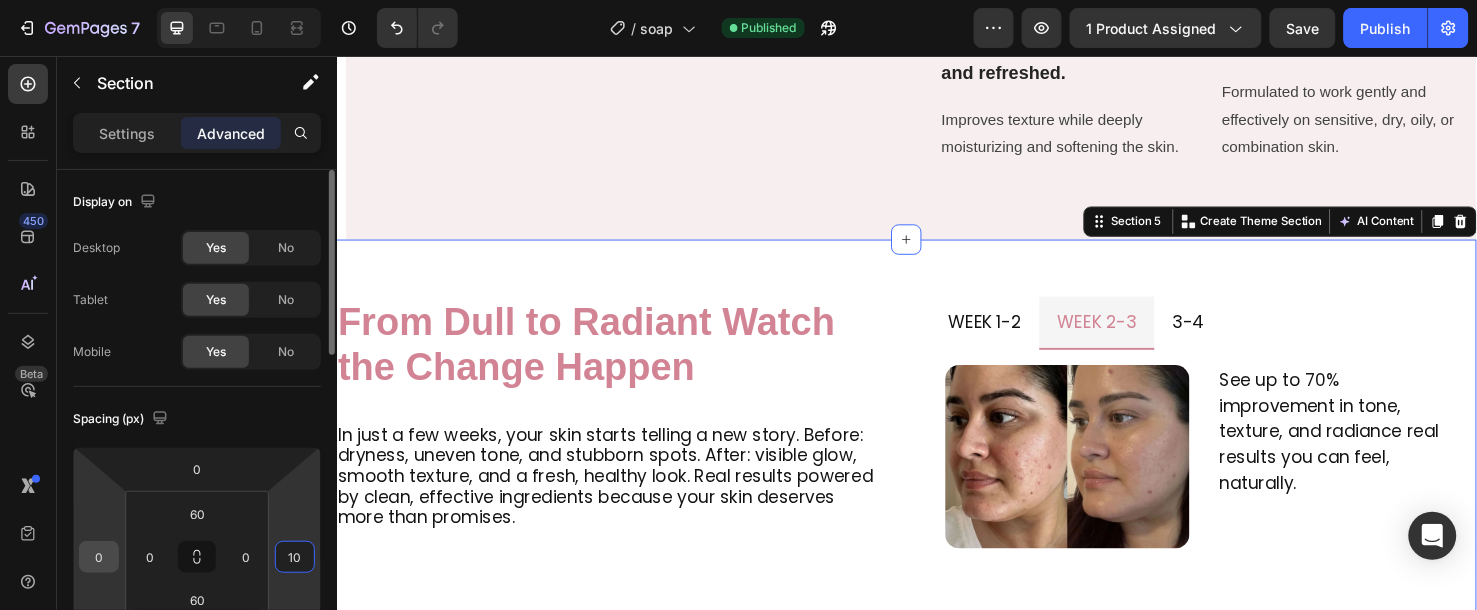 type on "10" 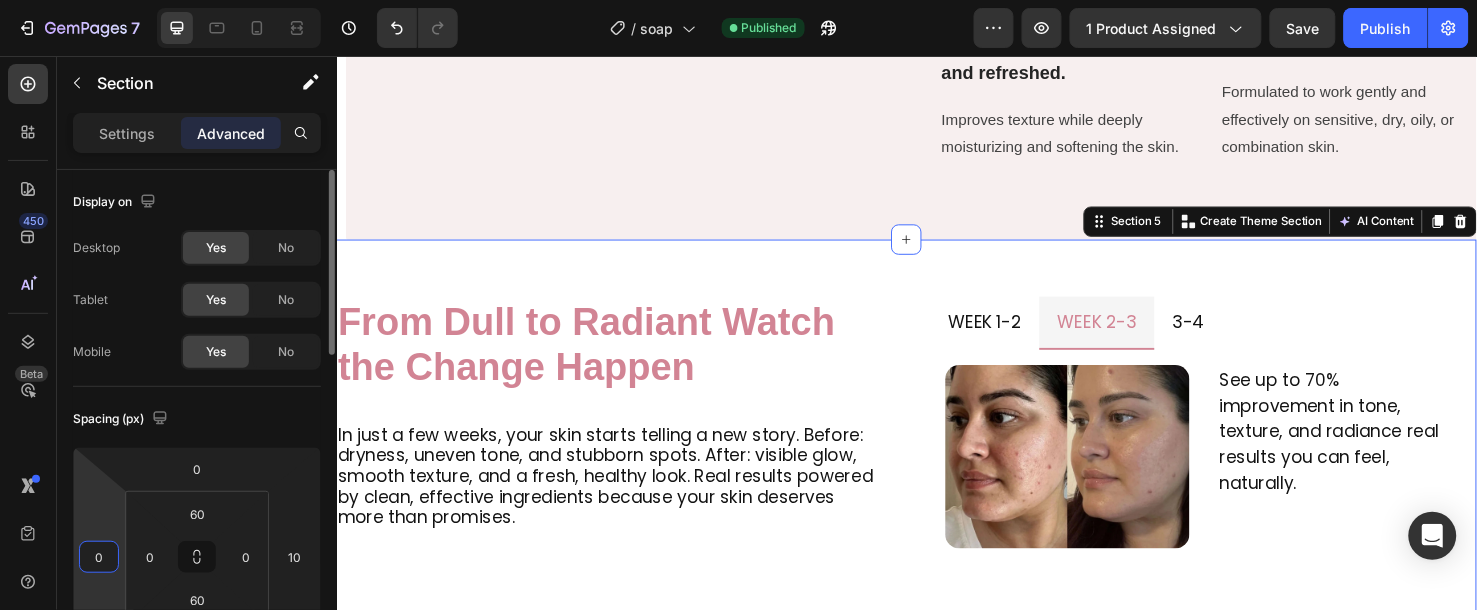 click on "0" at bounding box center (99, 557) 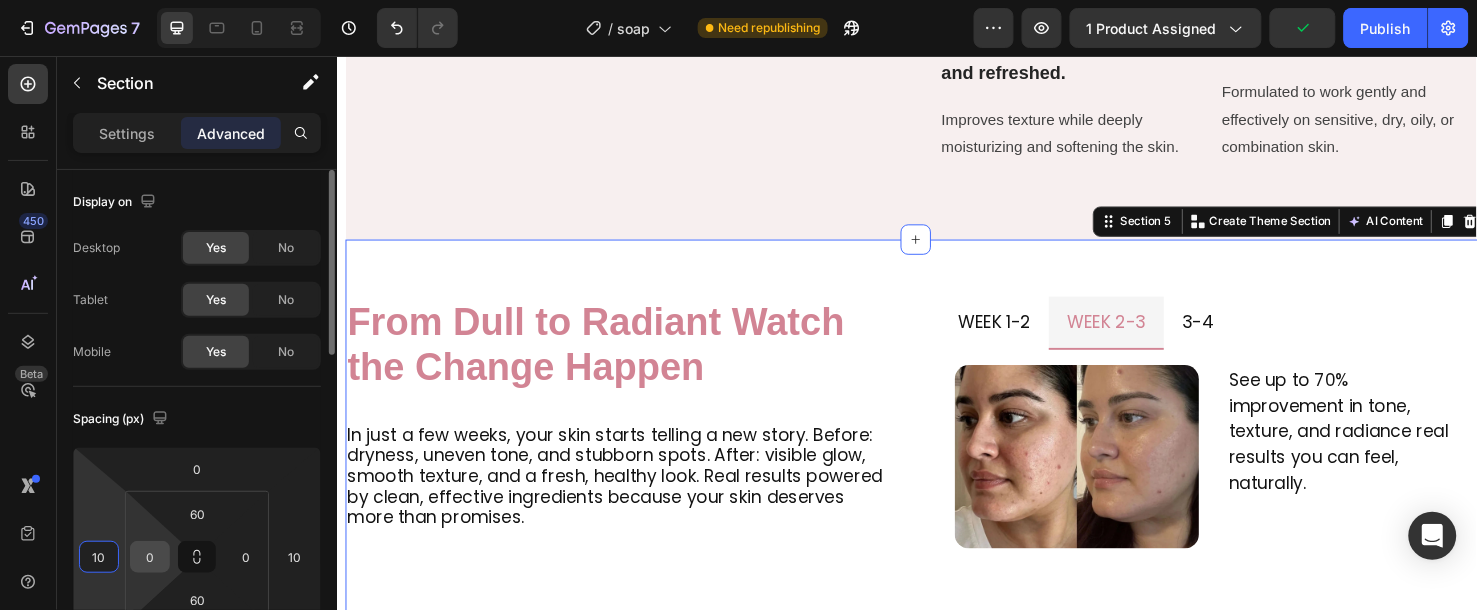 type on "10" 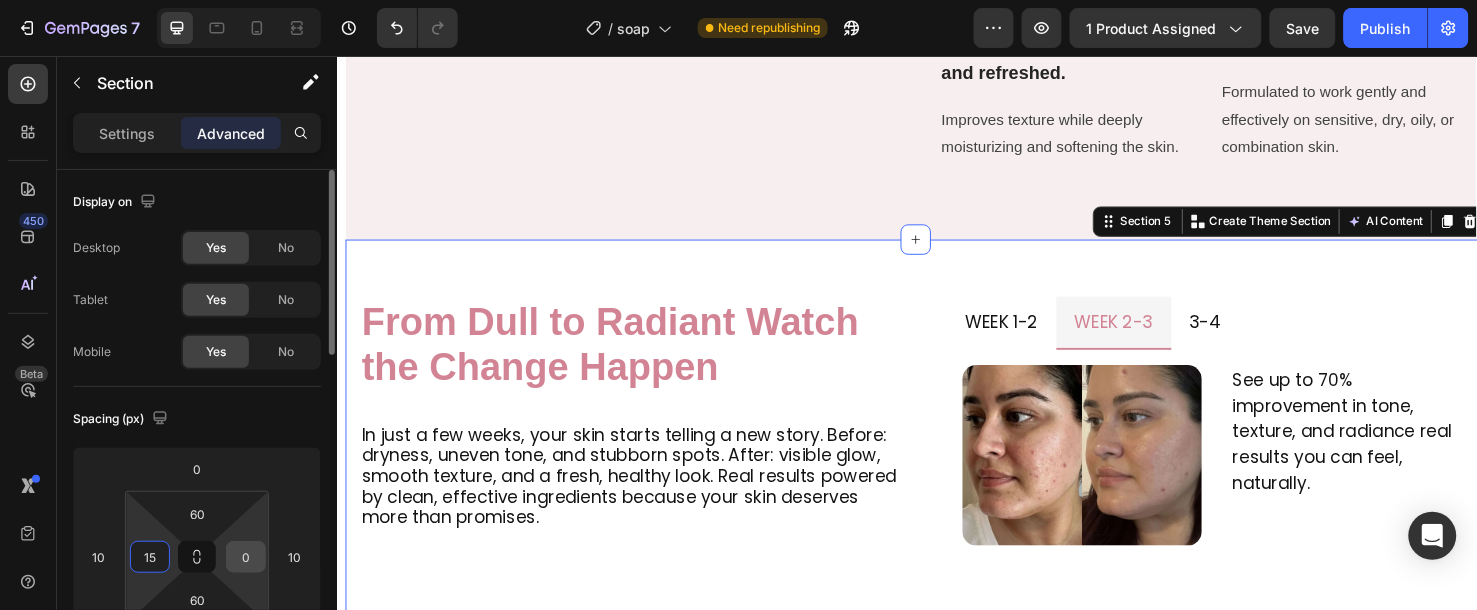 type on "15" 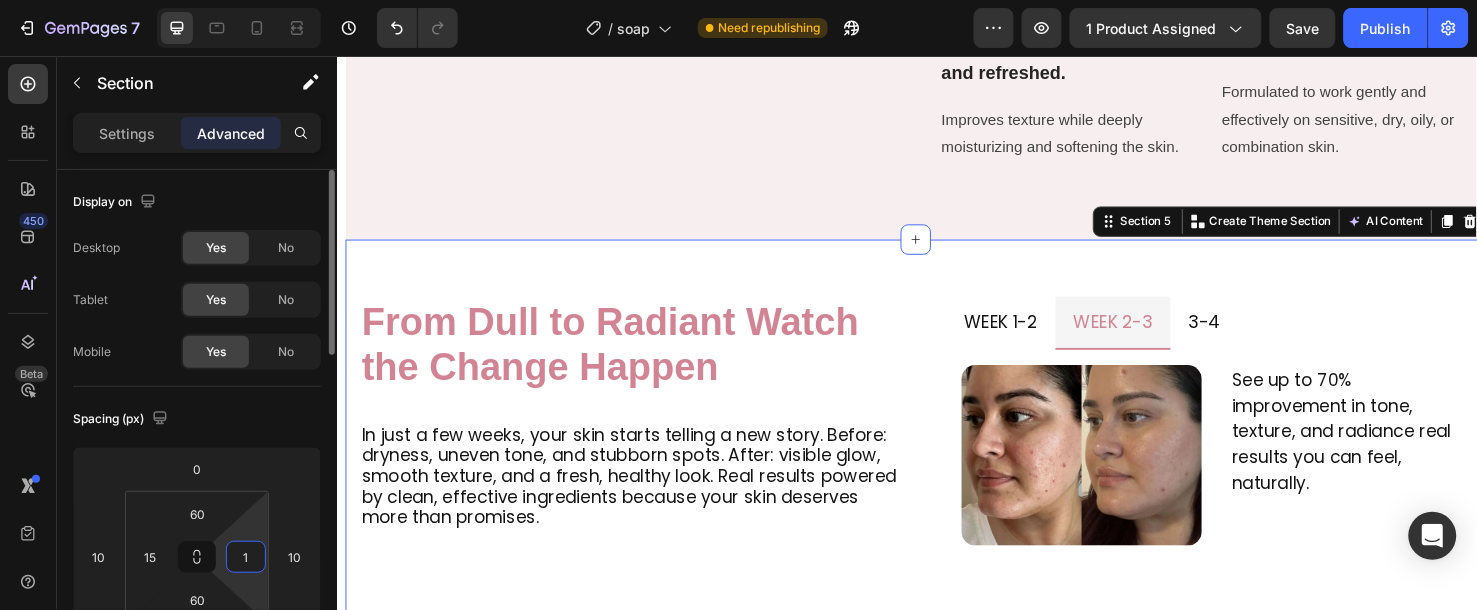 type on "15" 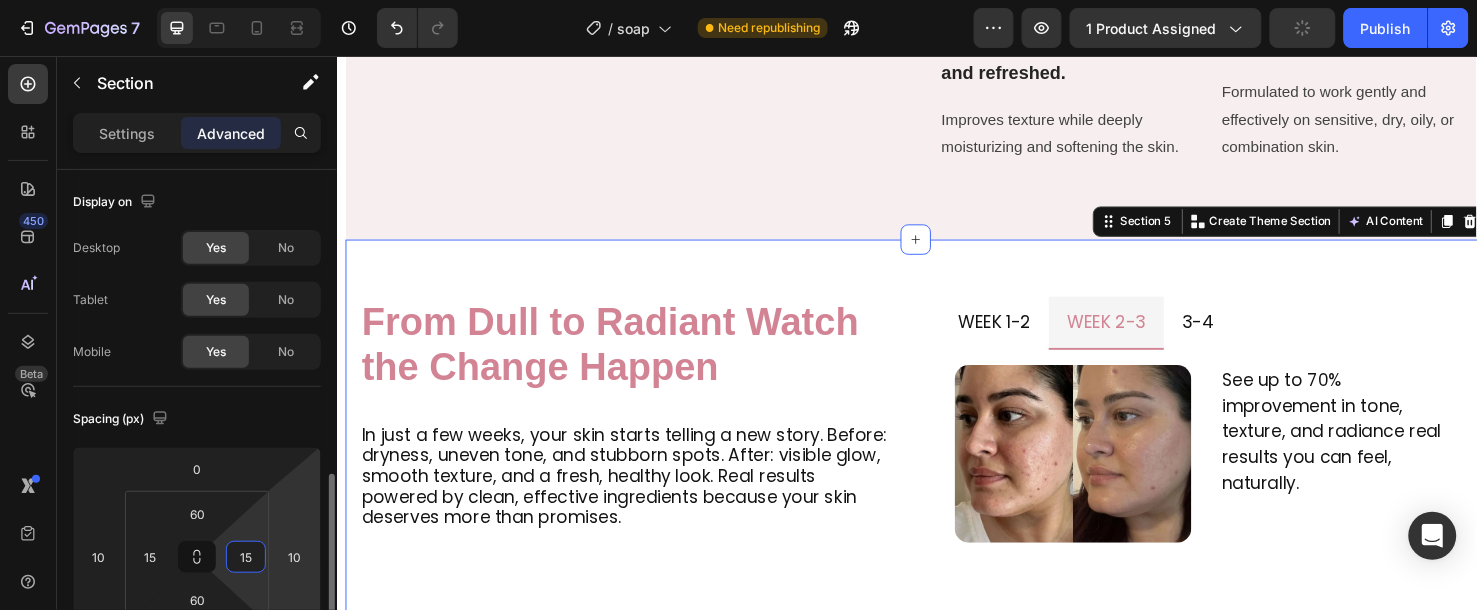 scroll, scrollTop: 222, scrollLeft: 0, axis: vertical 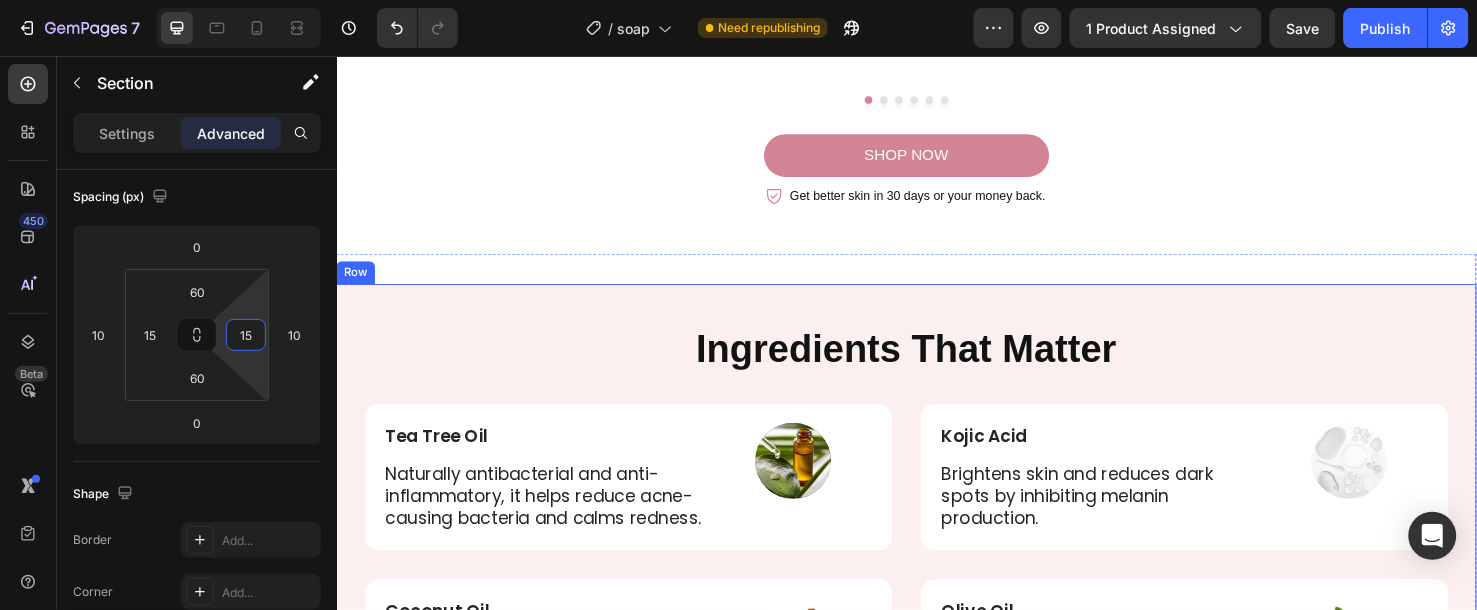click on "Ingredients That Matter Heading Tea Tree Oil Text Block Naturally antibacterial and anti-inflammatory, it helps reduce acne-causing bacteria and calms redness. Text Block Image Row Row Kojic Acid Text Block Brightens skin and reduces dark spots by inhibiting melanin production. Text Block Image Row Row Row Coconut Oil Text Block Deeply moisturizes while cleansing. Packed with fatty acids to soften skin and maintain its natural barrier. Text Block Image Row Row Olive Oil Text Block A Mediterranean secret for supple skin. Rich in antioxidants that protect environmental damage. Text Block Image Row Row Row Row" at bounding box center (936, 546) 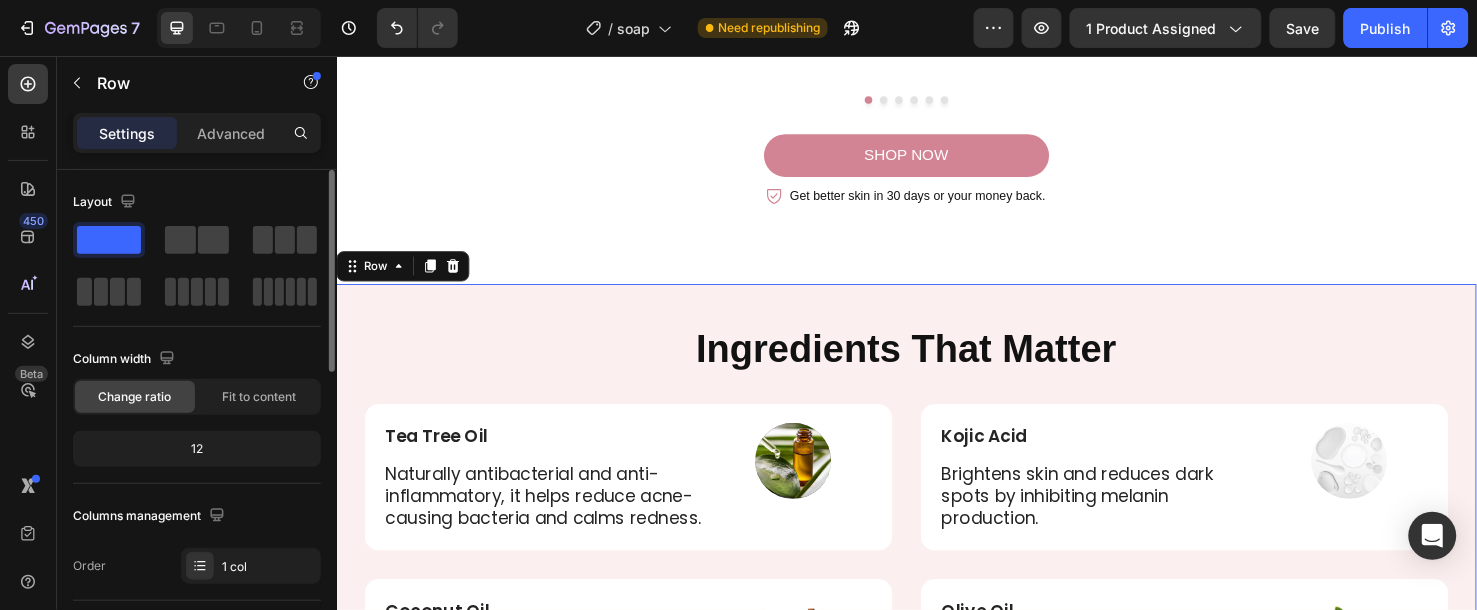 scroll, scrollTop: 111, scrollLeft: 0, axis: vertical 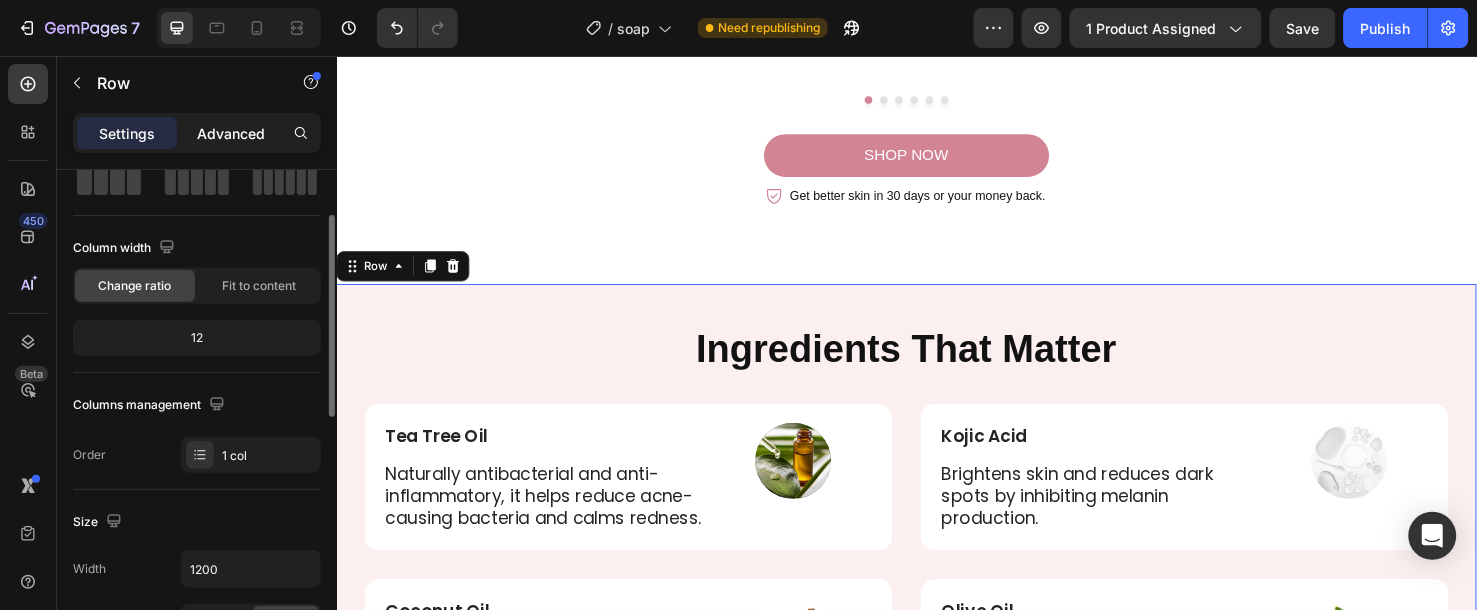 click on "Advanced" at bounding box center [231, 133] 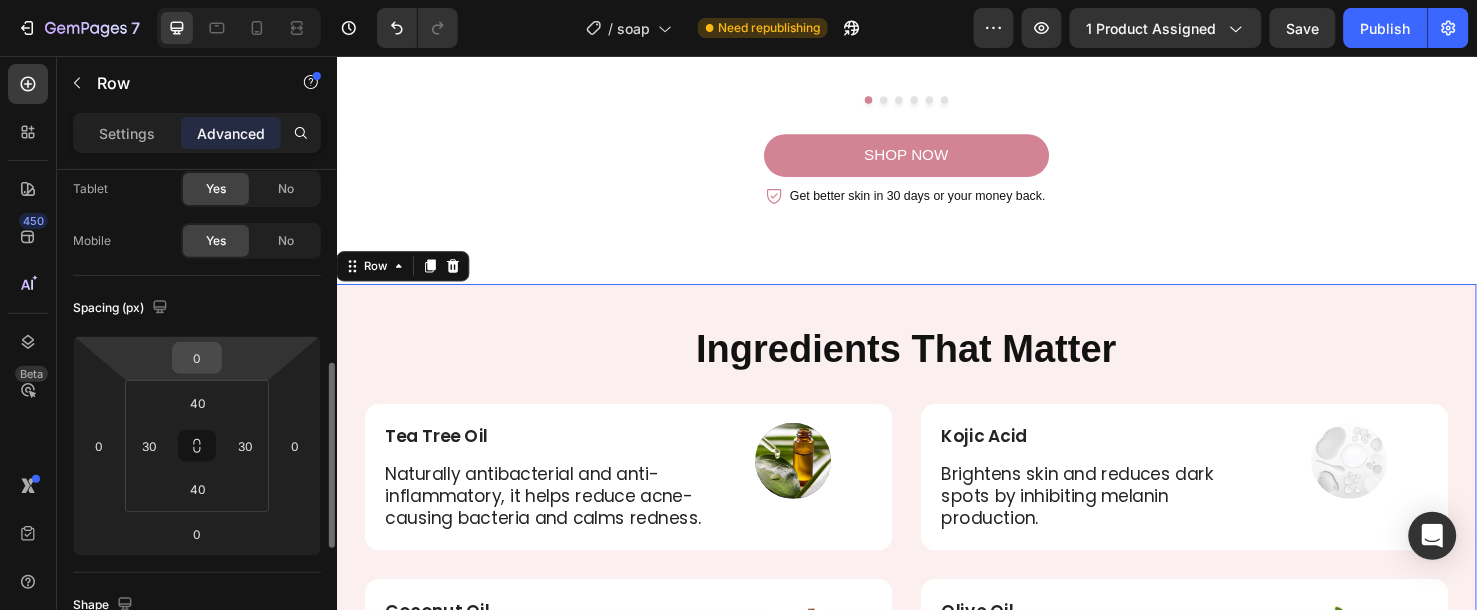 scroll, scrollTop: 222, scrollLeft: 0, axis: vertical 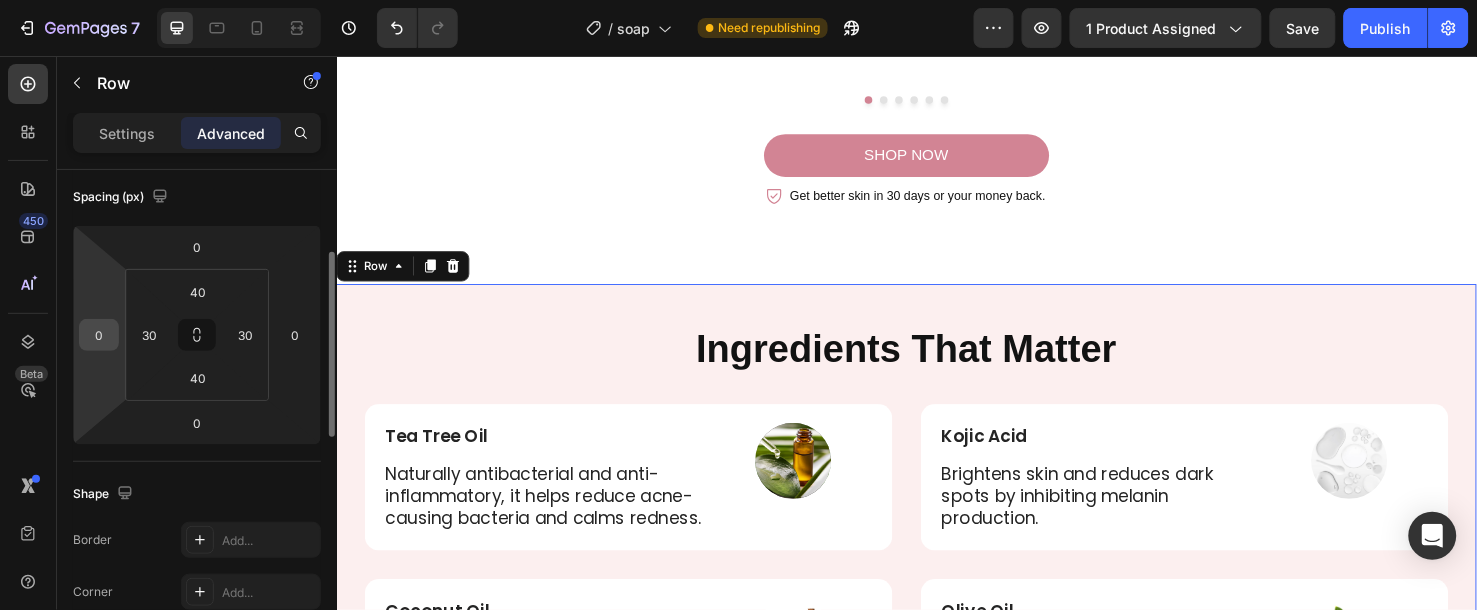click on "0" at bounding box center [99, 335] 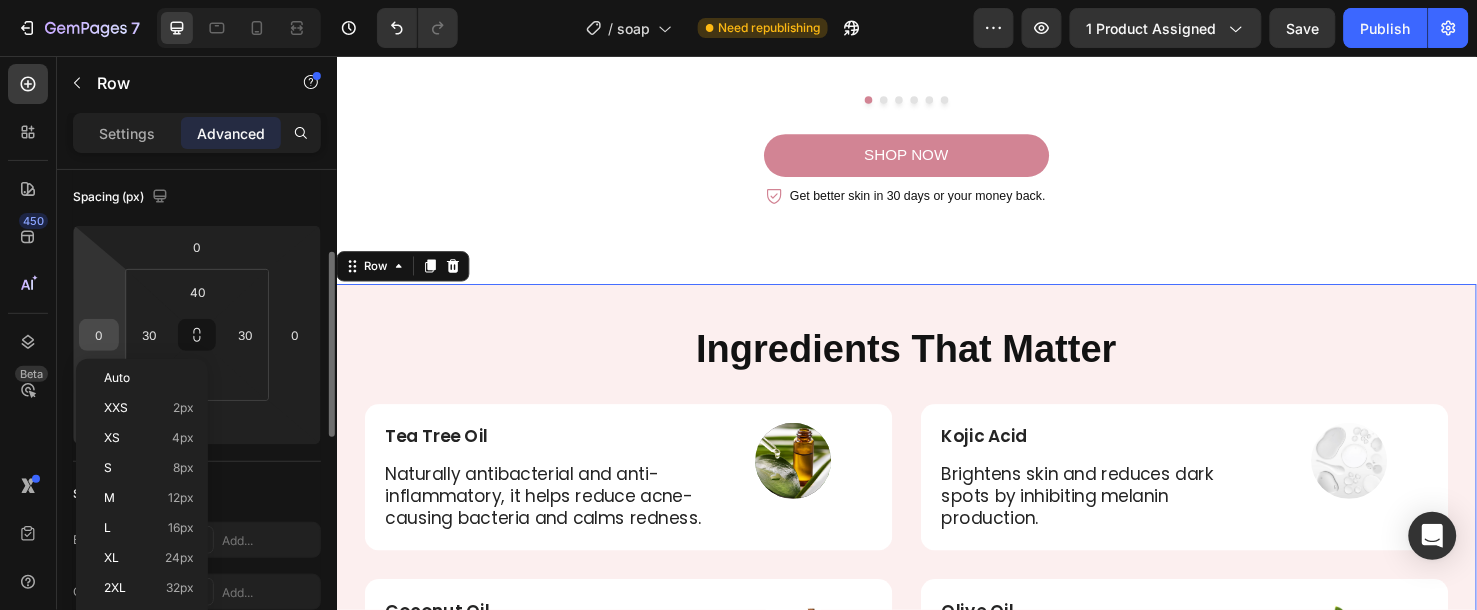 click on "0" at bounding box center (99, 335) 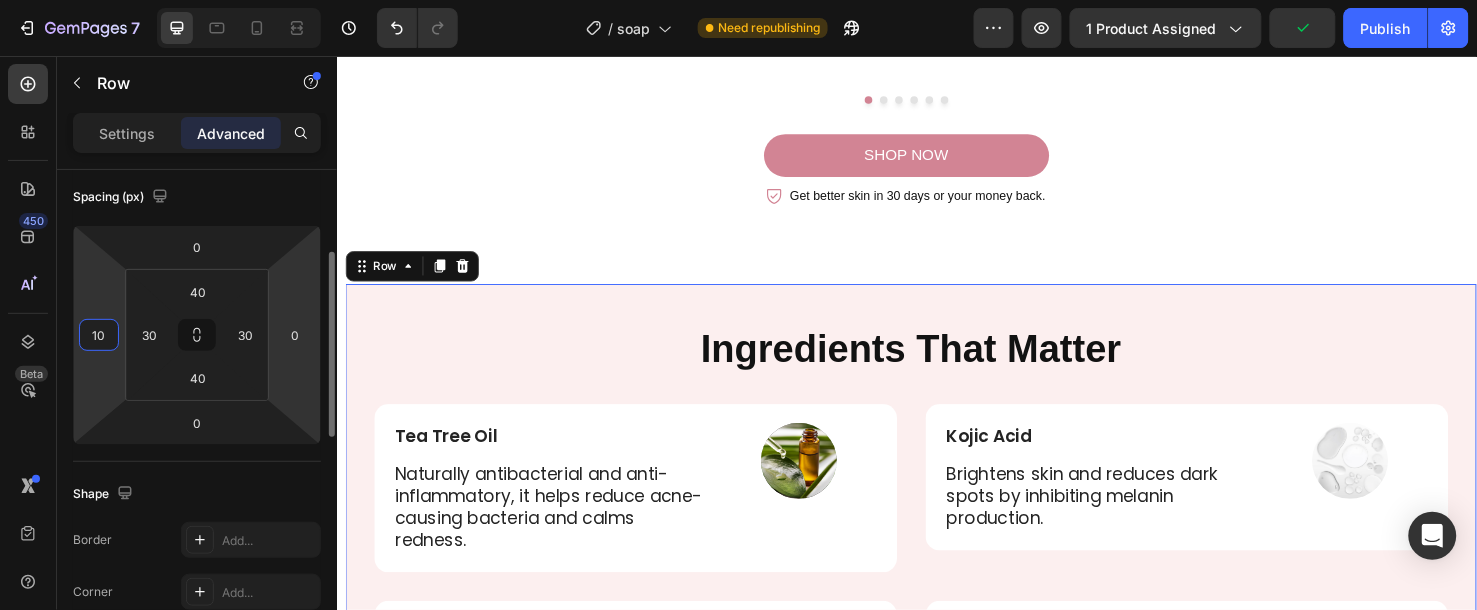 type on "10" 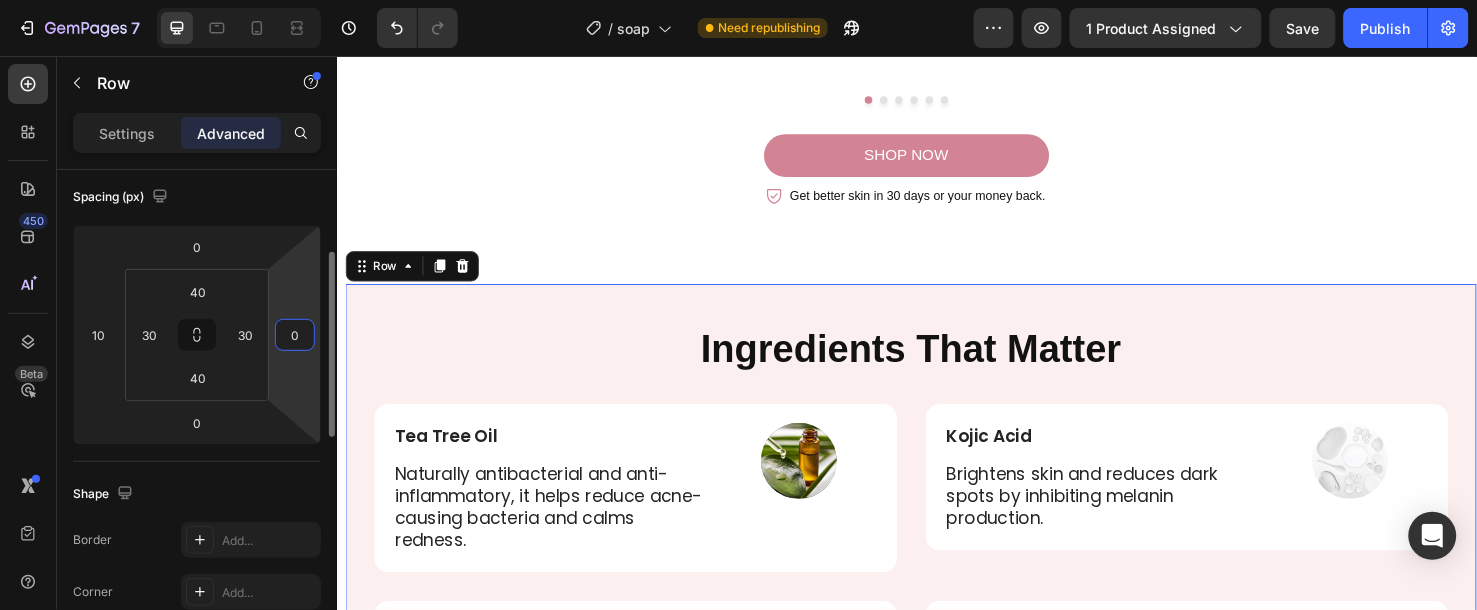 click on "0" at bounding box center (295, 335) 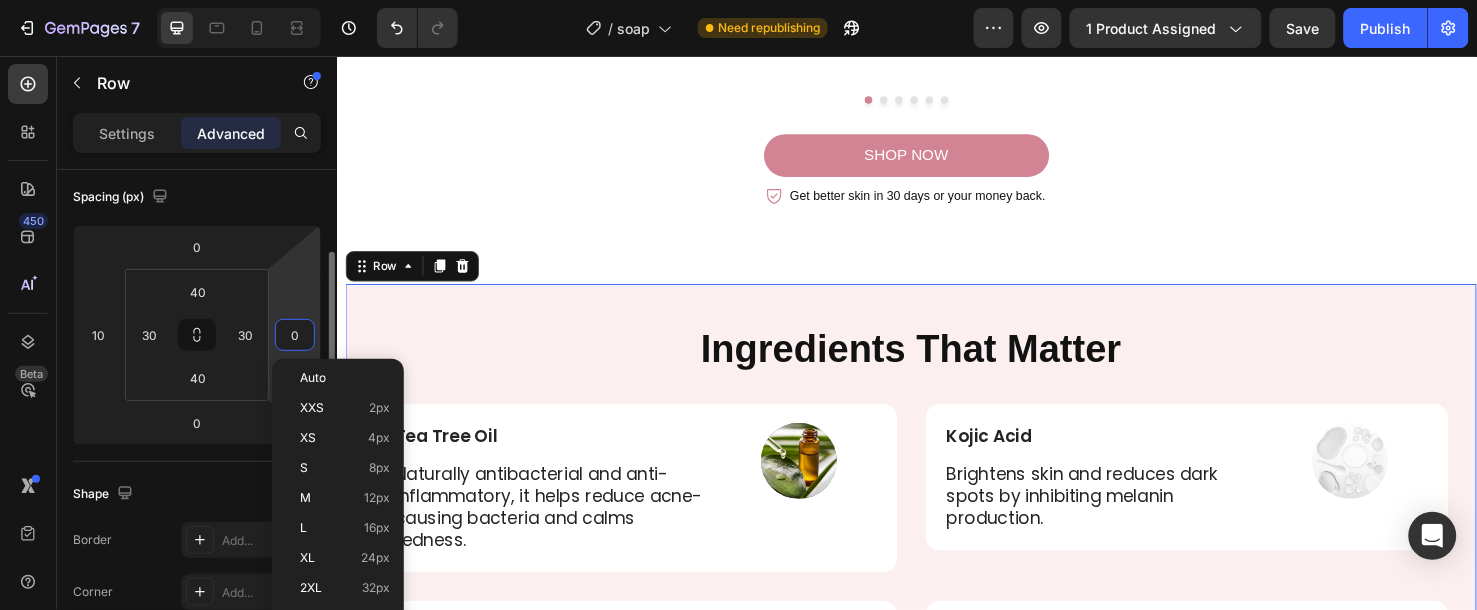 click on "0" at bounding box center [295, 335] 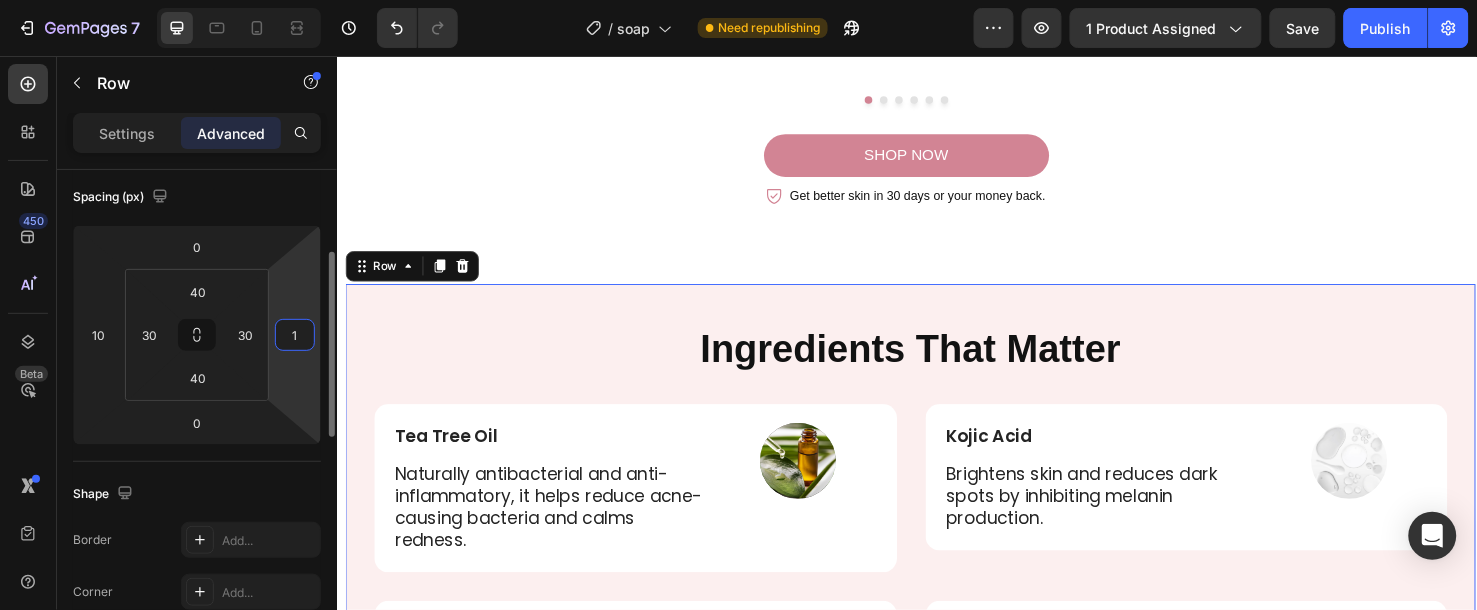 type on "10" 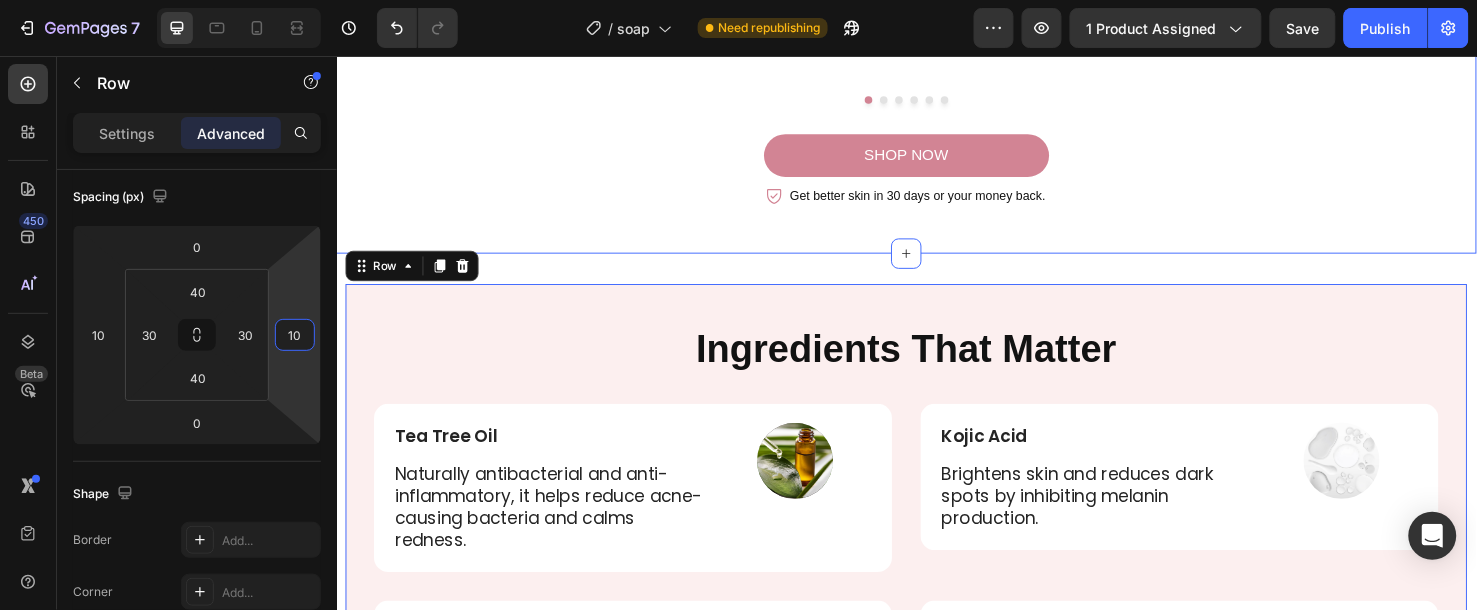 click on "Icon Icon Icon Icon Icon Icon List "I've noticed a huge improvement in my skin since I started using these products. My acne has reduced significantly, and my skin feels smoother and healthier." Text Block [FIRST] [LAST]. Text Block Row Row Icon Icon Icon Icon Icon Icon List "These products have become a staple in my daily routine. They’re gentle yet effective, helping clear up breakouts without drying out my skin." Text Block [FIRST] [LAST]. Text Block Row Row Icon Icon Icon Icon
Icon Icon List "After just a few weeks, I could see fewer blemishes and less redness. My skin texture improved and feels more hydrated than ever." Text Block [FIRST] [LAST]. Text Block Row Row Icon Icon Icon Icon Icon Icon List "This set has helped me regain confidence. My acne scars are fading, and my skin tone is more even and glowing." Text Block [FIRST] [LAST]. Text Block Row Row Icon Icon Icon Icon
Icon Icon List Text Block [FIRST] [LAST]. Text Block Row Row Icon Icon Icon Icon Icon Icon List Text Block [FIRST] [LAST].   Text Block" at bounding box center [936, -10] 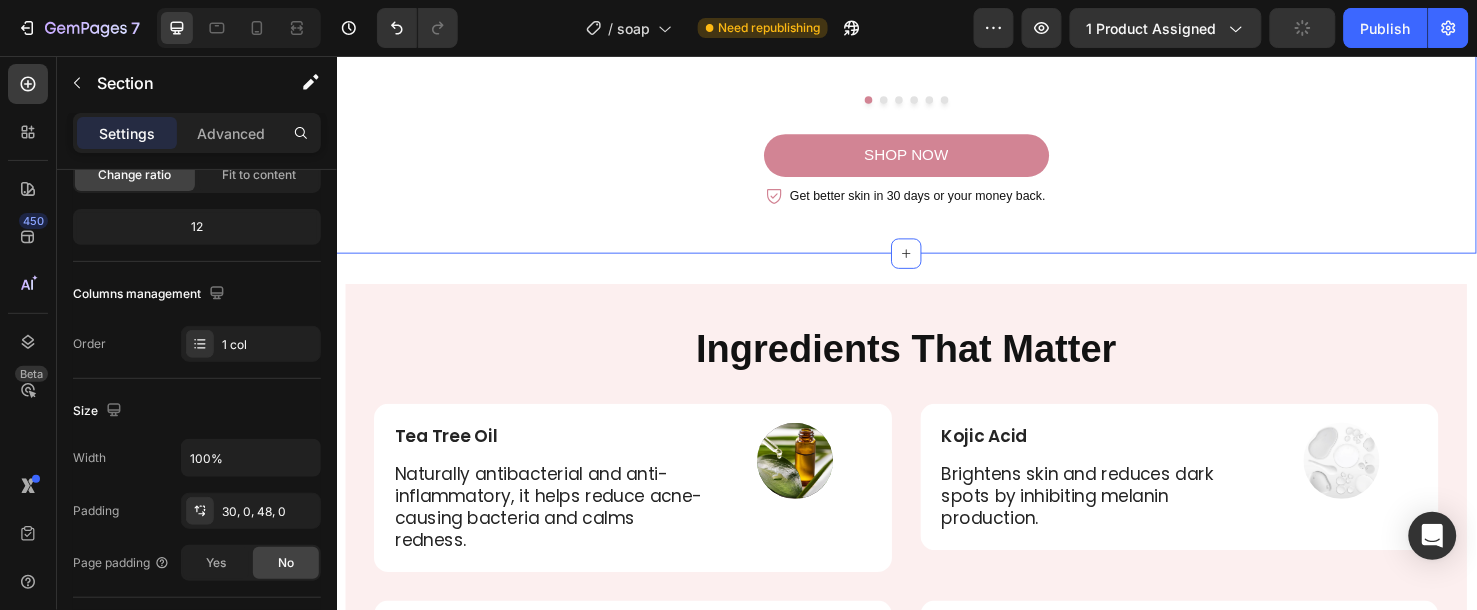 scroll, scrollTop: 0, scrollLeft: 0, axis: both 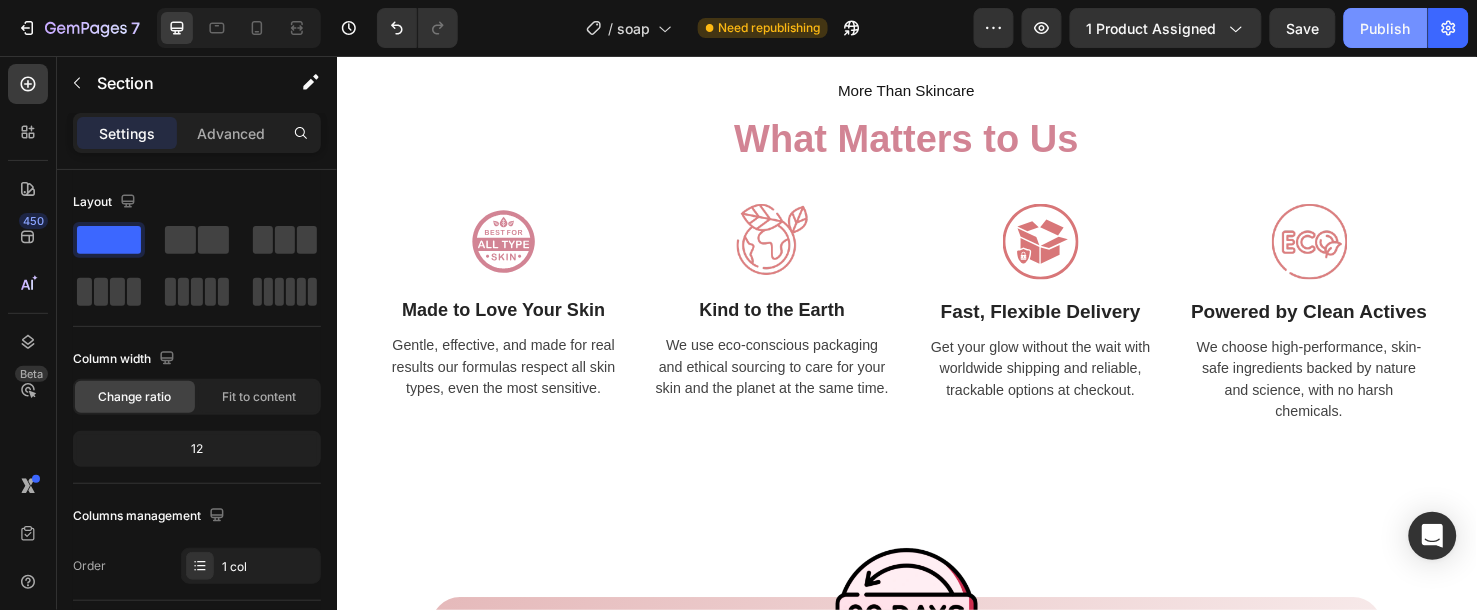click on "Publish" at bounding box center [1386, 28] 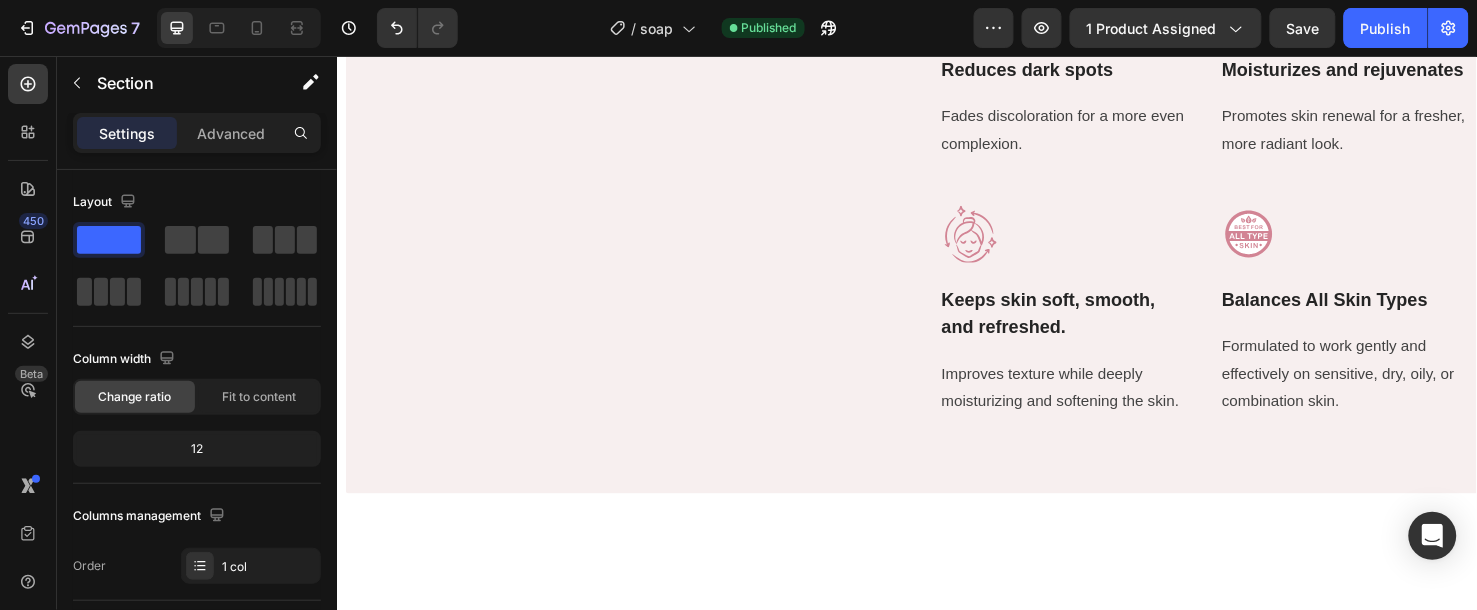 scroll, scrollTop: 1680, scrollLeft: 0, axis: vertical 